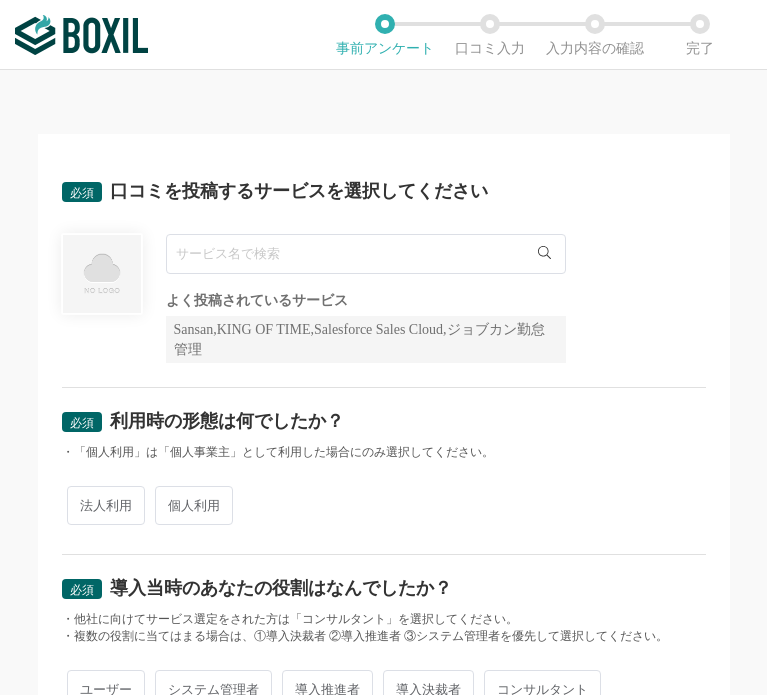 scroll, scrollTop: 0, scrollLeft: 0, axis: both 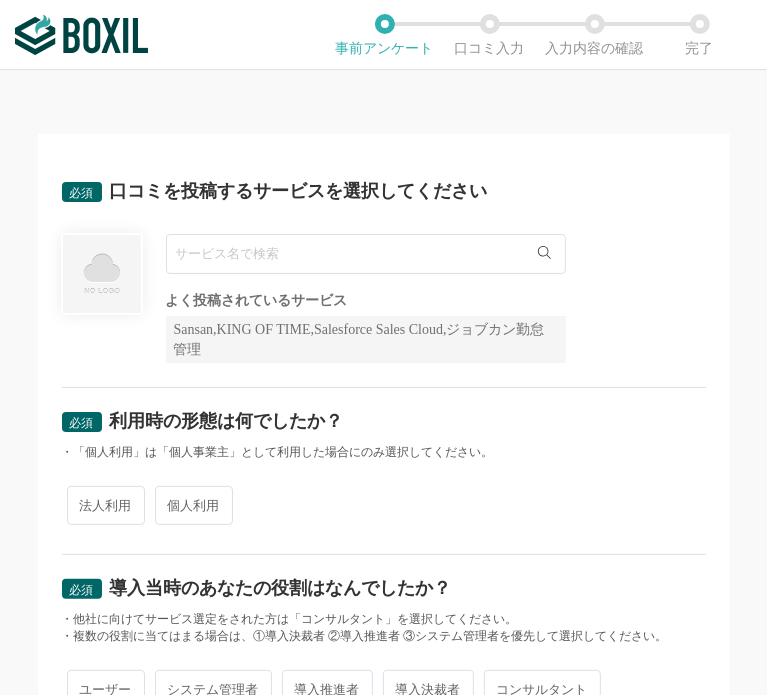 click at bounding box center [366, 254] 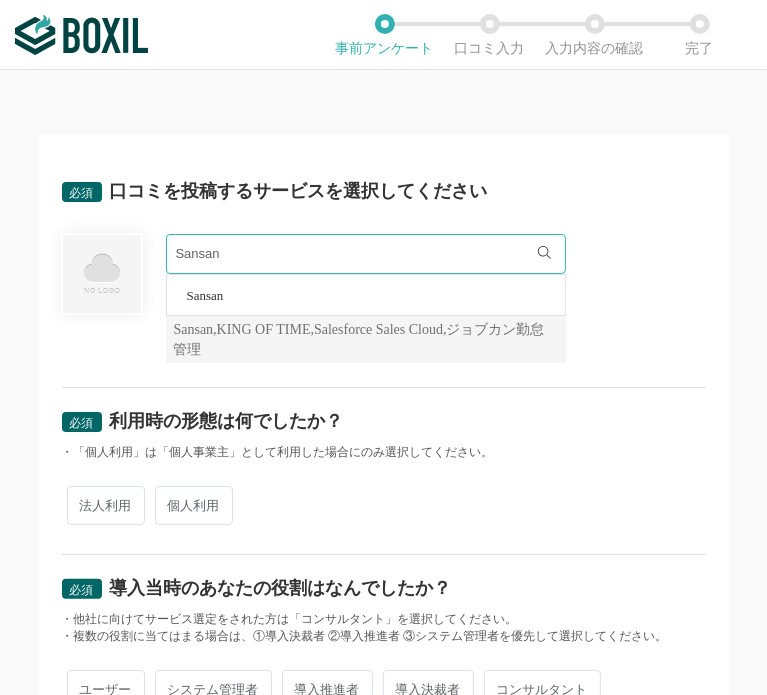 type on "Sansan" 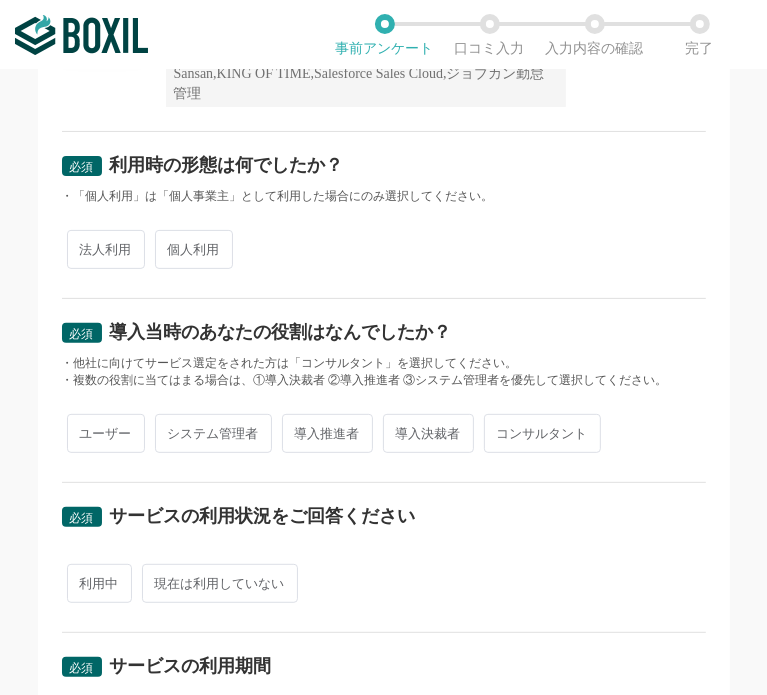 scroll, scrollTop: 300, scrollLeft: 0, axis: vertical 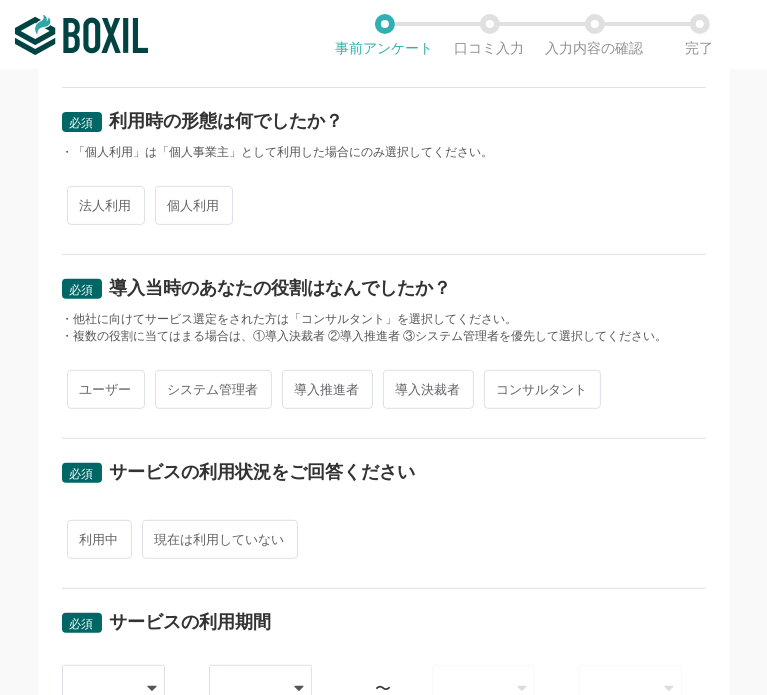click on "法人利用" at bounding box center [106, 205] 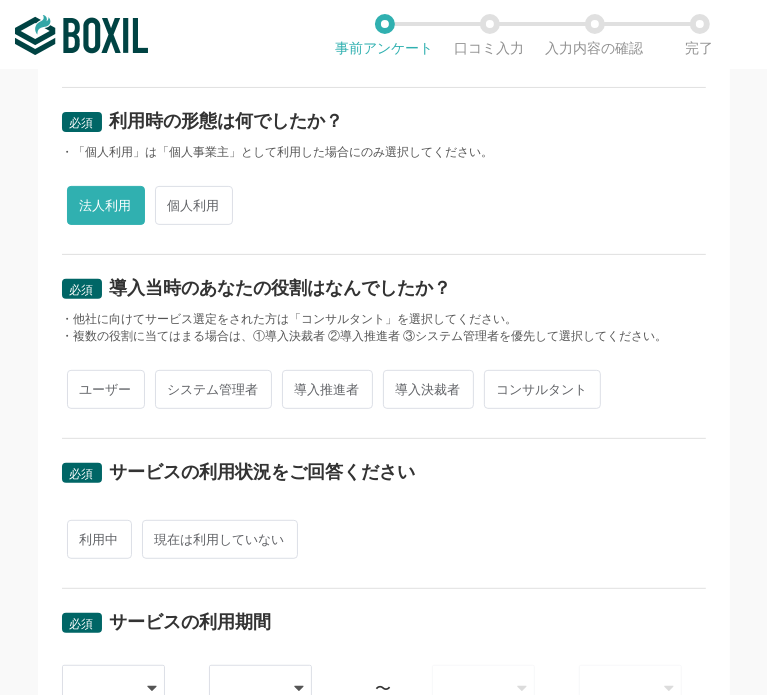click on "ユーザー" at bounding box center (106, 389) 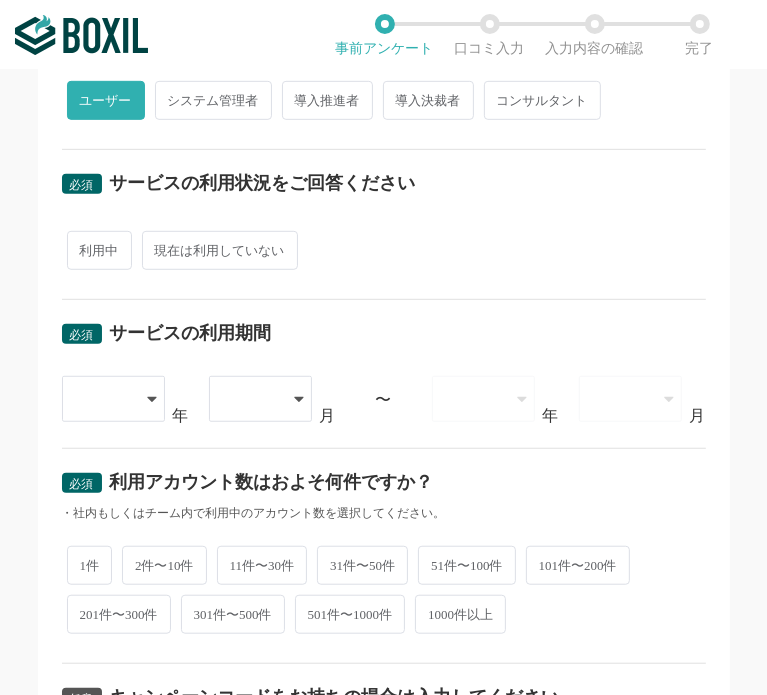 scroll, scrollTop: 600, scrollLeft: 0, axis: vertical 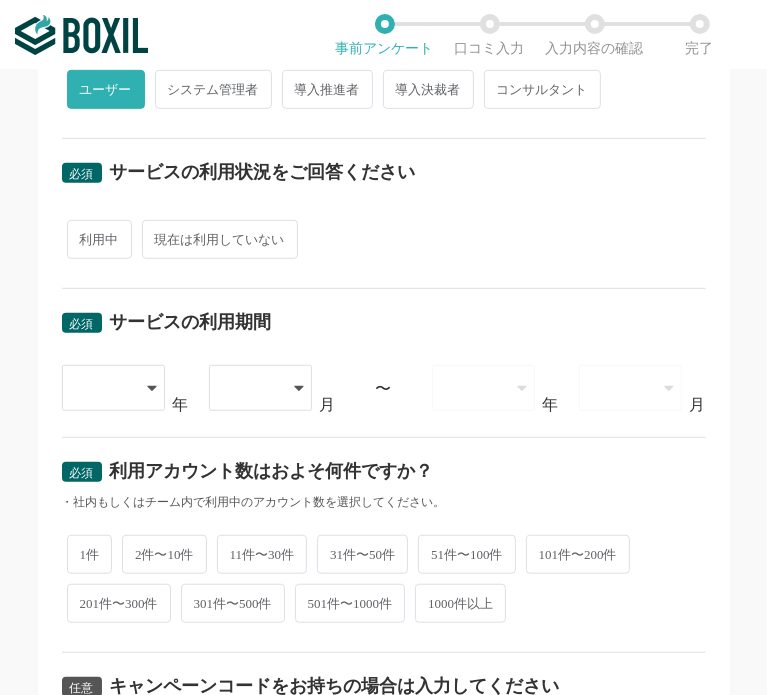 click on "利用中" at bounding box center (99, 239) 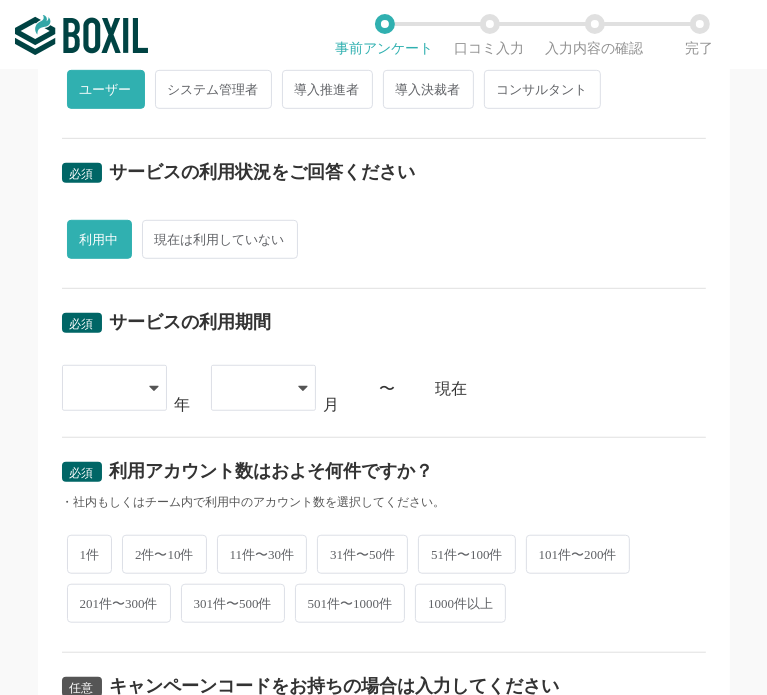 click at bounding box center [114, 388] 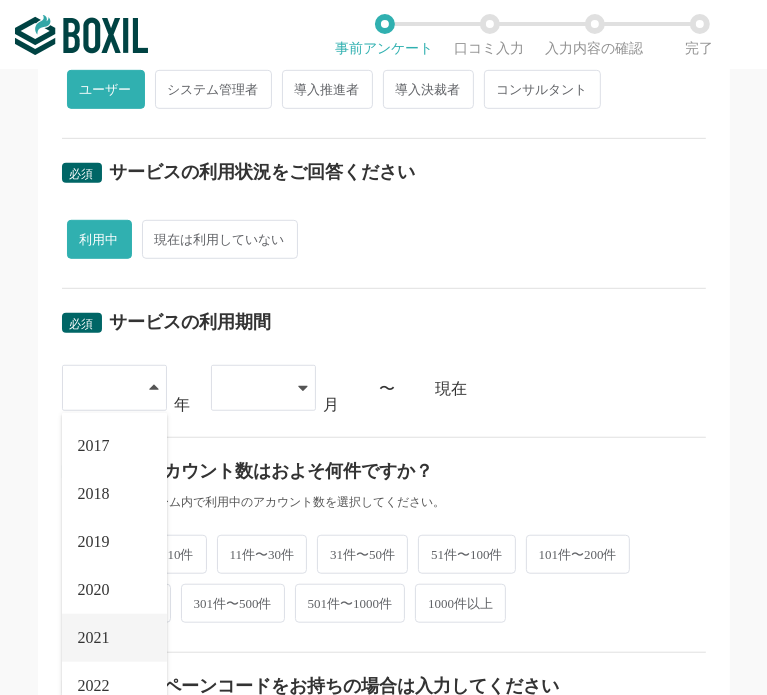 scroll, scrollTop: 228, scrollLeft: 0, axis: vertical 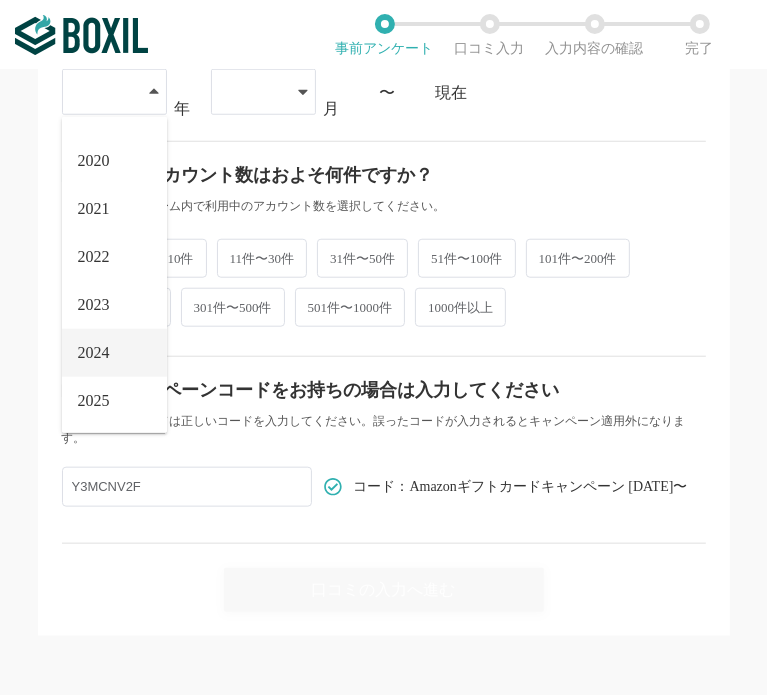 click on "2024" at bounding box center (114, 353) 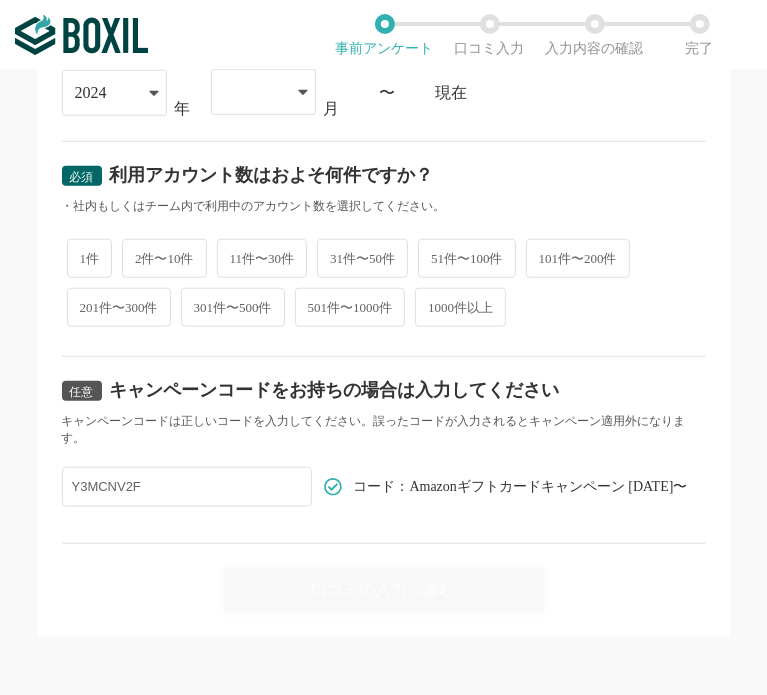 click at bounding box center (253, 92) 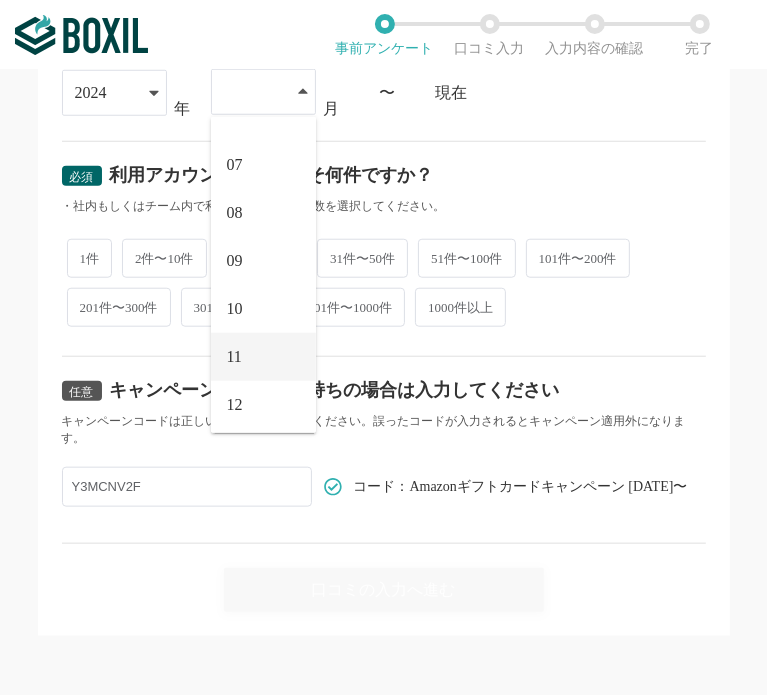 scroll, scrollTop: 276, scrollLeft: 0, axis: vertical 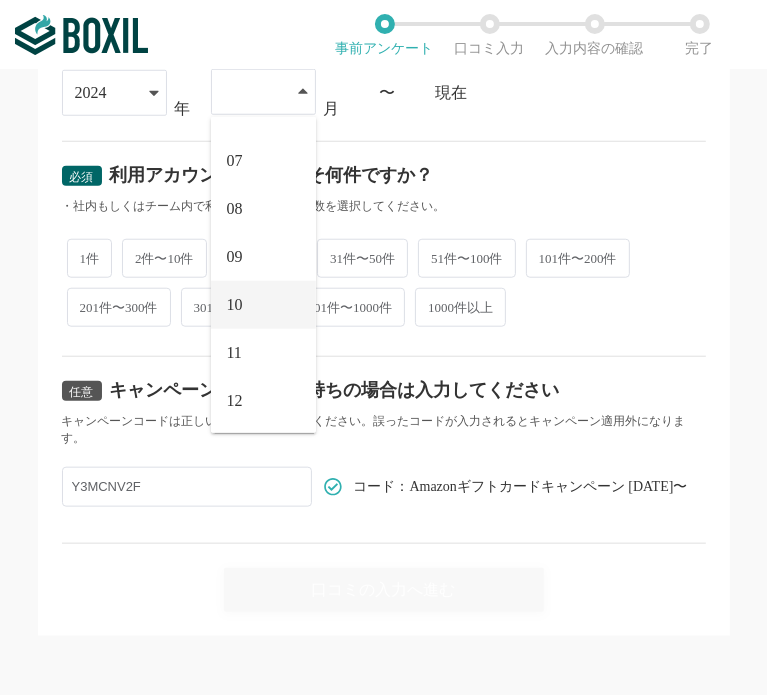 click on "10" at bounding box center (263, 305) 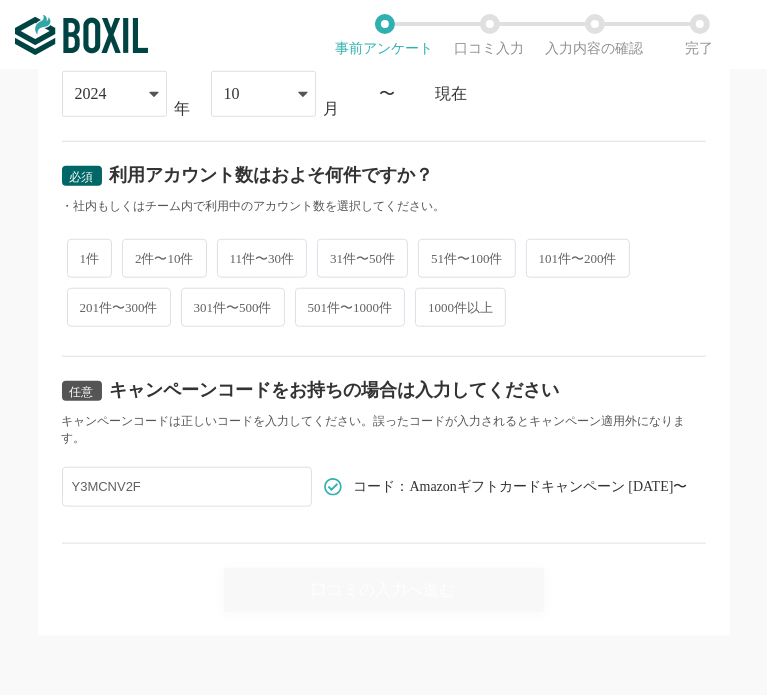 click on "2件〜10件" at bounding box center (164, 258) 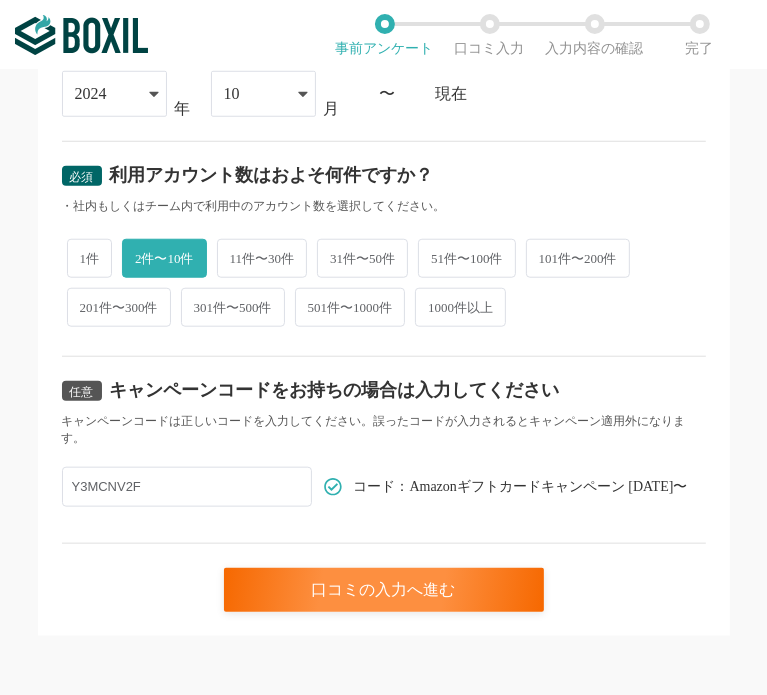 click on "11件〜30件" at bounding box center [262, 258] 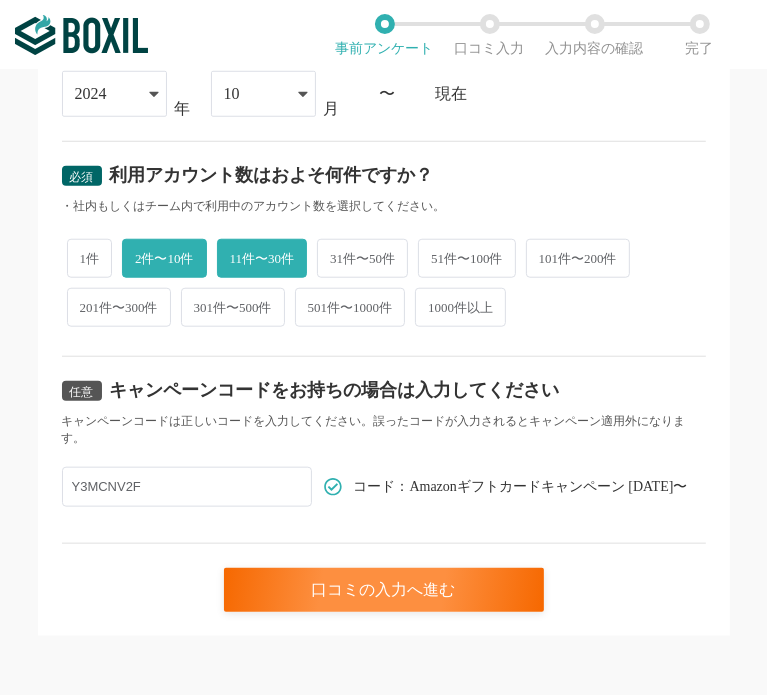 radio on "false" 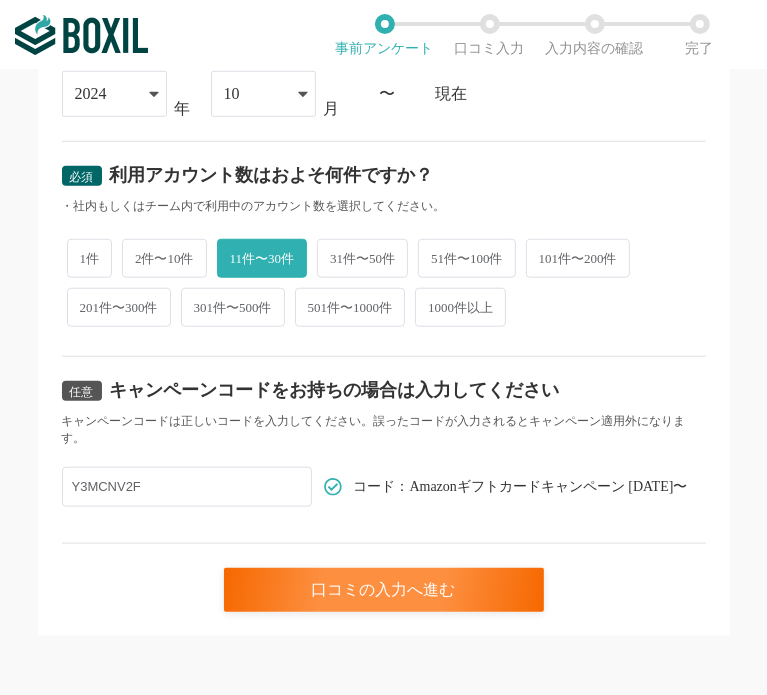 click on "31件〜50件" at bounding box center (362, 258) 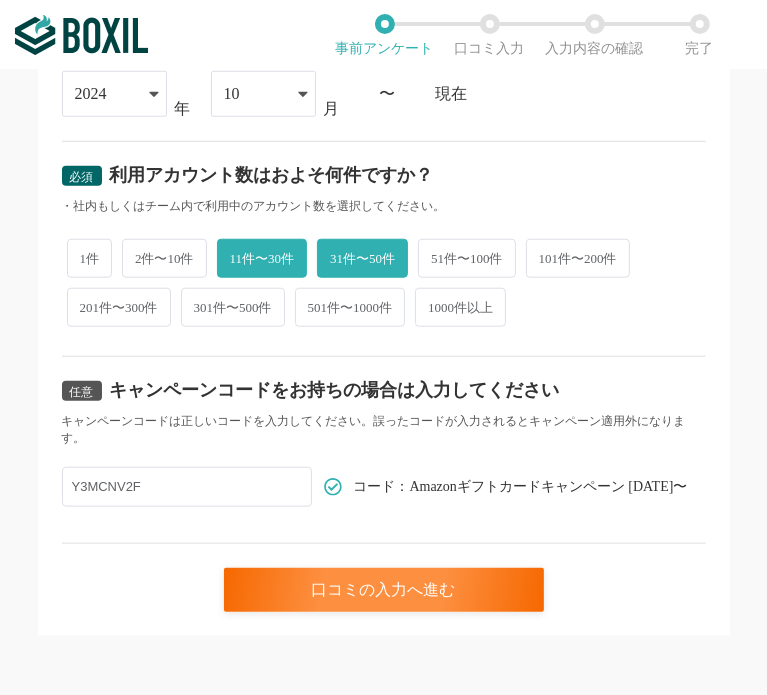 radio on "false" 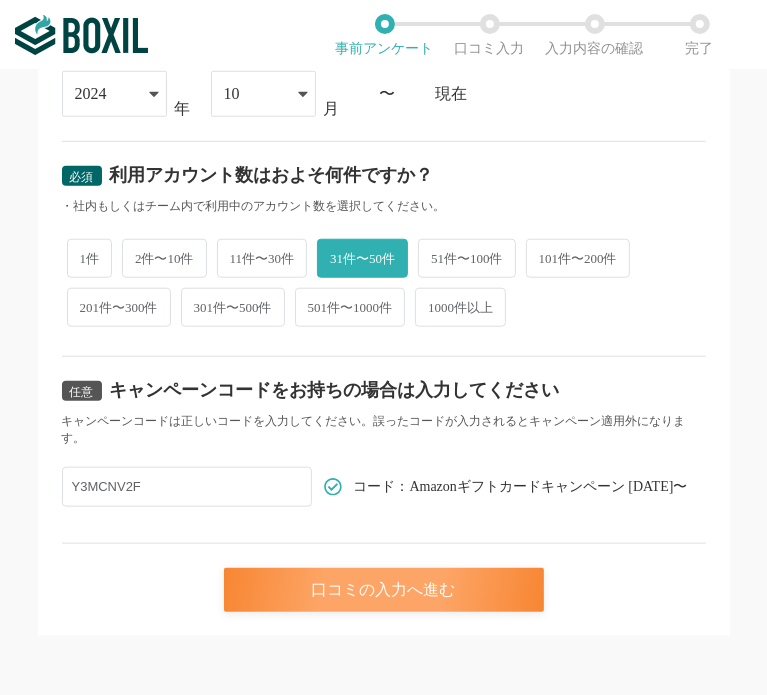 click on "口コミの入力へ進む" at bounding box center (384, 590) 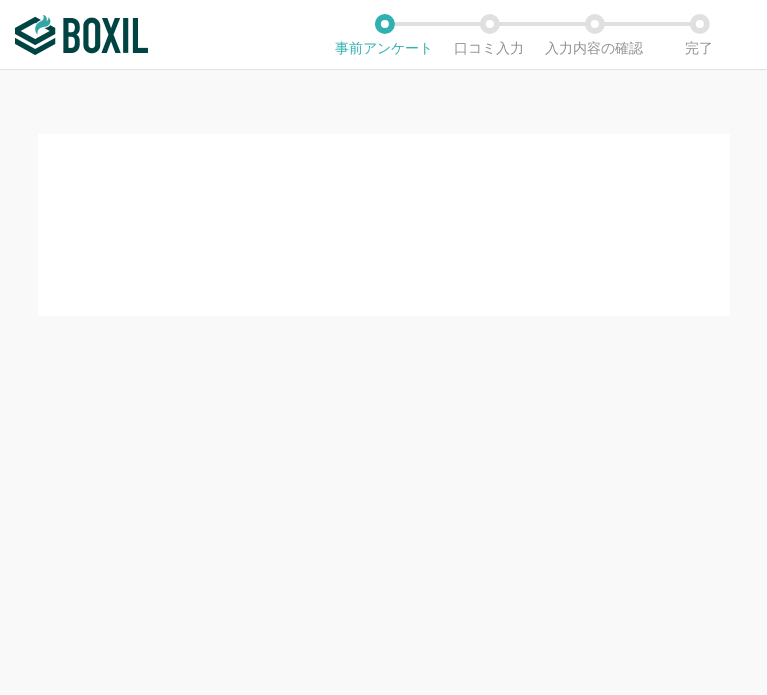 scroll, scrollTop: 0, scrollLeft: 0, axis: both 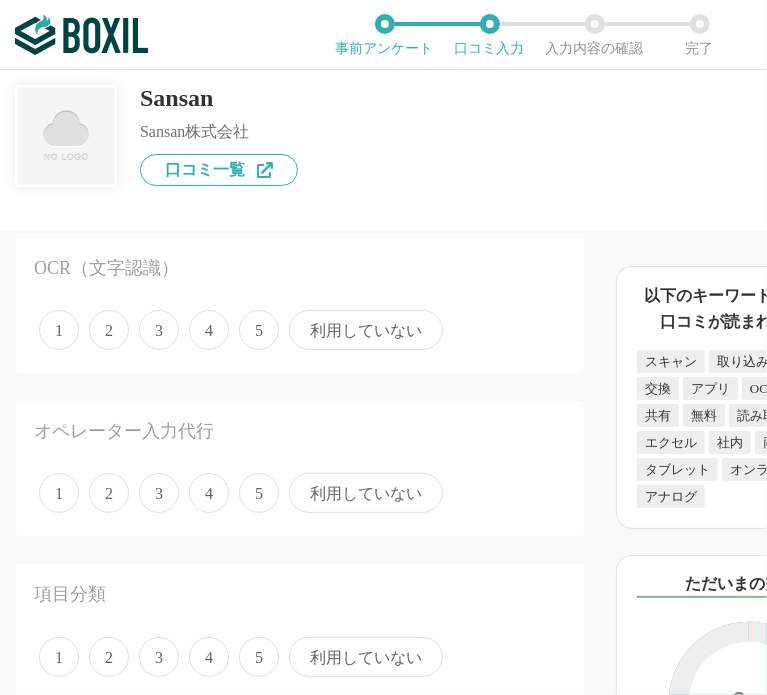 click on "5" at bounding box center (259, 330) 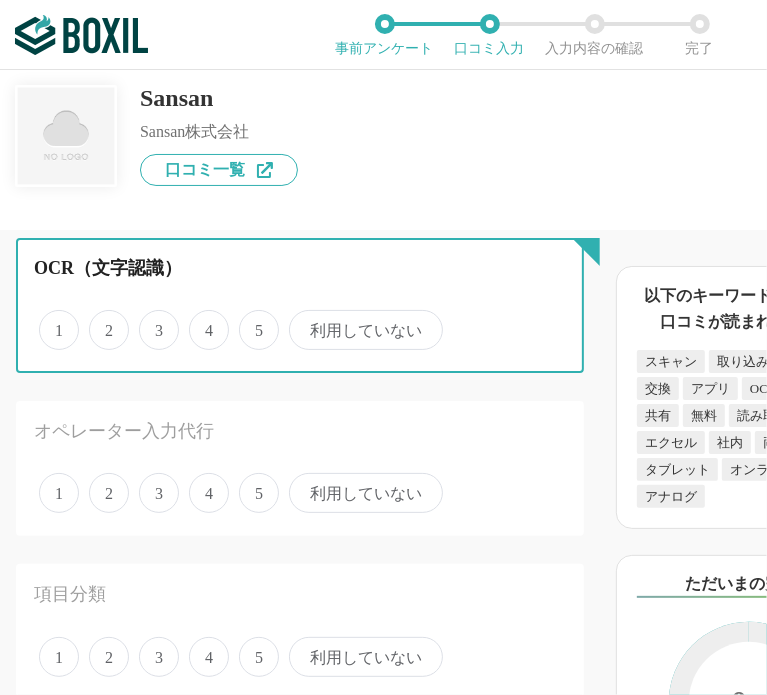 click on "5" at bounding box center (250, 319) 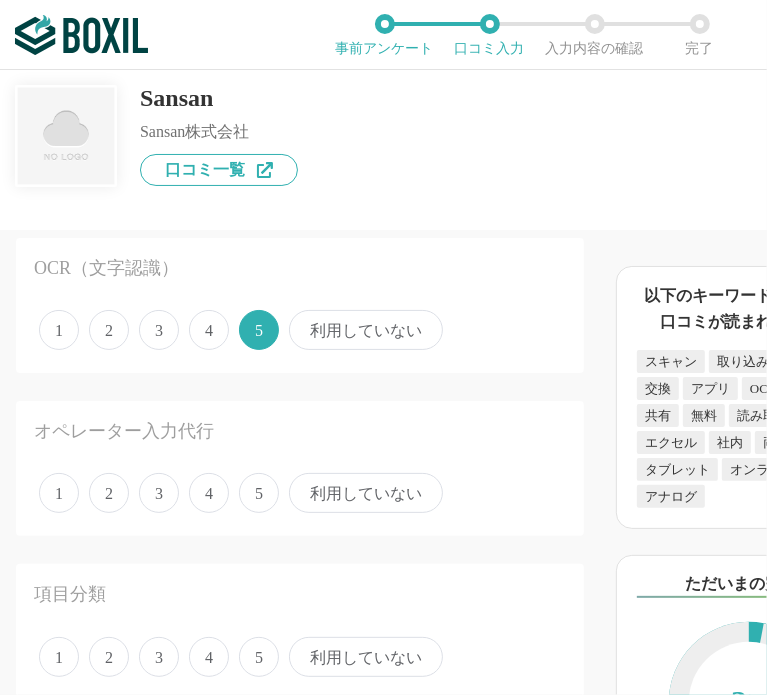click on "4" at bounding box center [209, 493] 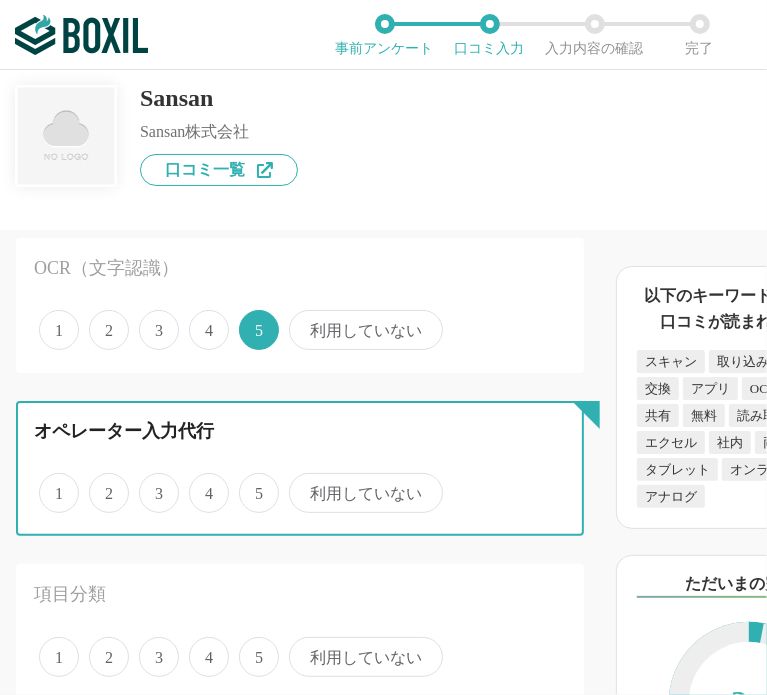 click on "4" at bounding box center [200, 482] 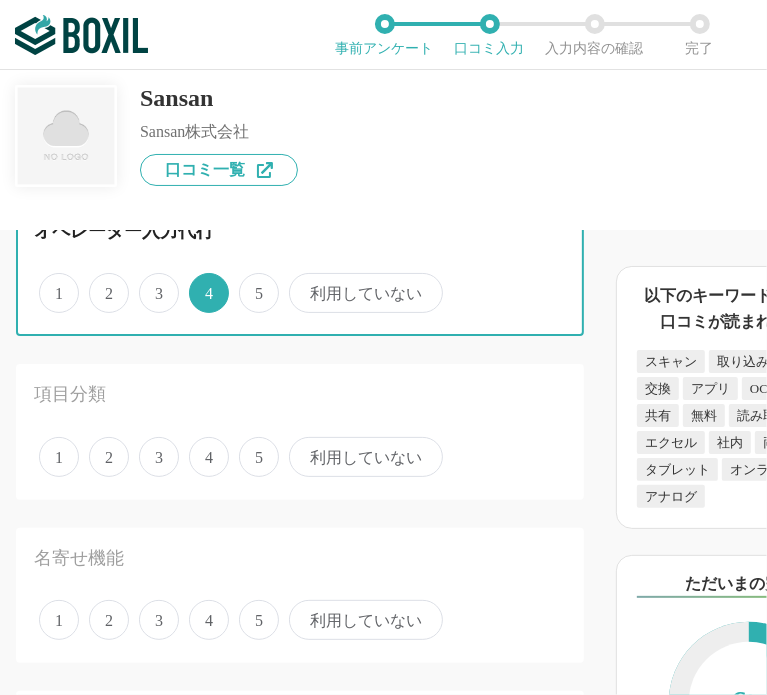scroll, scrollTop: 400, scrollLeft: 0, axis: vertical 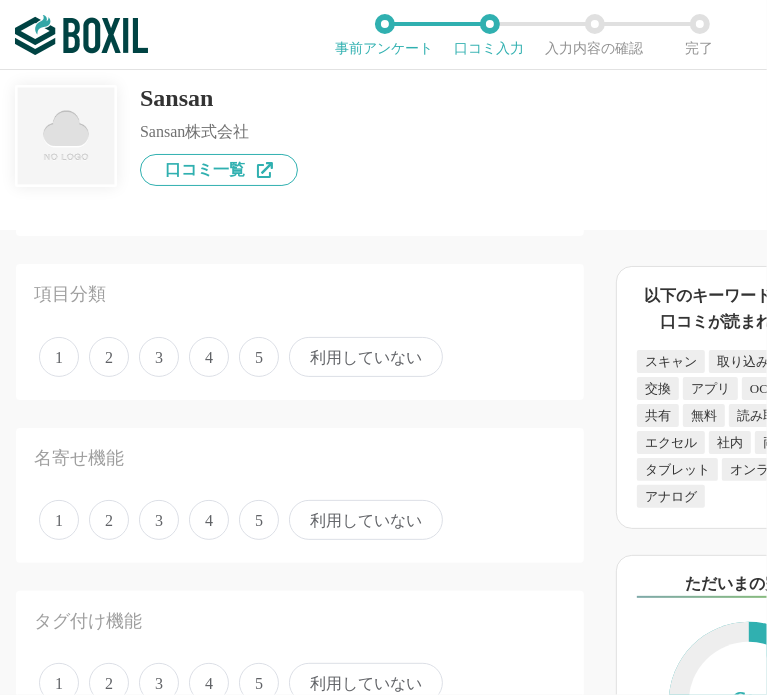 click on "4" at bounding box center (209, 357) 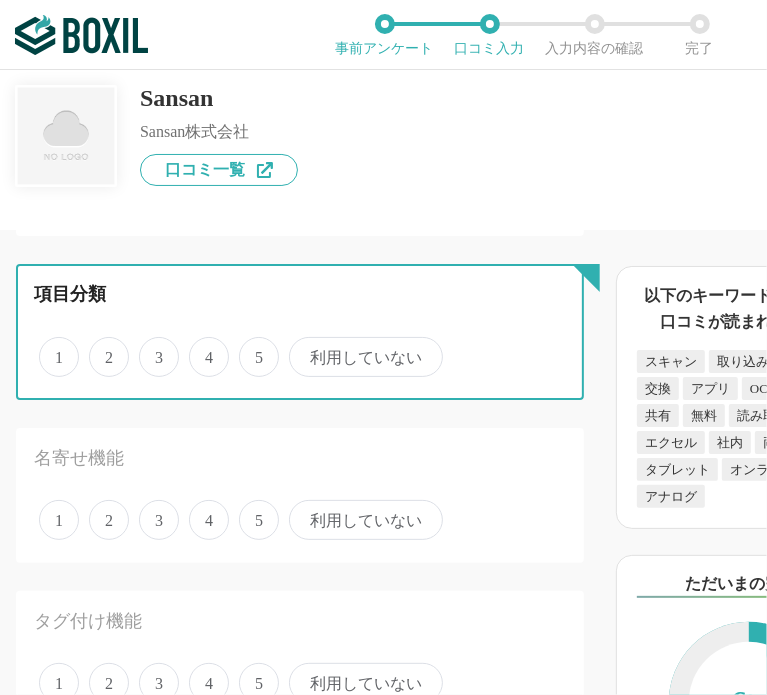 click on "4" at bounding box center [200, 346] 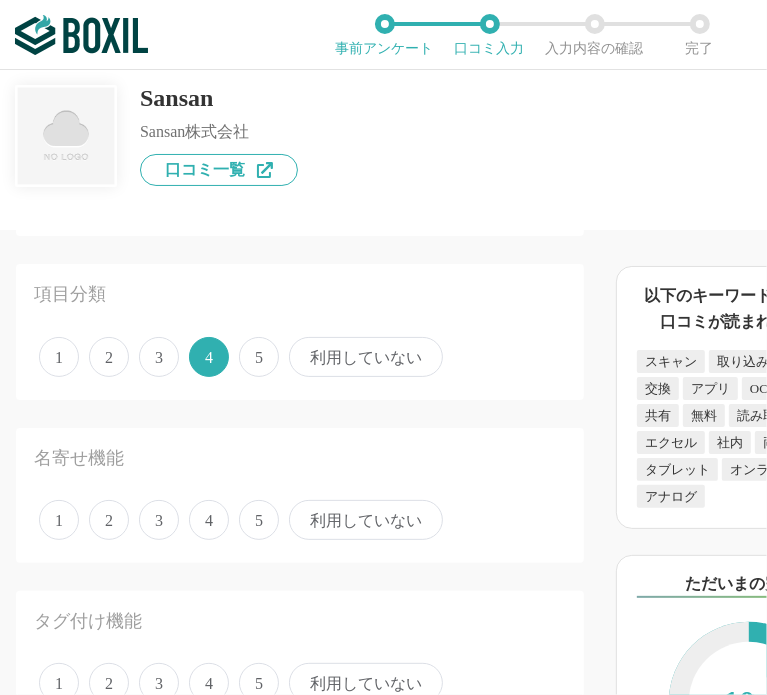 click on "5" at bounding box center (259, 520) 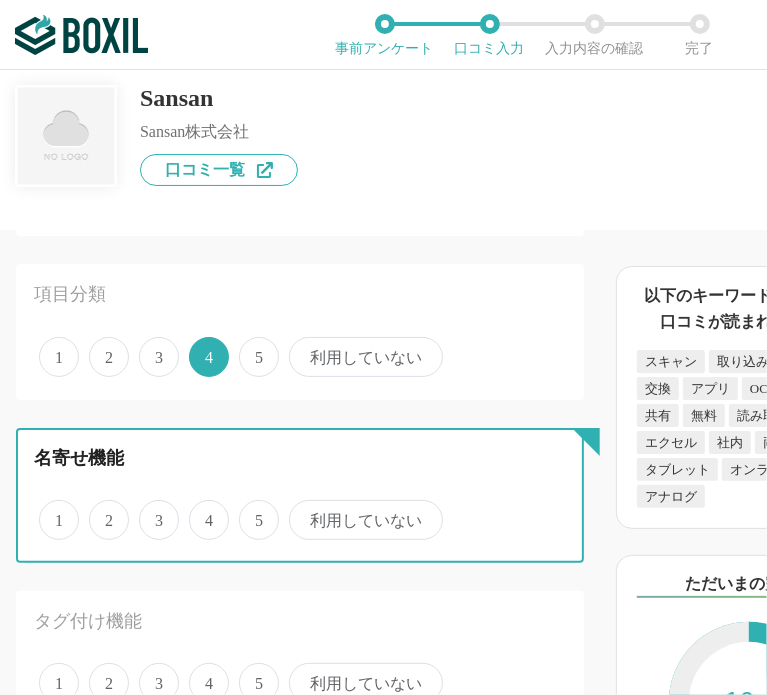 click on "5" at bounding box center (250, 509) 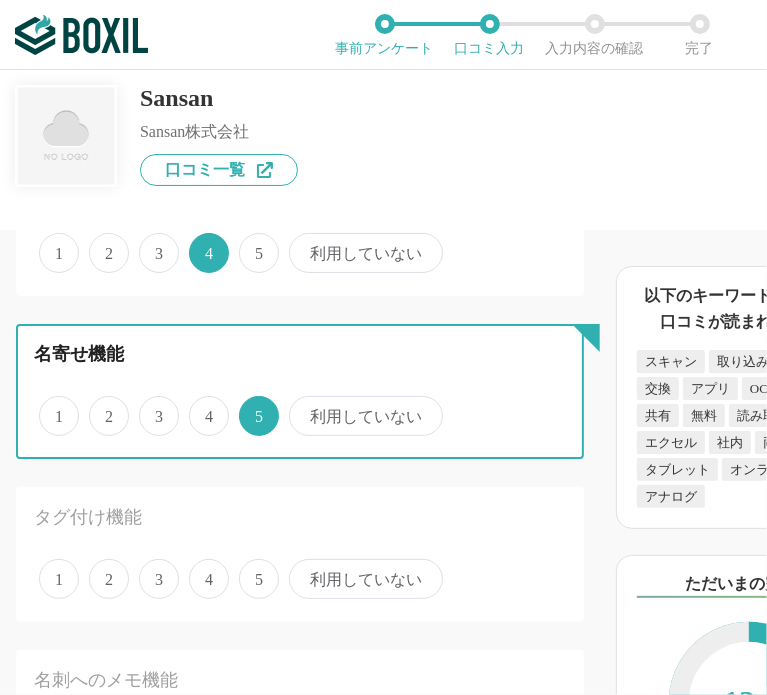 scroll, scrollTop: 700, scrollLeft: 0, axis: vertical 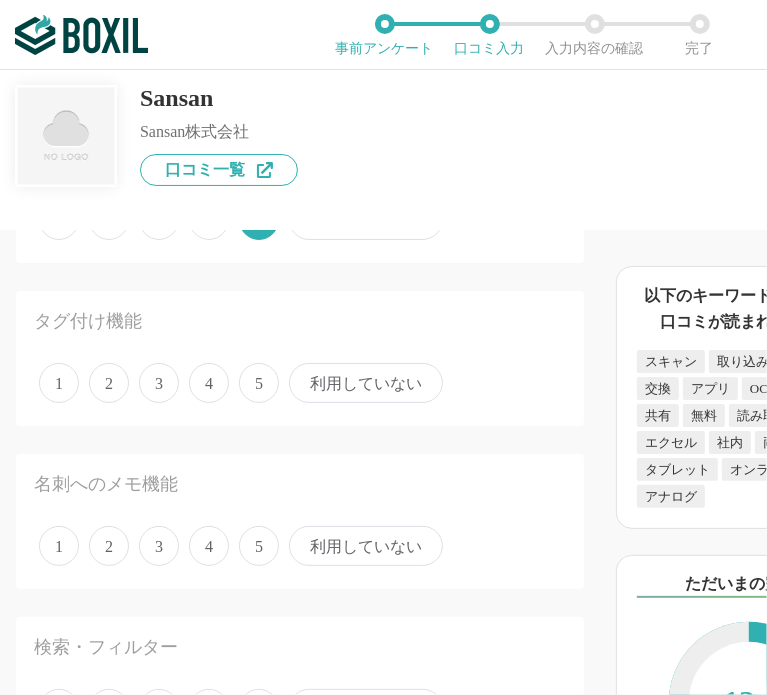 click on "4" at bounding box center (209, 383) 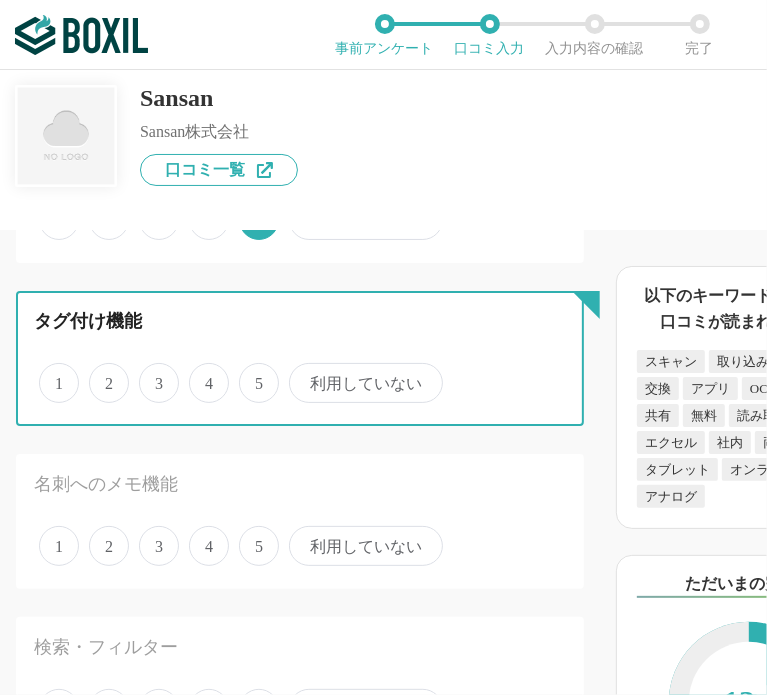 click on "4" at bounding box center (200, 372) 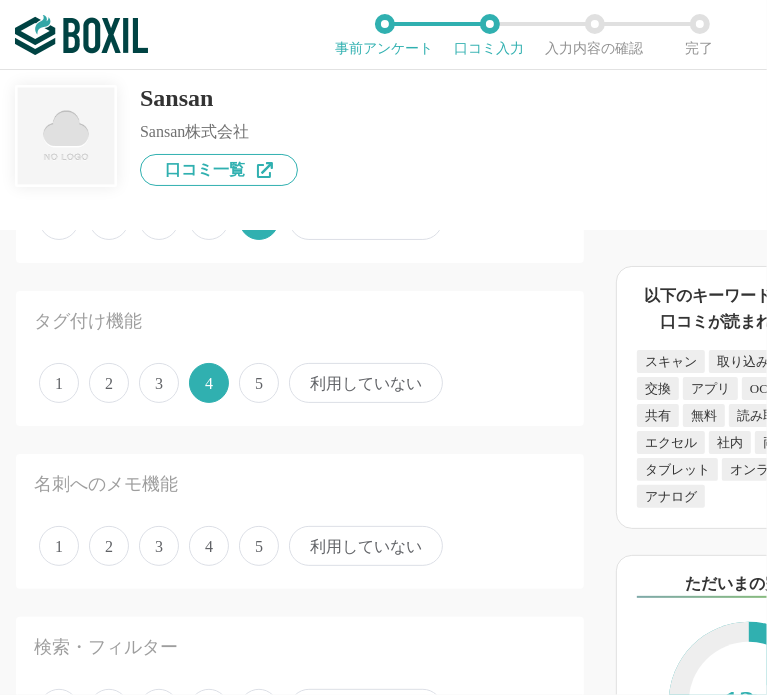 click on "4" at bounding box center [209, 383] 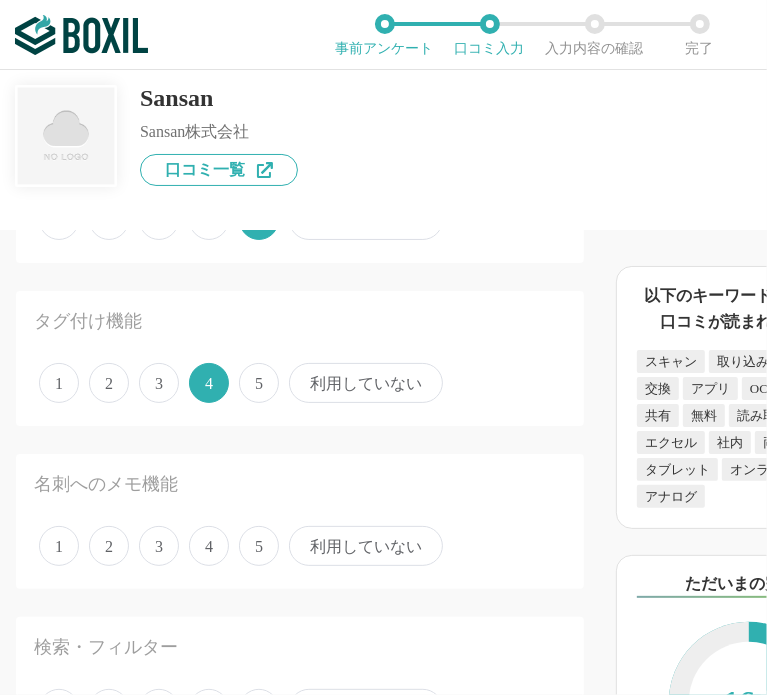 click on "1 2 3 4 5 利用していない" at bounding box center (300, 546) 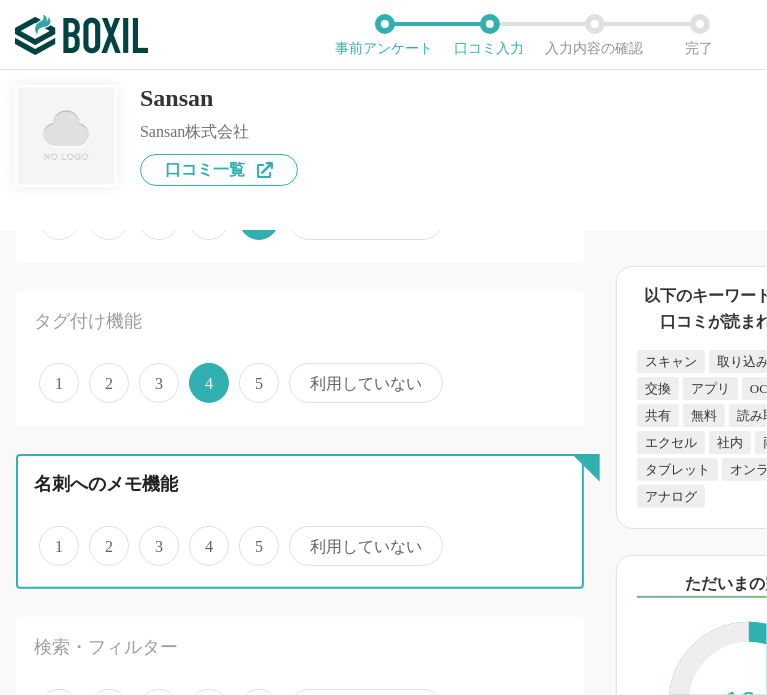 click on "4" at bounding box center [200, 535] 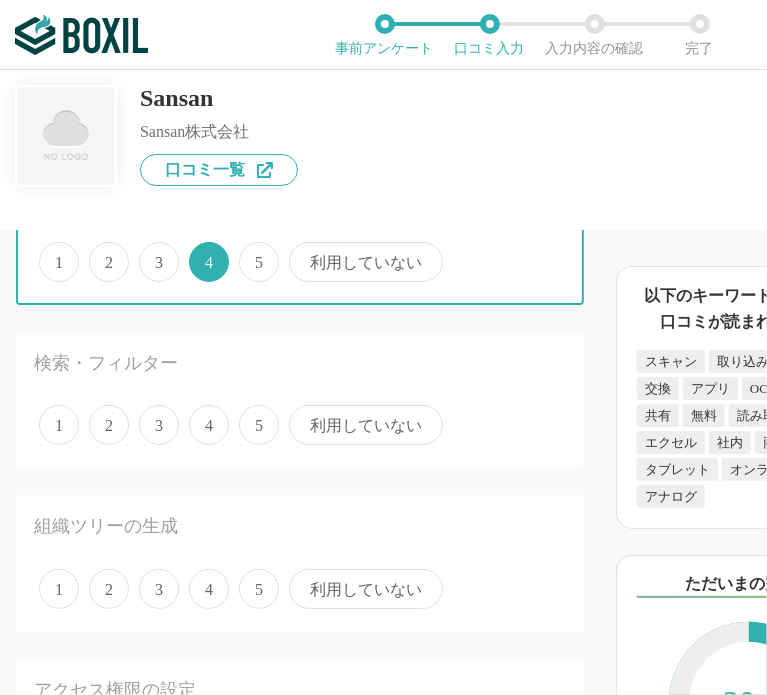 scroll, scrollTop: 1100, scrollLeft: 0, axis: vertical 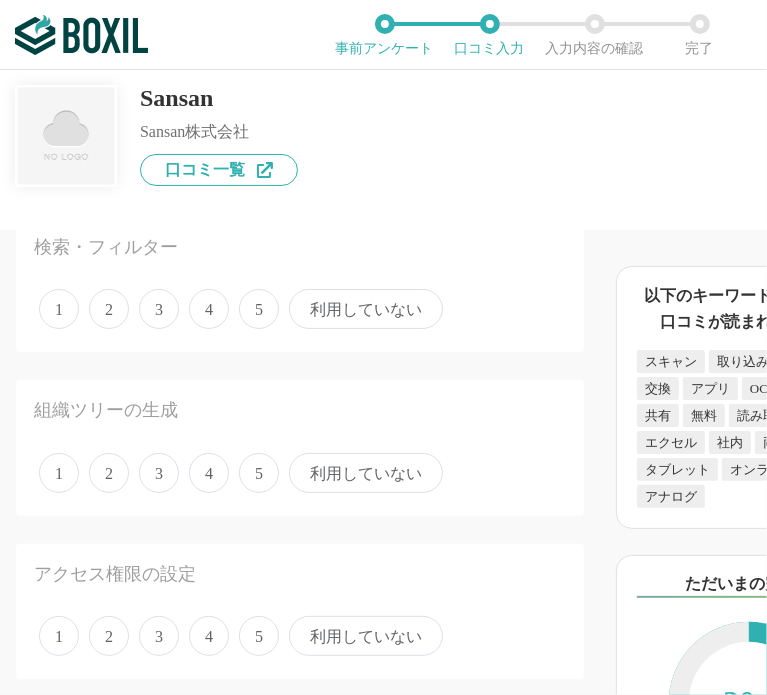 click on "4" at bounding box center (209, 309) 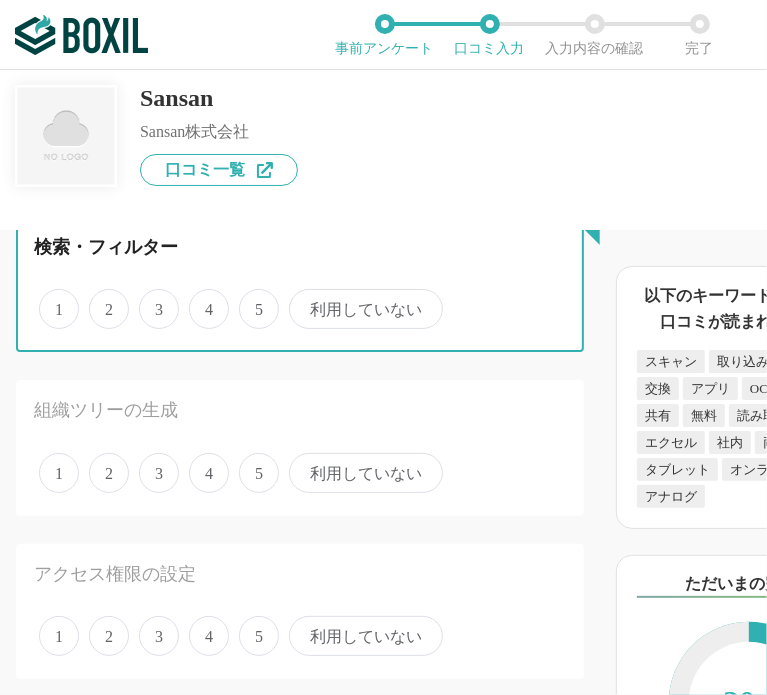 click on "4" at bounding box center (200, 298) 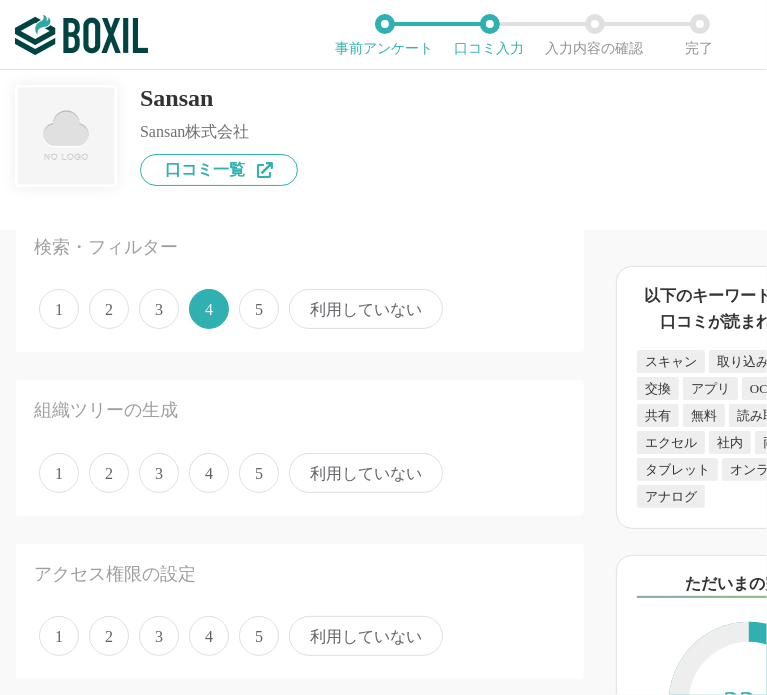 click on "5" at bounding box center (259, 473) 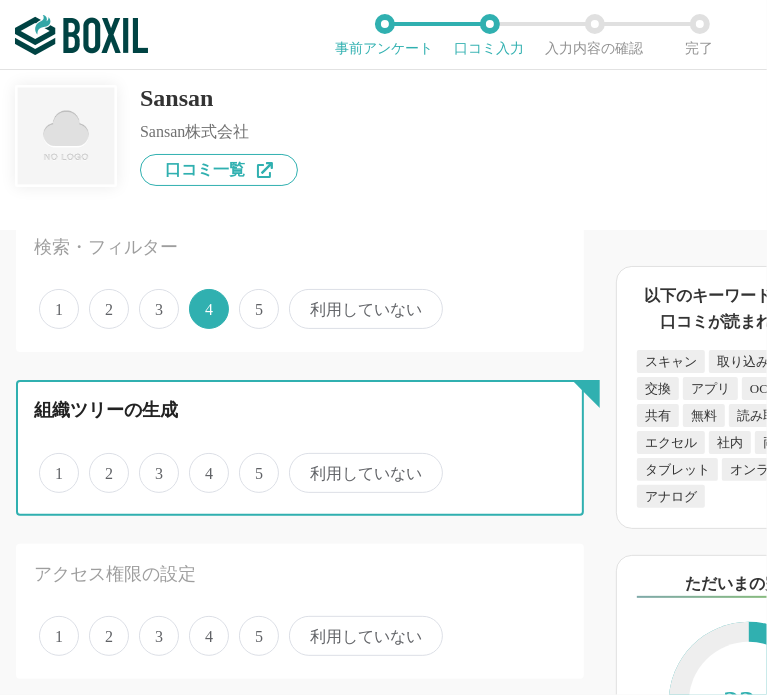 click on "5" at bounding box center (250, 462) 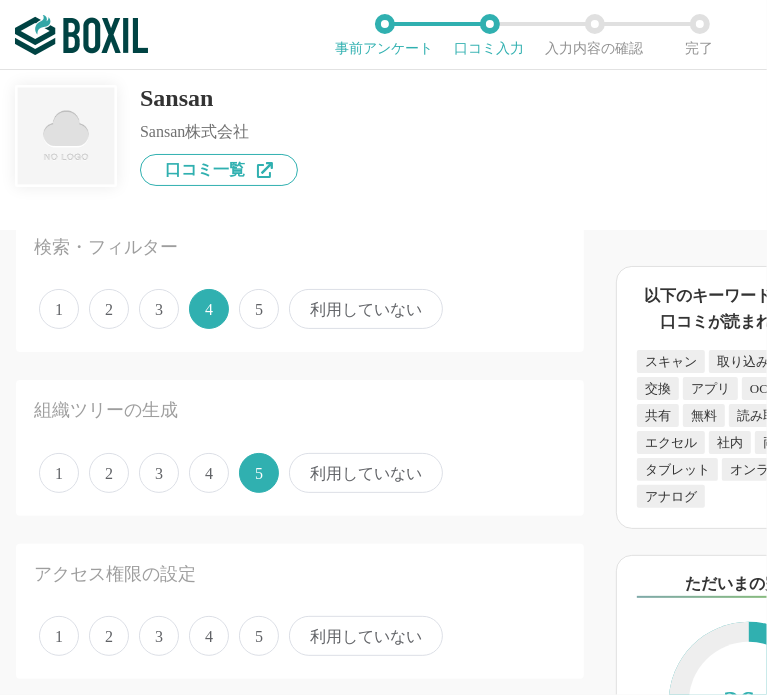 click on "4" at bounding box center [209, 636] 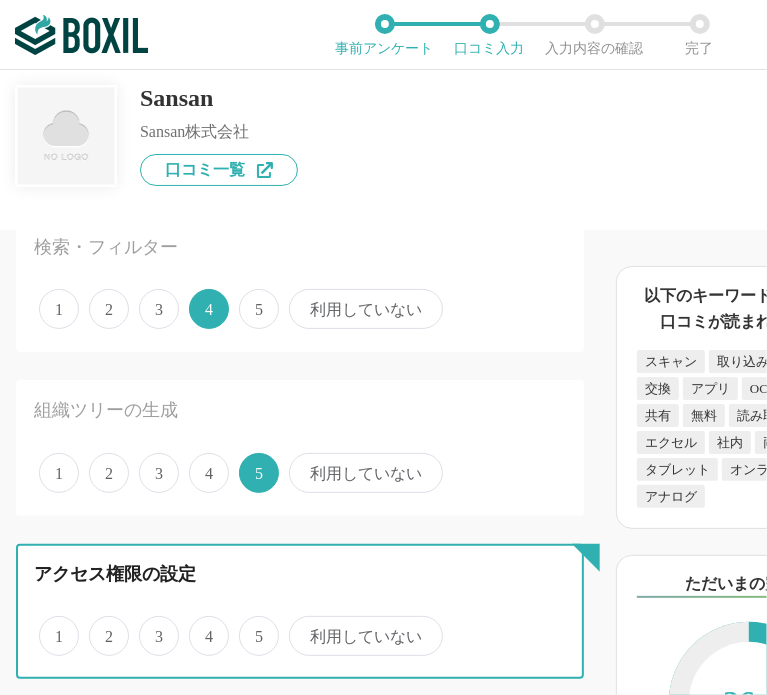 click on "4" at bounding box center [200, 625] 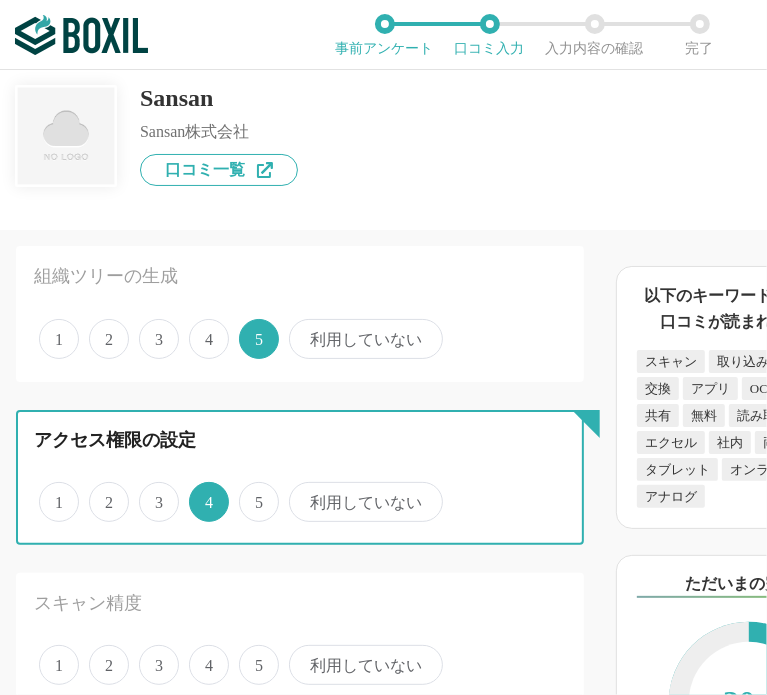 scroll, scrollTop: 1400, scrollLeft: 0, axis: vertical 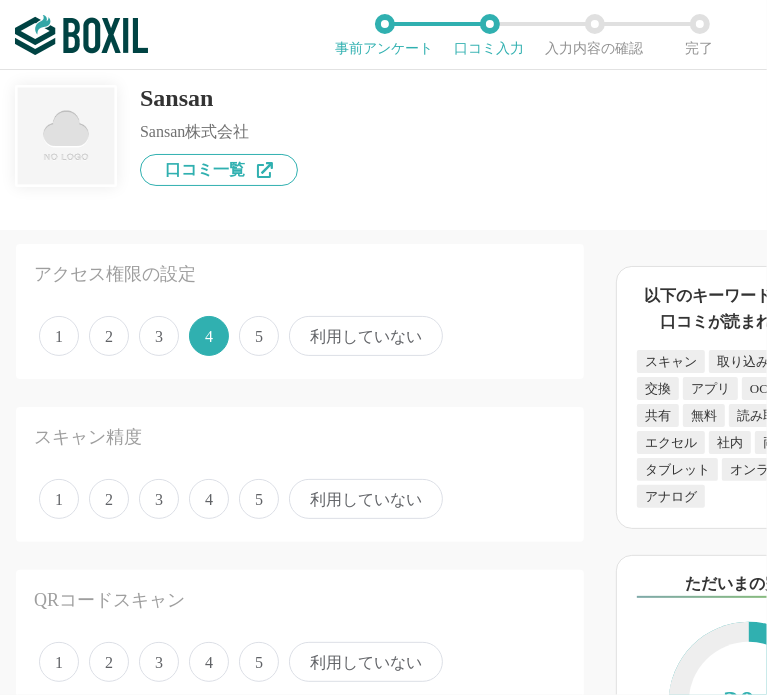 click on "5" at bounding box center (259, 499) 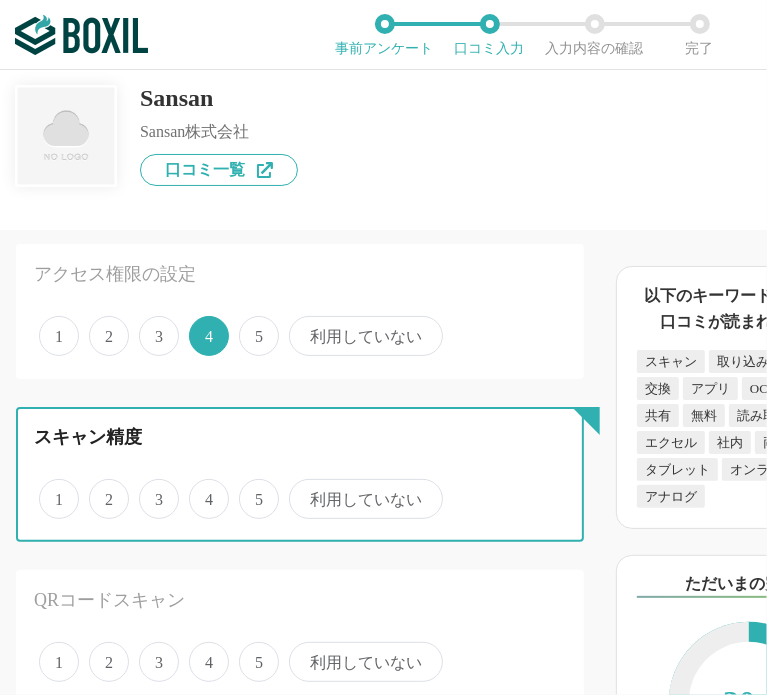 click on "5" at bounding box center [250, 488] 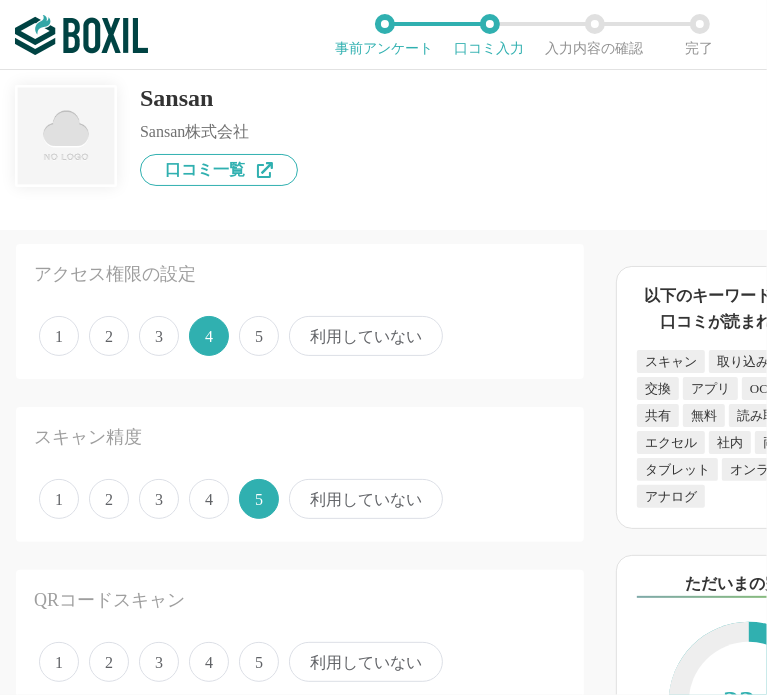 click on "5" at bounding box center [259, 662] 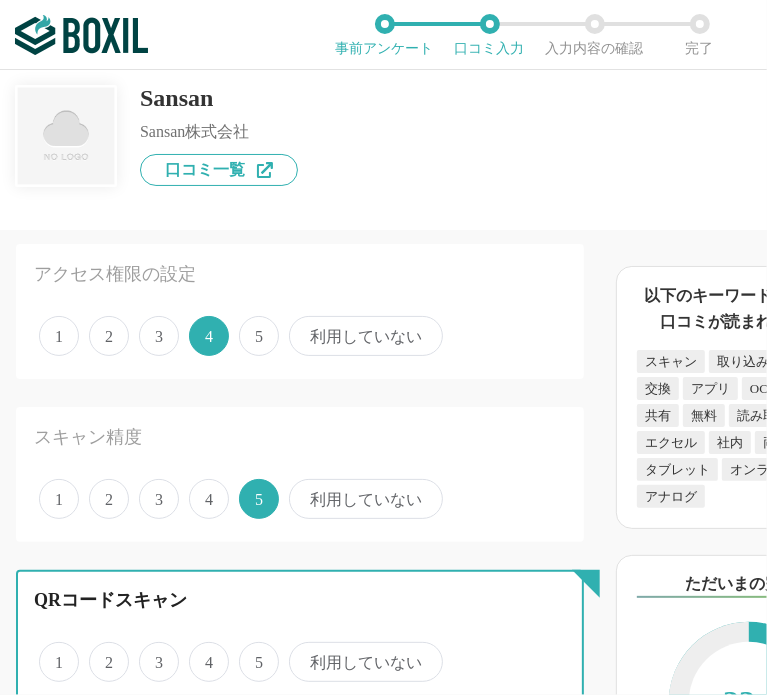 click on "5" at bounding box center (250, 651) 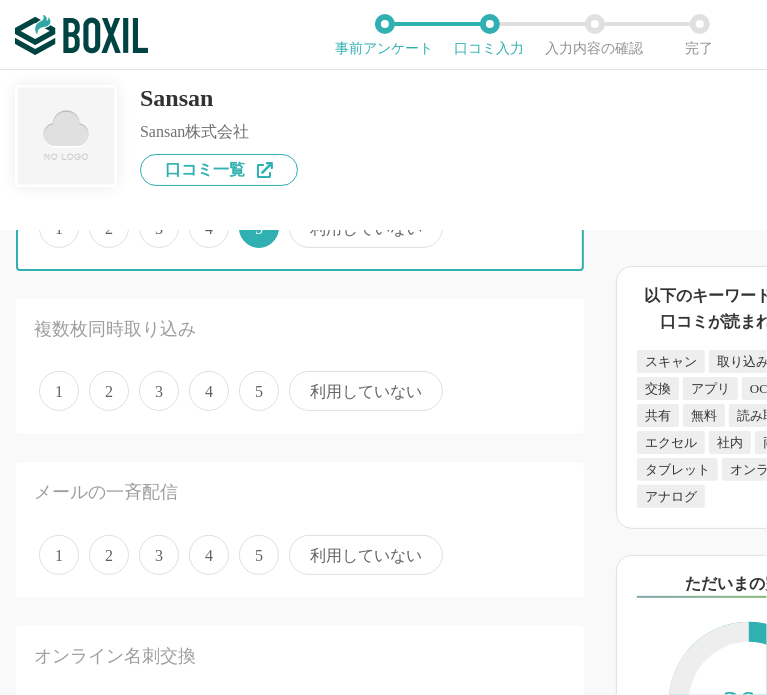 scroll, scrollTop: 1800, scrollLeft: 0, axis: vertical 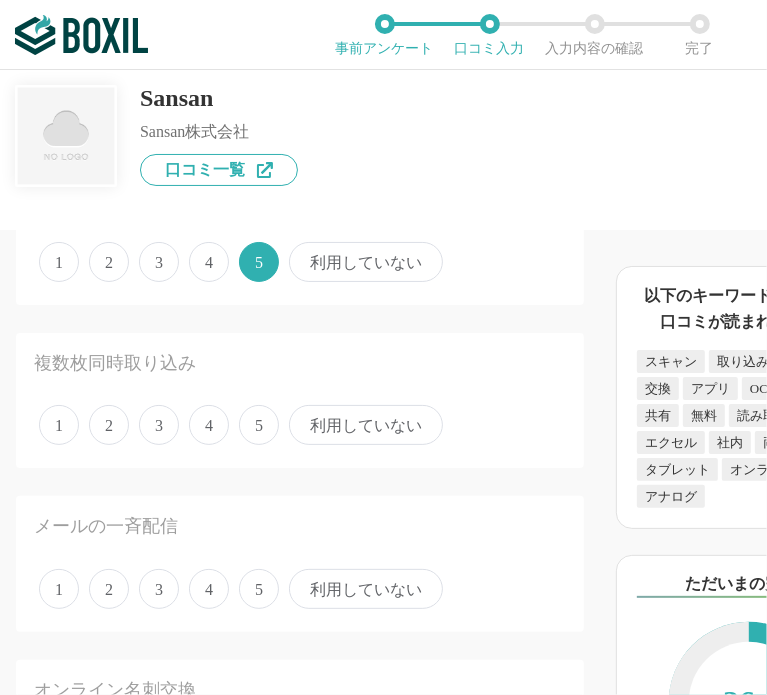 click on "4" at bounding box center (209, 425) 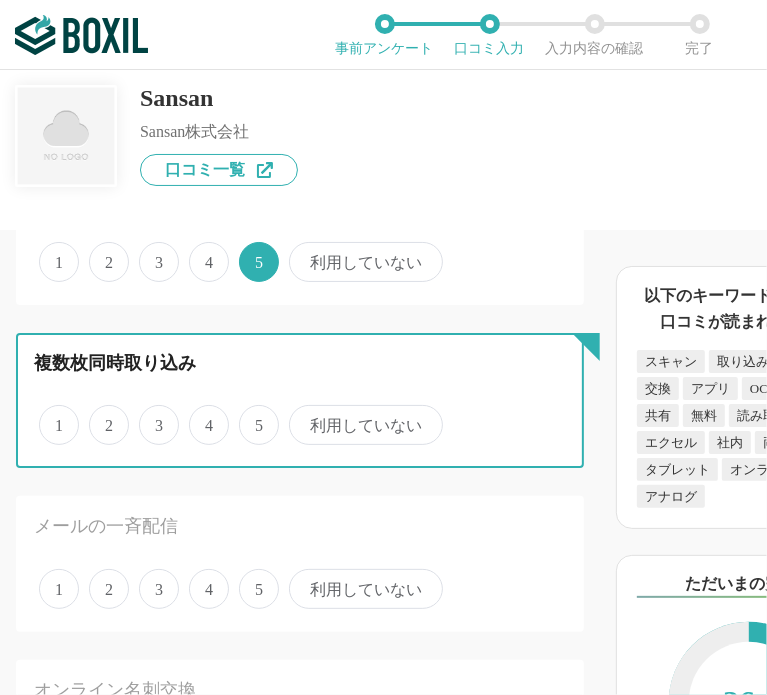 click on "4" at bounding box center (200, 414) 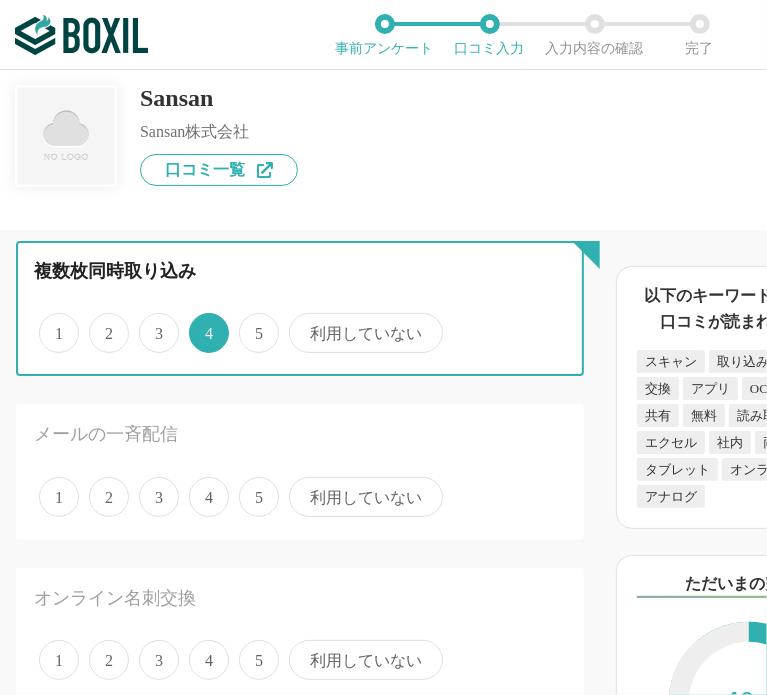 scroll, scrollTop: 2000, scrollLeft: 0, axis: vertical 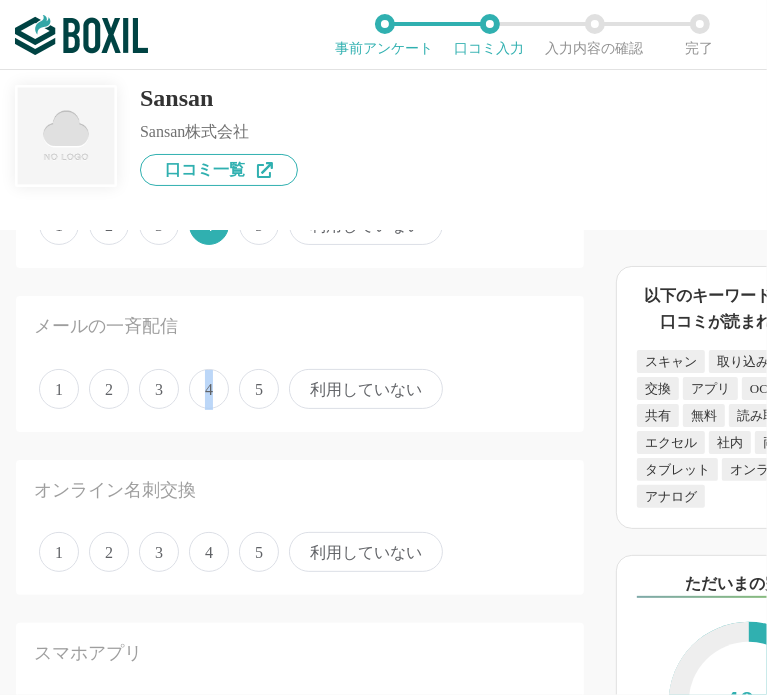 click on "4" at bounding box center (209, 389) 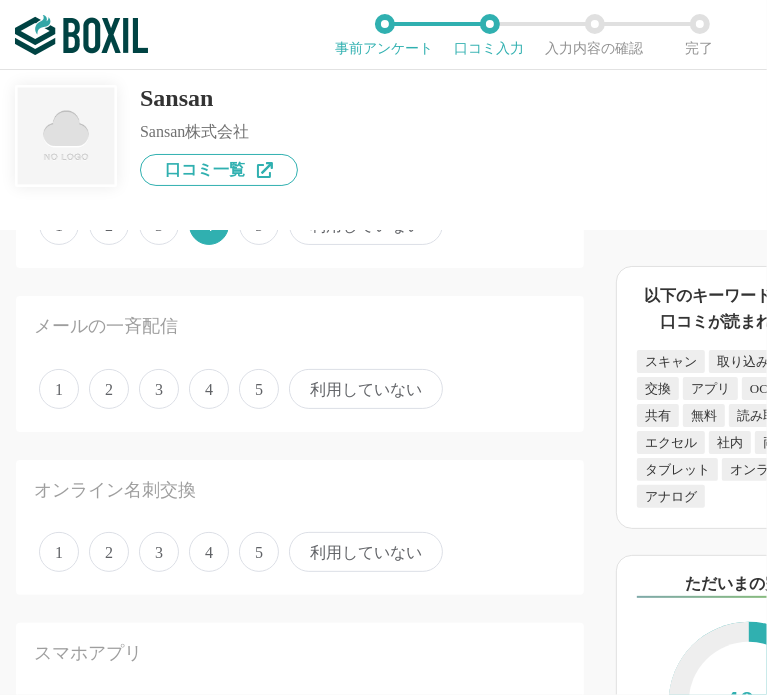 click on "5" at bounding box center (259, 552) 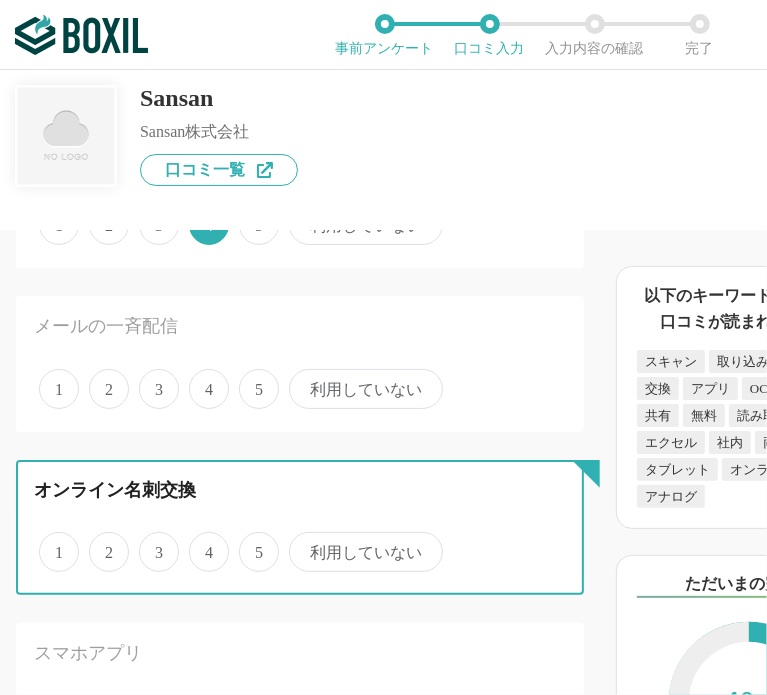 click on "5" at bounding box center (250, 541) 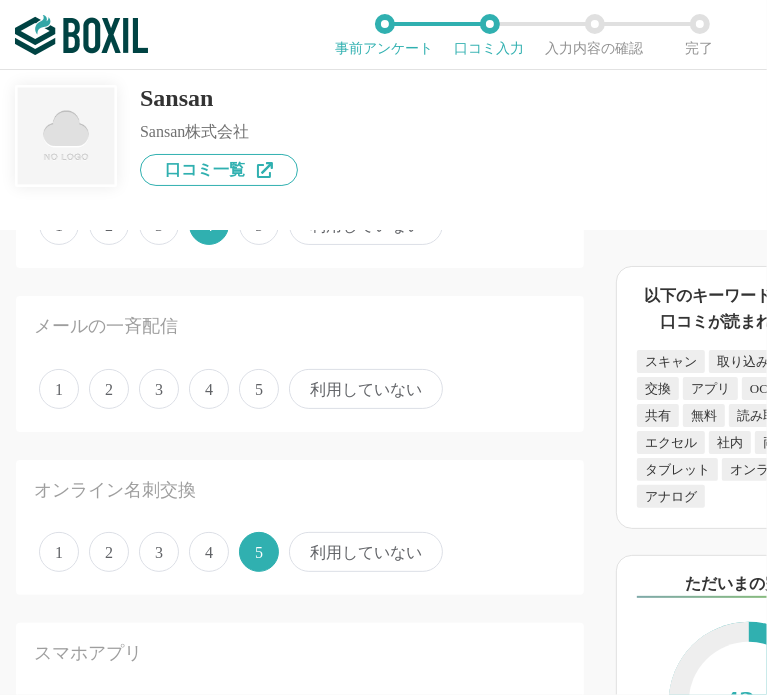 click on "5" at bounding box center [259, 552] 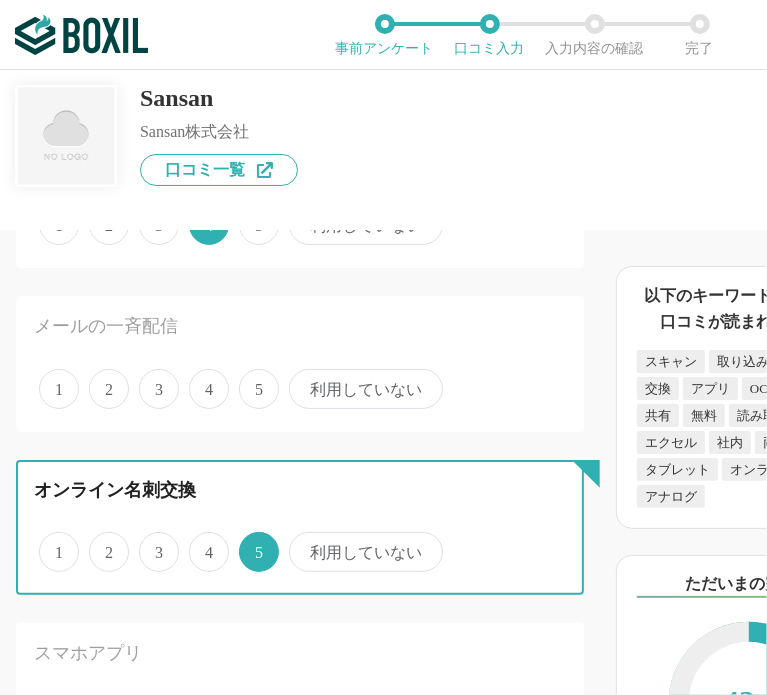 click on "5" at bounding box center [250, 541] 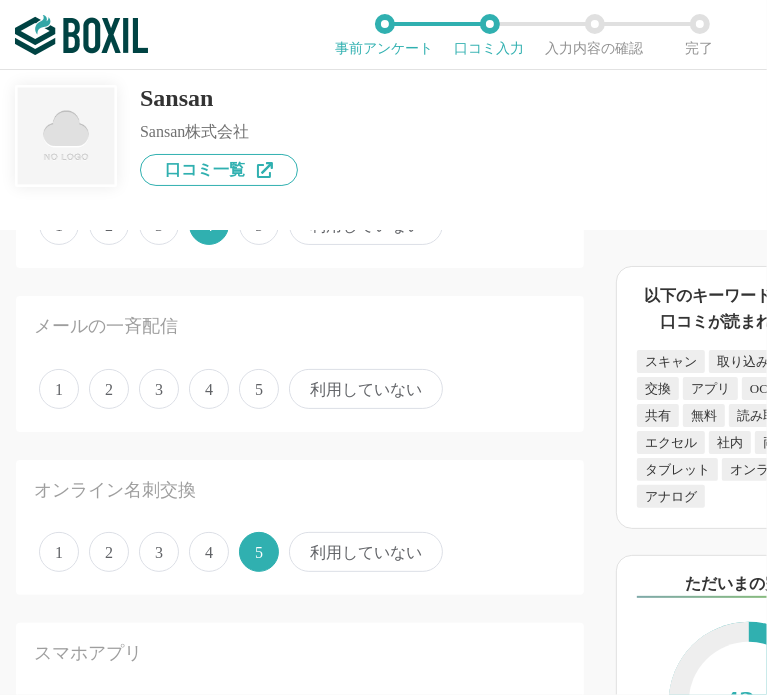 click on "4" at bounding box center [209, 389] 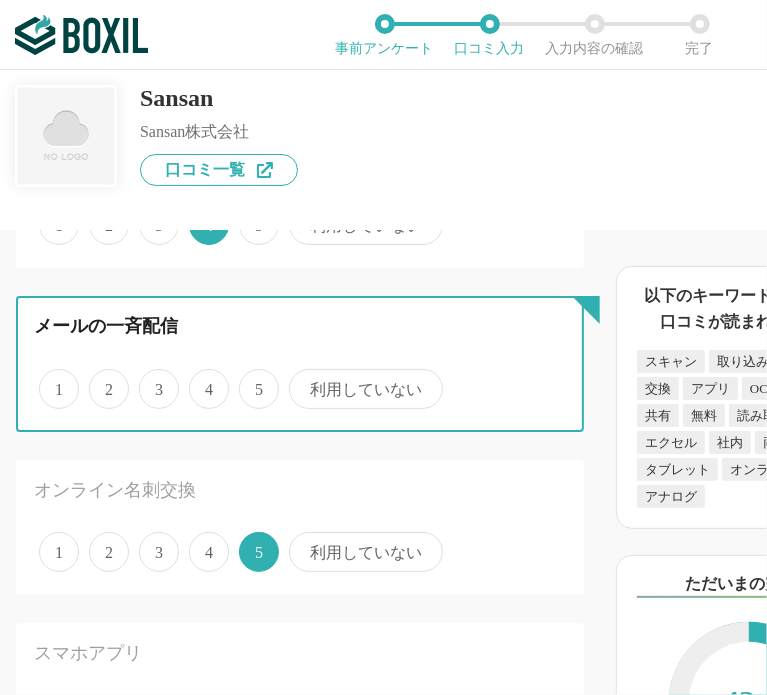 click on "4" at bounding box center [200, 378] 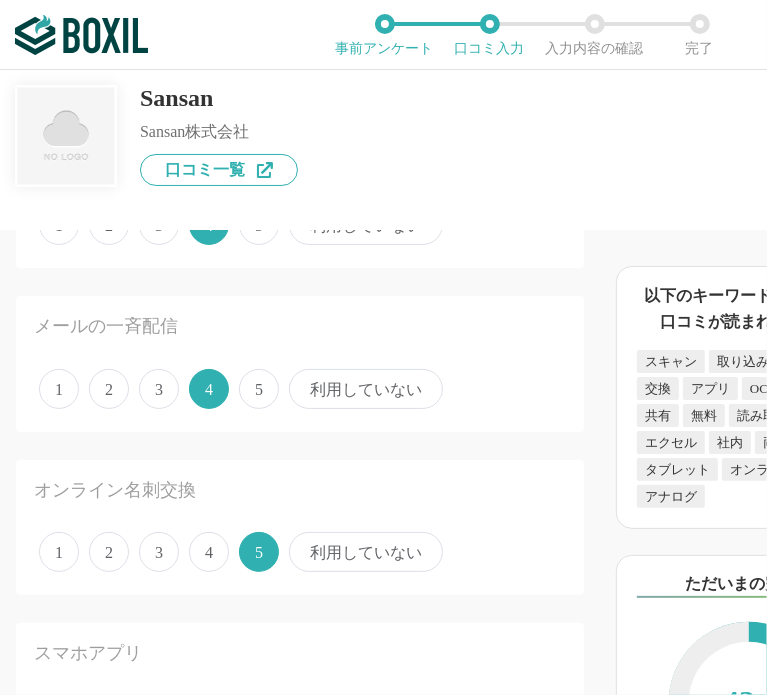click on "4" at bounding box center [209, 389] 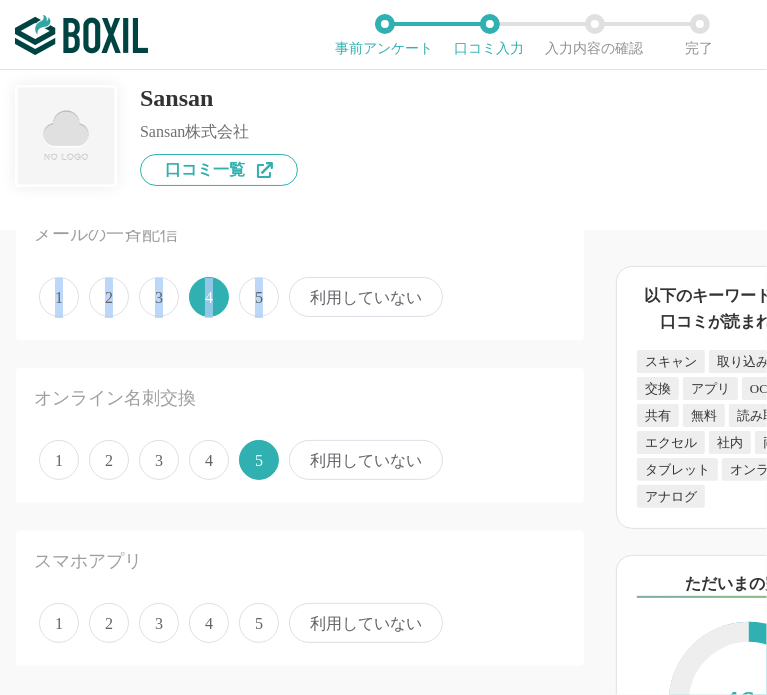 scroll, scrollTop: 2200, scrollLeft: 0, axis: vertical 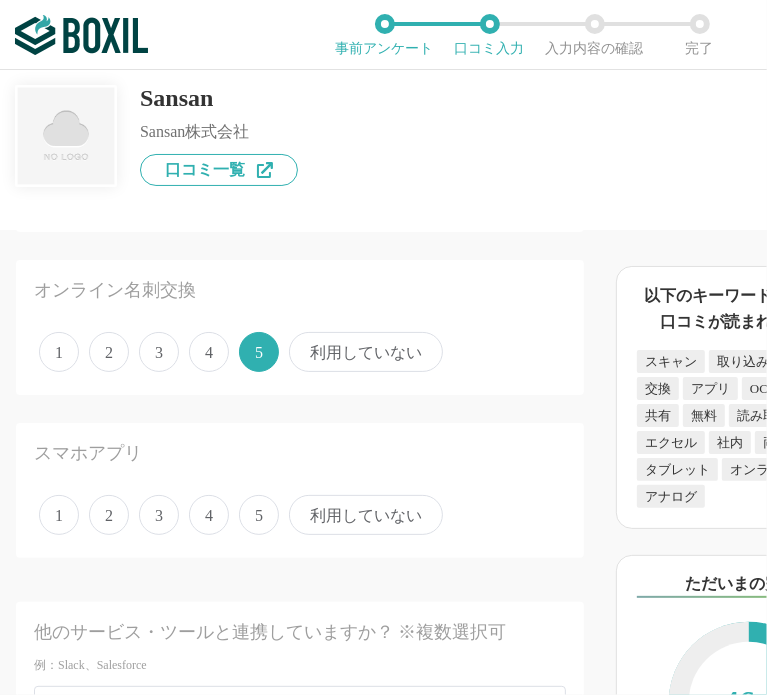 click on "4" at bounding box center [209, 515] 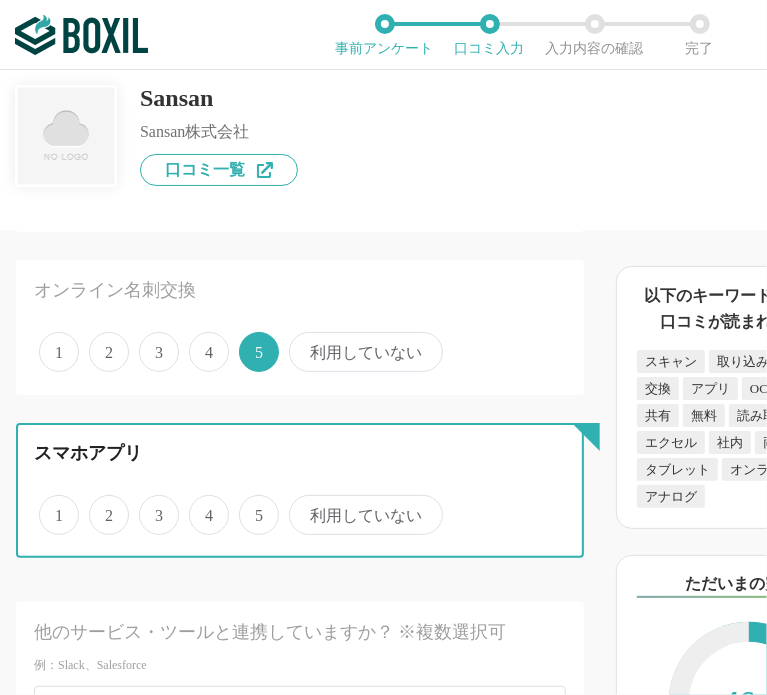 click on "4" at bounding box center (200, 504) 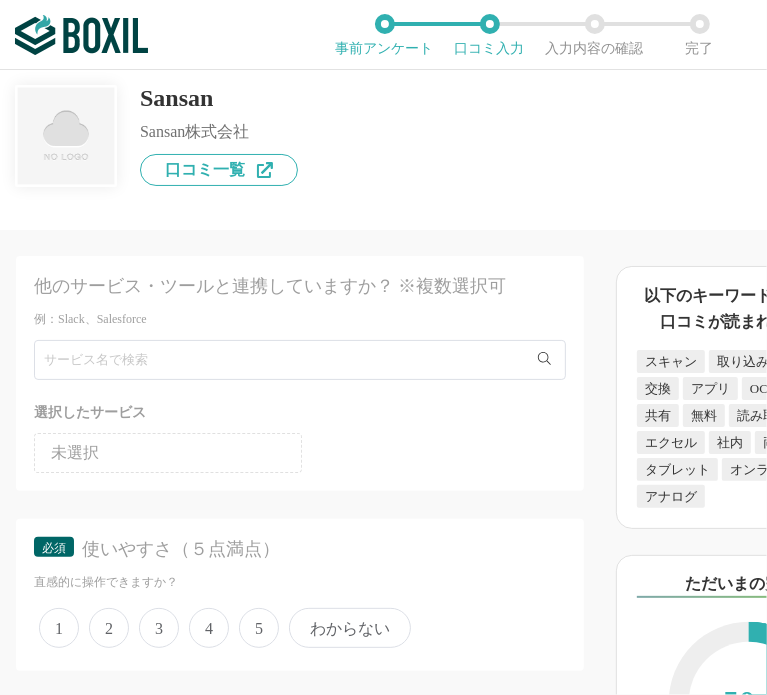 scroll, scrollTop: 2800, scrollLeft: 0, axis: vertical 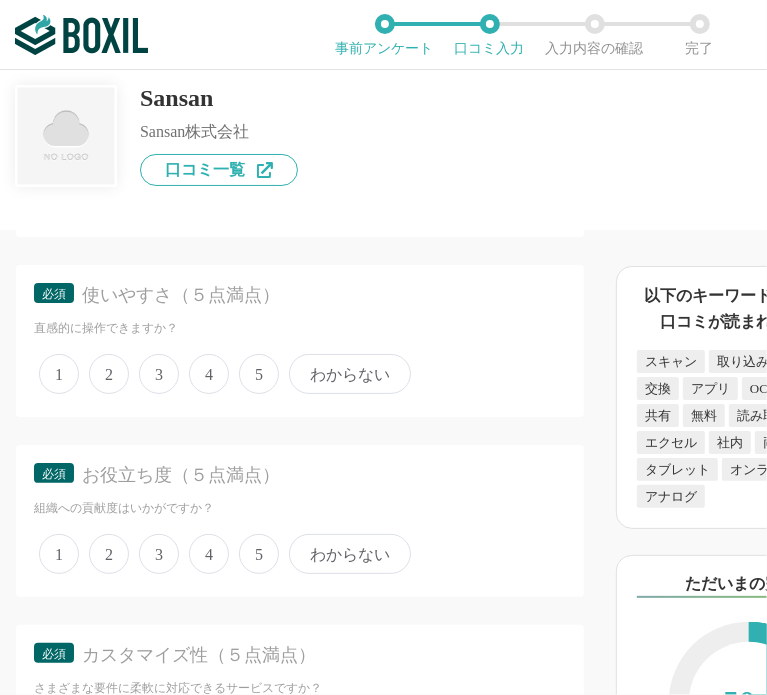 click on "5" at bounding box center (259, 374) 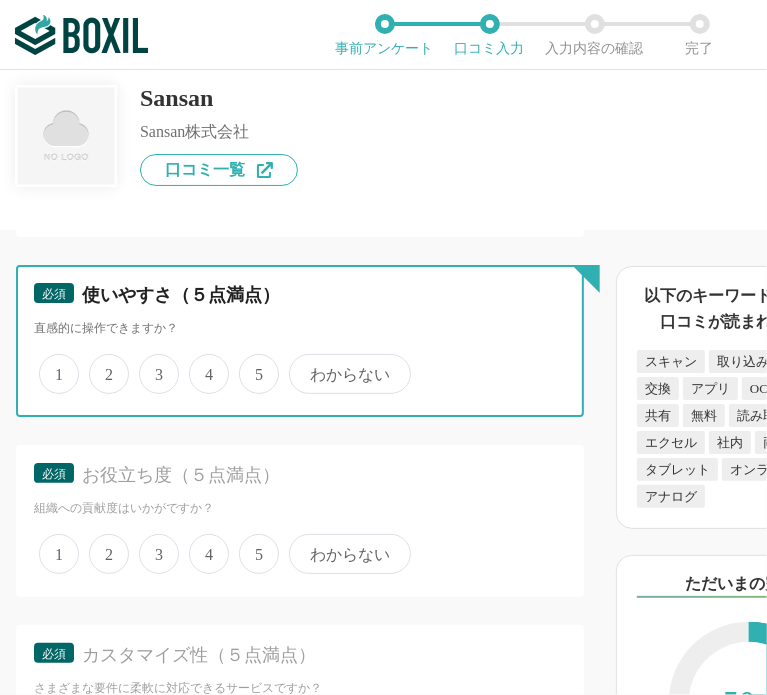 click on "5" at bounding box center (250, 363) 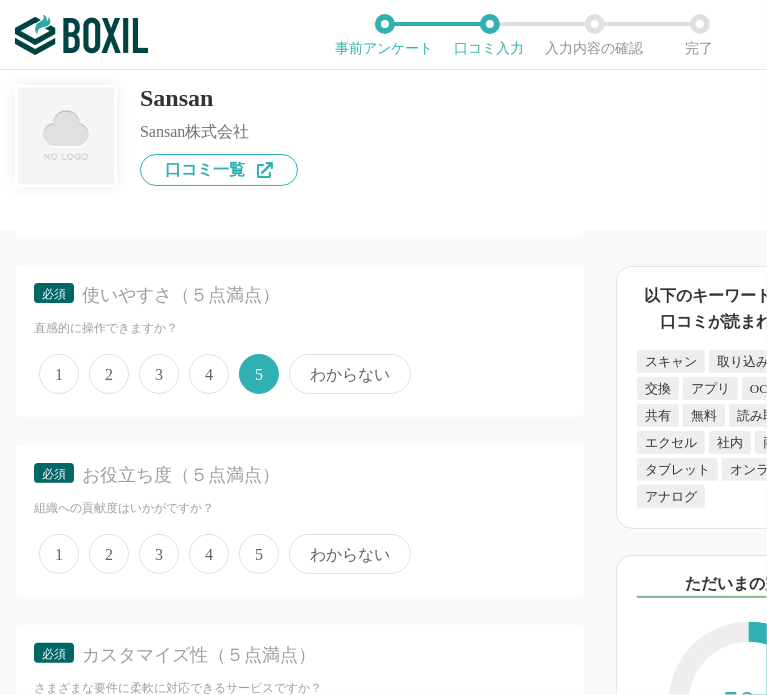 click on "5" at bounding box center (259, 374) 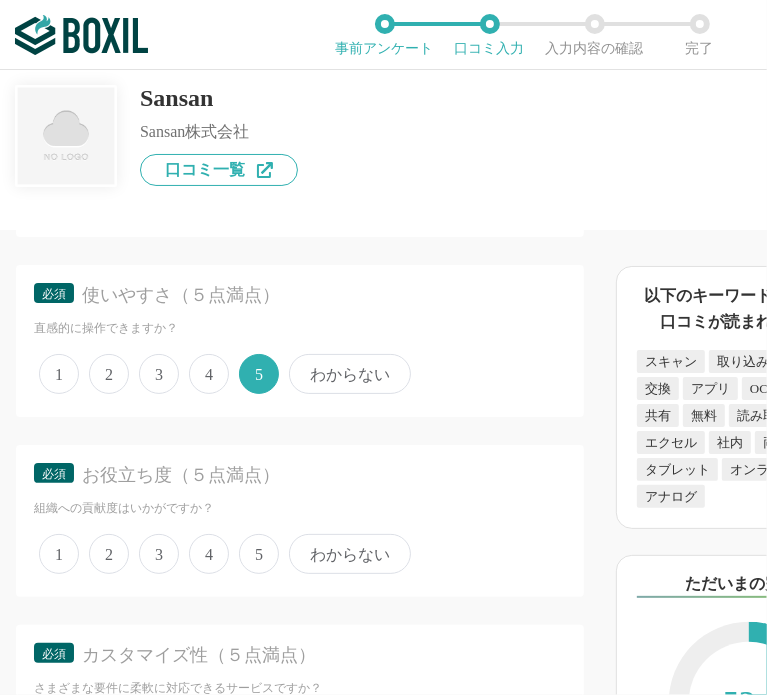 click on "5" at bounding box center [259, 554] 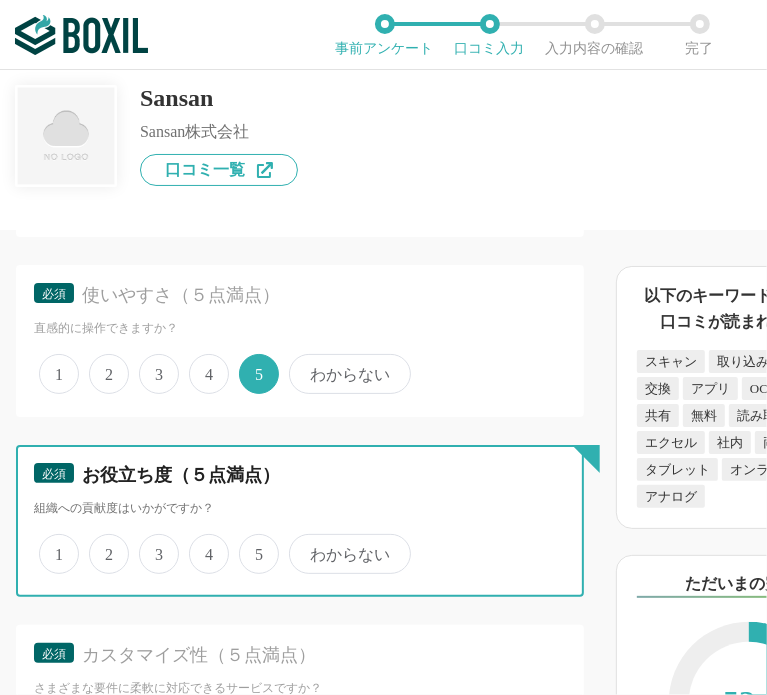 click on "5" at bounding box center [250, 543] 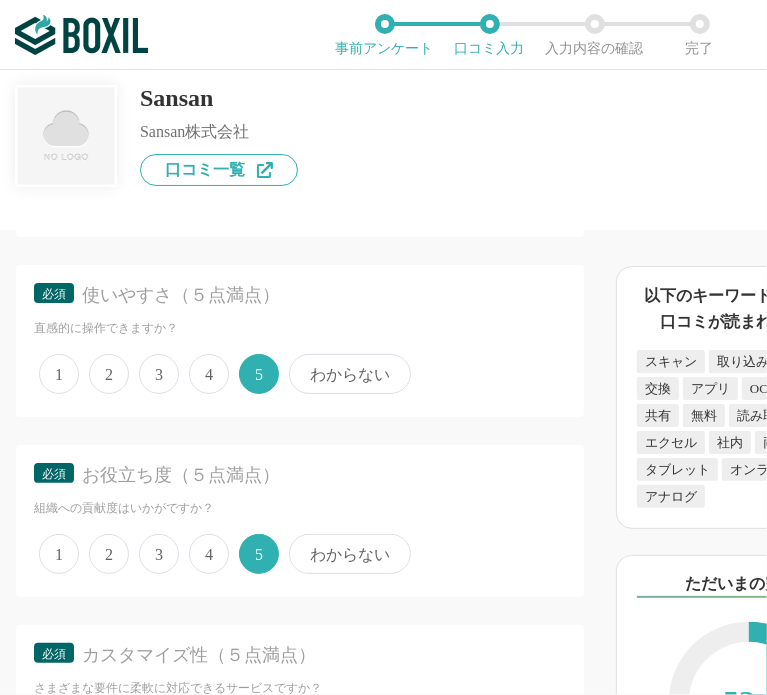 click on "5" at bounding box center [259, 554] 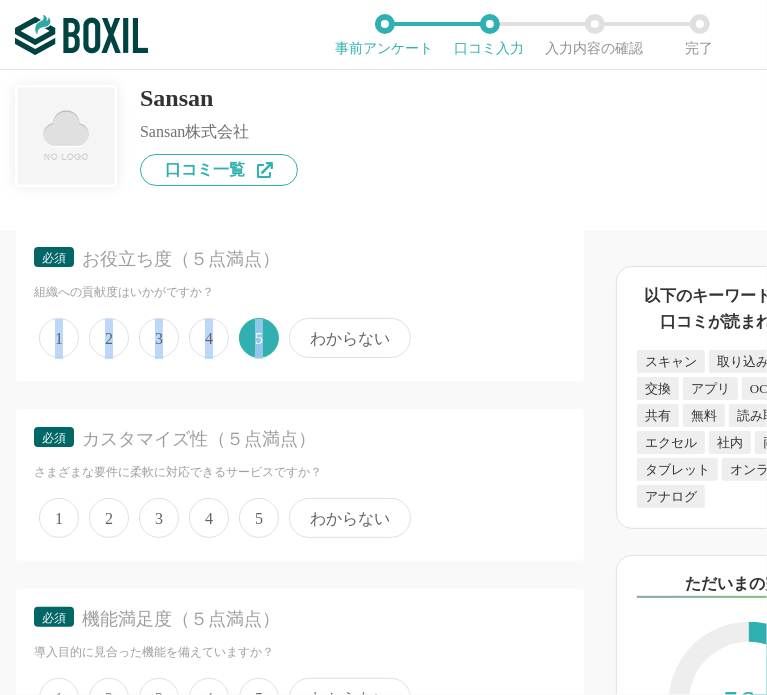 scroll, scrollTop: 3100, scrollLeft: 0, axis: vertical 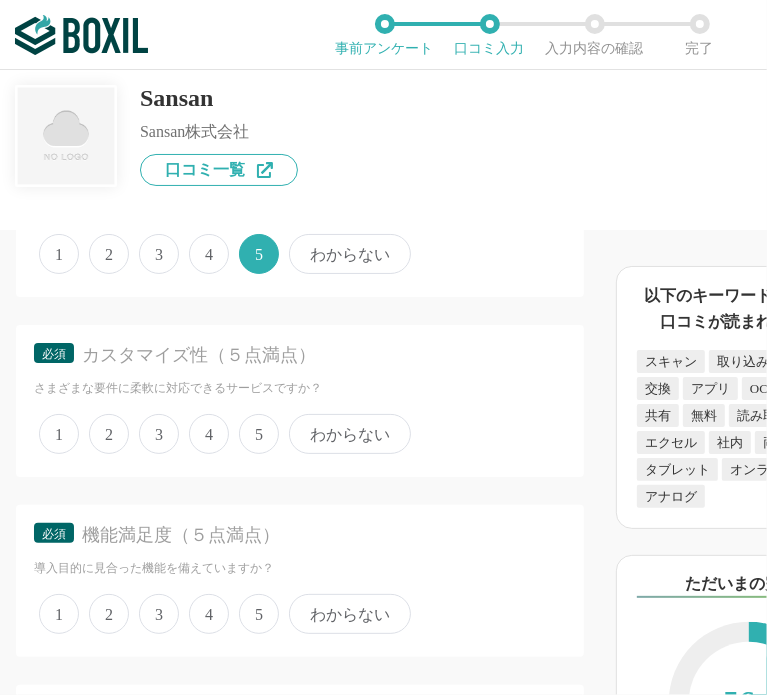 click on "カスタマイズ性（５点満点）" at bounding box center (321, 355) 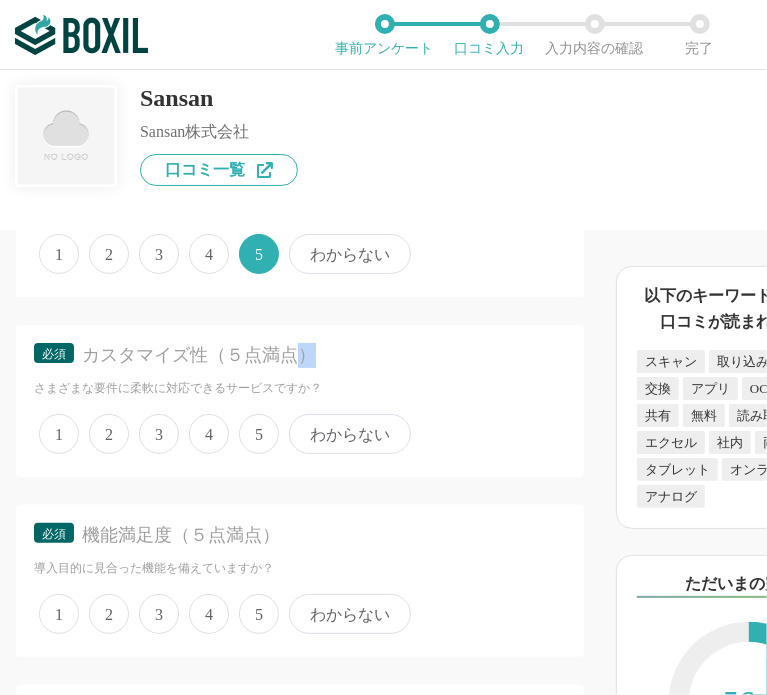 click on "必須 カスタマイズ性（５点満点） さまざまな要件に柔軟に対応できるサービスですか？ 1 2 3 4 5 わからない" at bounding box center [300, 401] 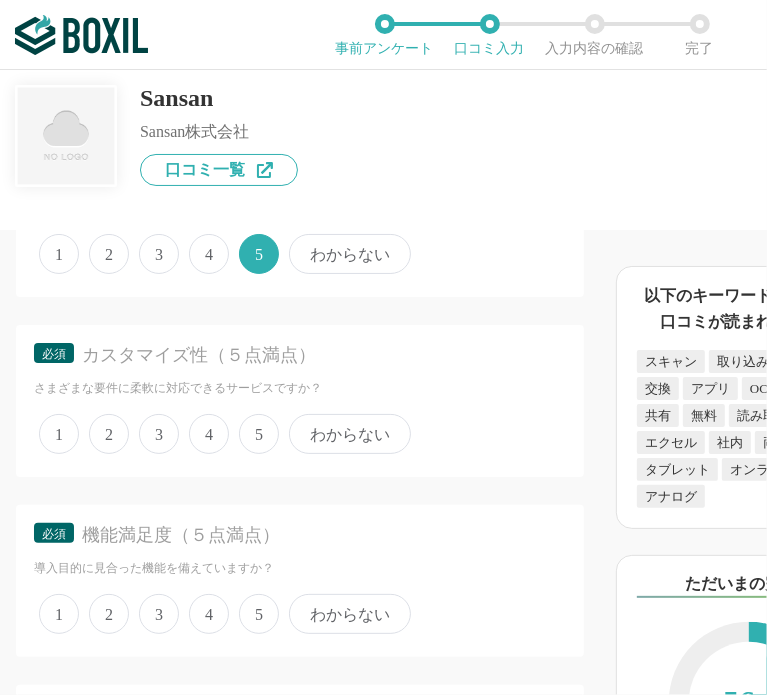 click on "5" at bounding box center (259, 434) 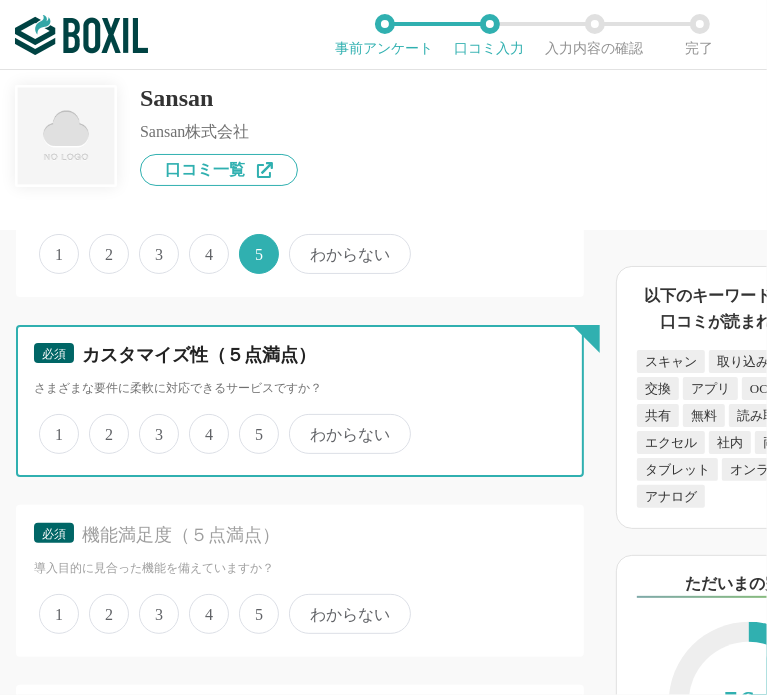 click on "5" at bounding box center [250, 423] 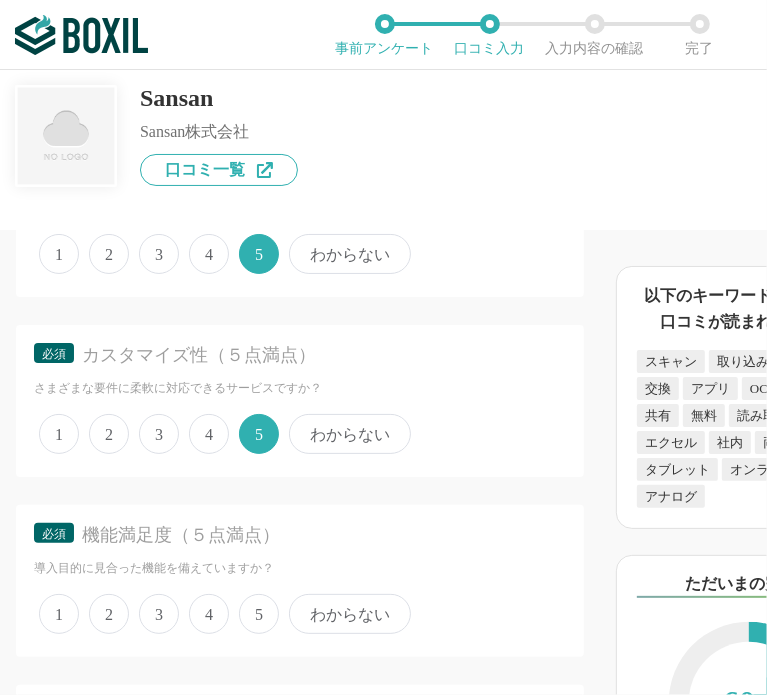 click on "1 2 3 4 5 わからない" at bounding box center [300, 614] 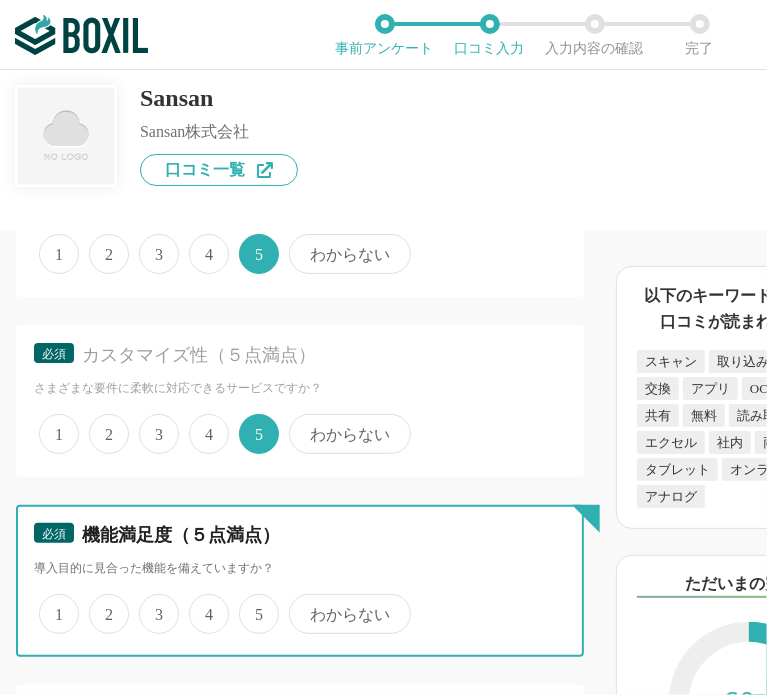 click on "4" at bounding box center (200, 603) 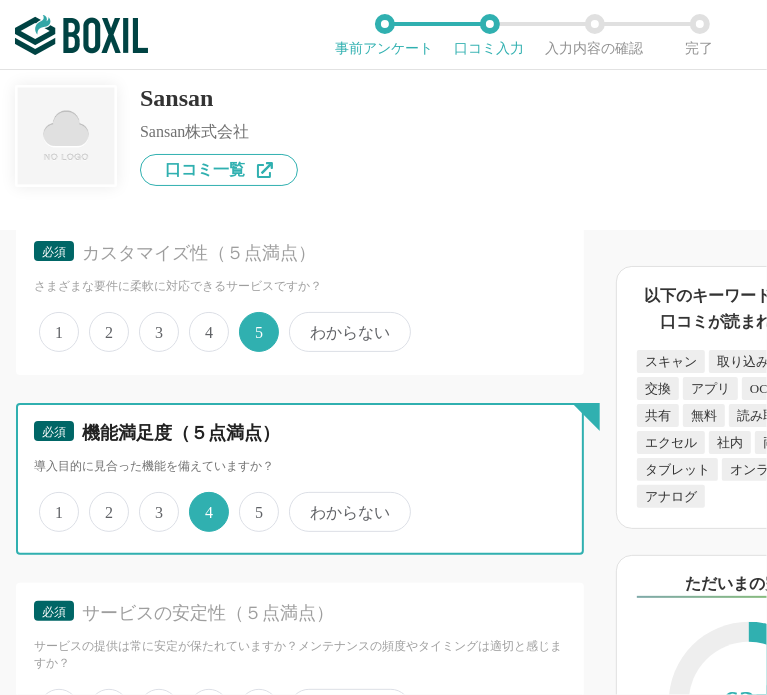 scroll, scrollTop: 3400, scrollLeft: 0, axis: vertical 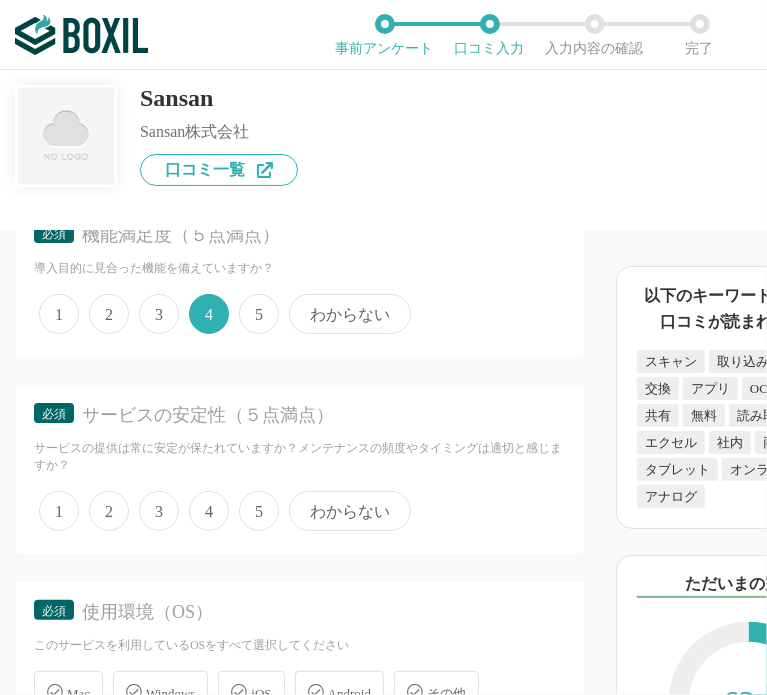 click on "4" at bounding box center (209, 511) 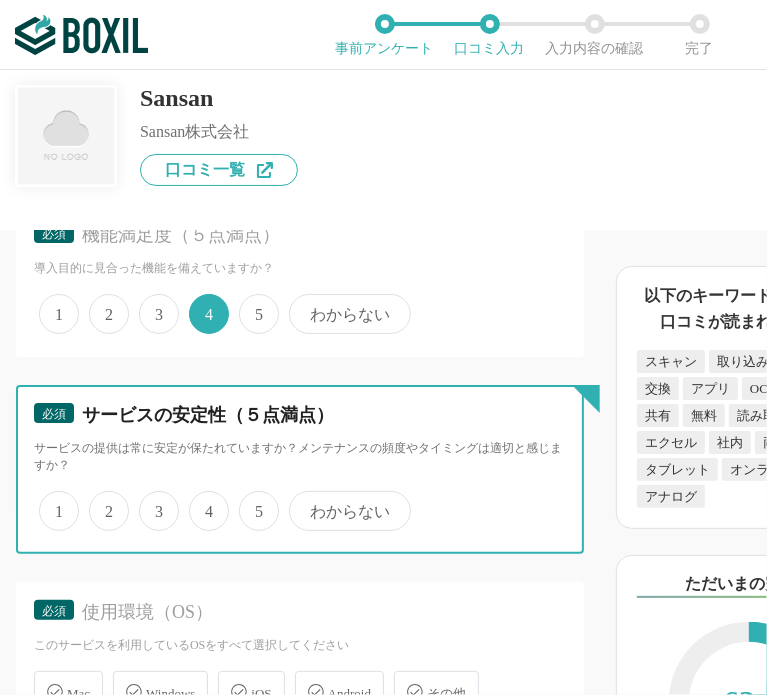 click on "4" at bounding box center [200, 500] 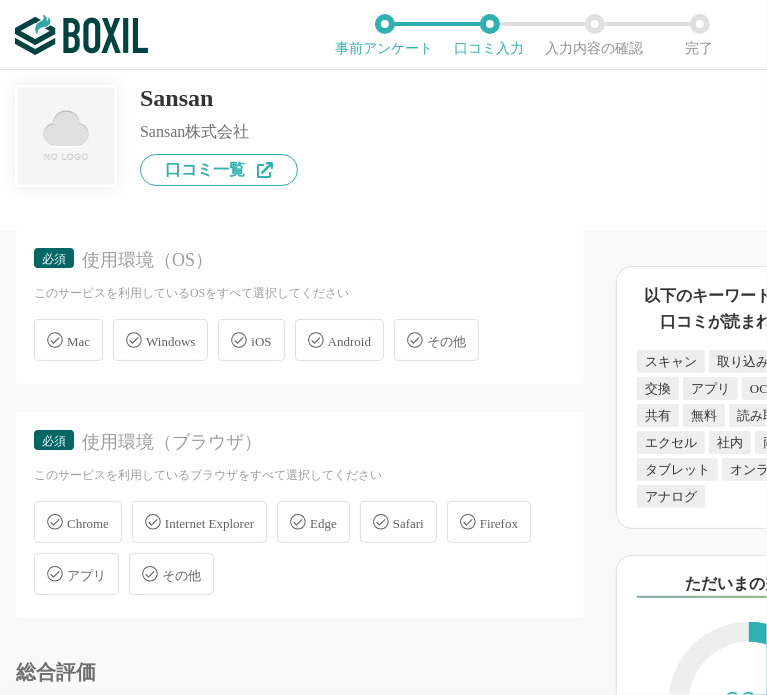 scroll, scrollTop: 3800, scrollLeft: 0, axis: vertical 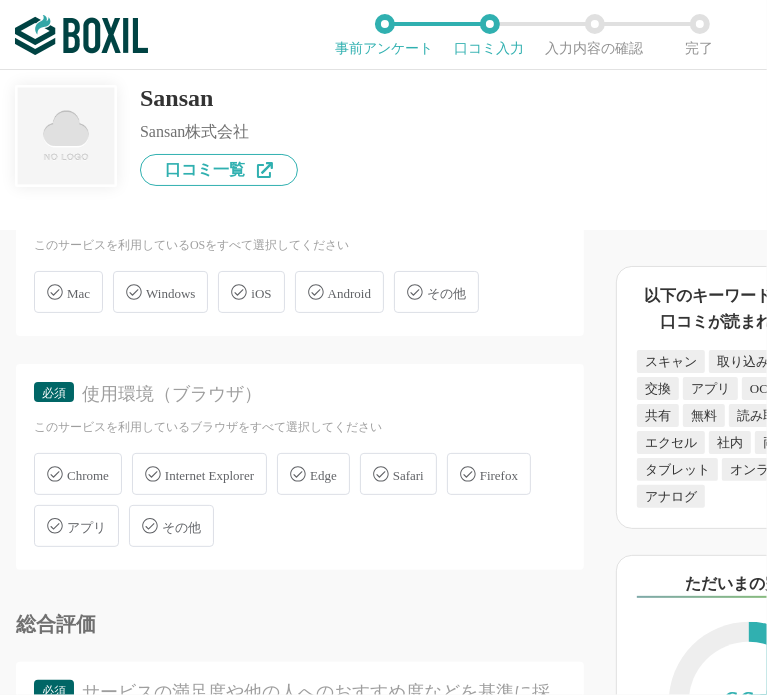 click on "Windows" at bounding box center [160, 292] 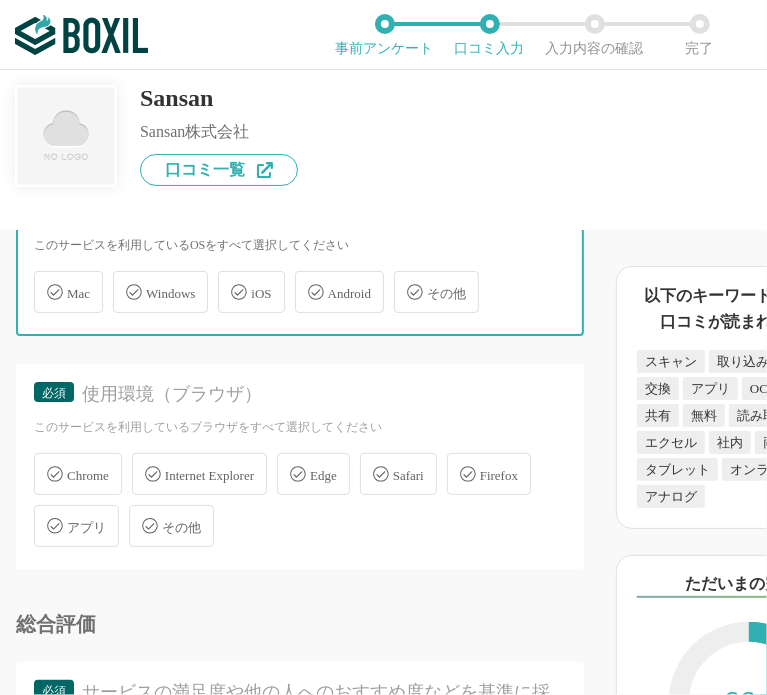 click on "Windows" at bounding box center (123, 280) 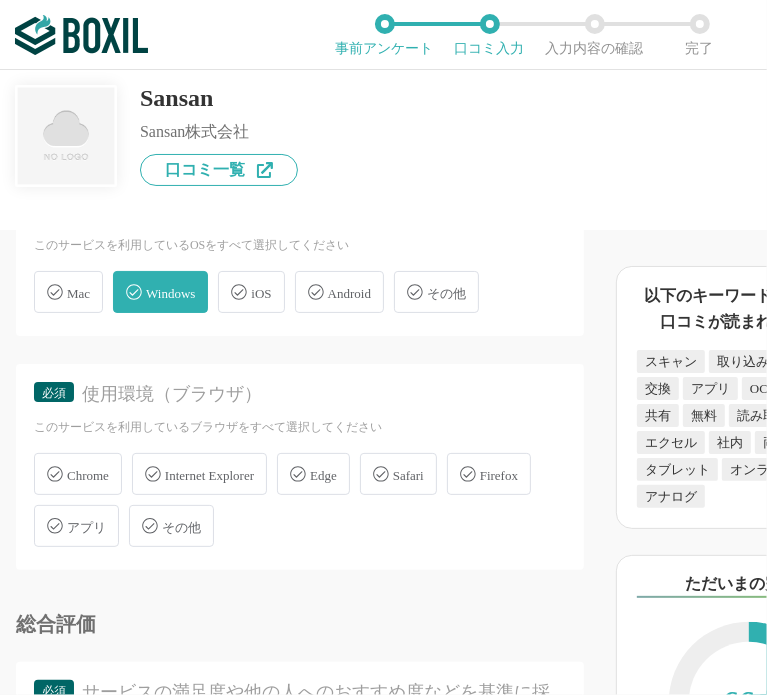 click on "Windows" at bounding box center [160, 292] 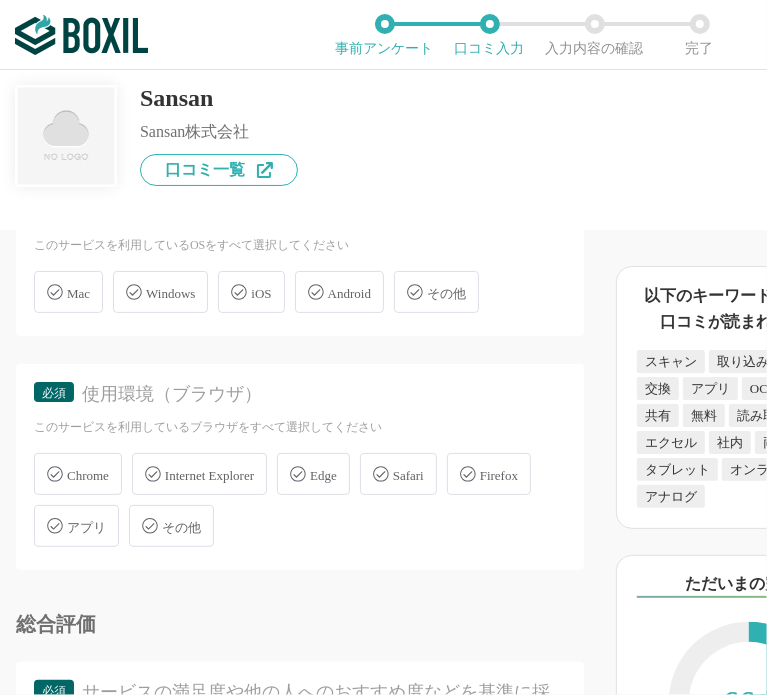 checkbox on "false" 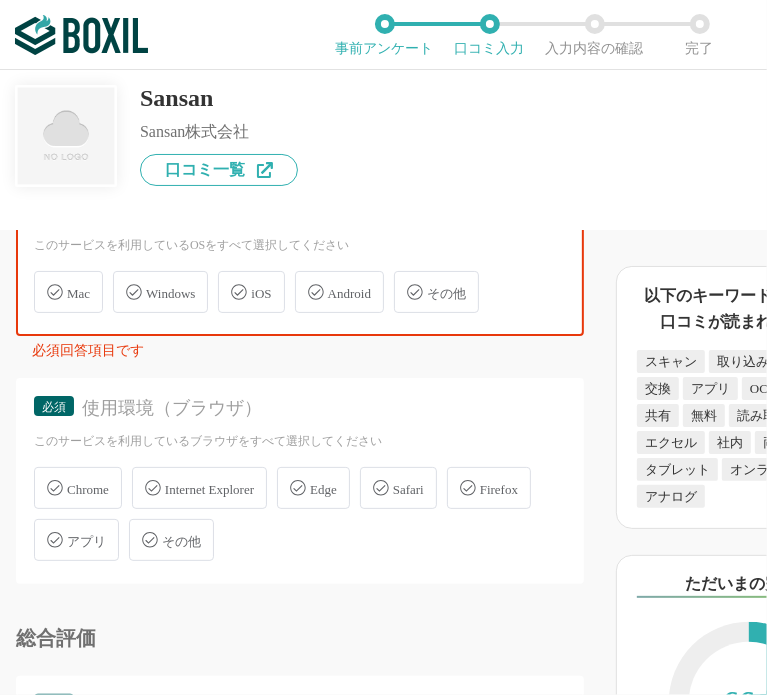 click on "Chrome" at bounding box center [78, 488] 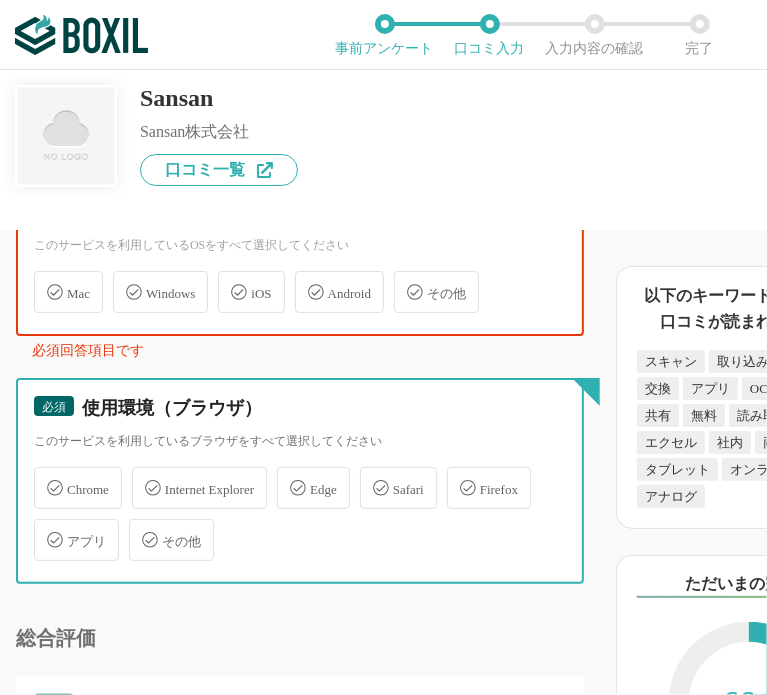 click on "Chrome" at bounding box center (44, 476) 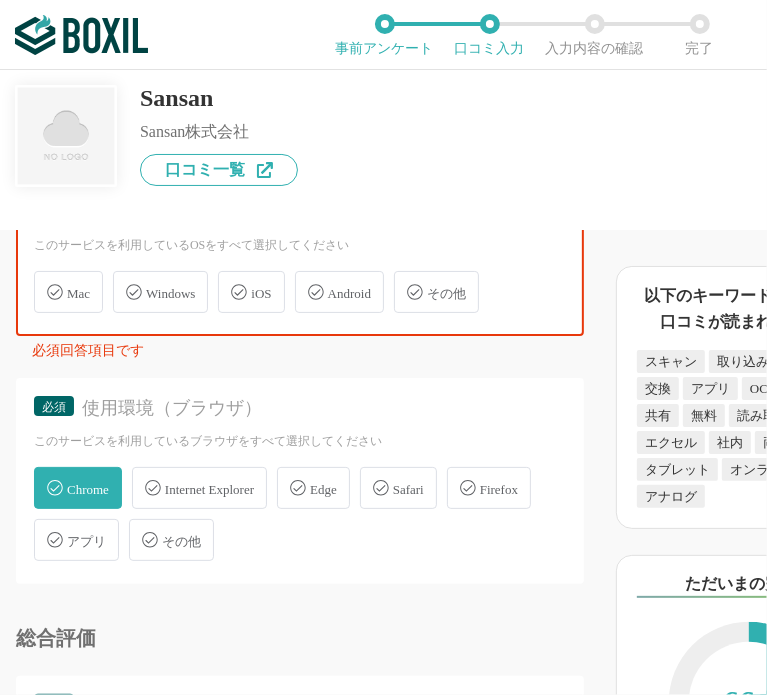 click on "Chrome" at bounding box center (78, 488) 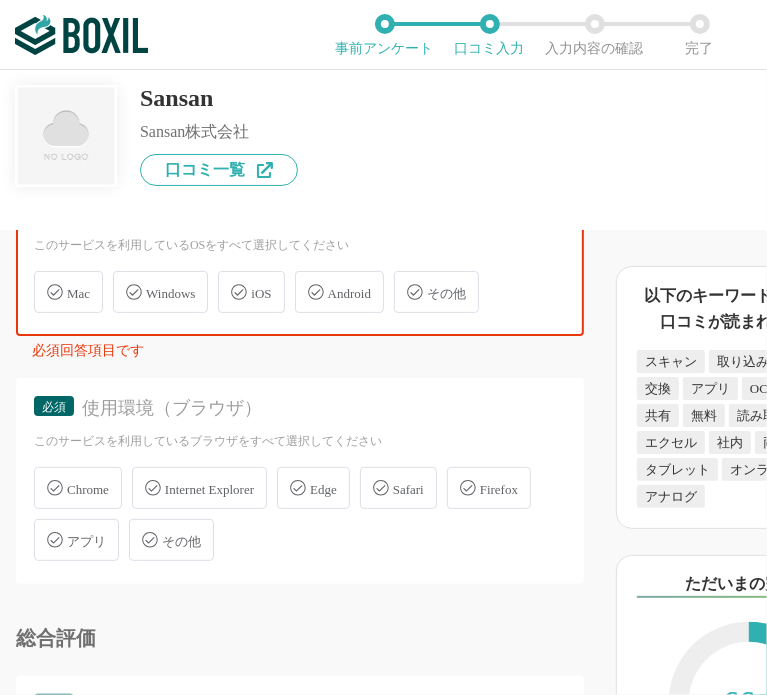 checkbox on "false" 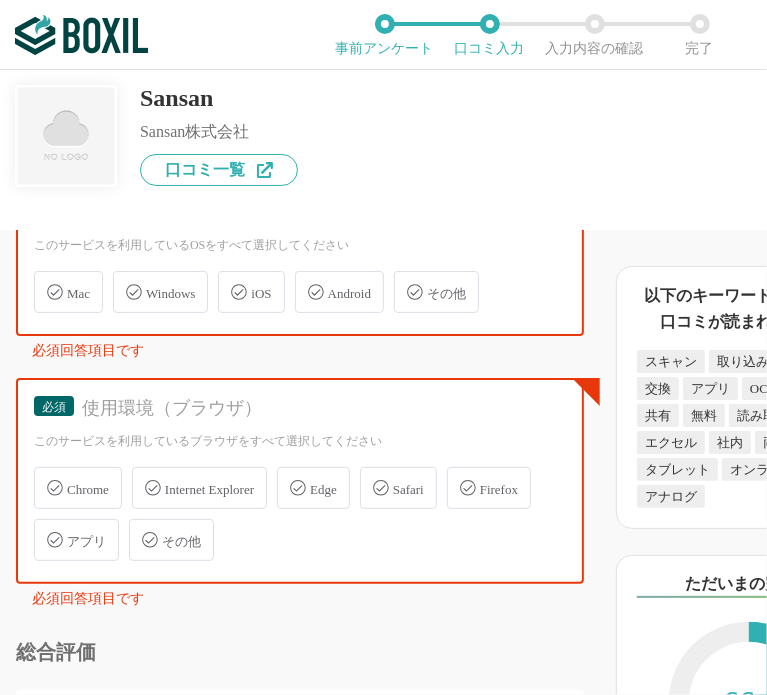 click on "Windows" at bounding box center (160, 292) 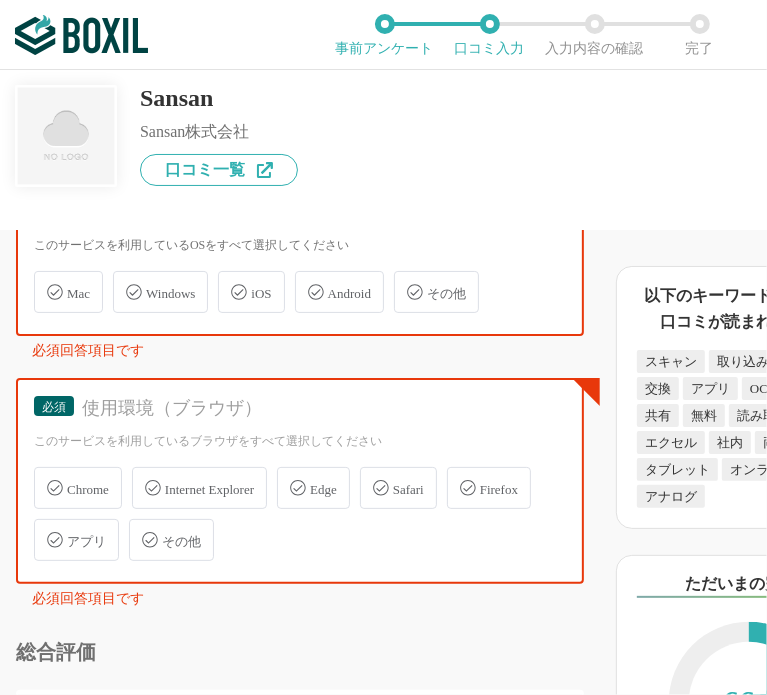 click on "Windows" at bounding box center [123, 280] 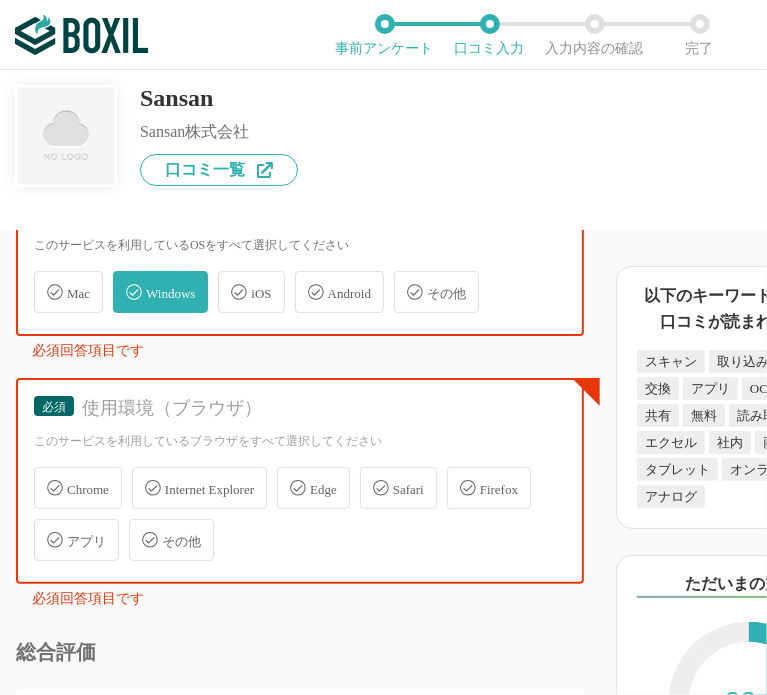 checkbox on "true" 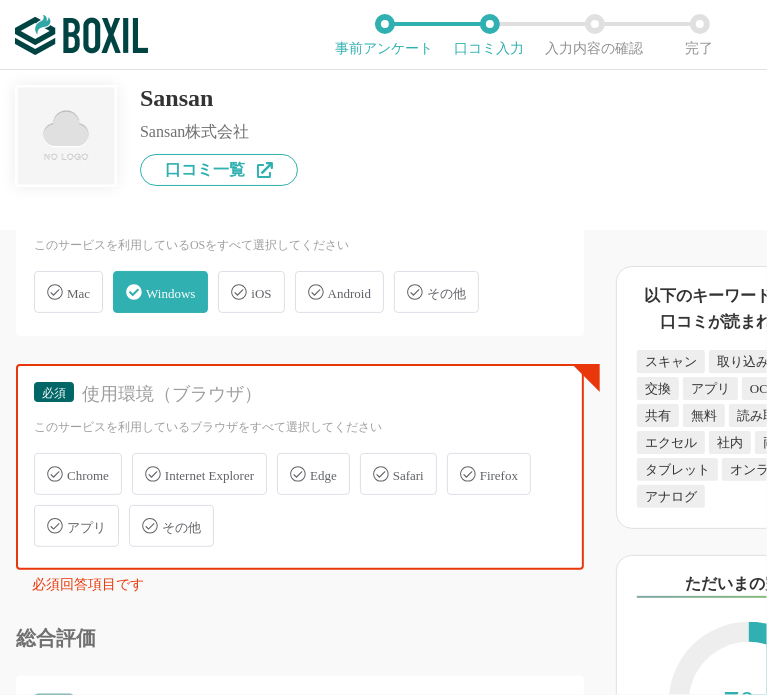 click on "Chrome" at bounding box center (88, 475) 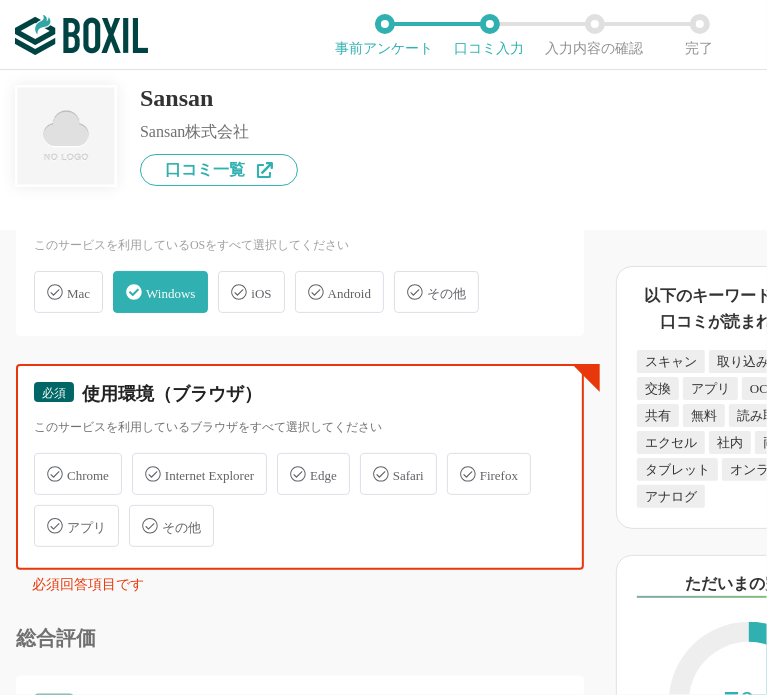click on "Chrome" at bounding box center [44, 462] 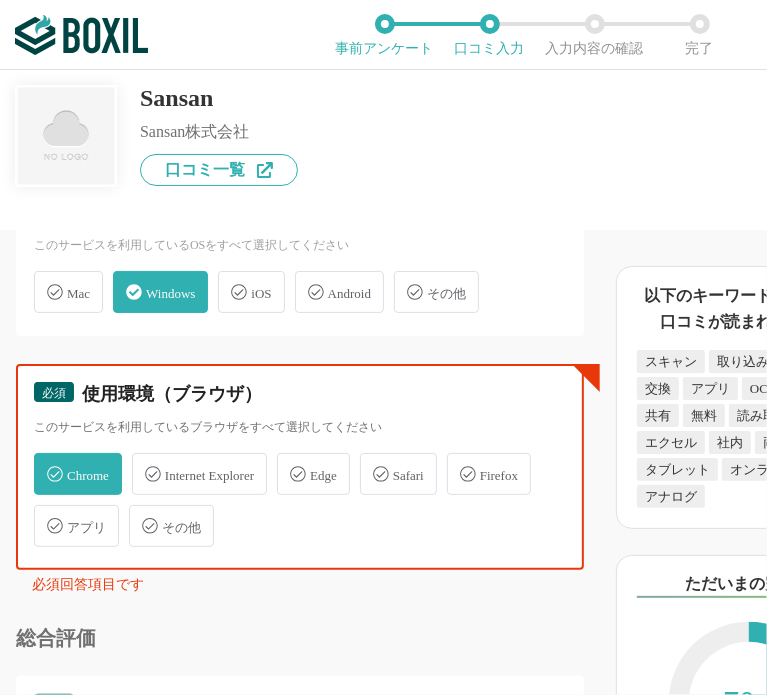 checkbox on "true" 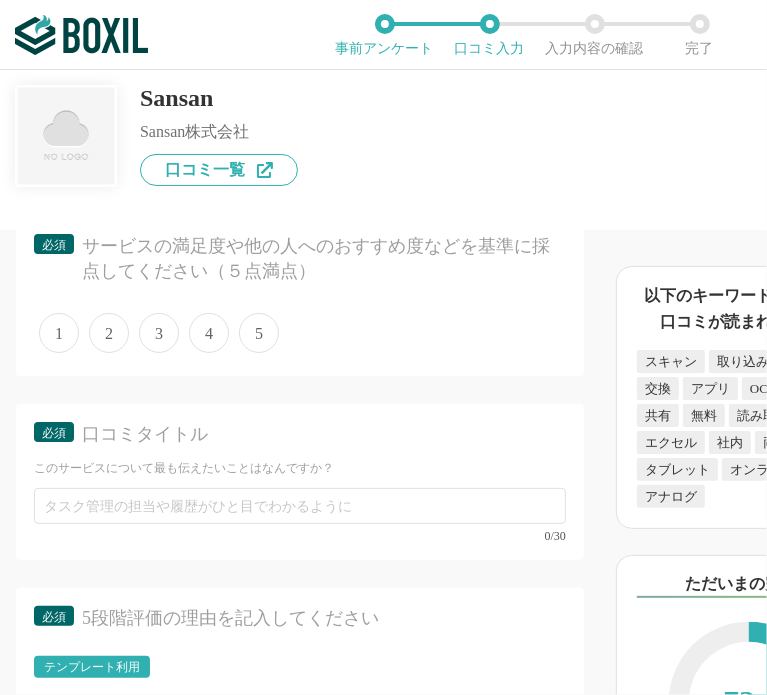 scroll, scrollTop: 4300, scrollLeft: 0, axis: vertical 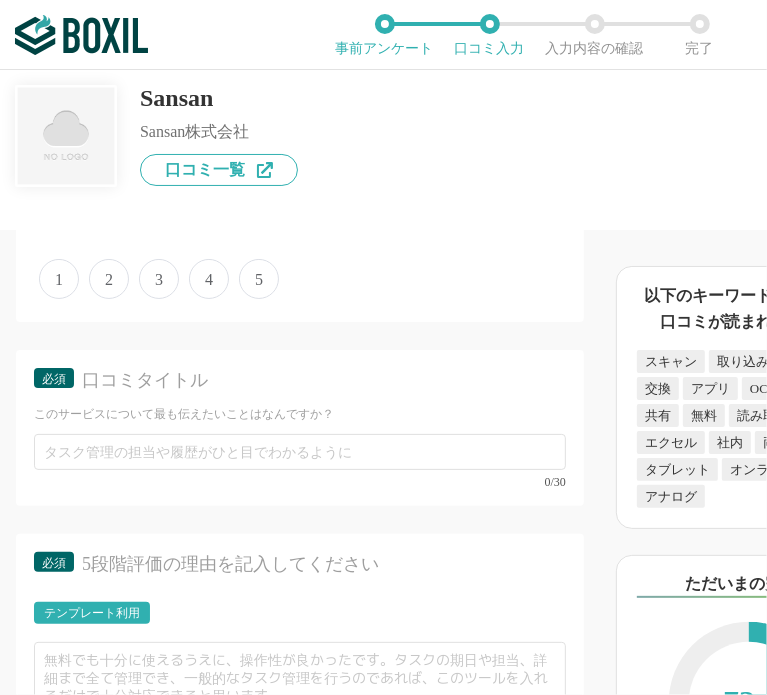 click on "4" at bounding box center [209, 279] 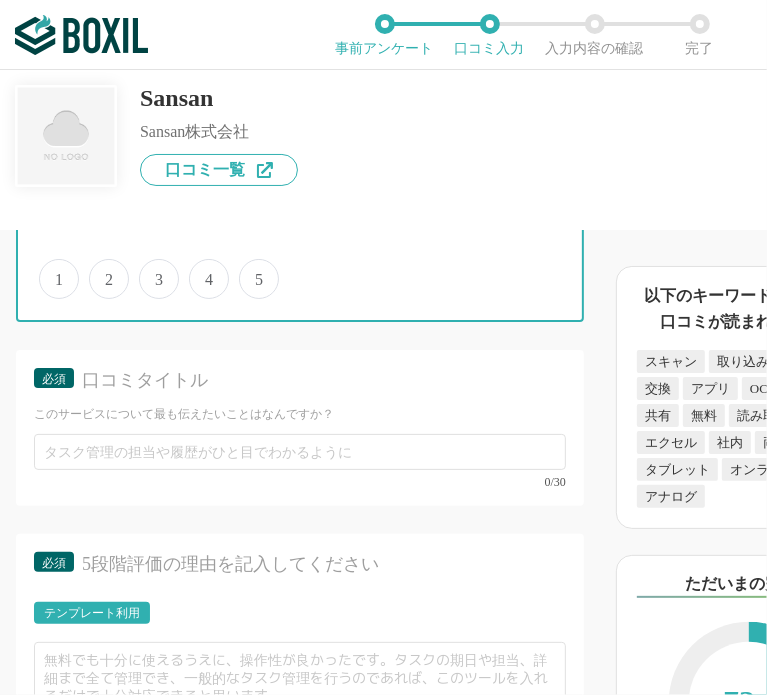 click on "4" at bounding box center [200, 268] 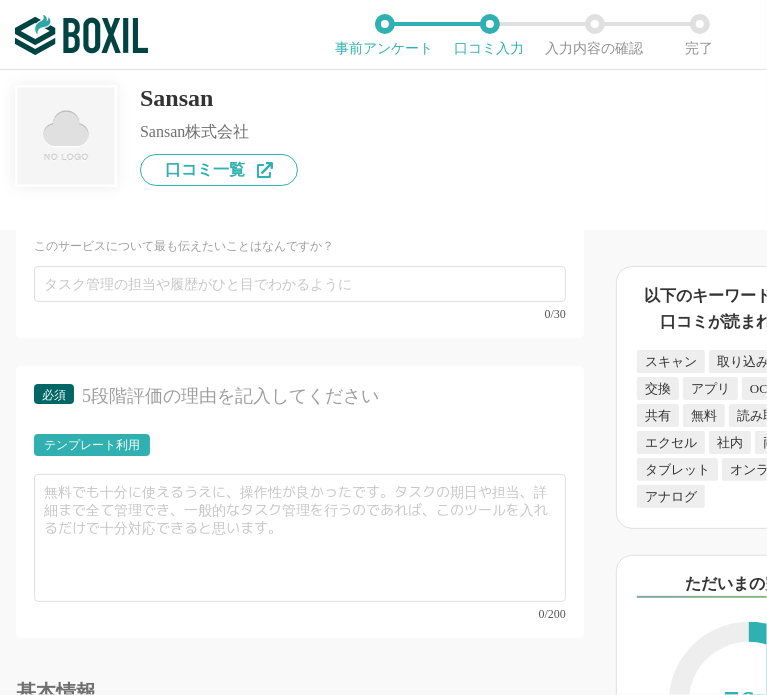 scroll, scrollTop: 4500, scrollLeft: 0, axis: vertical 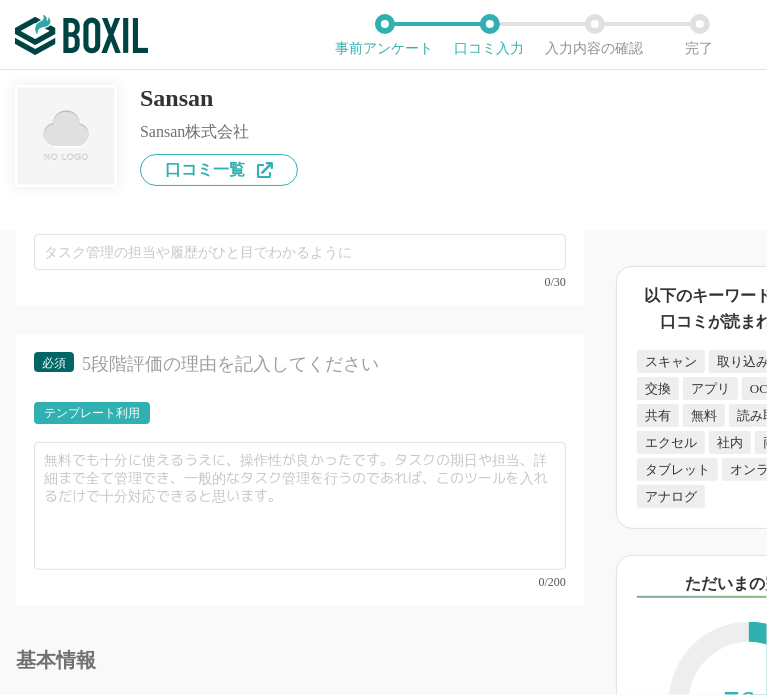 click on "Sansan" at bounding box center (219, 98) 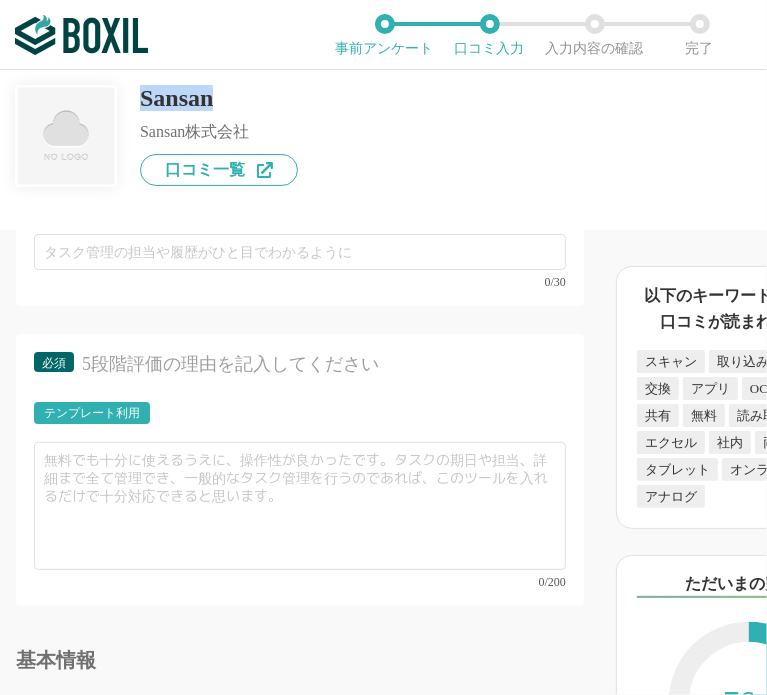 click on "Sansan" at bounding box center (219, 98) 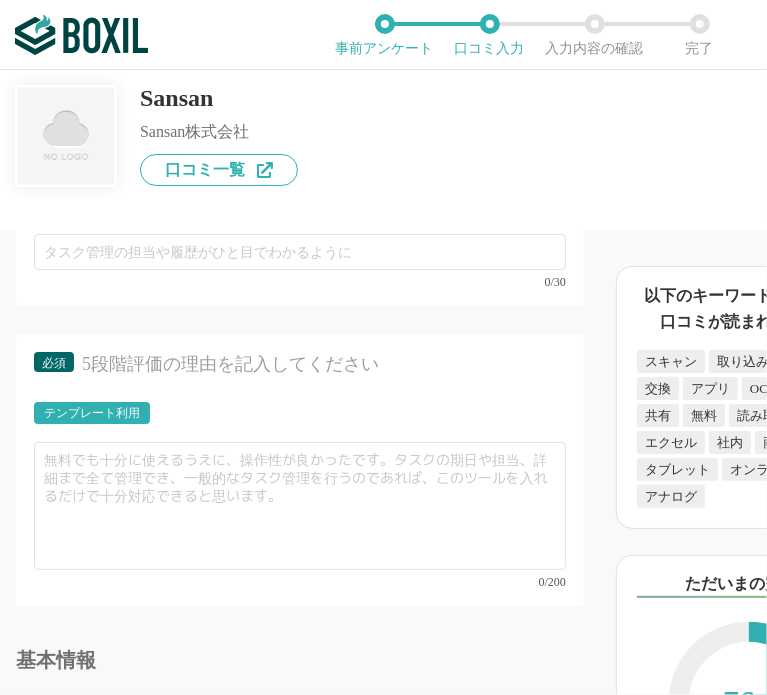 click on "Sansan" at bounding box center [219, 98] 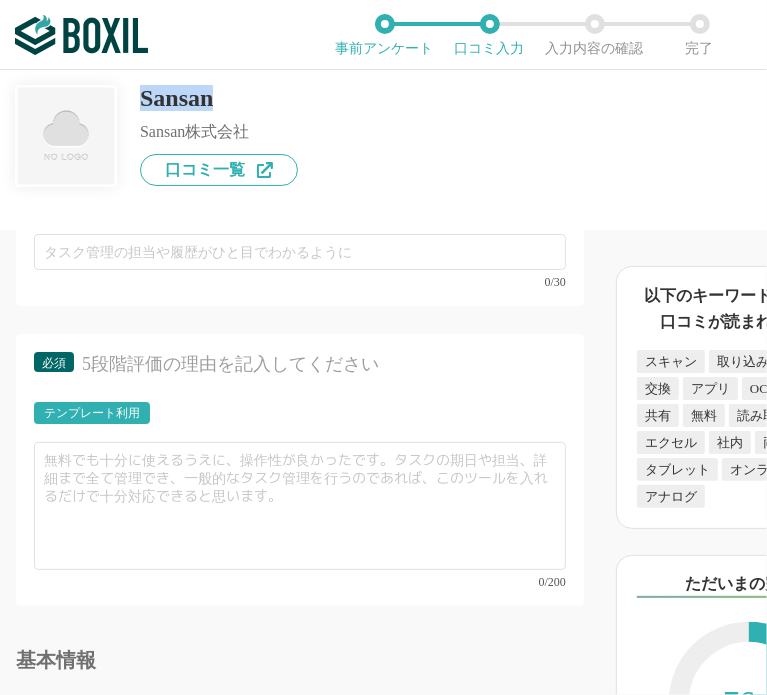 copy on "Sansan" 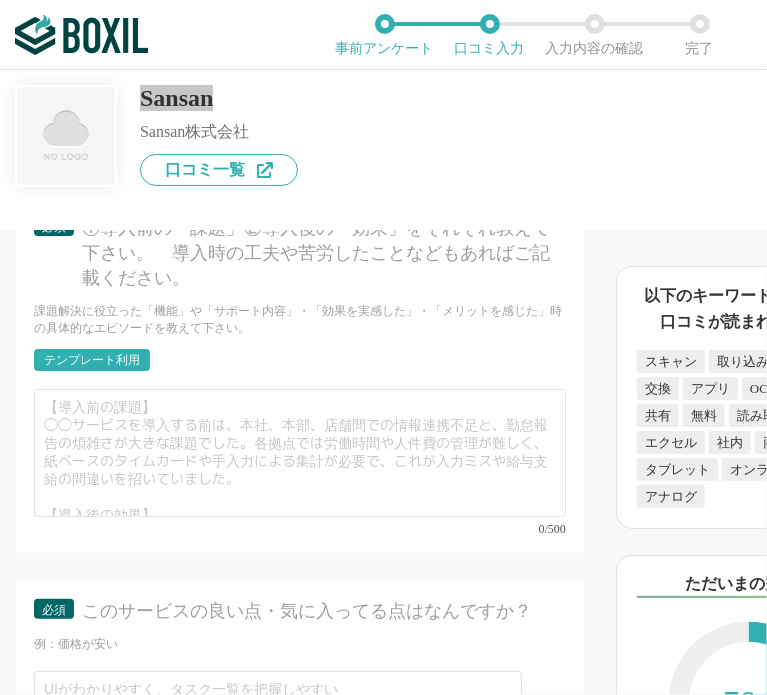 scroll, scrollTop: 4400, scrollLeft: 0, axis: vertical 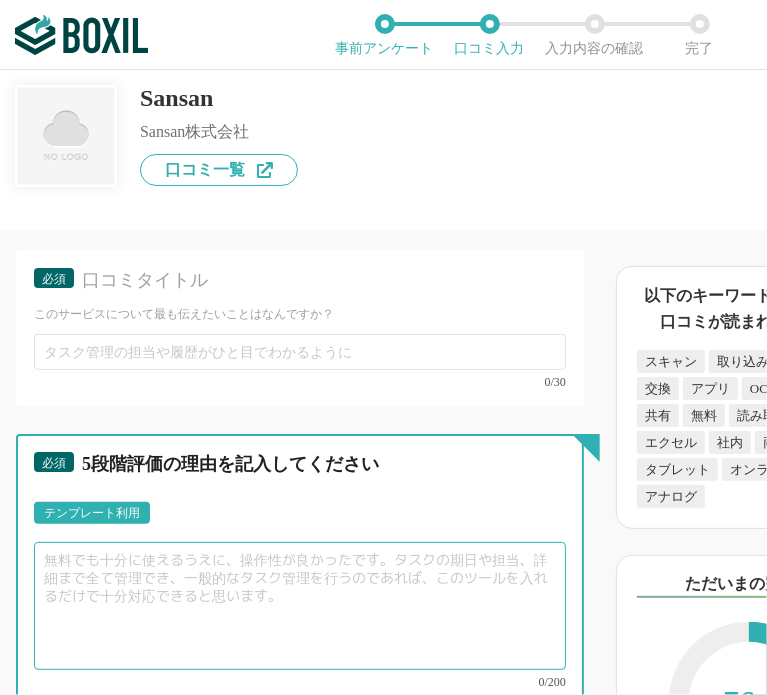 click at bounding box center [300, 606] 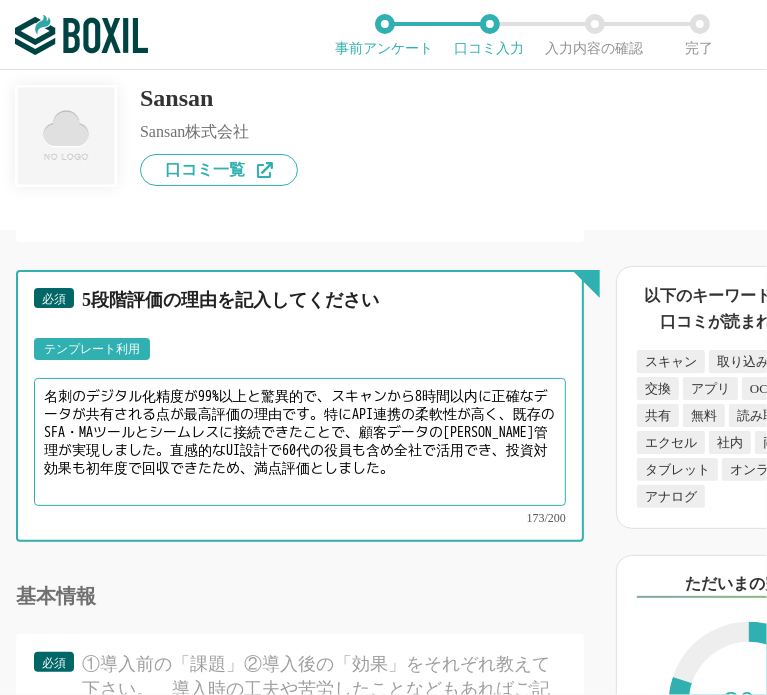 scroll, scrollTop: 4600, scrollLeft: 0, axis: vertical 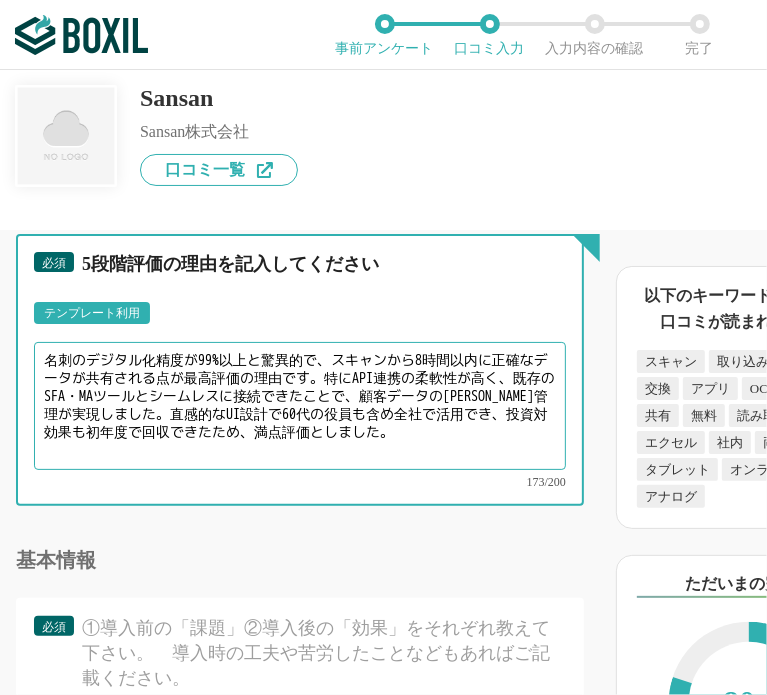 click on "名刺のデジタル化精度が99%以上と驚異的で、スキャンから8時間以内に正確なデータが共有される点が最高評価の理由です。特にAPI連携の柔軟性が高く、既存のSFA・MAツールとシームレスに接続できたことで、顧客データの一元管理が実現しました。直感的なUI設計で60代の役員も含め全社で活用でき、投資対効果も初年度で回収できたため、満点評価としました。" at bounding box center (300, 406) 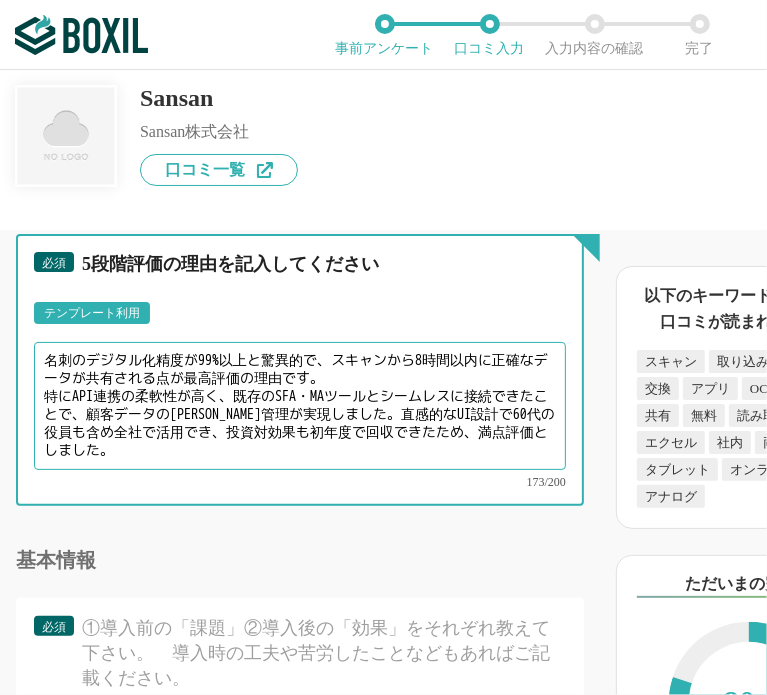 drag, startPoint x: 199, startPoint y: 375, endPoint x: 226, endPoint y: 375, distance: 27 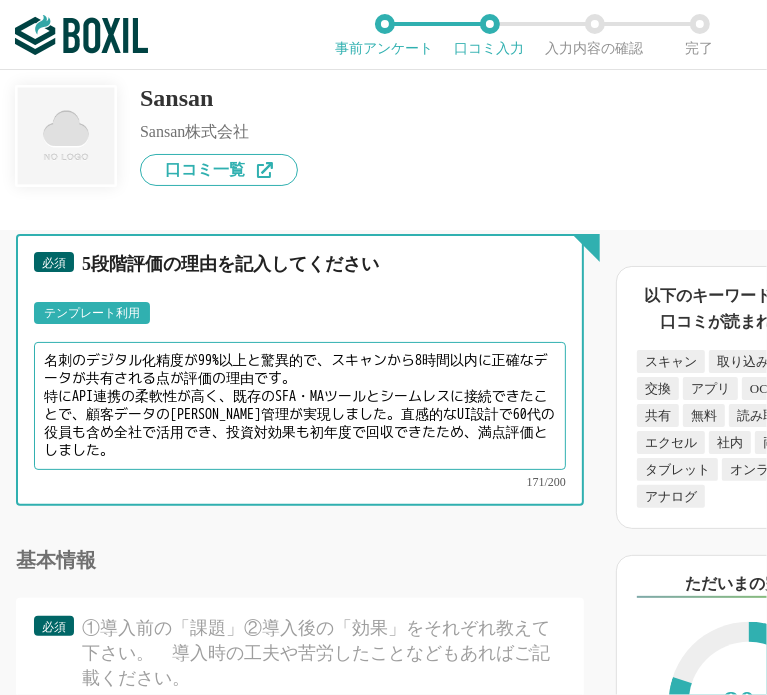 click on "名刺のデジタル化精度が99%以上と驚異的で、スキャンから8時間以内に正確なデータが共有される点が評価の理由です。
特にAPI連携の柔軟性が高く、既存のSFA・MAツールとシームレスに接続できたことで、顧客データの一元管理が実現しました。直感的なUI設計で60代の役員も含め全社で活用でき、投資対効果も初年度で回収できたため、満点評価としました。" at bounding box center [300, 406] 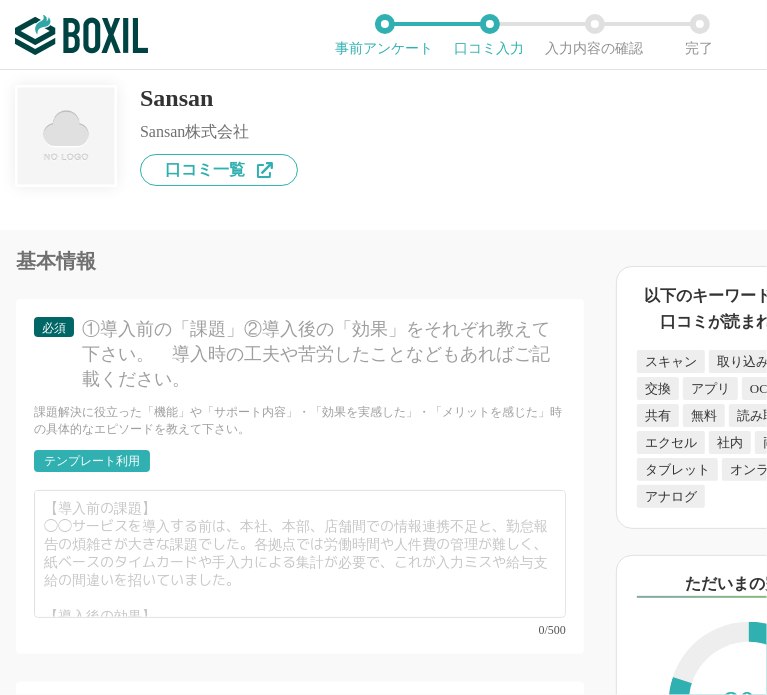 scroll, scrollTop: 4900, scrollLeft: 0, axis: vertical 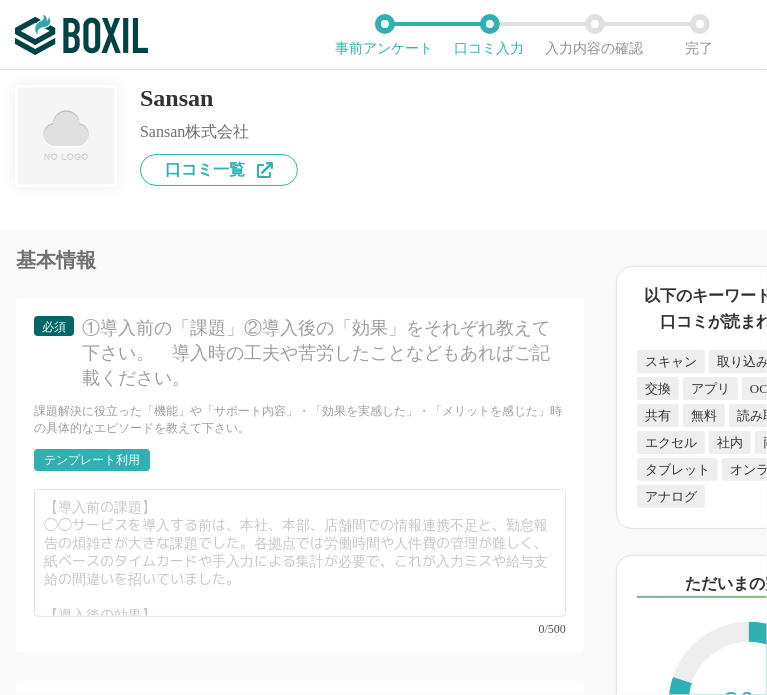 type on "名刺のデジタル化精度が99%以上と驚異的で、スキャンから8時間以内に正確なデータが共有される点が評価の理由です。
特にAPI連携の柔軟性が高く、既存のSFA・MAツールとシームレスに接続できたことで、顧客データの一元管理が実現しました。
直感的なUI設計で60代の役員も含め全社で活用でき、投資対効果も初年度で回収できたため、満点評価としました。" 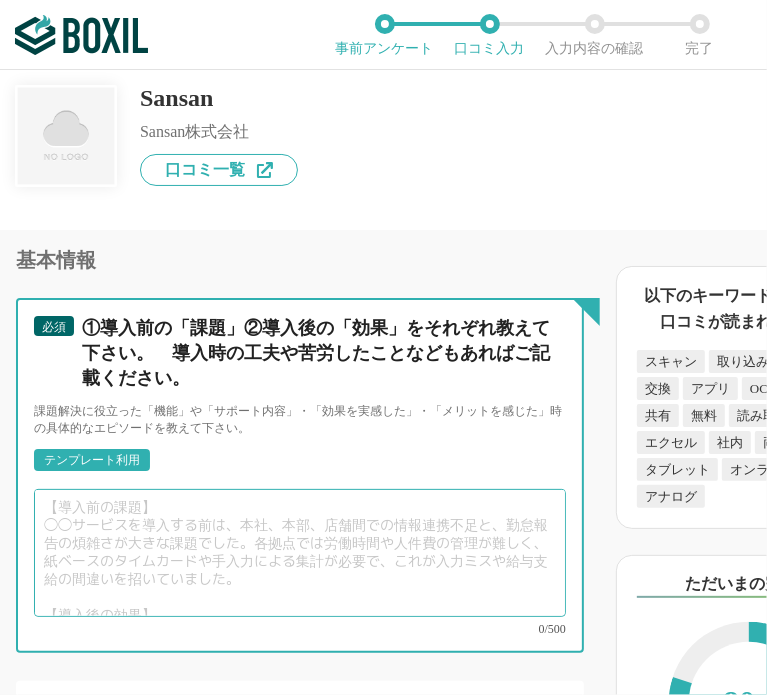 click at bounding box center (300, 553) 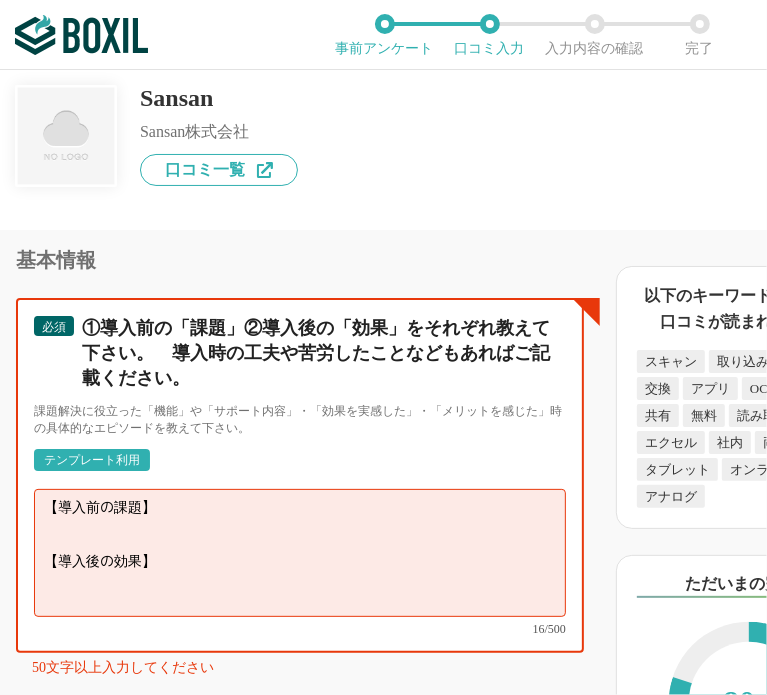 click on "【導入前の課題】
【導入後の効果】" at bounding box center [300, 553] 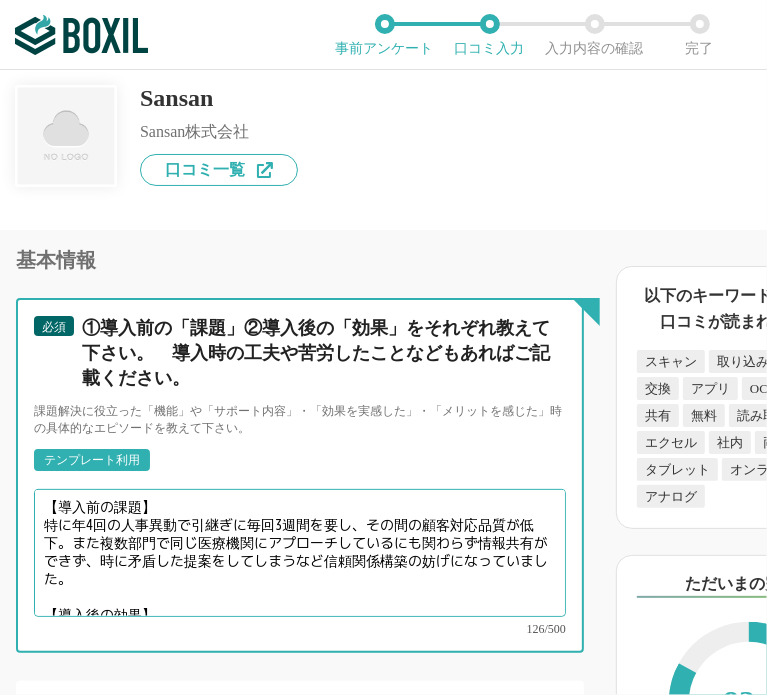click on "【導入前の課題】
特に年4回の人事異動で引継ぎに毎回3週間を要し、その間の顧客対応品質が低下。また複数部門で同じ医療機関にアプローチしているにも関わらず情報共有ができず、時に矛盾した提案をしてしまうなど信頼関係構築の妨げになっていました。
【導入後の効果】" at bounding box center (300, 553) 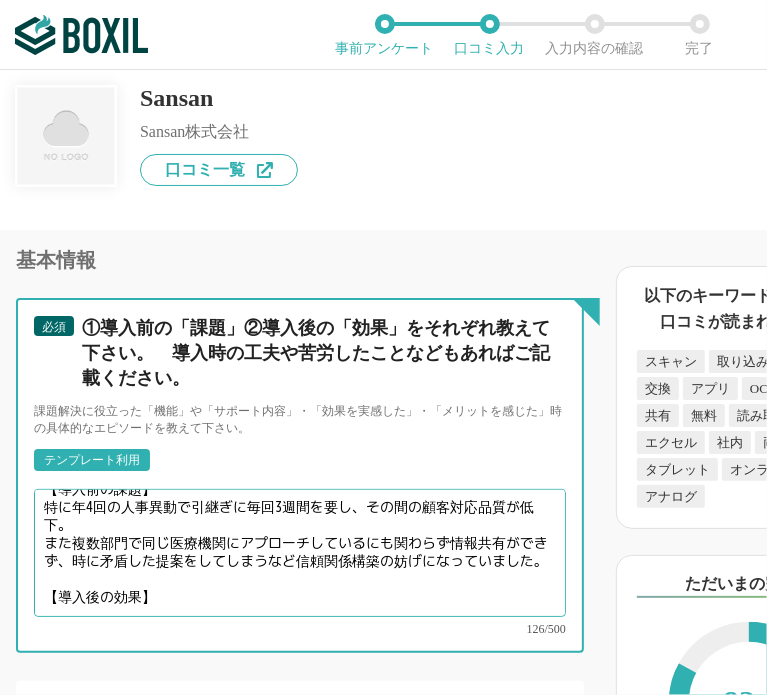 scroll, scrollTop: 27, scrollLeft: 0, axis: vertical 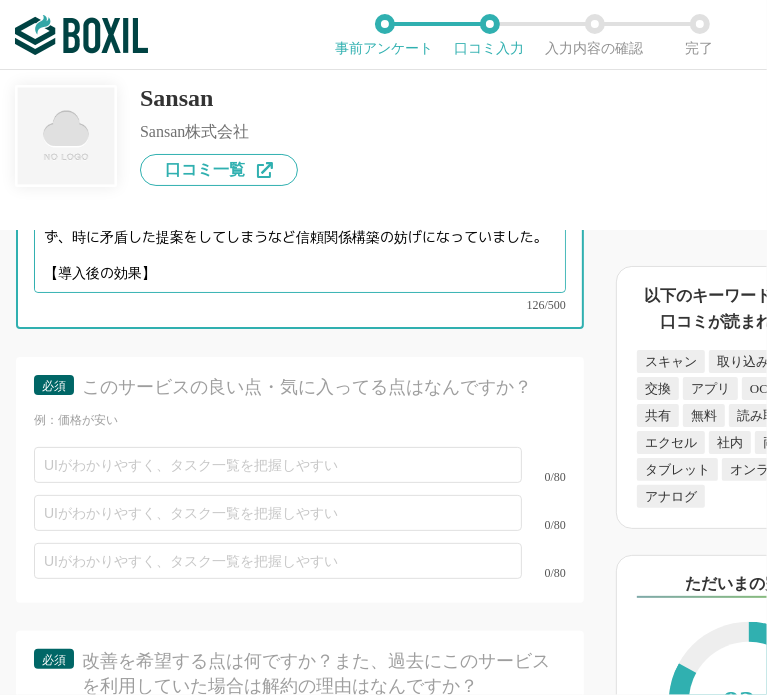 paste on "名刺データの全社共有により部門間の連携が強化され、特に新薬の発売時には営業・学術・マーケティング部門の情報が統合されることで、ターゲット医療機関へのアプローチ精度が向上。" 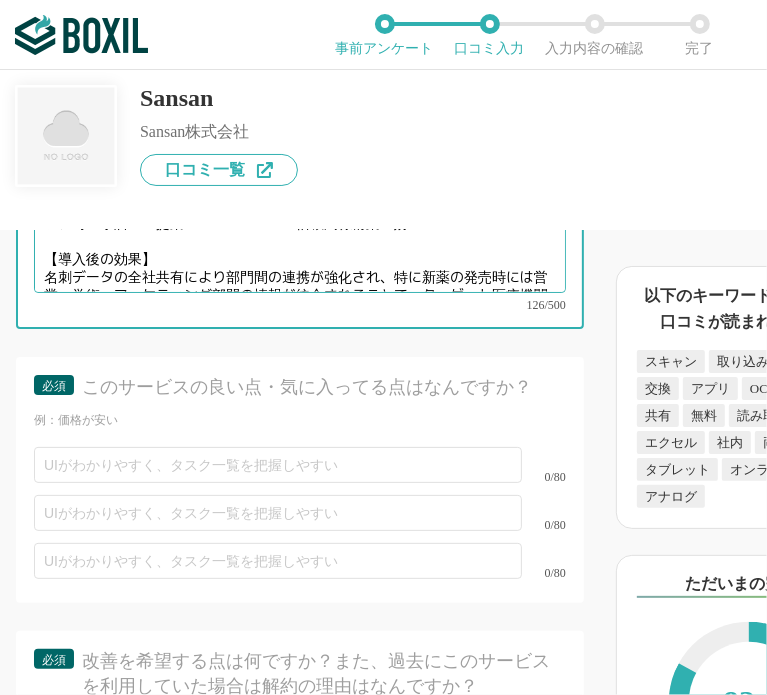 scroll, scrollTop: 59, scrollLeft: 0, axis: vertical 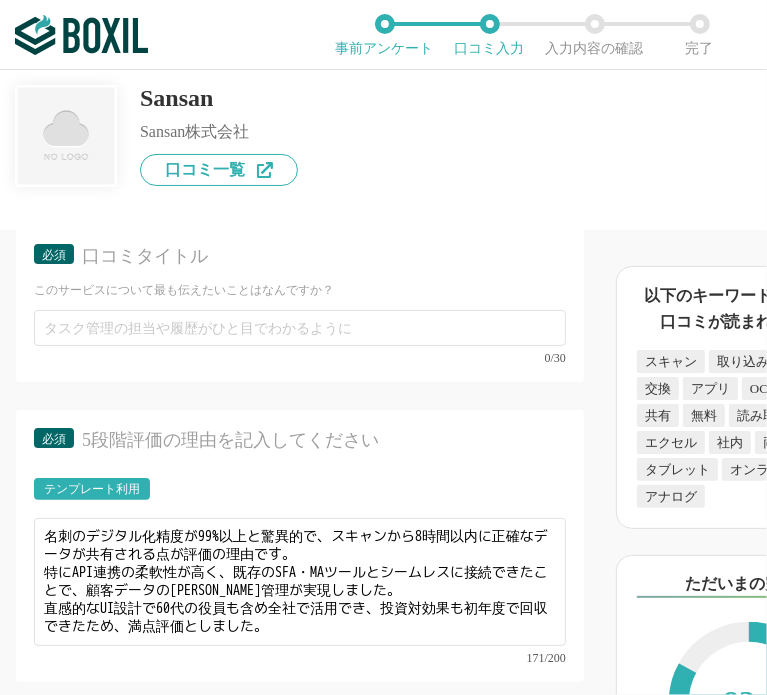 type on "【導入前の課題】
特に年4回の人事異動で引継ぎに毎回3週間を要し、その間の顧客対応品質が低下。
また複数部門で同じ医療機関にアプローチしているにも関わらず情報共有ができず、時に矛盾した提案をしてしまうなど信頼関係構築の妨げになっていました。
【導入後の効果】
名刺データの全社共有により部門間の連携が強化され、特に新薬の発売時には営業・学術・マーケティング部門の情報が統合されることで、ターゲット医療機関へのアプローチ精度が向上。" 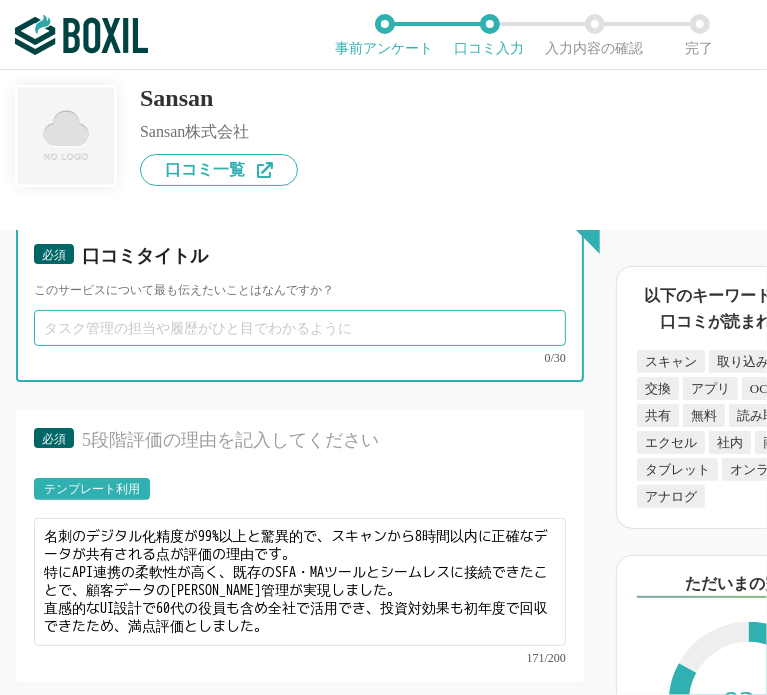 click at bounding box center (300, 328) 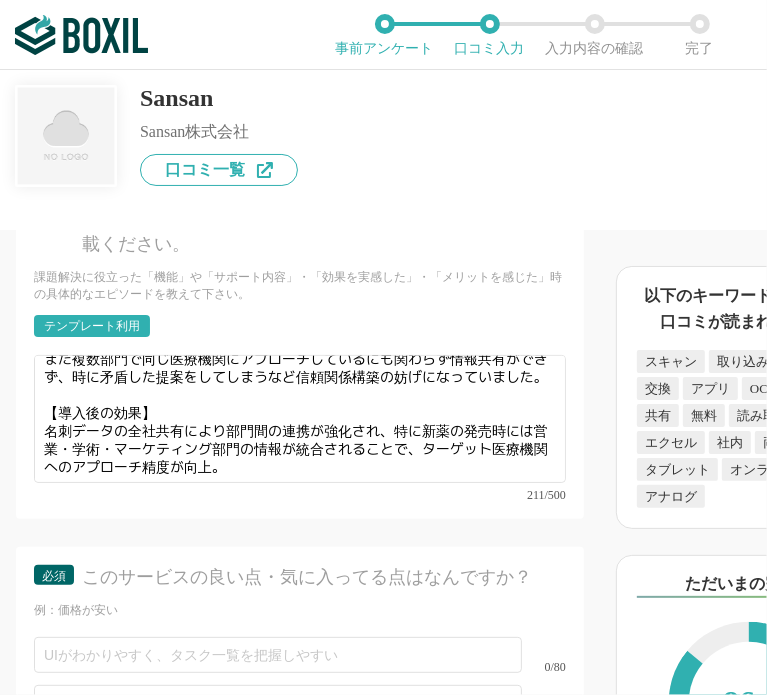 scroll, scrollTop: 5324, scrollLeft: 0, axis: vertical 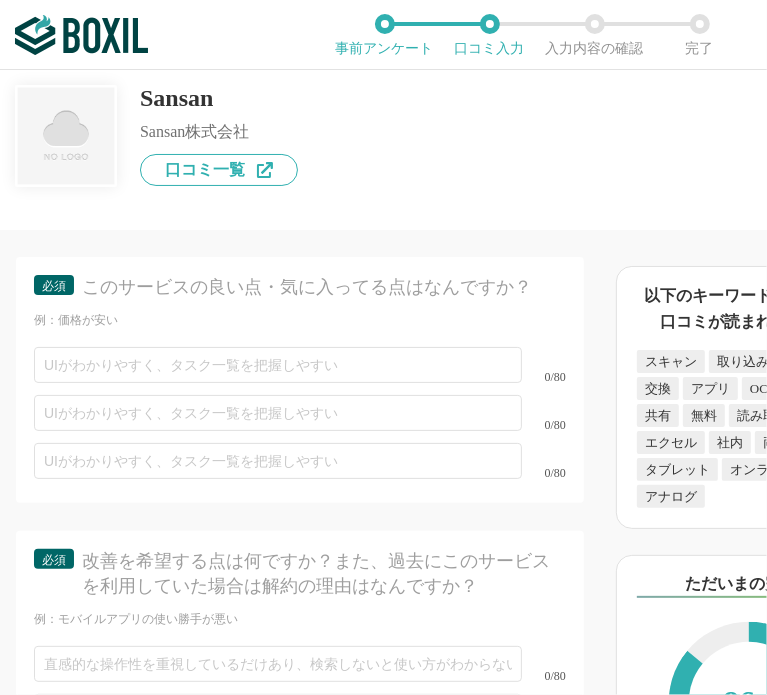 type on "スキャン制度が高く使いやすい" 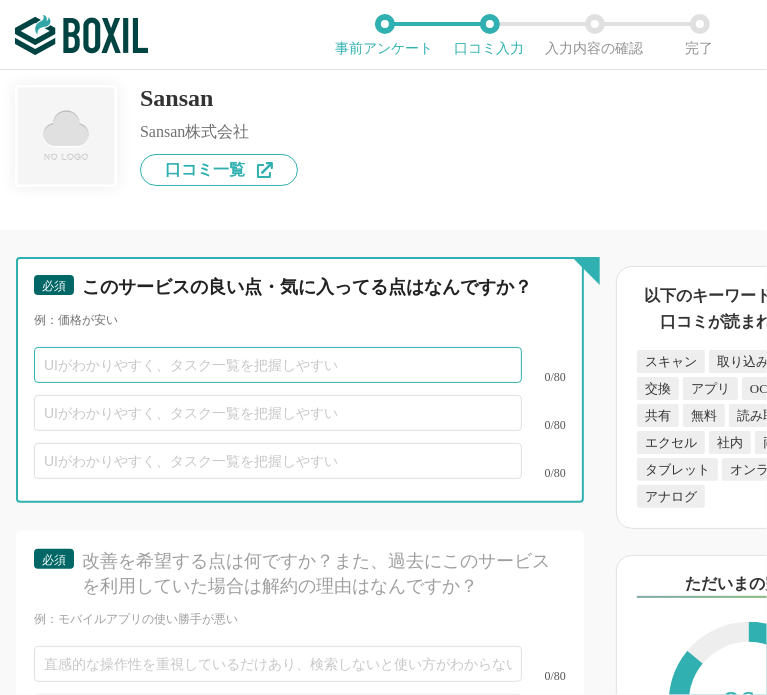 click at bounding box center [278, 365] 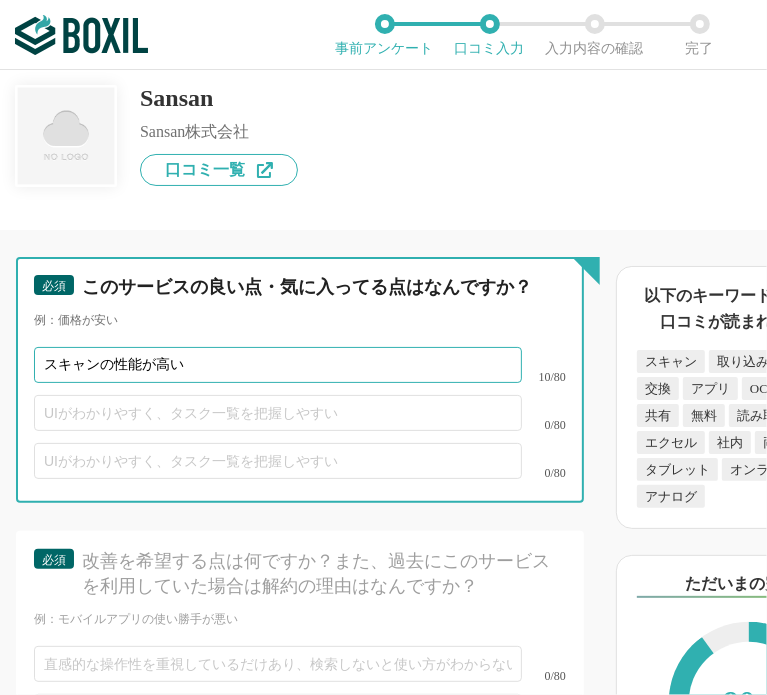 type on "スキャンの性能が高い" 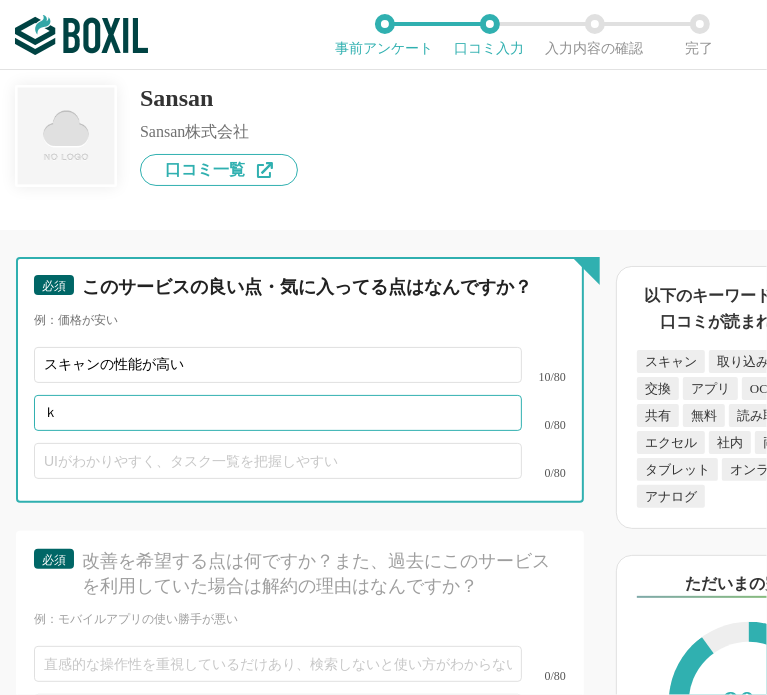 type on "こ" 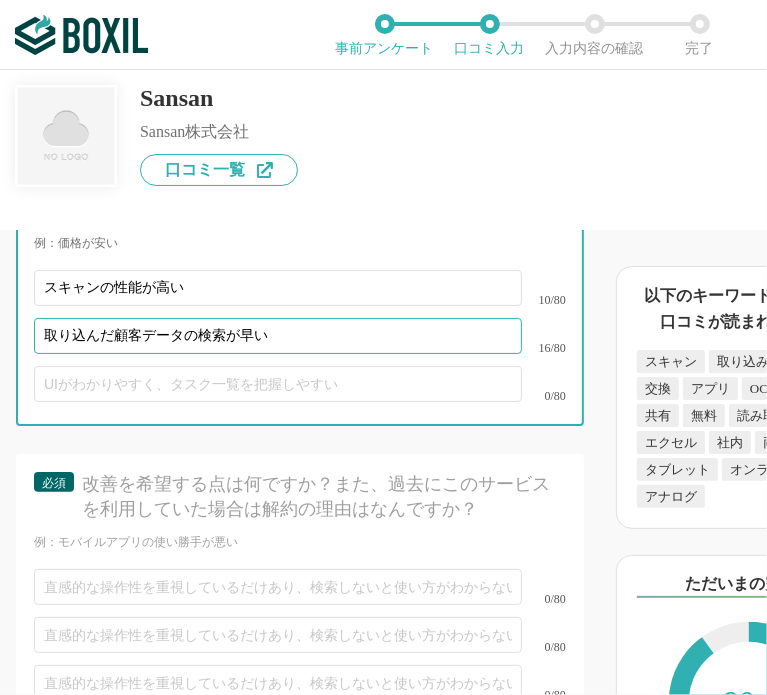 scroll, scrollTop: 5524, scrollLeft: 0, axis: vertical 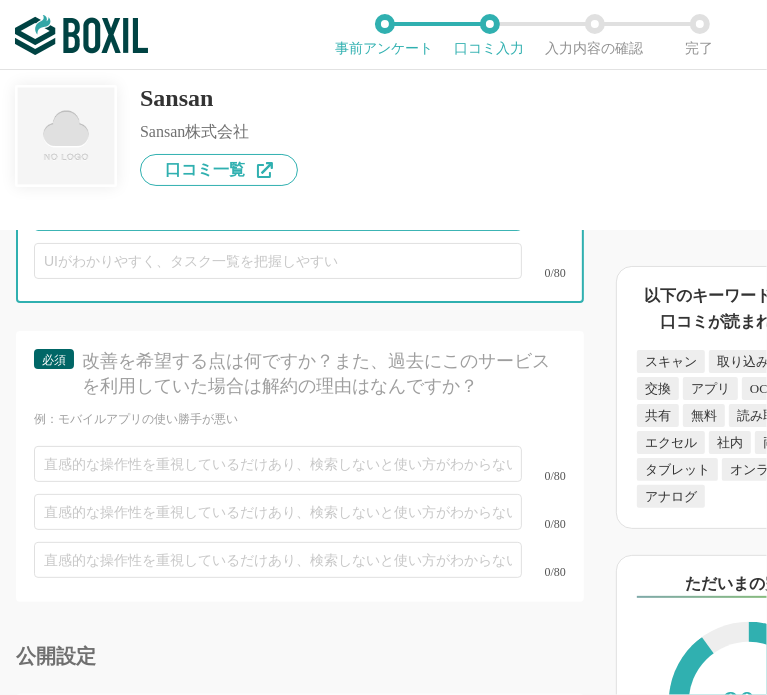type on "取り込んだ顧客データの検索が早い" 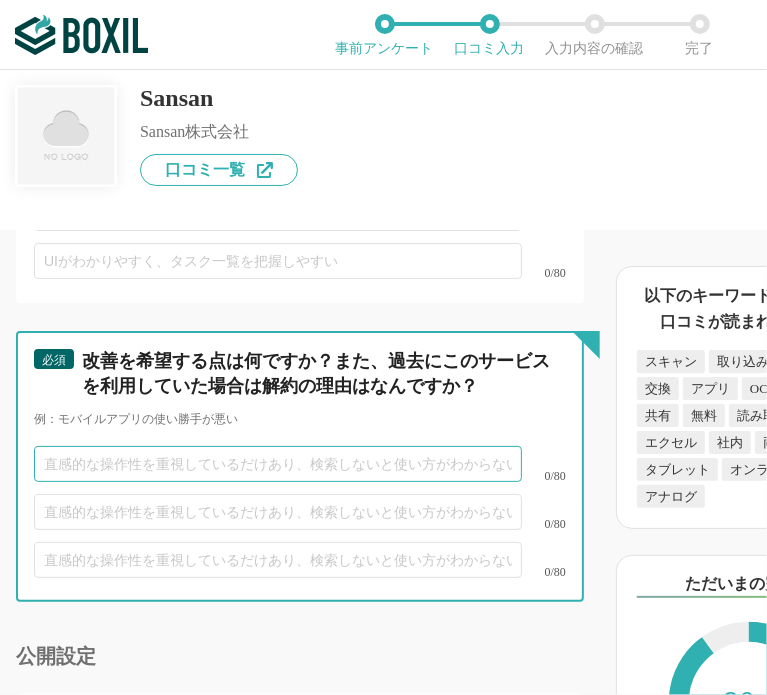 click at bounding box center (278, 464) 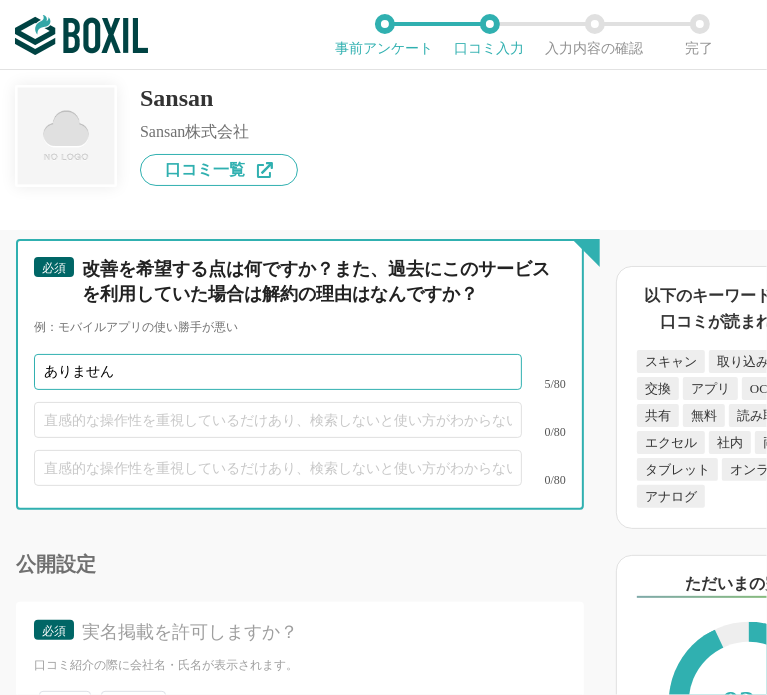 scroll, scrollTop: 5730, scrollLeft: 0, axis: vertical 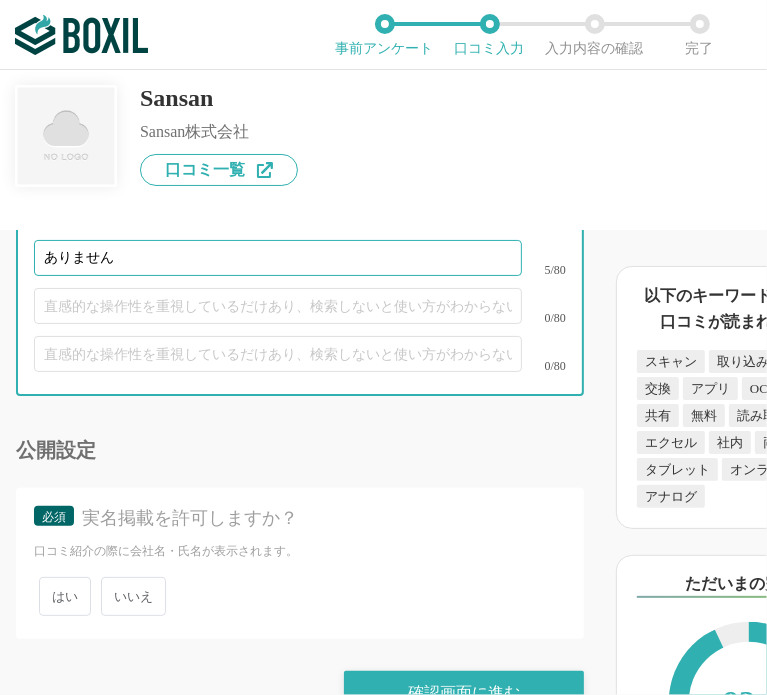 type on "ありません" 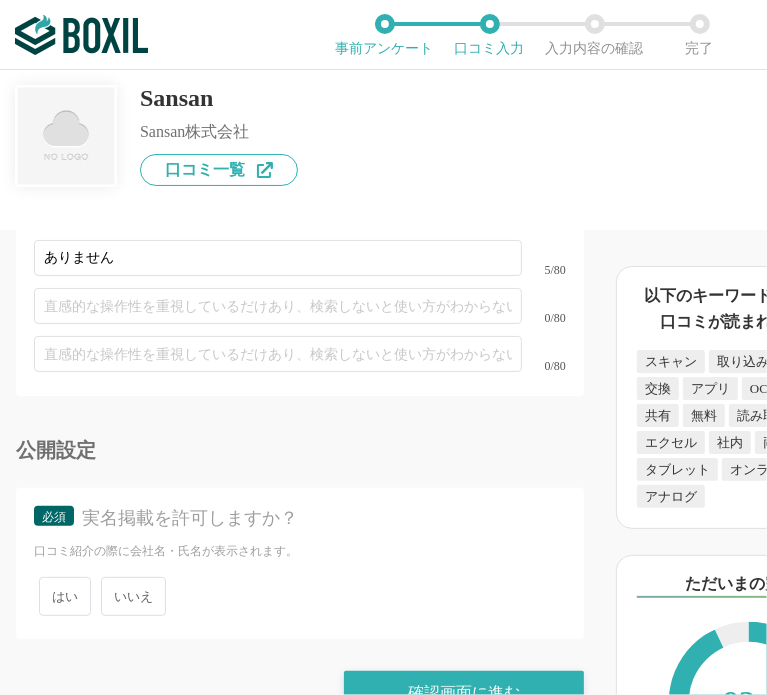 click on "いいえ" at bounding box center [133, 596] 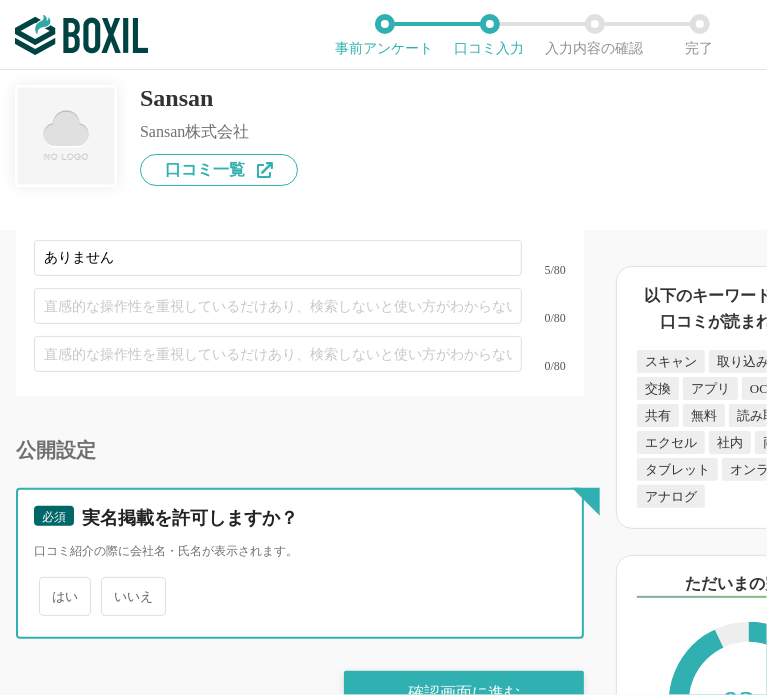 click on "いいえ" at bounding box center [112, 586] 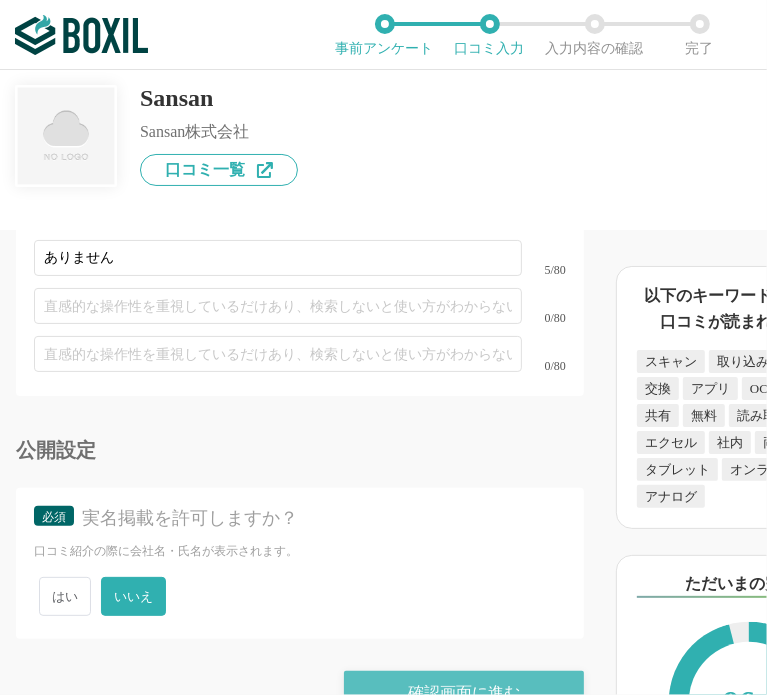 click on "確認画面に進む" at bounding box center [464, 693] 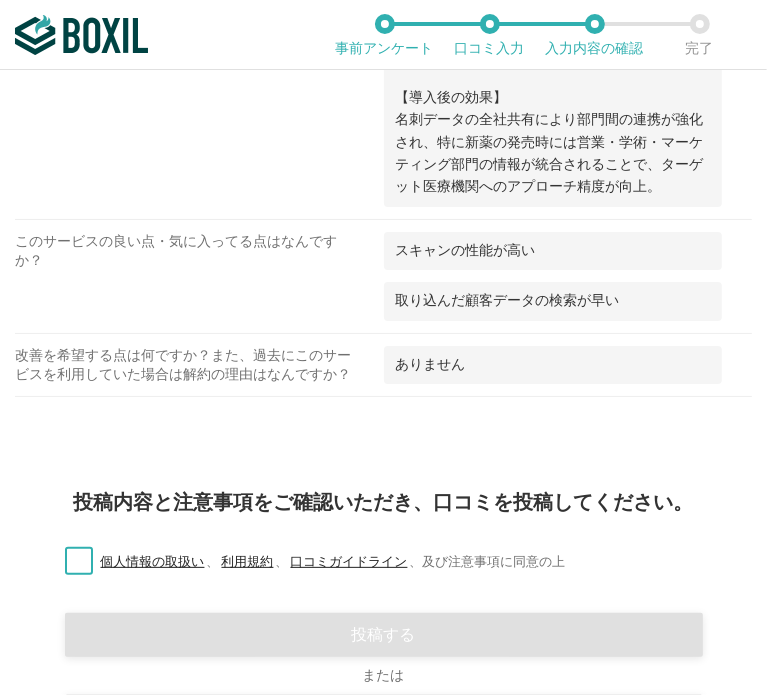 scroll, scrollTop: 2673, scrollLeft: 0, axis: vertical 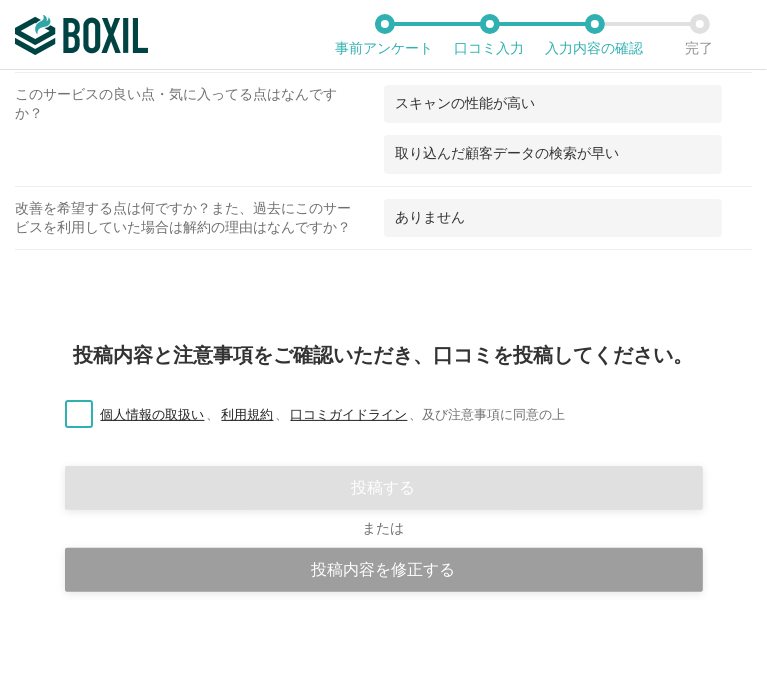 click on "個人情報の取扱い 、 利用規約 、 口コミガイドライン 、 及び注意事項に同意の上" at bounding box center [307, 415] 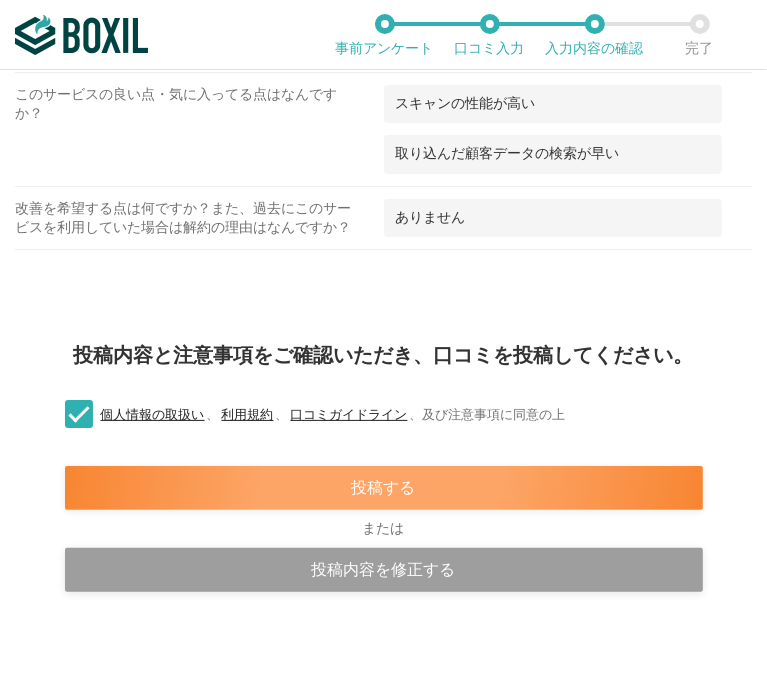 click on "投稿する" at bounding box center (384, 488) 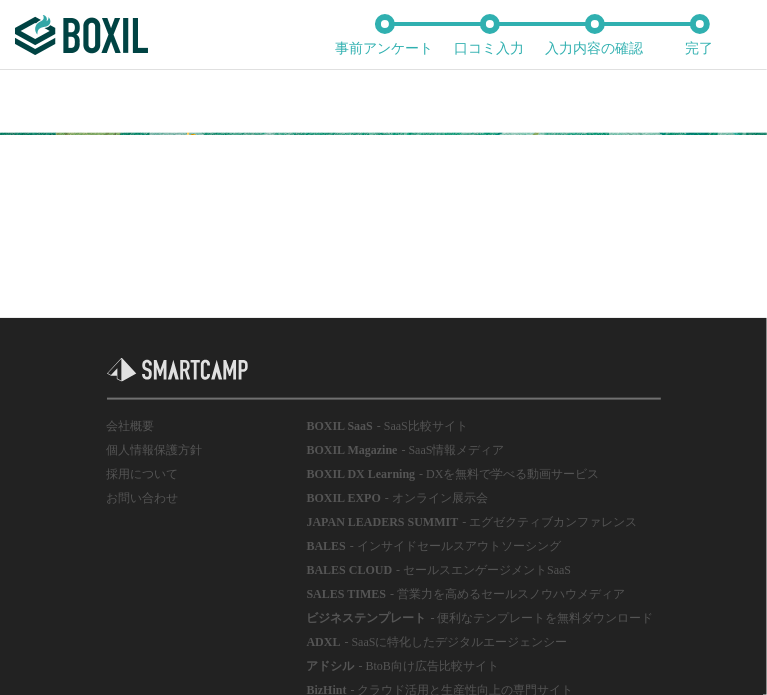 scroll, scrollTop: 1000, scrollLeft: 0, axis: vertical 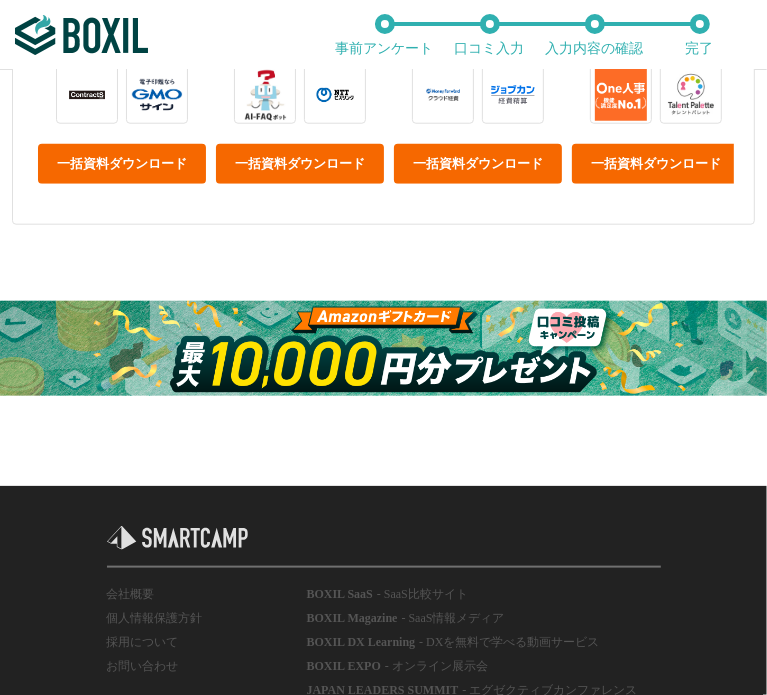 click at bounding box center (383, 348) 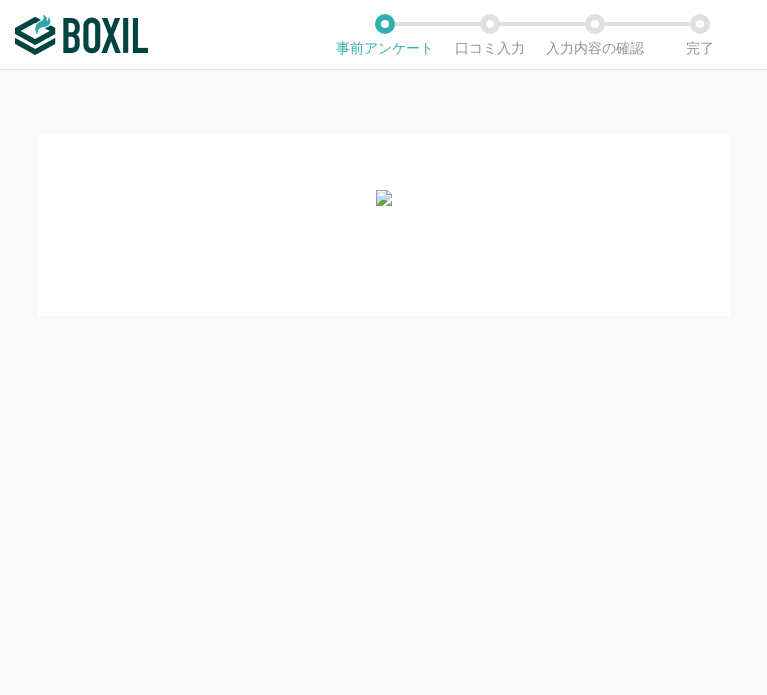 scroll, scrollTop: 0, scrollLeft: 0, axis: both 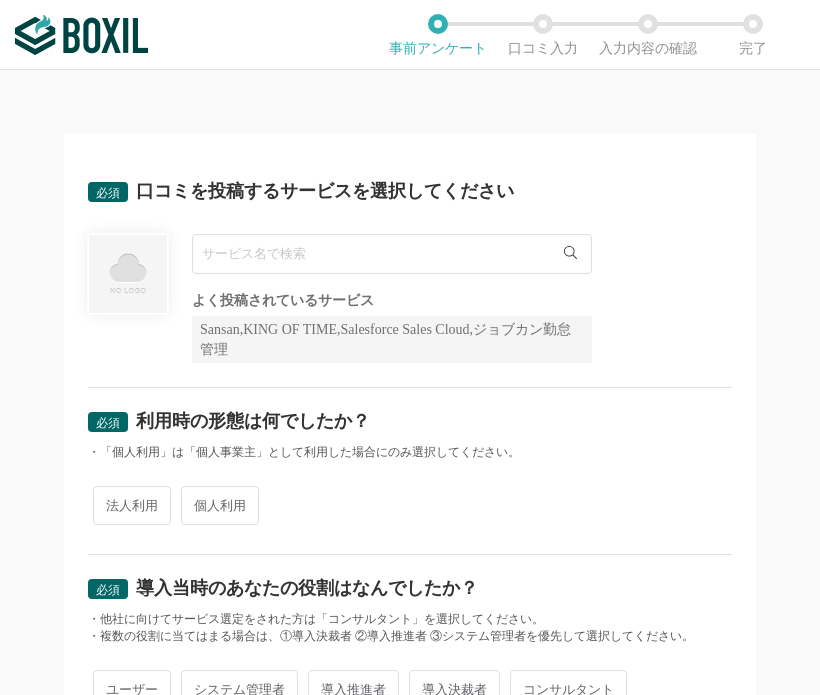 click at bounding box center [392, 254] 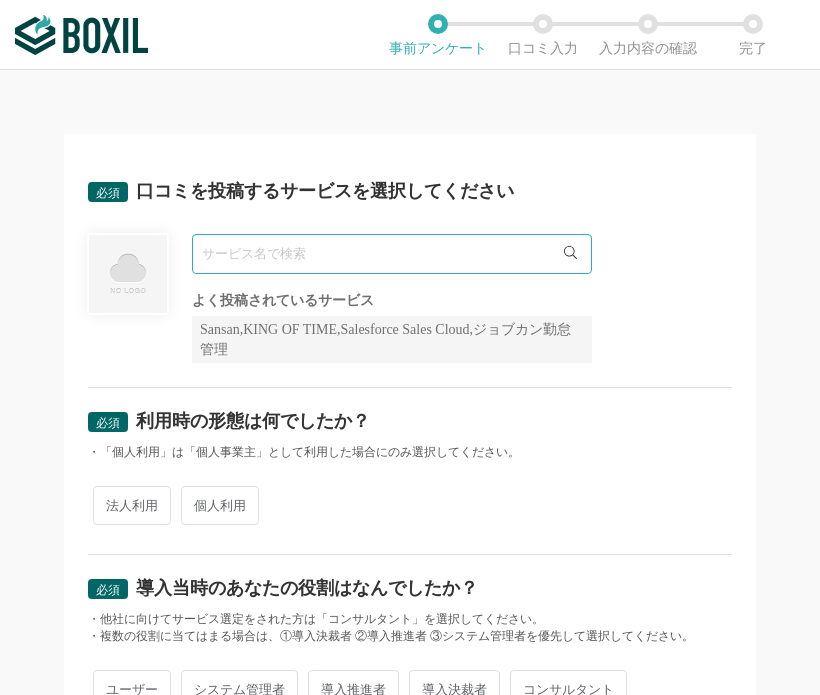 paste on "Microsoft Dynamics 365" 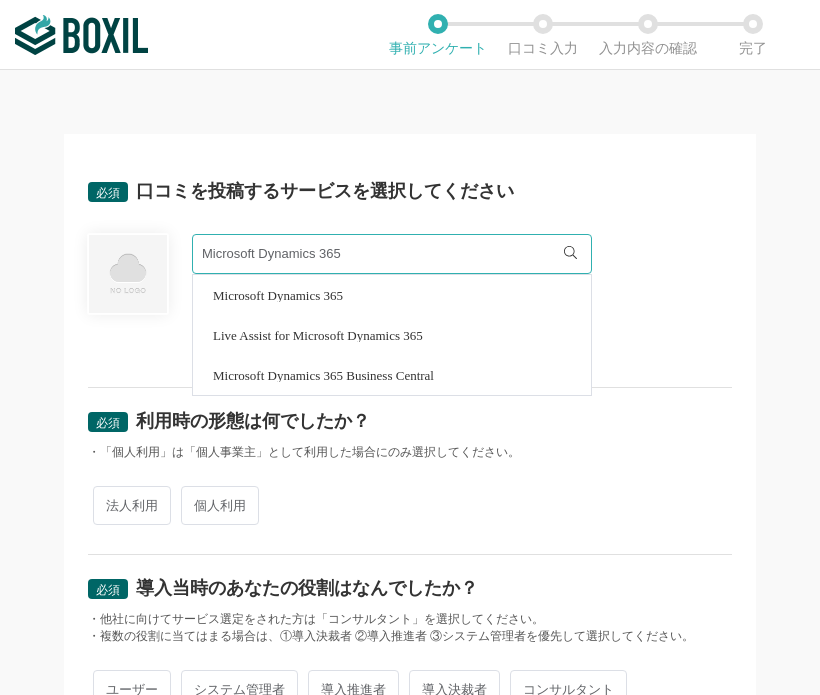 type on "Microsoft Dynamics 365" 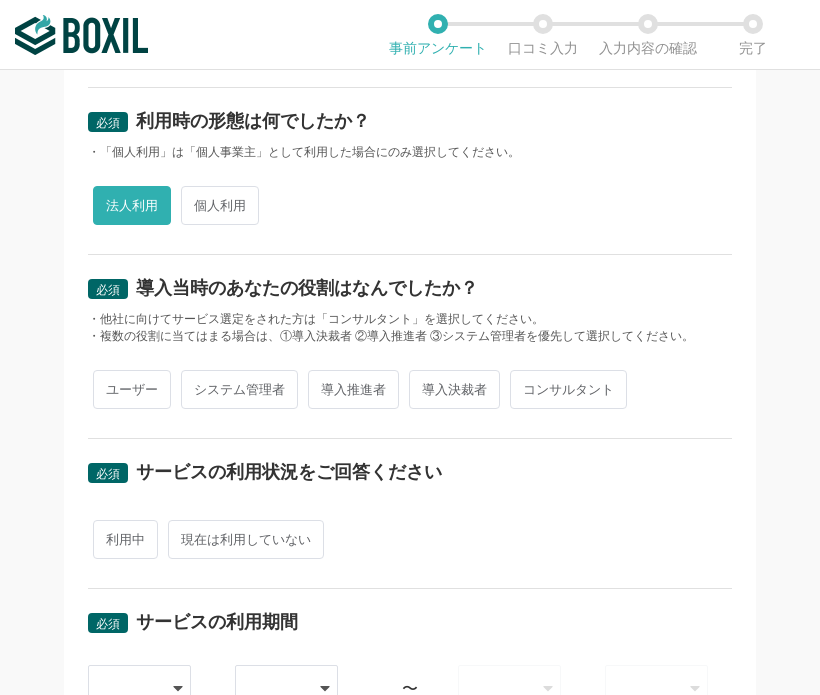 click on "ユーザー" at bounding box center [132, 389] 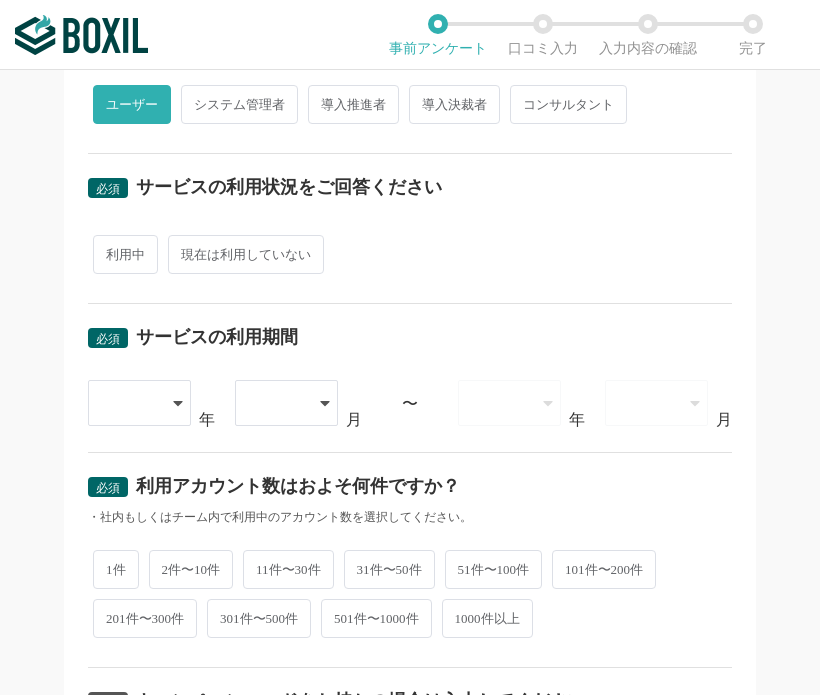 scroll, scrollTop: 600, scrollLeft: 0, axis: vertical 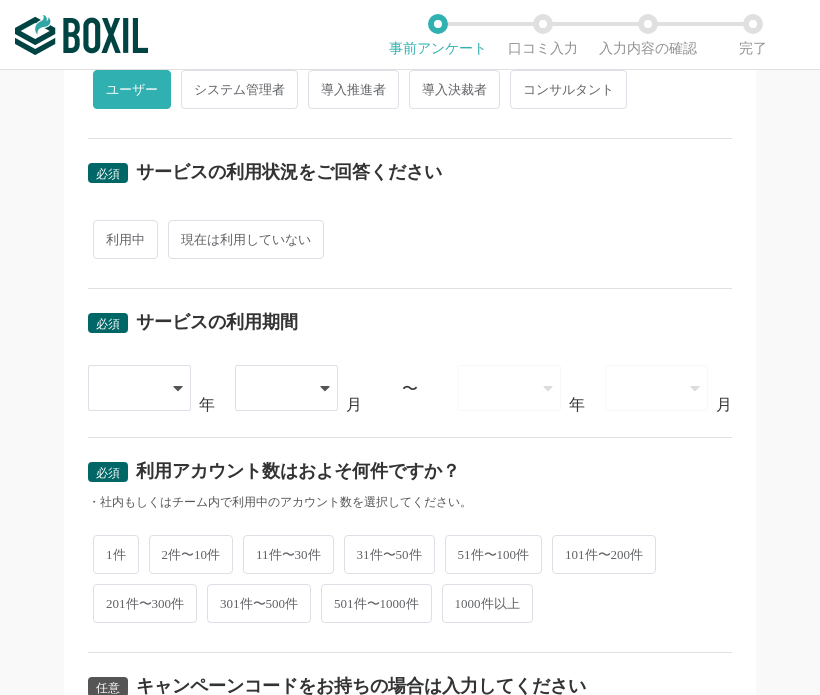 click on "利用中" at bounding box center [125, 239] 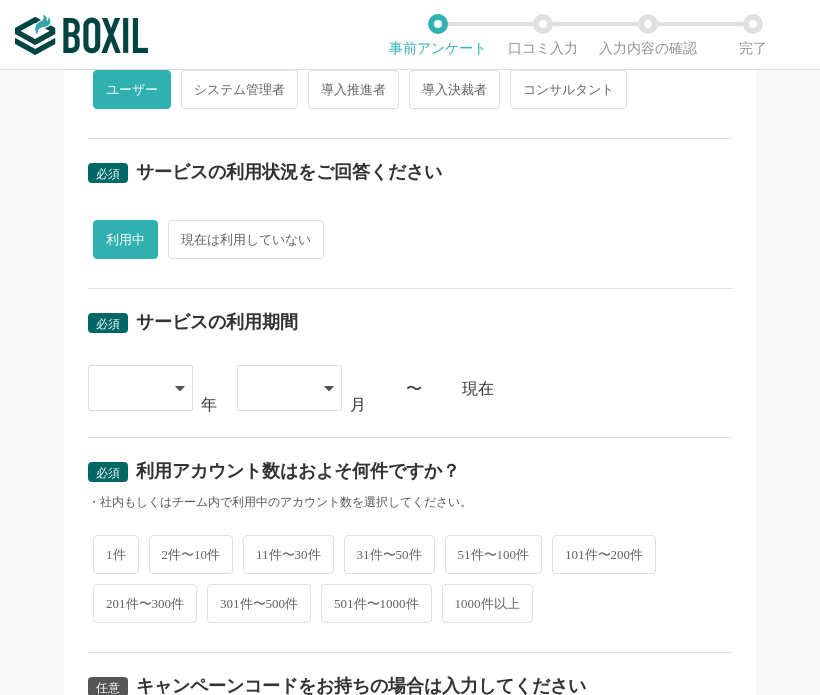 click 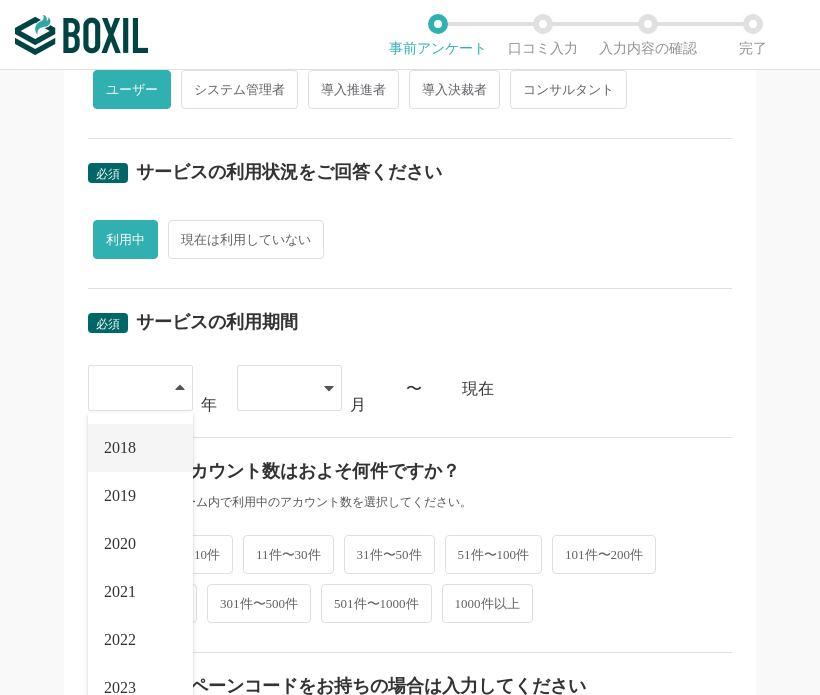 scroll, scrollTop: 228, scrollLeft: 0, axis: vertical 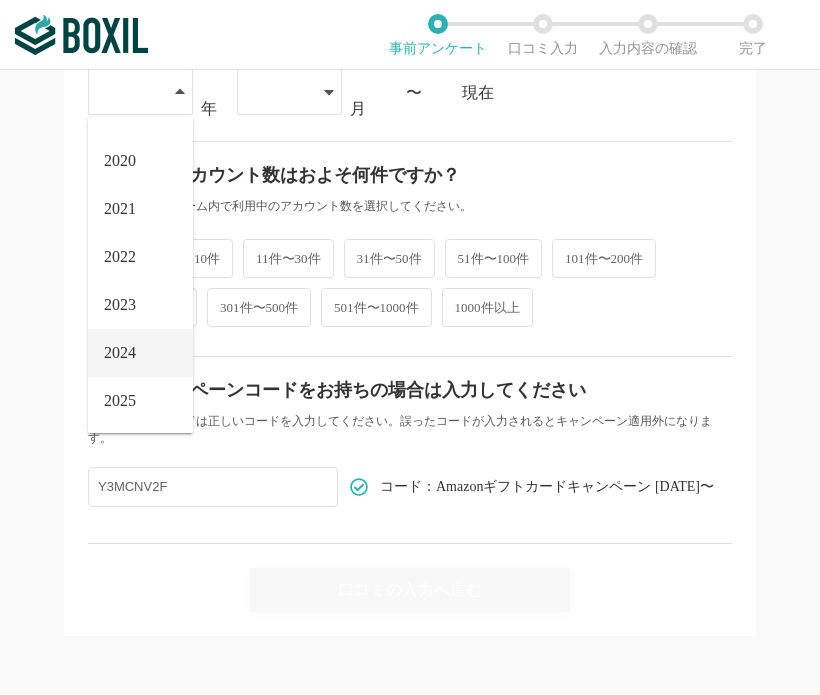 click on "2024" at bounding box center (120, 353) 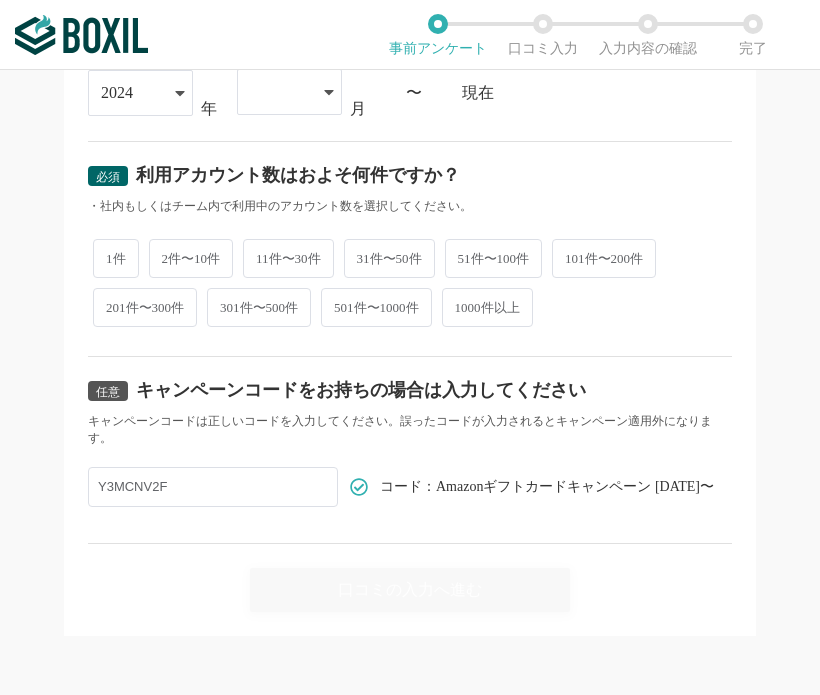 click at bounding box center [279, 92] 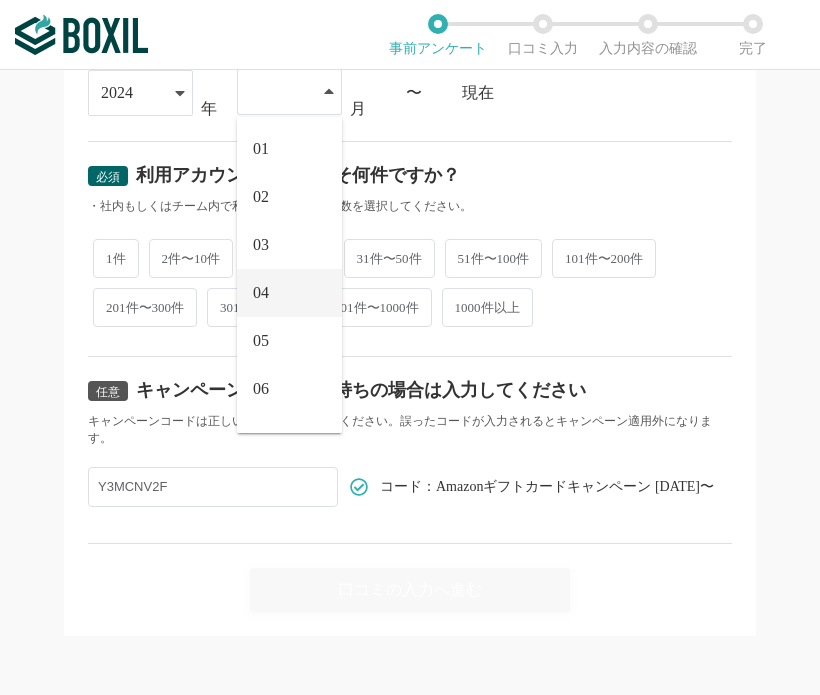 click on "04" at bounding box center [289, 293] 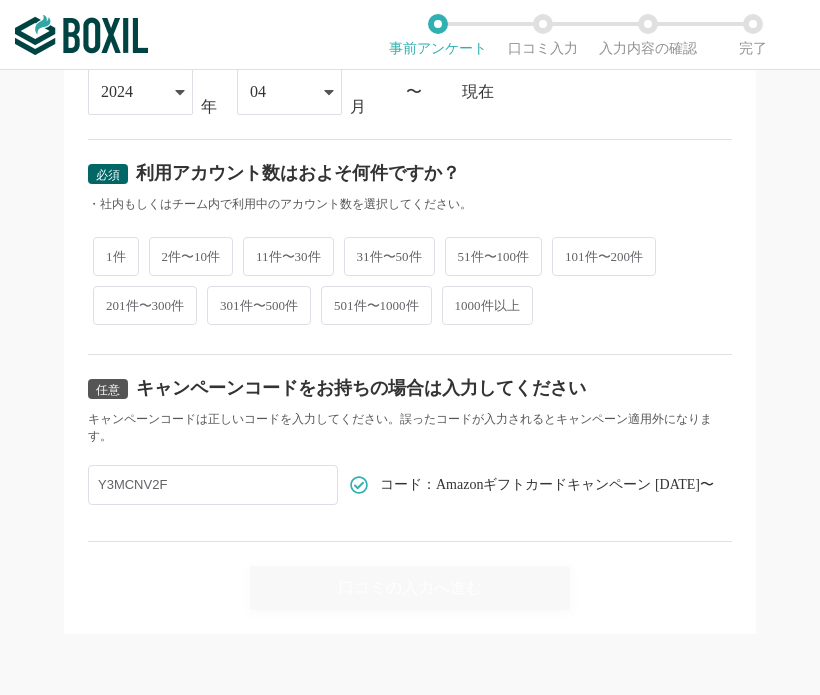 scroll, scrollTop: 894, scrollLeft: 0, axis: vertical 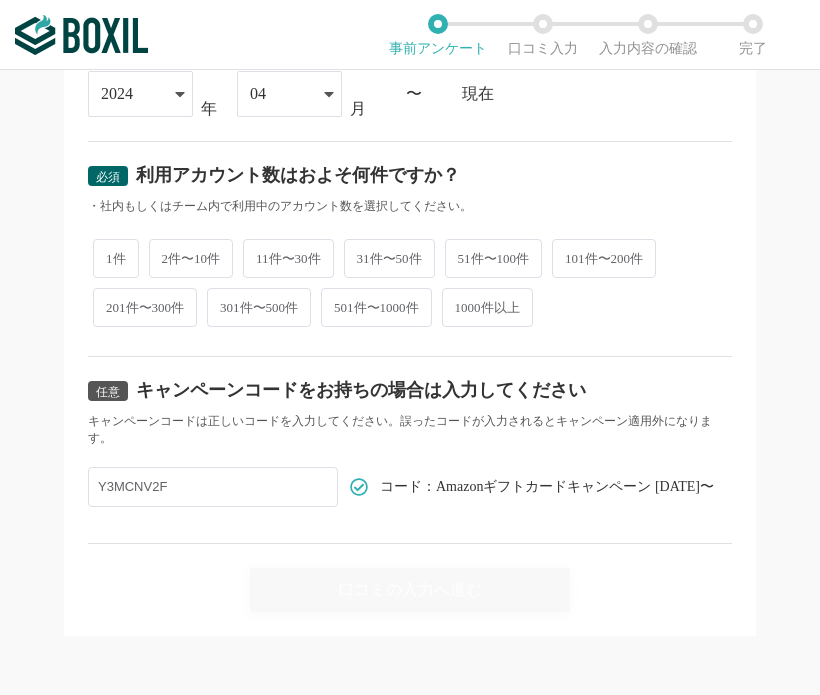 click on "2件〜10件" at bounding box center [191, 258] 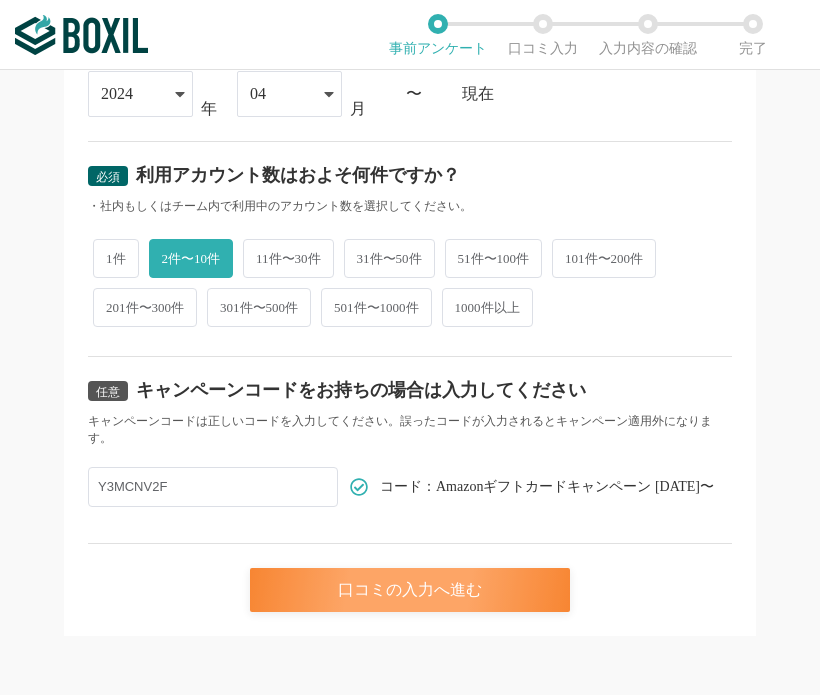 click on "口コミの入力へ進む" at bounding box center (410, 590) 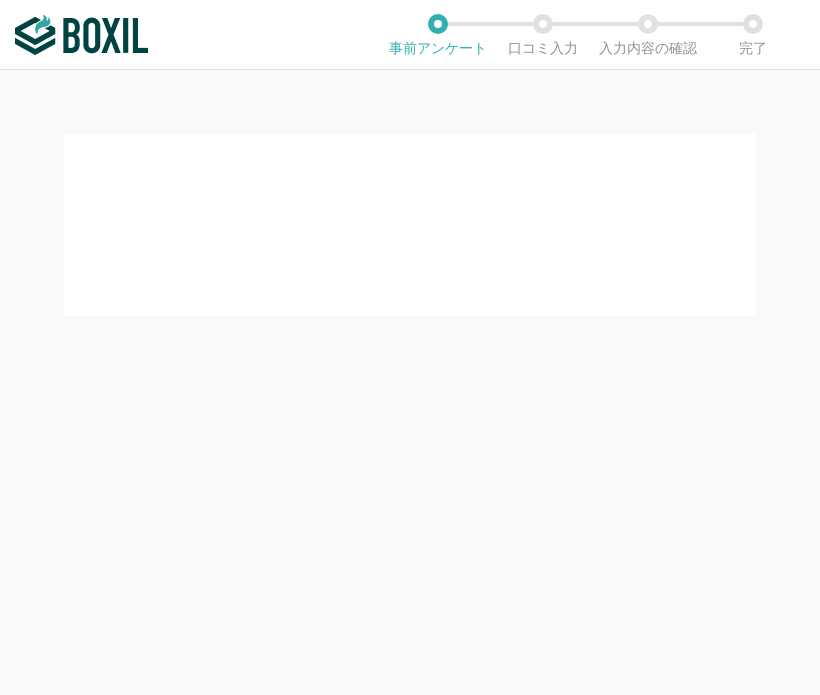 scroll, scrollTop: 0, scrollLeft: 0, axis: both 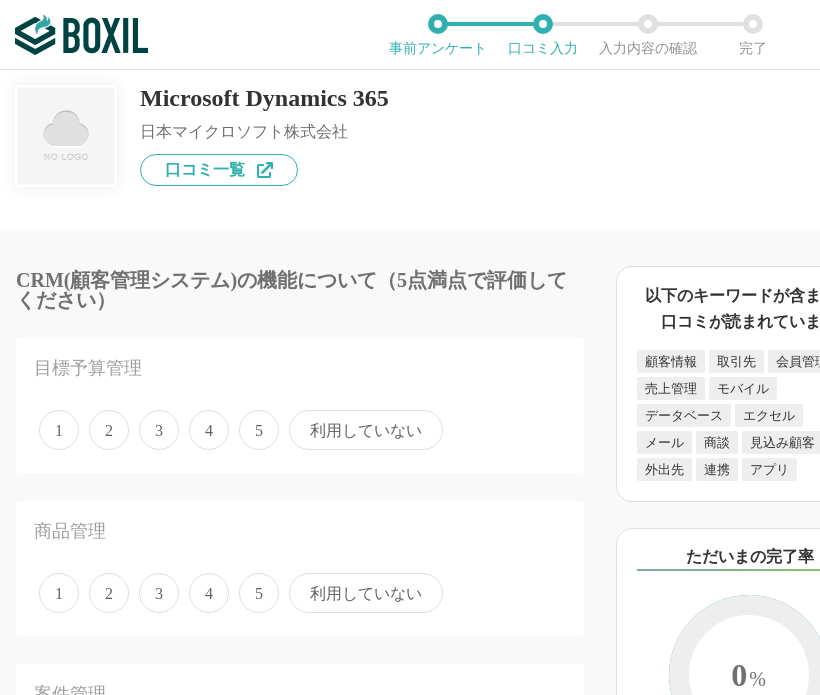 click on "4" at bounding box center [209, 430] 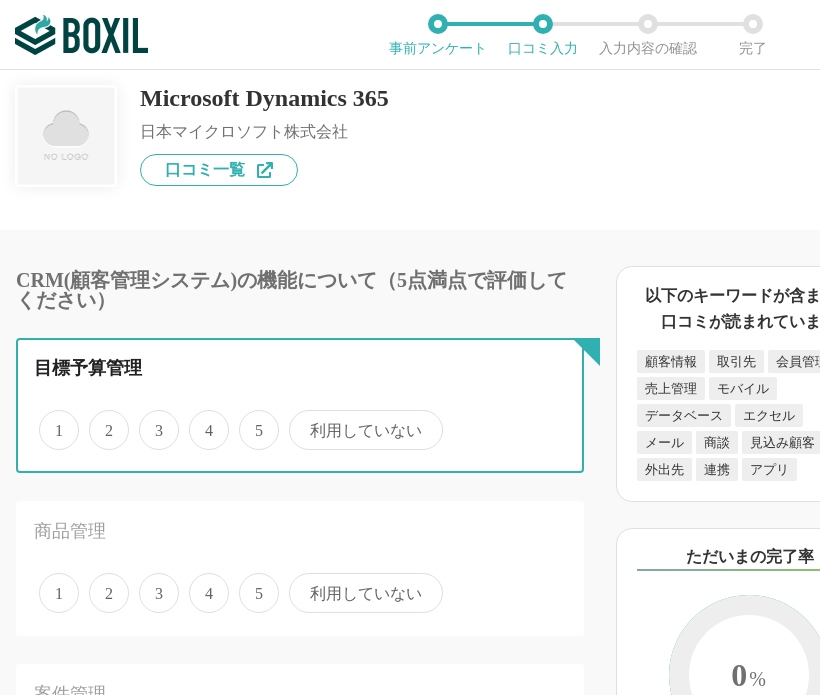 click on "4" at bounding box center [200, 419] 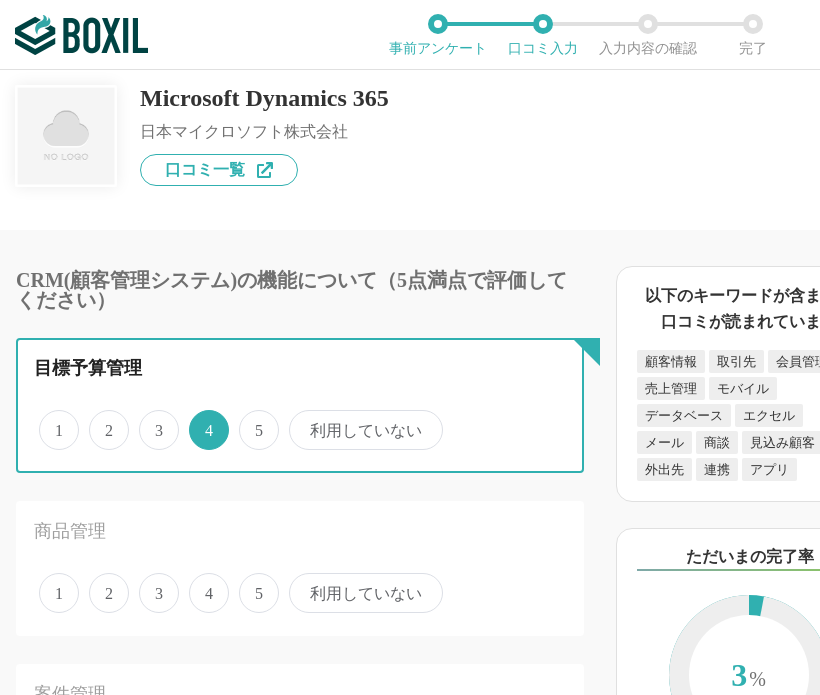 scroll, scrollTop: 300, scrollLeft: 0, axis: vertical 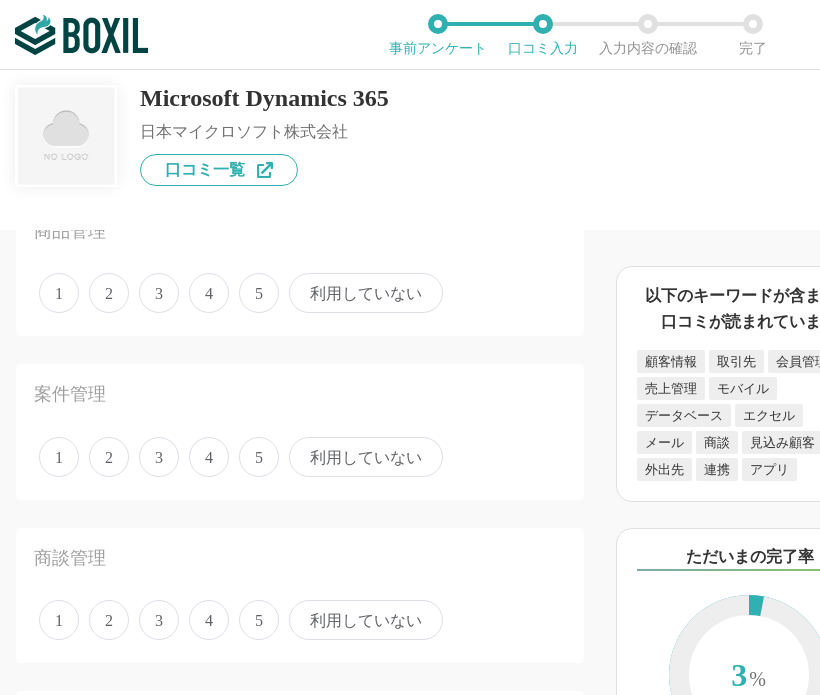 click on "4" at bounding box center (209, 293) 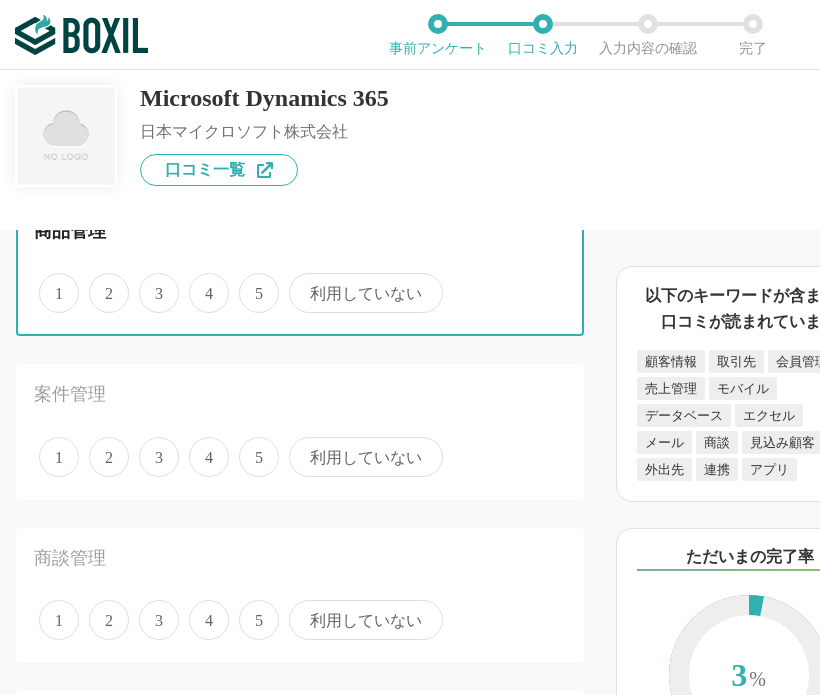 click on "4" at bounding box center [200, 282] 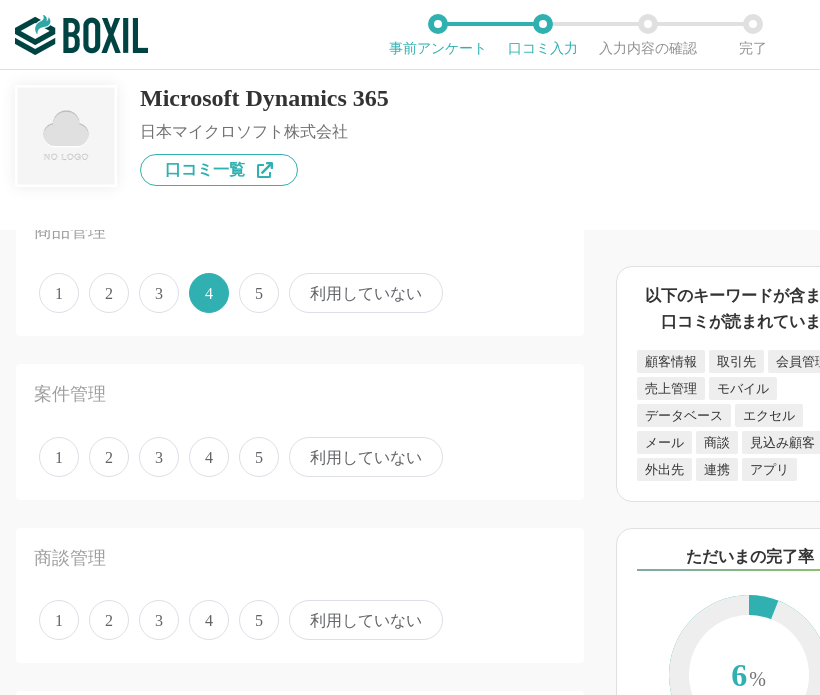 click on "4" at bounding box center (209, 457) 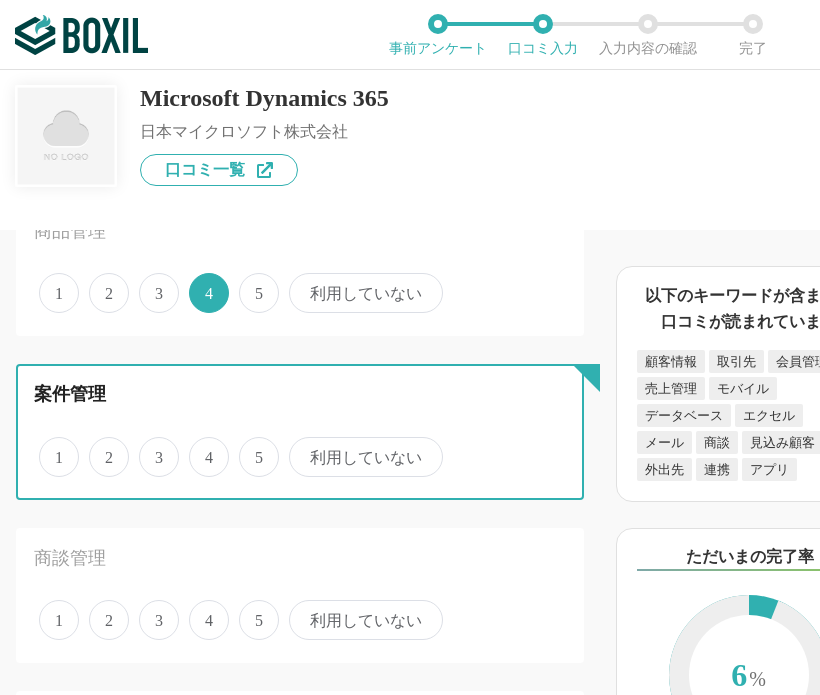 click on "4" at bounding box center (200, 446) 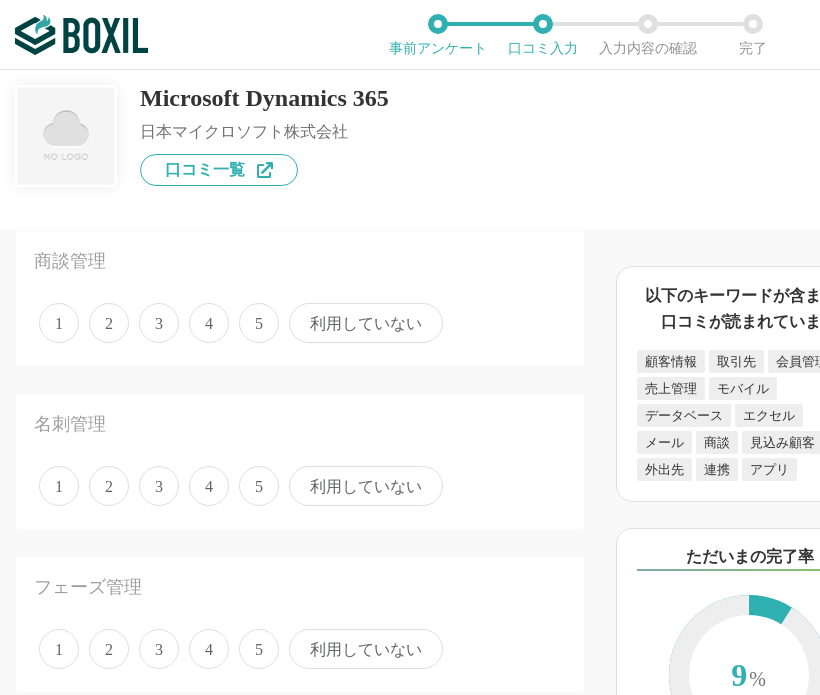 scroll, scrollTop: 600, scrollLeft: 0, axis: vertical 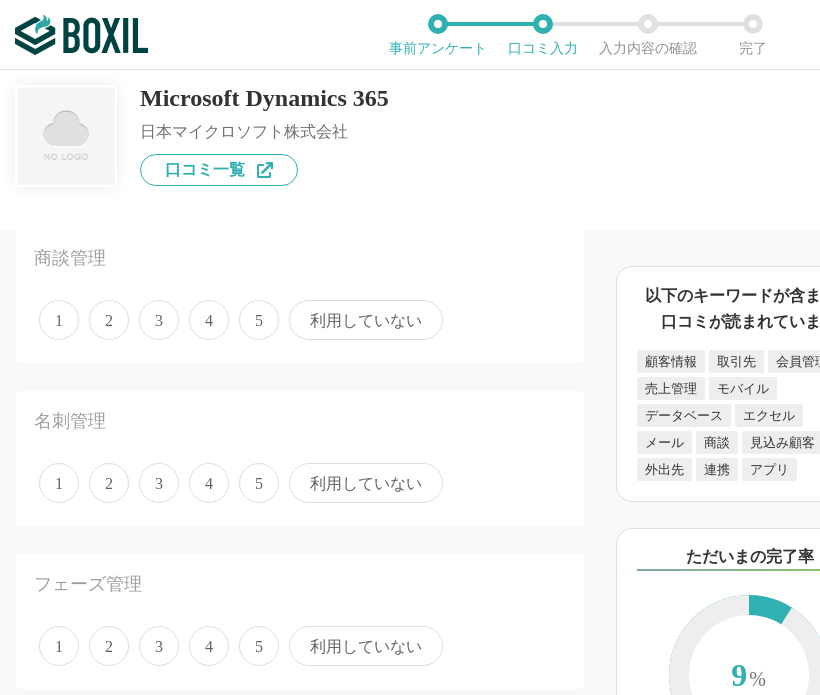 click on "4" at bounding box center [209, 320] 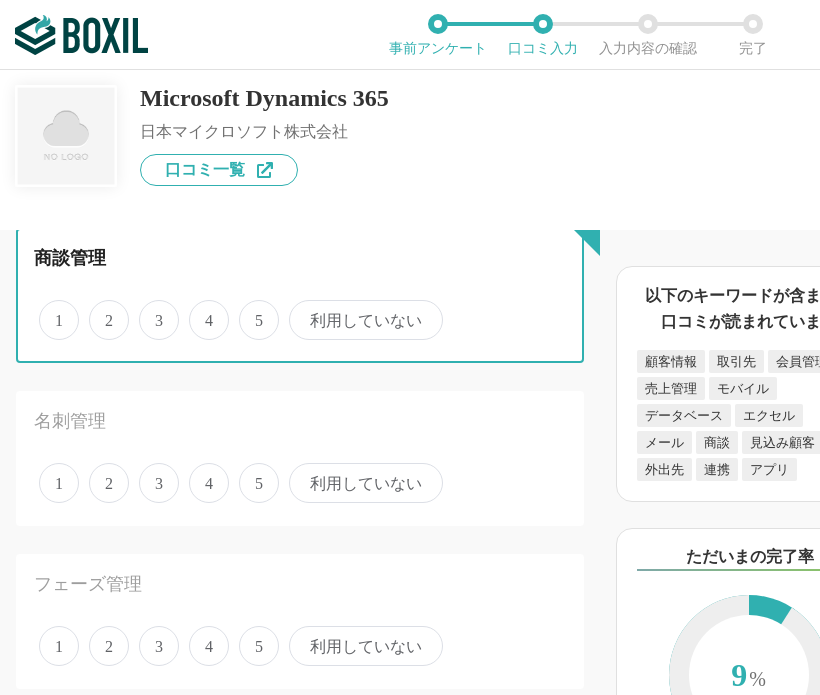click on "4" at bounding box center [200, 309] 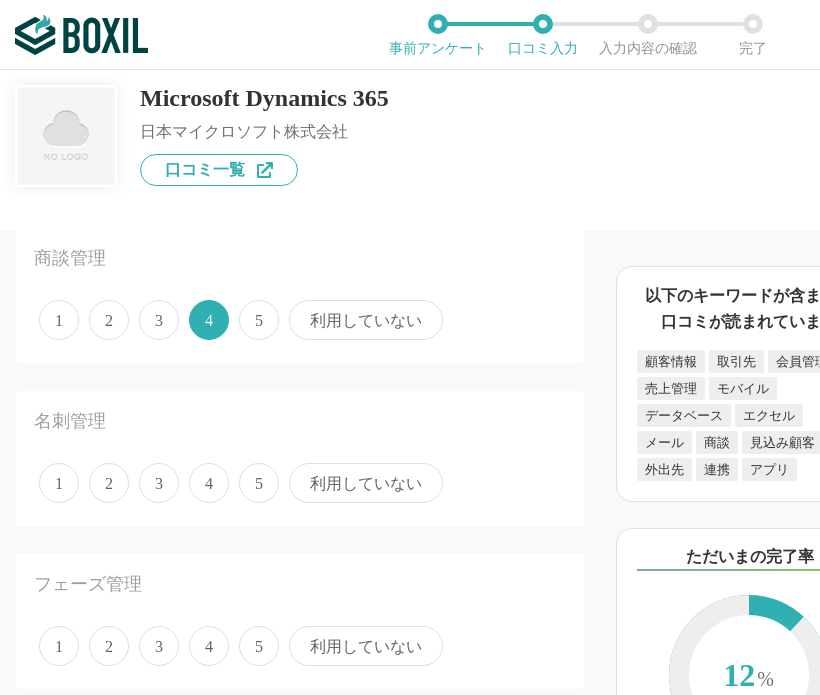 click on "4" at bounding box center [209, 483] 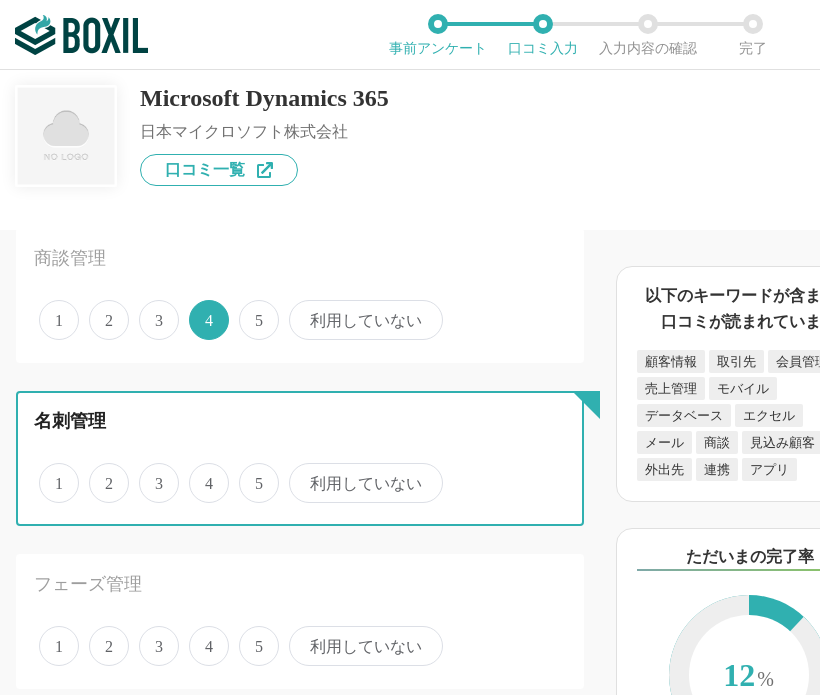 click on "4" at bounding box center (200, 472) 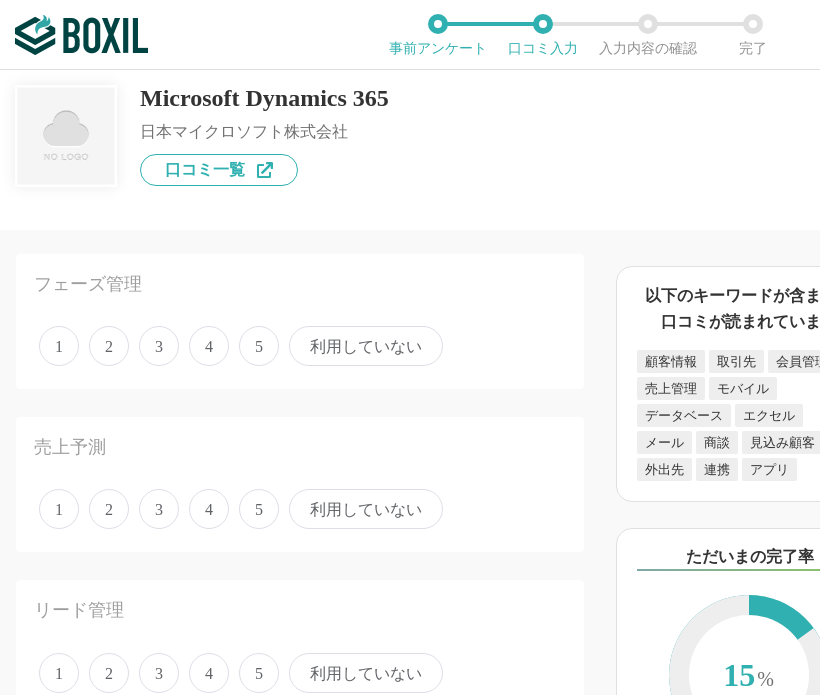 click on "4" at bounding box center [209, 346] 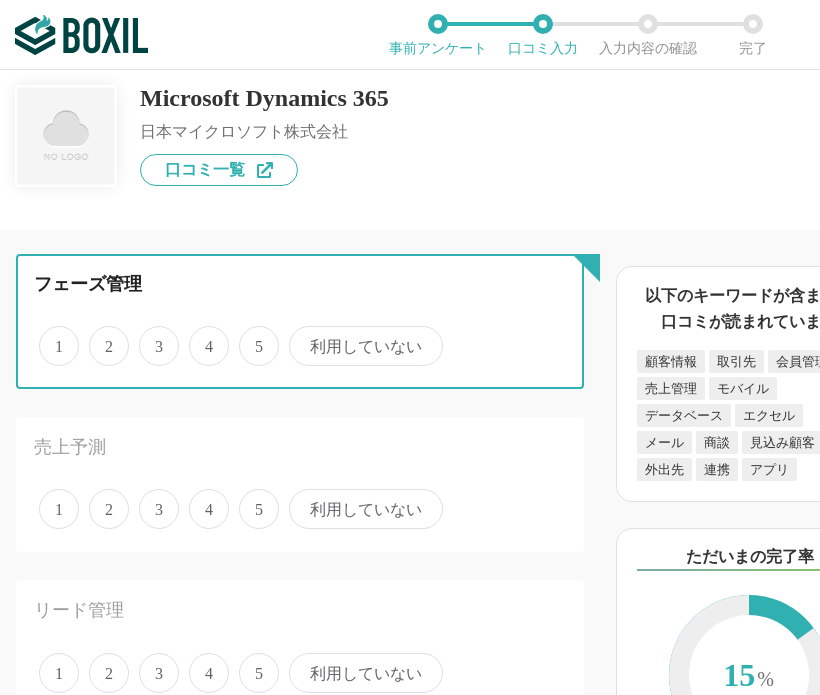 click on "4" at bounding box center [200, 335] 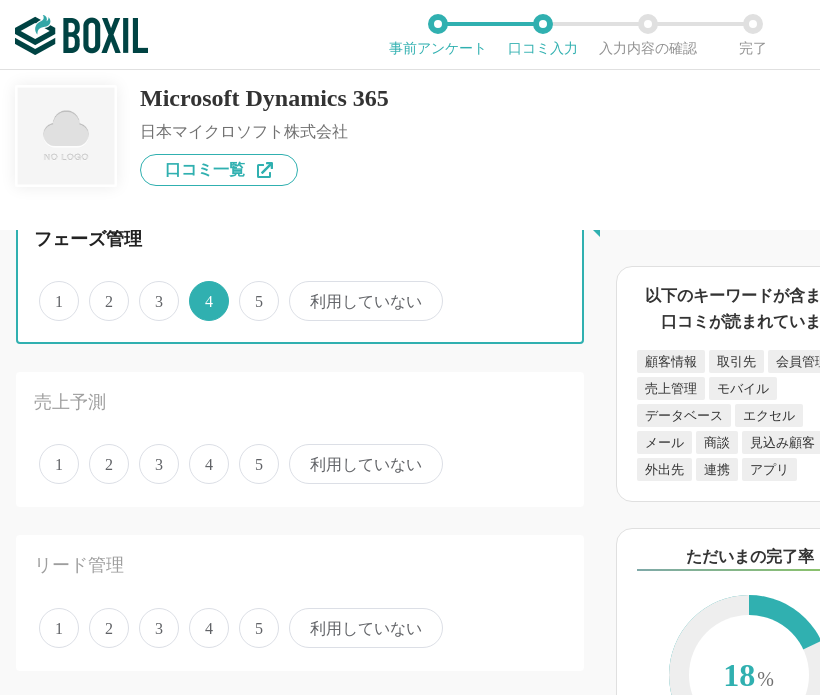 scroll, scrollTop: 1000, scrollLeft: 0, axis: vertical 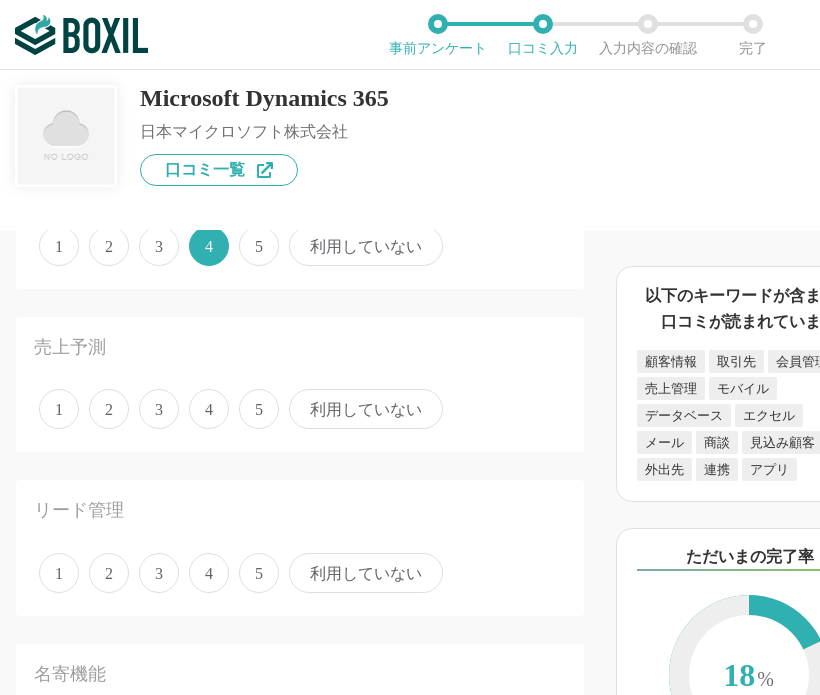 click on "4" at bounding box center [209, 409] 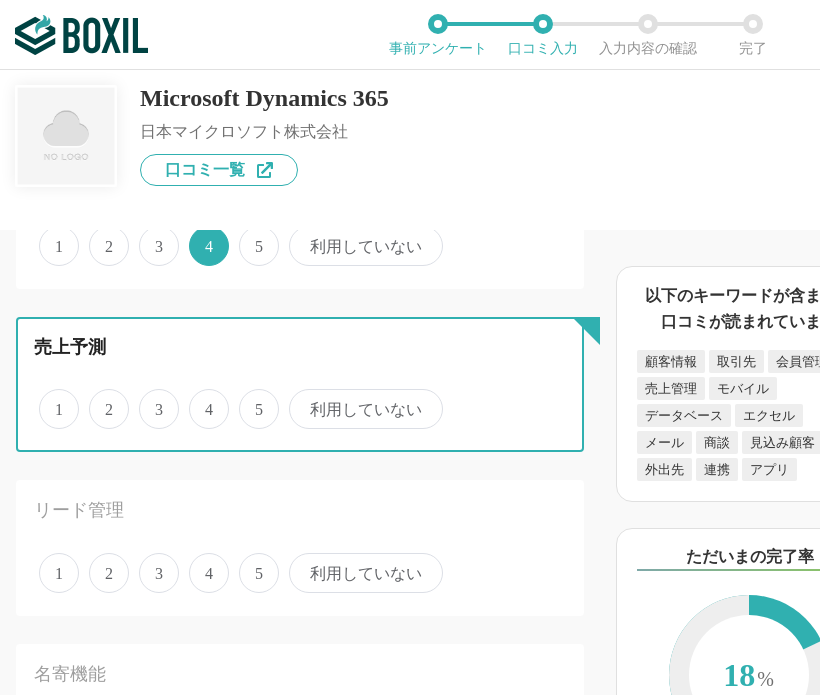 click on "4" at bounding box center [200, 398] 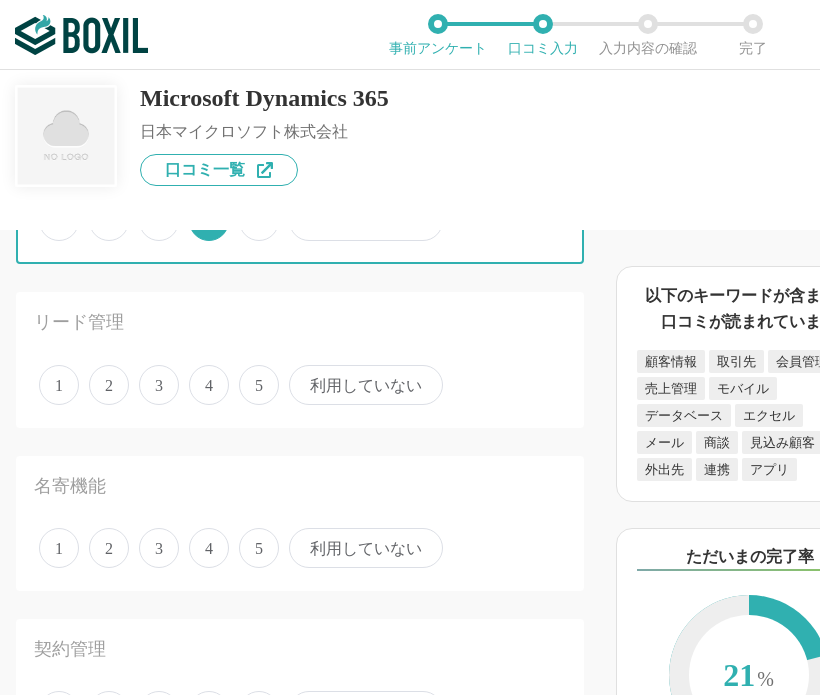 scroll, scrollTop: 1300, scrollLeft: 0, axis: vertical 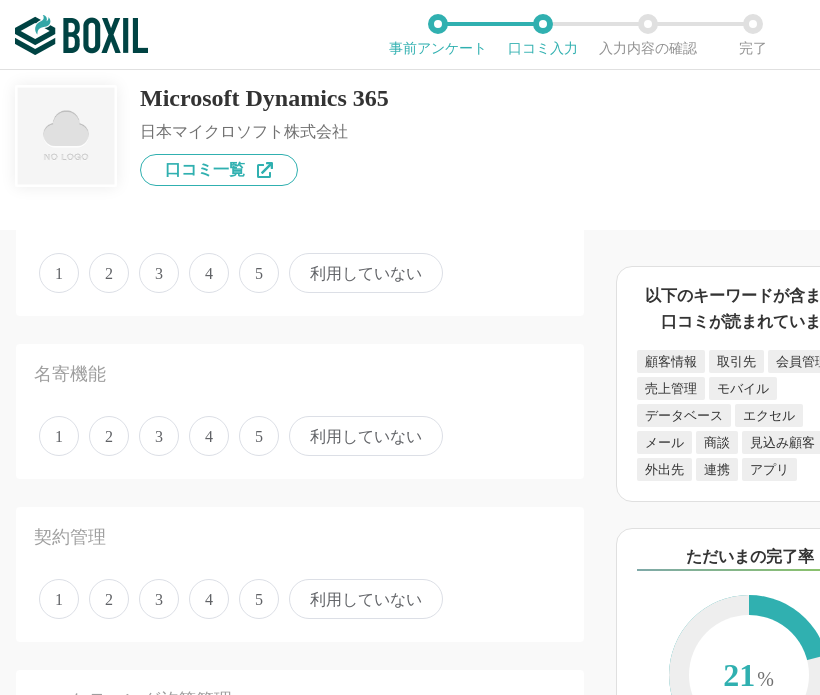 click on "5" at bounding box center [259, 273] 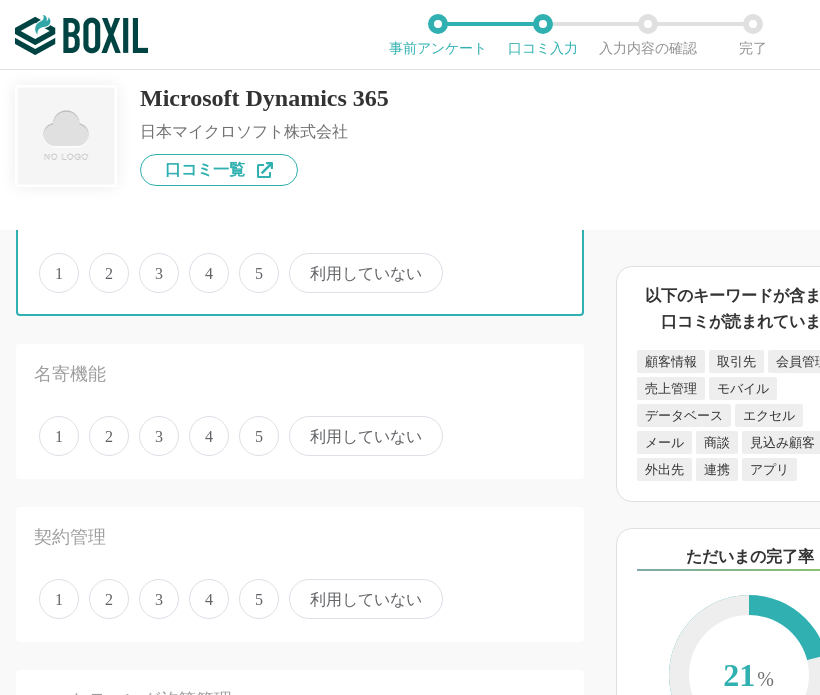 click on "5" at bounding box center [250, 262] 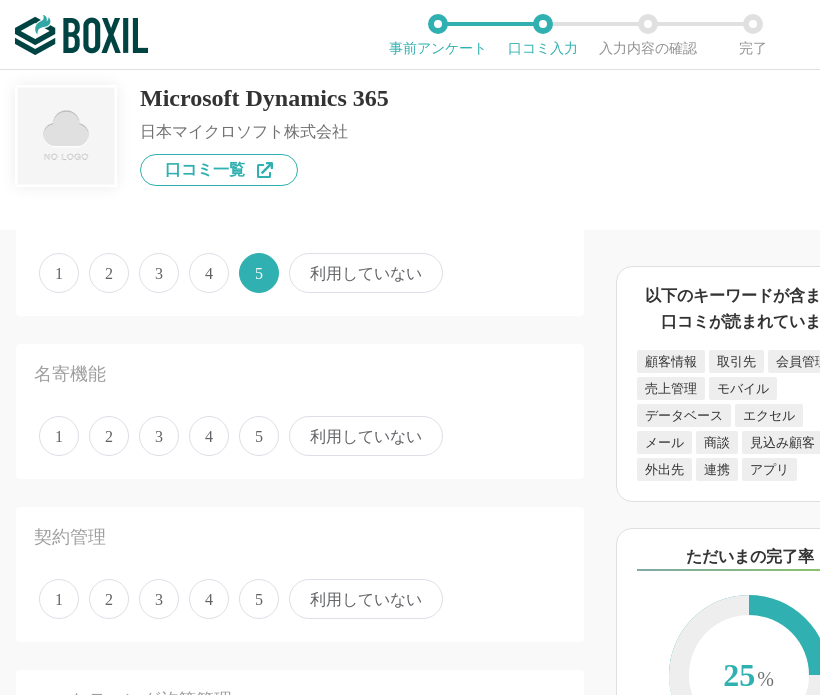 click on "4" at bounding box center [209, 436] 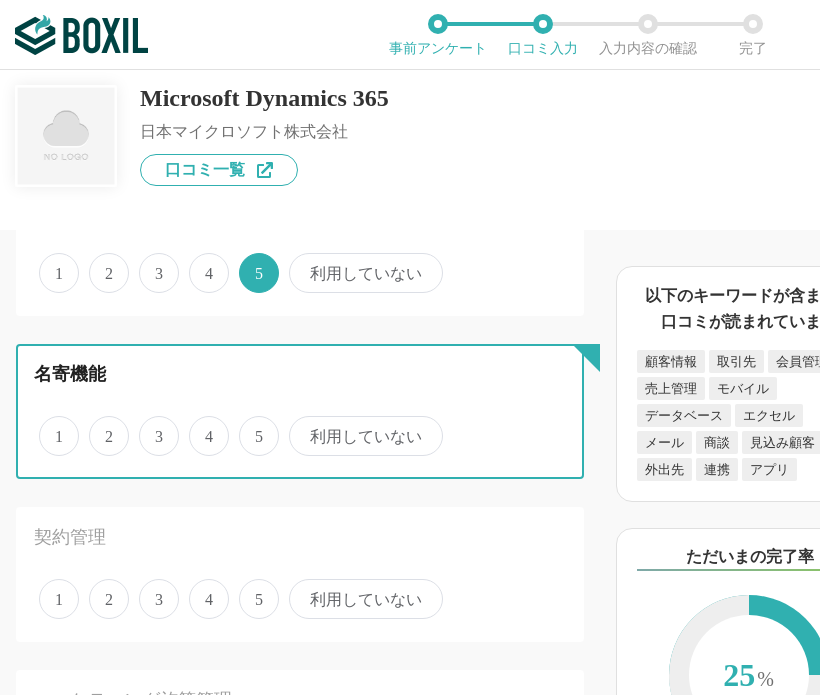 click on "4" at bounding box center [200, 425] 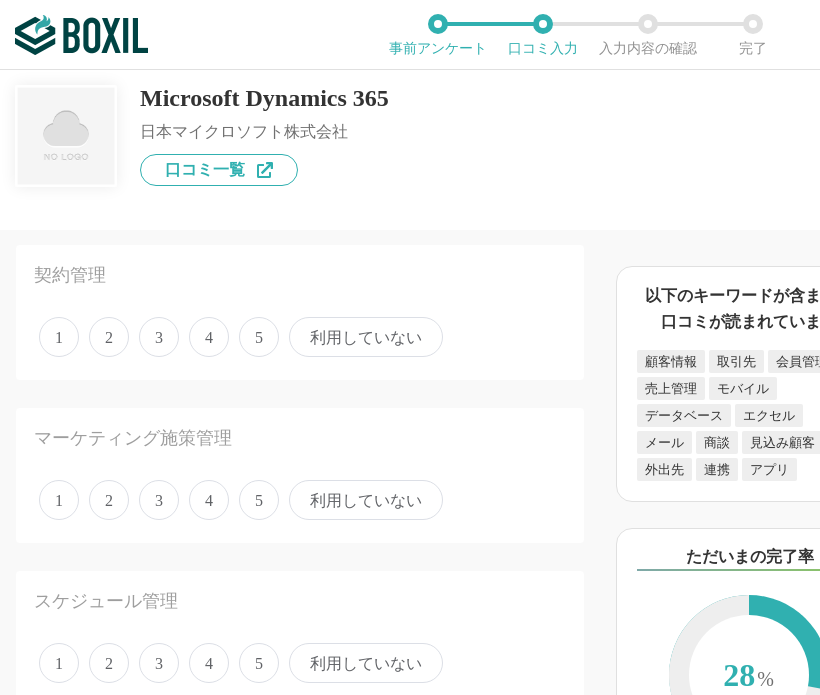 scroll, scrollTop: 1600, scrollLeft: 0, axis: vertical 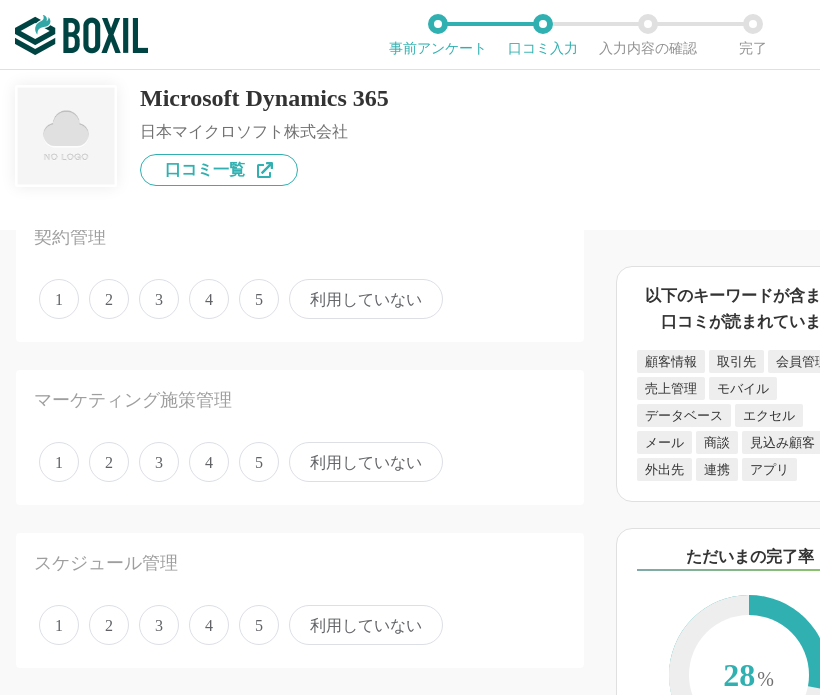 click on "4" at bounding box center [209, 299] 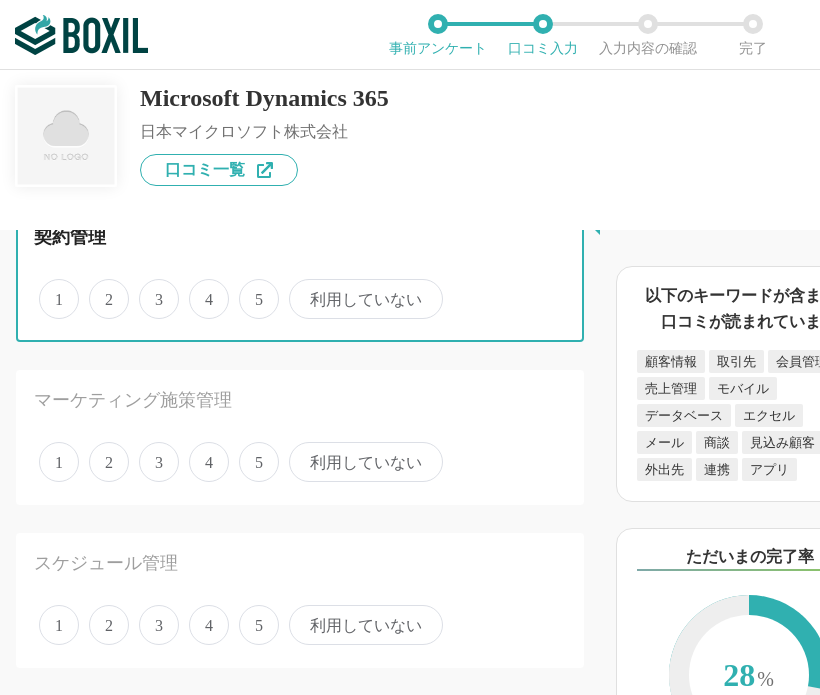 click on "4" at bounding box center (200, 288) 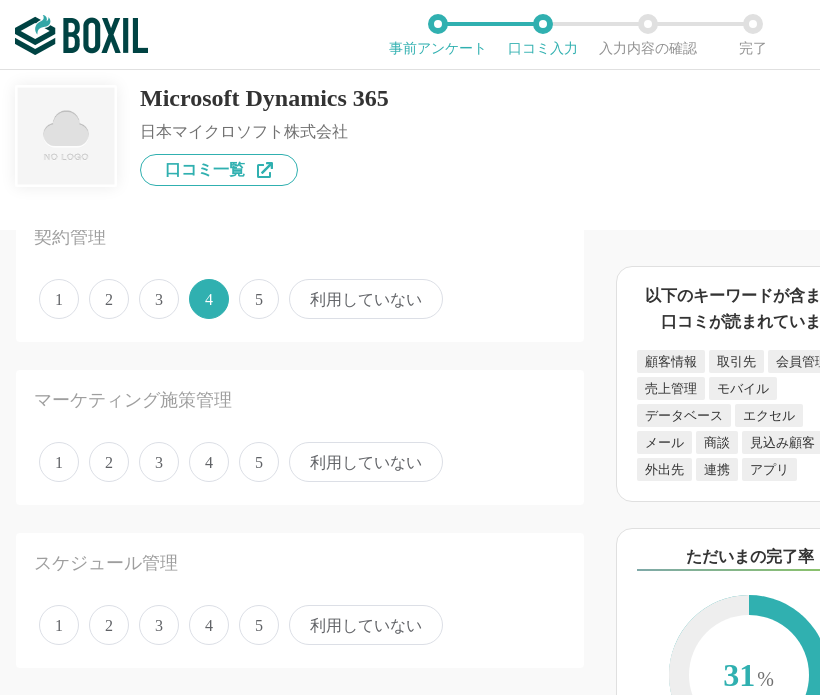 click on "5" at bounding box center (259, 462) 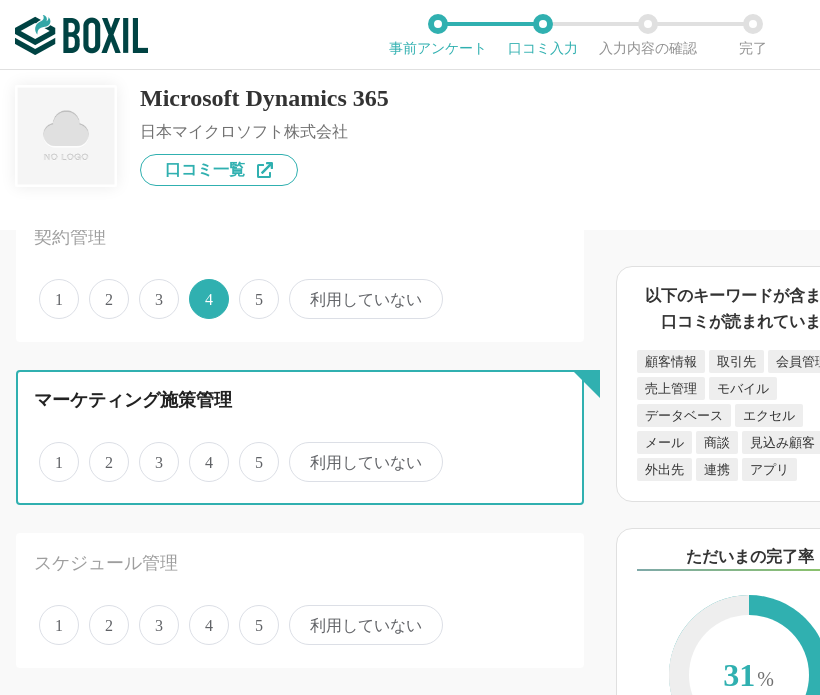 click on "5" at bounding box center (250, 451) 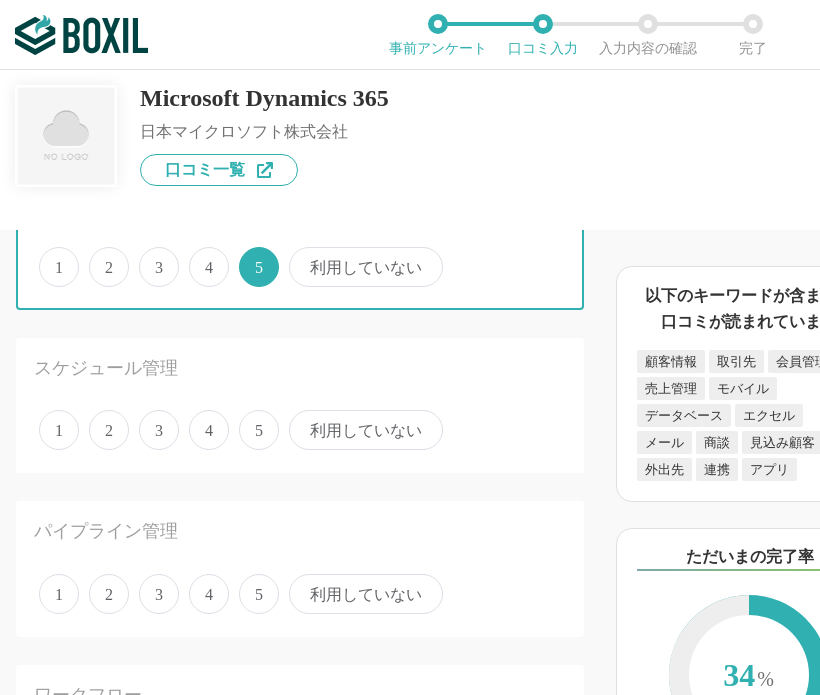 scroll, scrollTop: 1800, scrollLeft: 0, axis: vertical 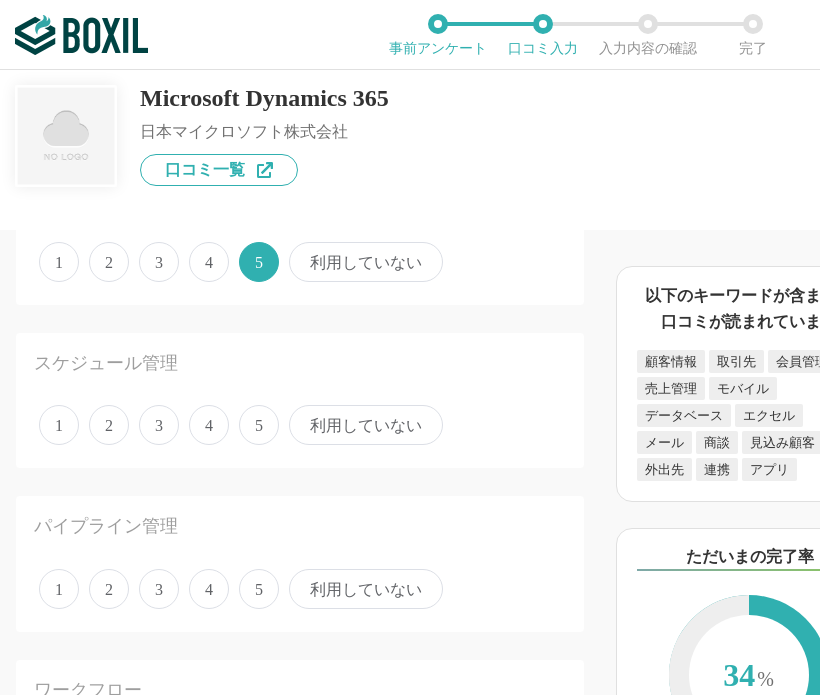 click on "4" at bounding box center [209, 425] 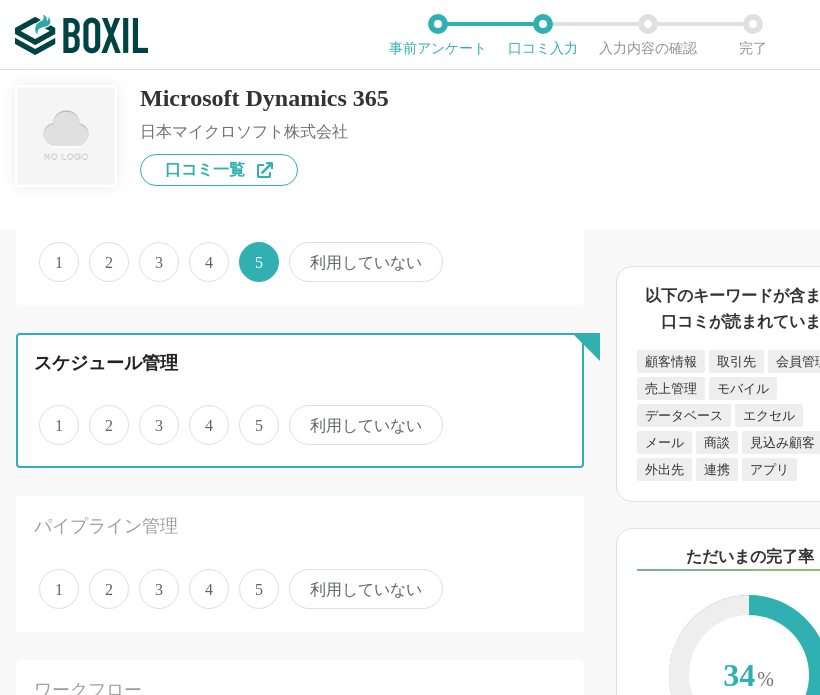 click on "4" at bounding box center [200, 414] 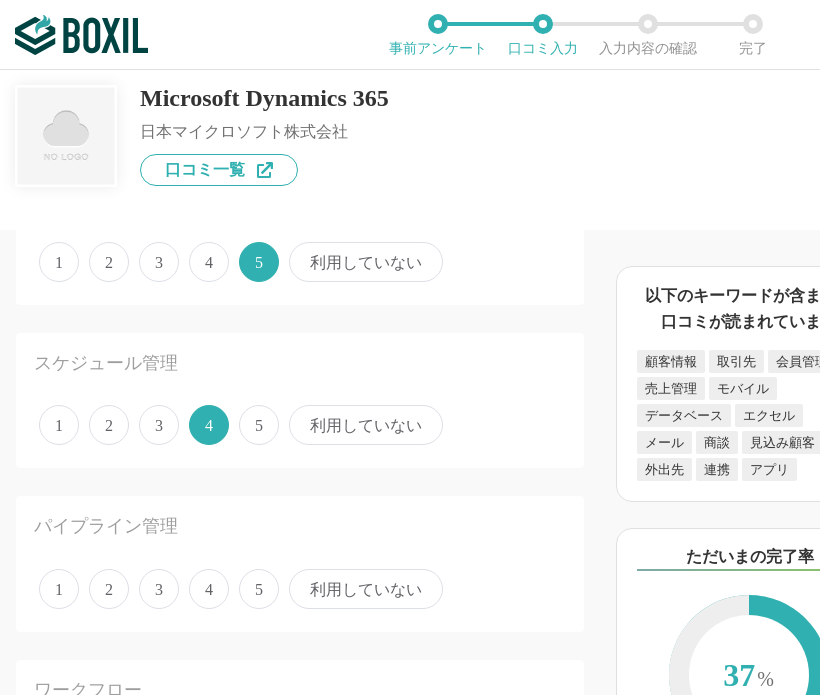click on "5" at bounding box center [259, 589] 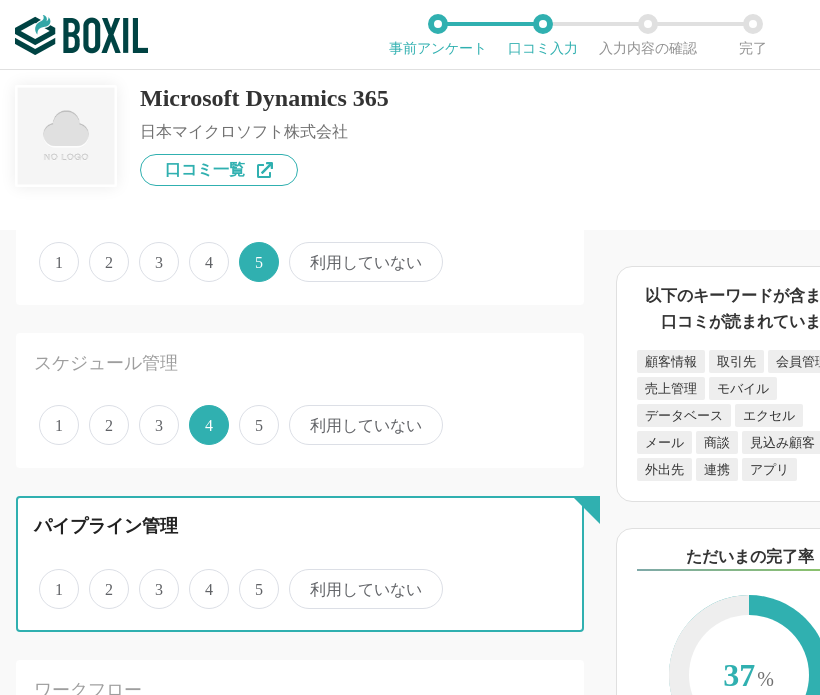 click on "5" at bounding box center (250, 578) 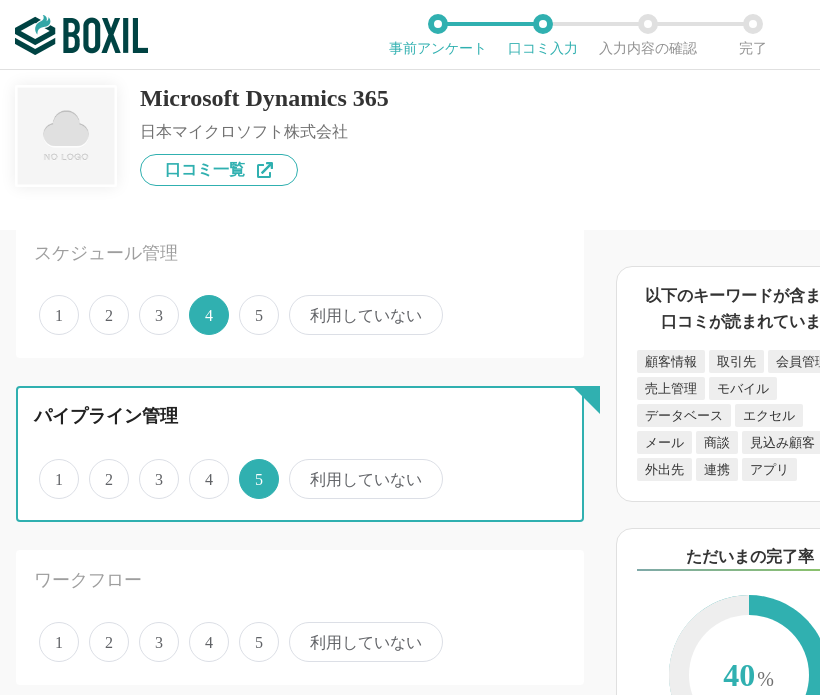 scroll, scrollTop: 2200, scrollLeft: 0, axis: vertical 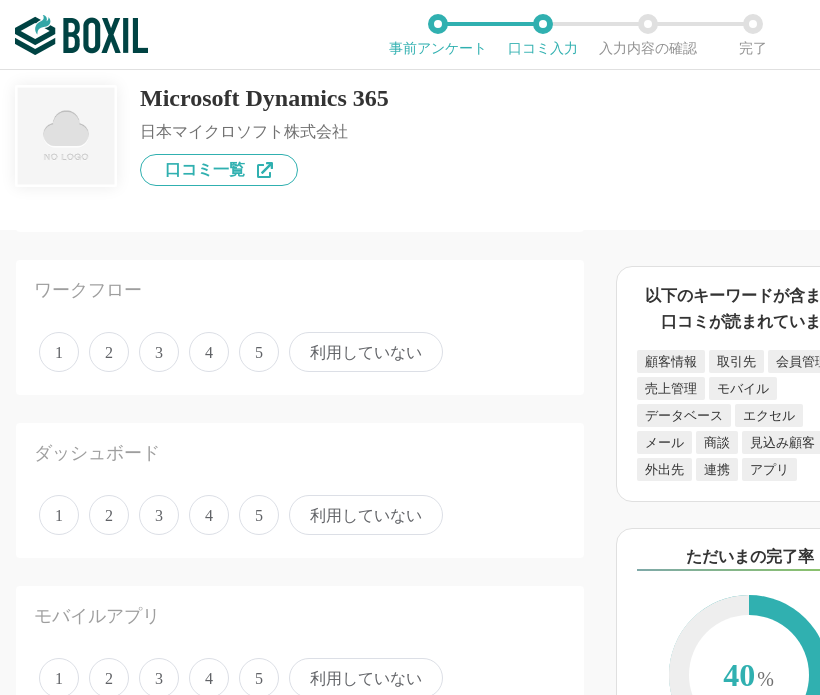 click on "5" at bounding box center (259, 352) 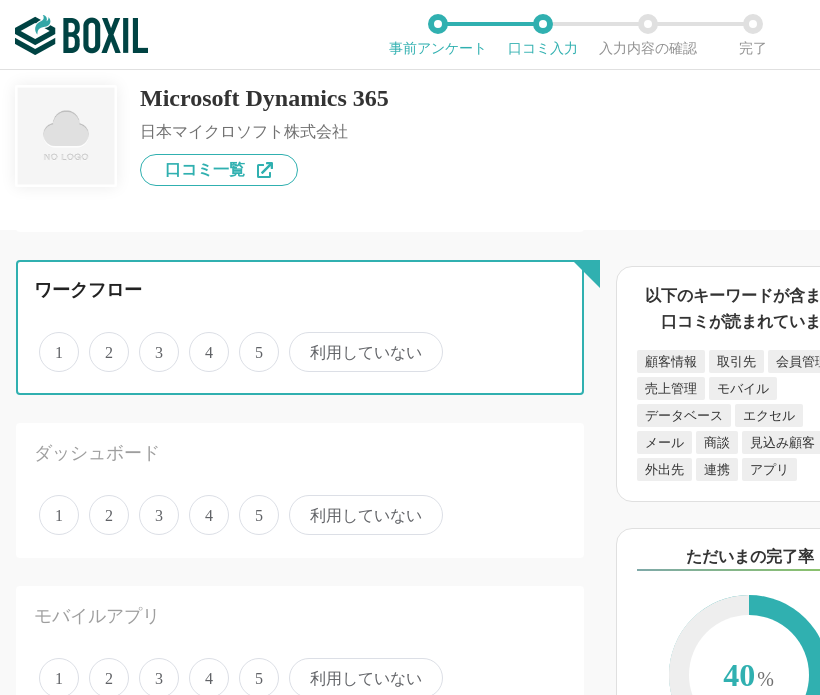click on "5" at bounding box center (250, 341) 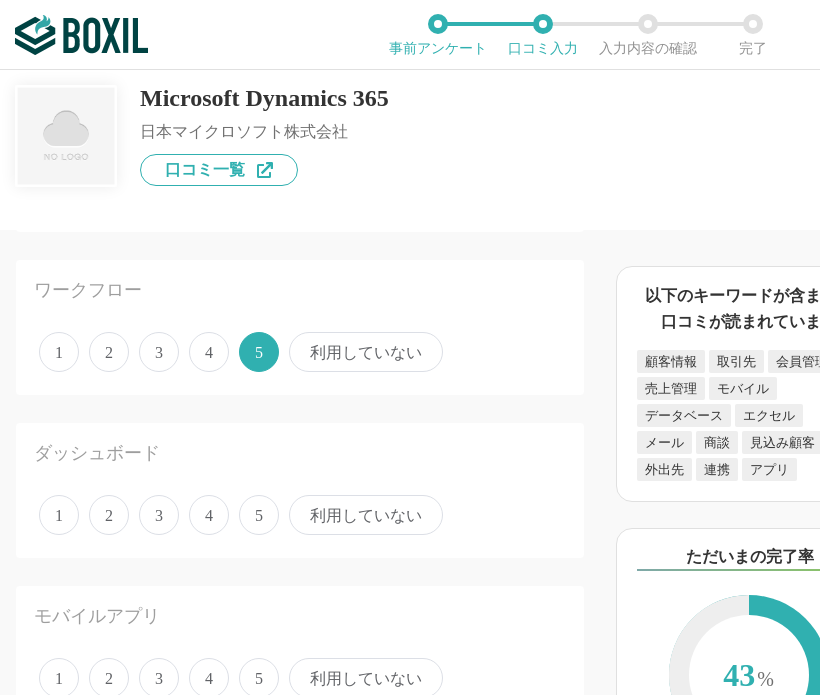 click on "5" at bounding box center [259, 515] 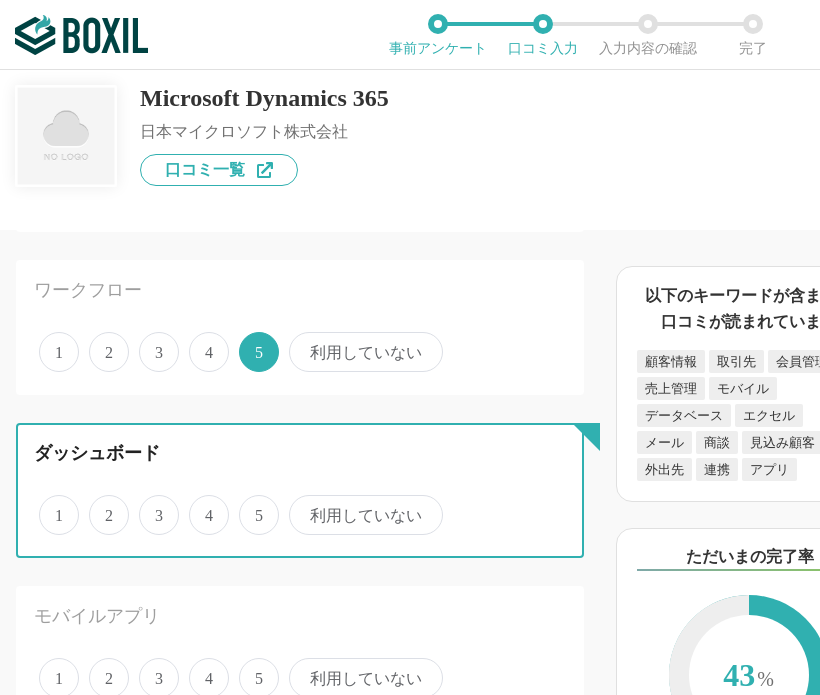 click on "5" at bounding box center (250, 504) 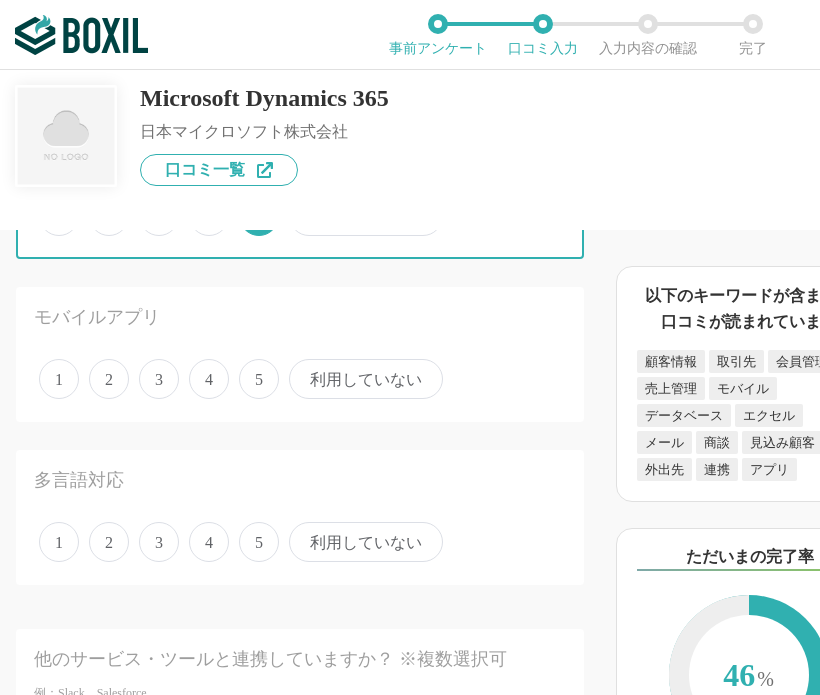 scroll, scrollTop: 2500, scrollLeft: 0, axis: vertical 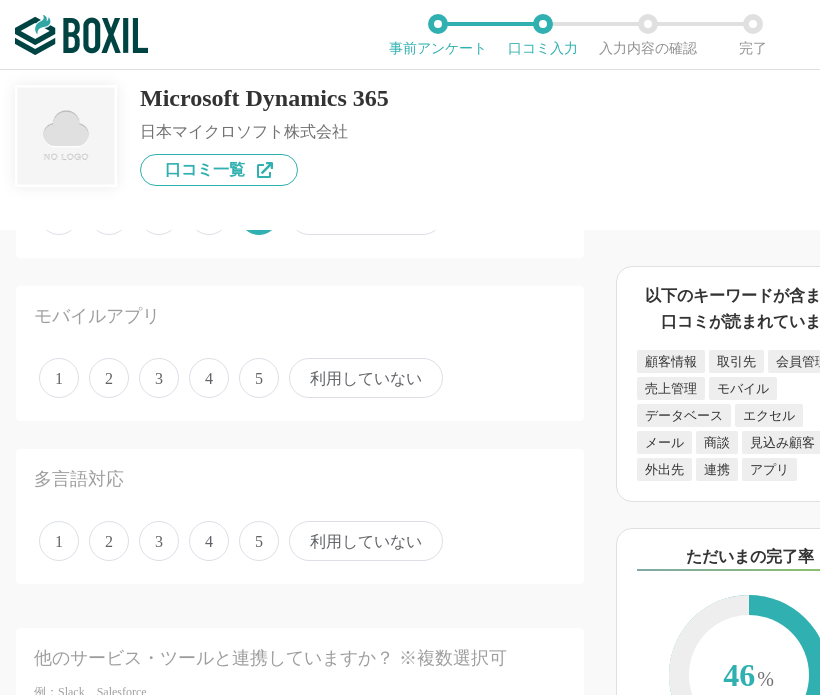 click on "4" at bounding box center [209, 378] 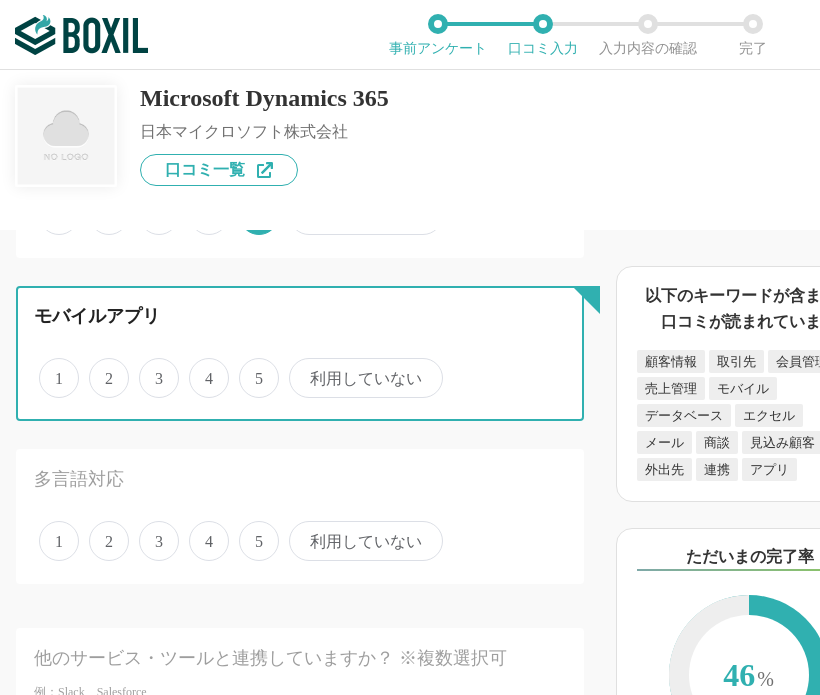 click on "4" at bounding box center (200, 367) 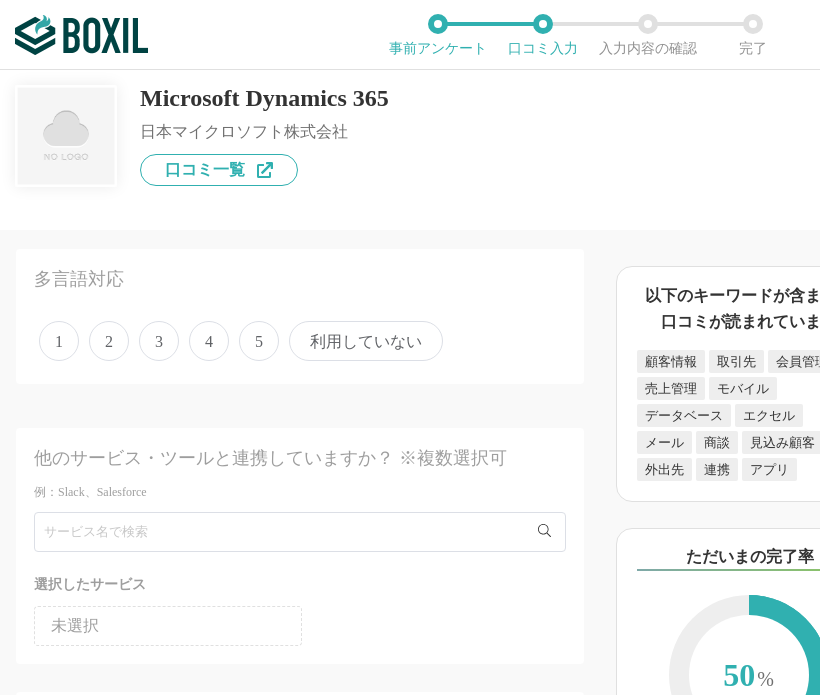 click on "4" at bounding box center [209, 341] 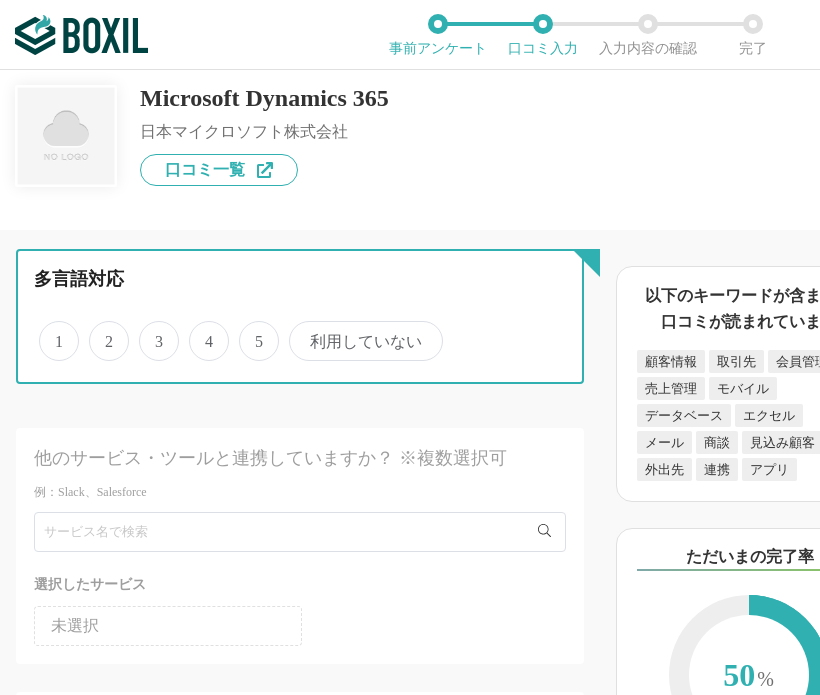 click on "4" at bounding box center (200, 330) 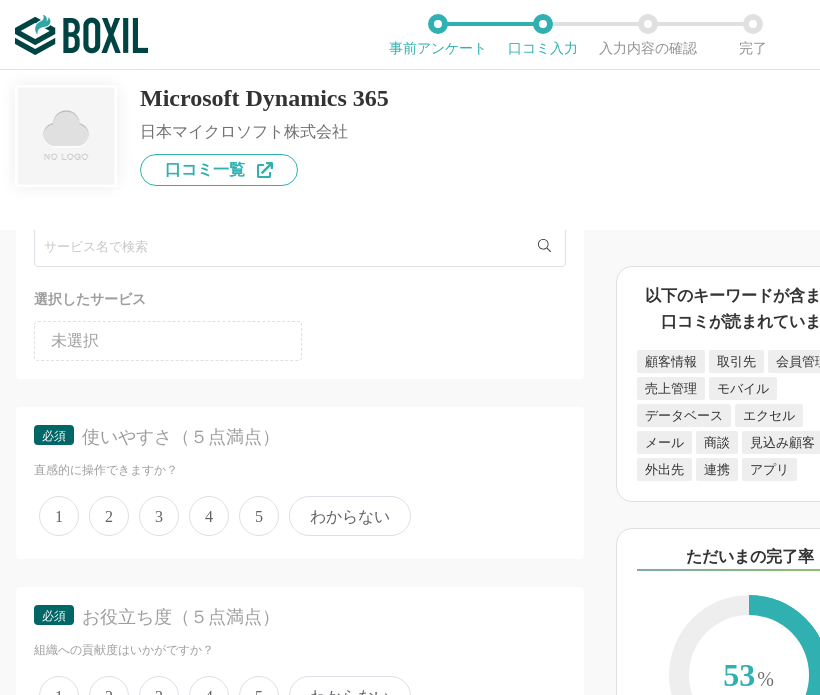scroll, scrollTop: 3000, scrollLeft: 0, axis: vertical 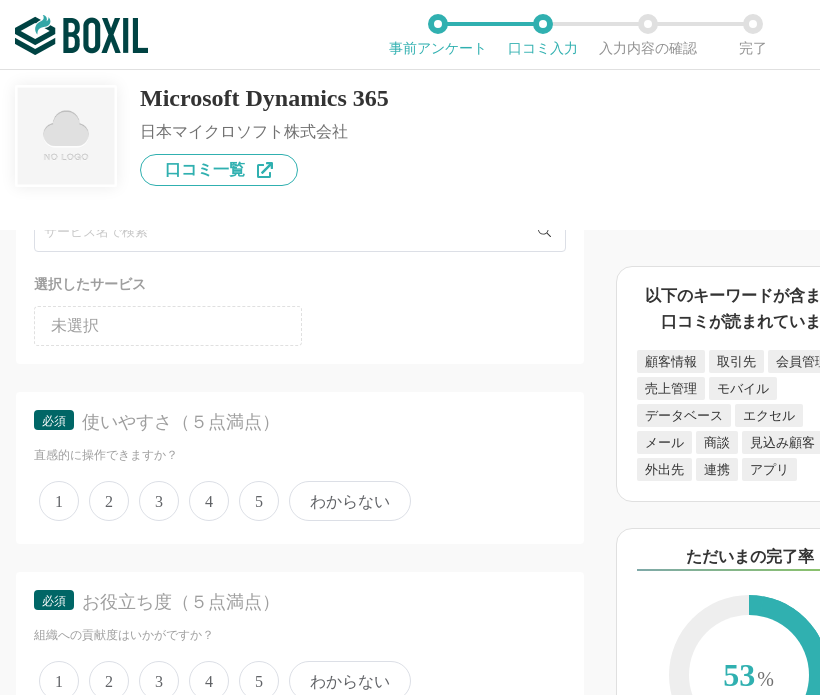click on "5" at bounding box center [259, 501] 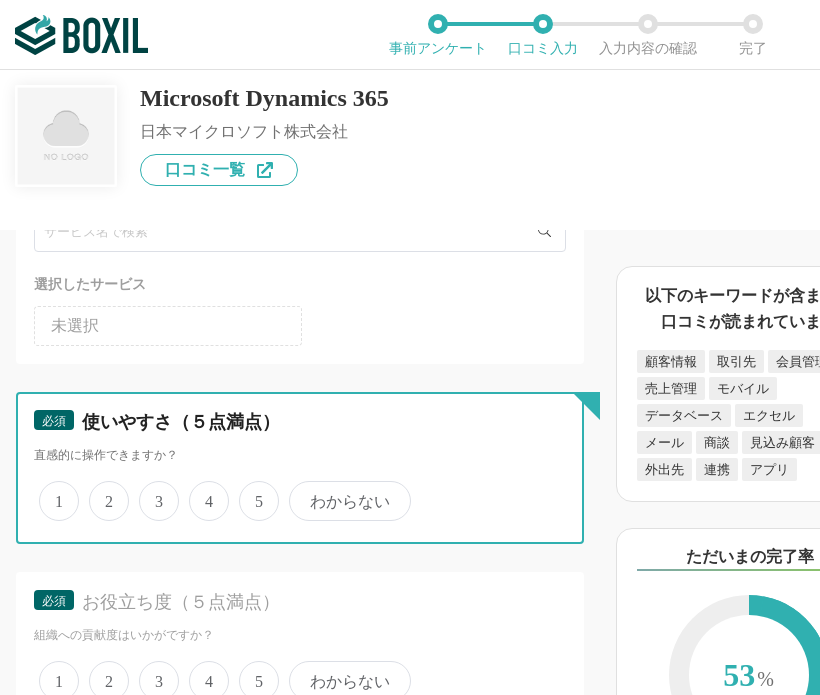 click on "5" at bounding box center (250, 490) 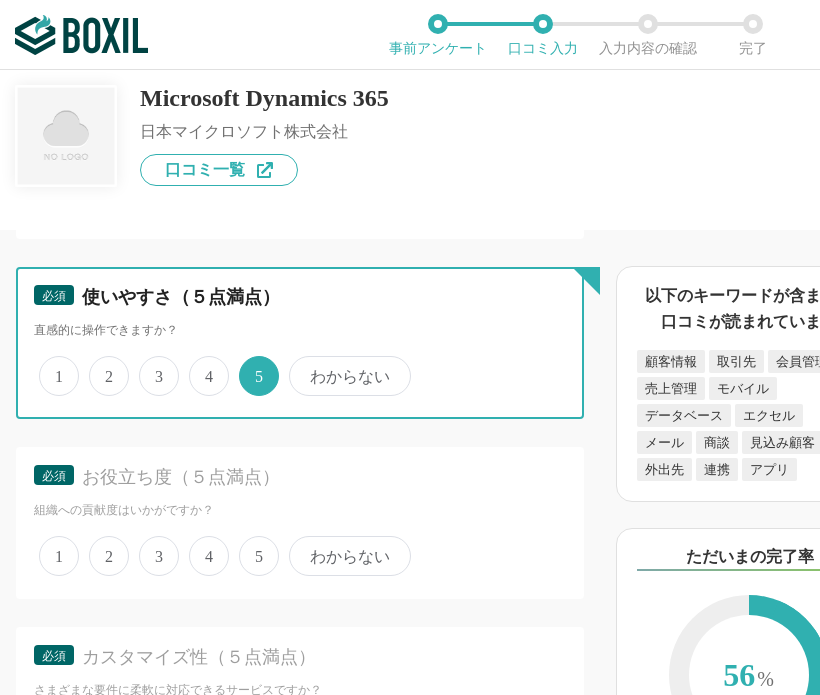 scroll, scrollTop: 3300, scrollLeft: 0, axis: vertical 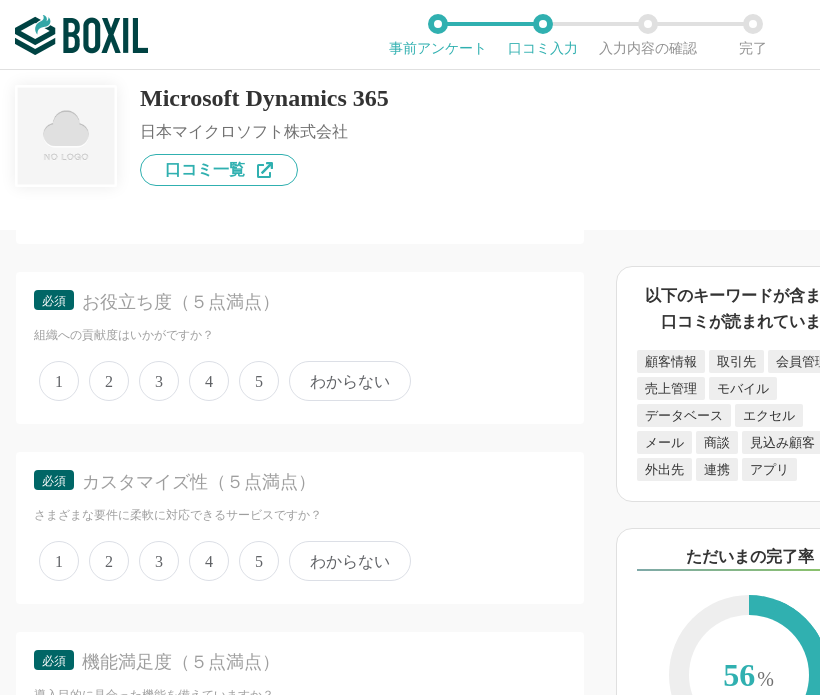 click on "4" at bounding box center [209, 381] 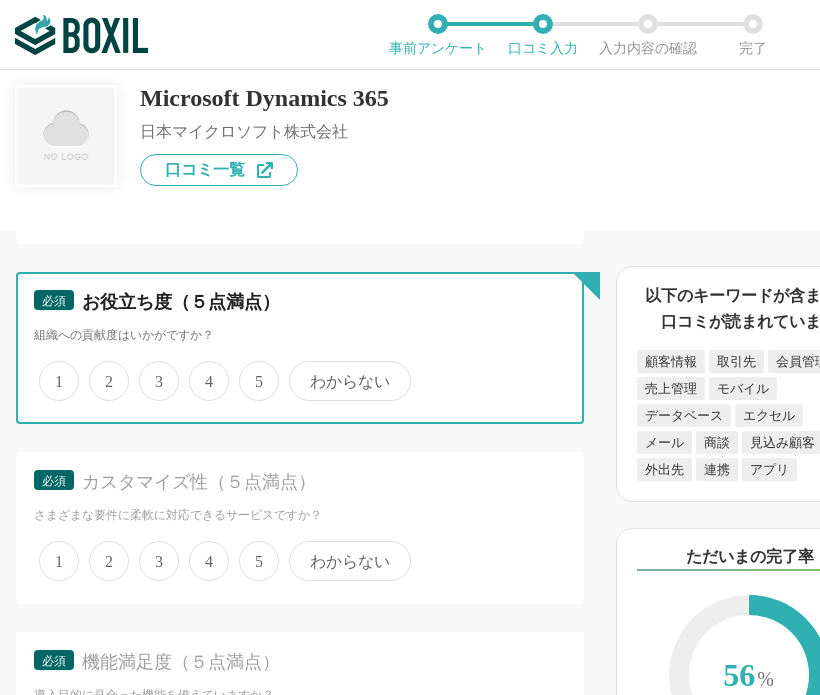 click on "4" at bounding box center [200, 370] 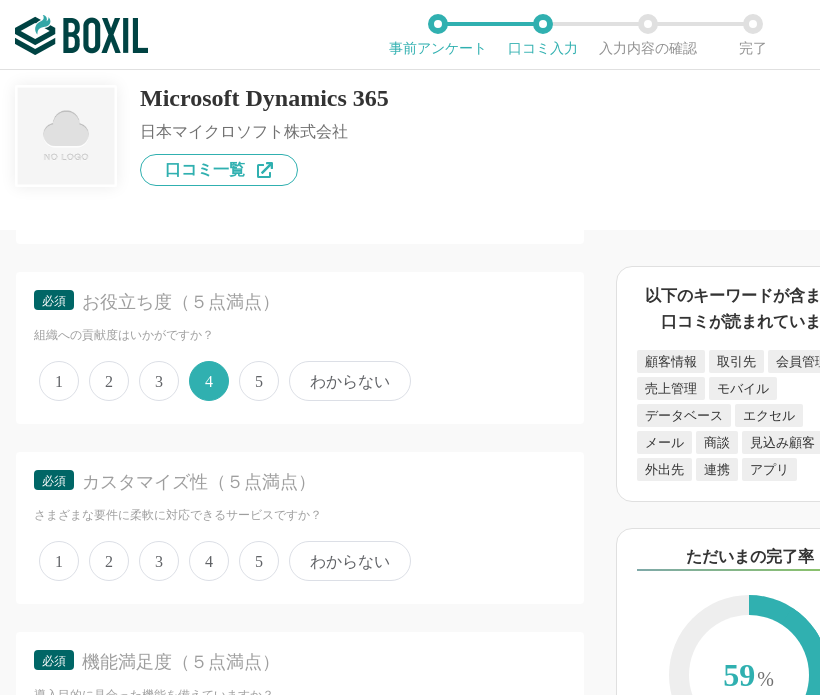 click on "4" at bounding box center (209, 561) 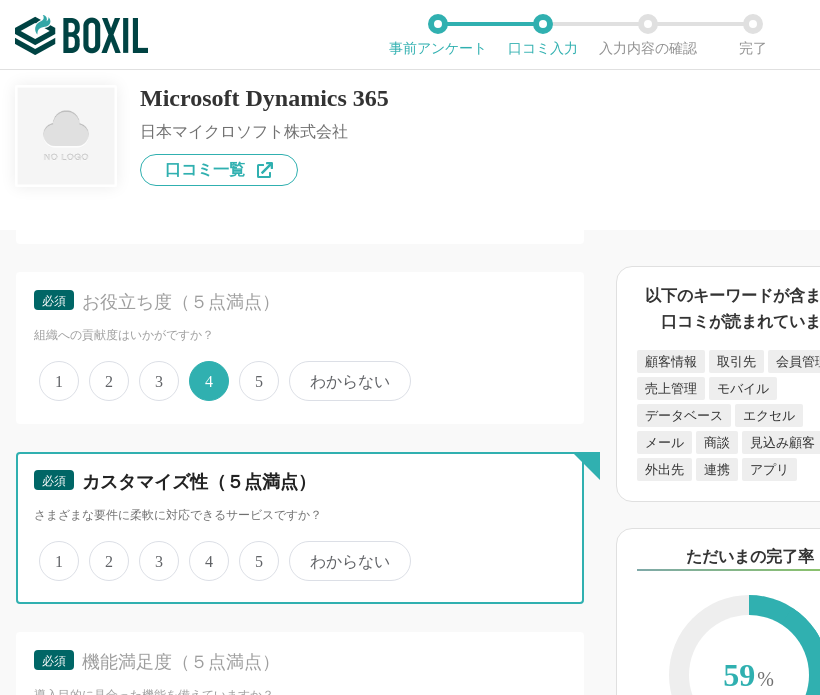 click on "4" at bounding box center (200, 550) 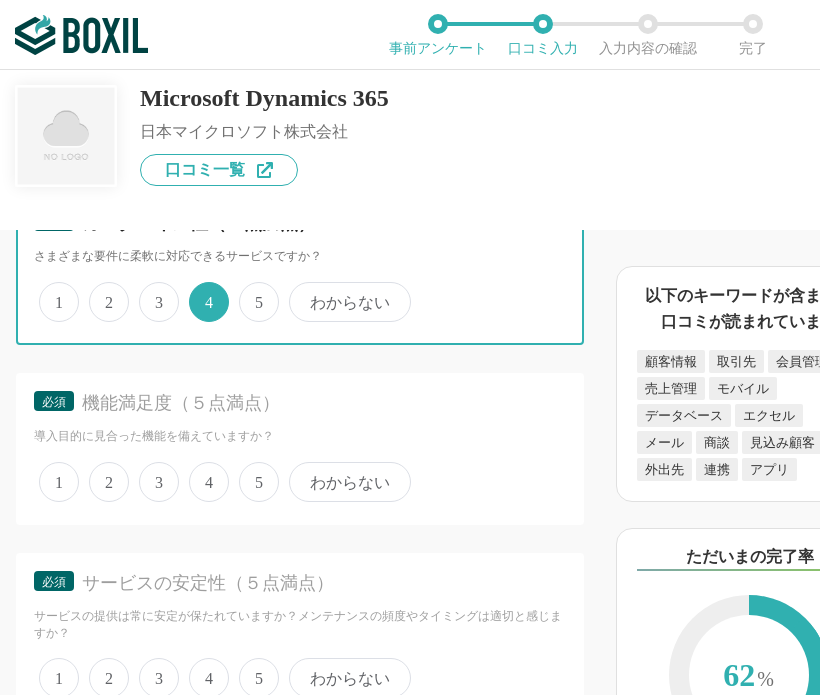 scroll, scrollTop: 3600, scrollLeft: 0, axis: vertical 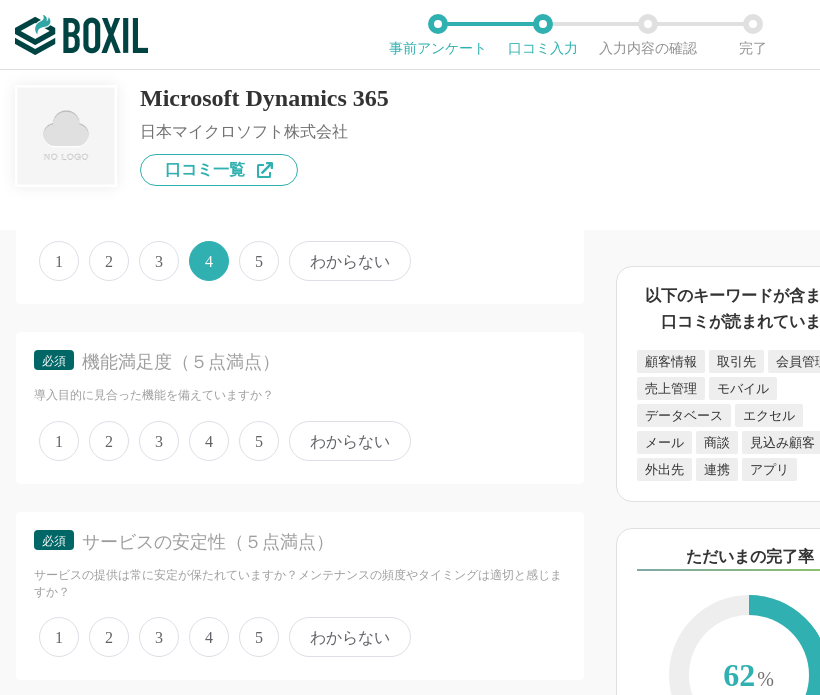 click on "4" at bounding box center [209, 441] 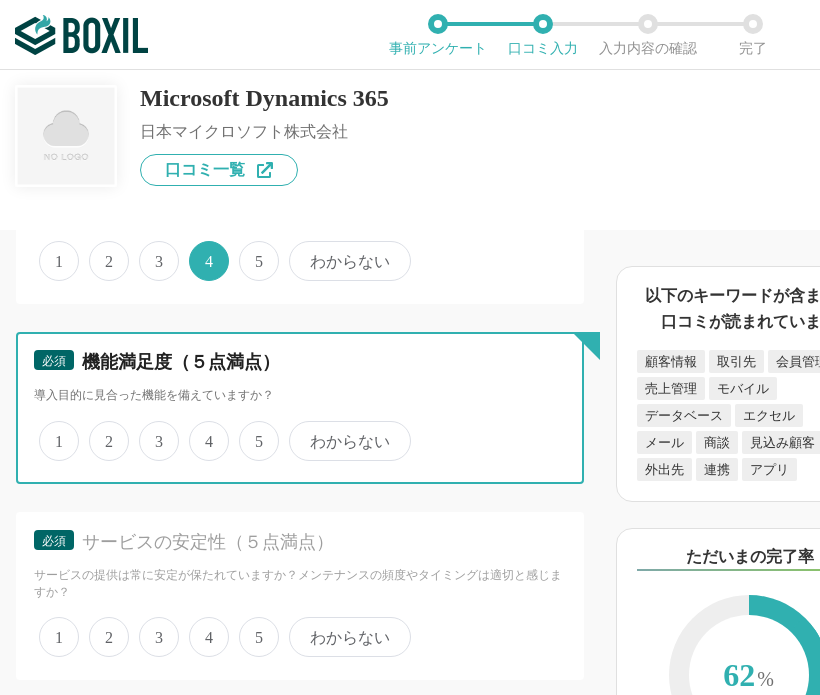 click on "4" at bounding box center (200, 430) 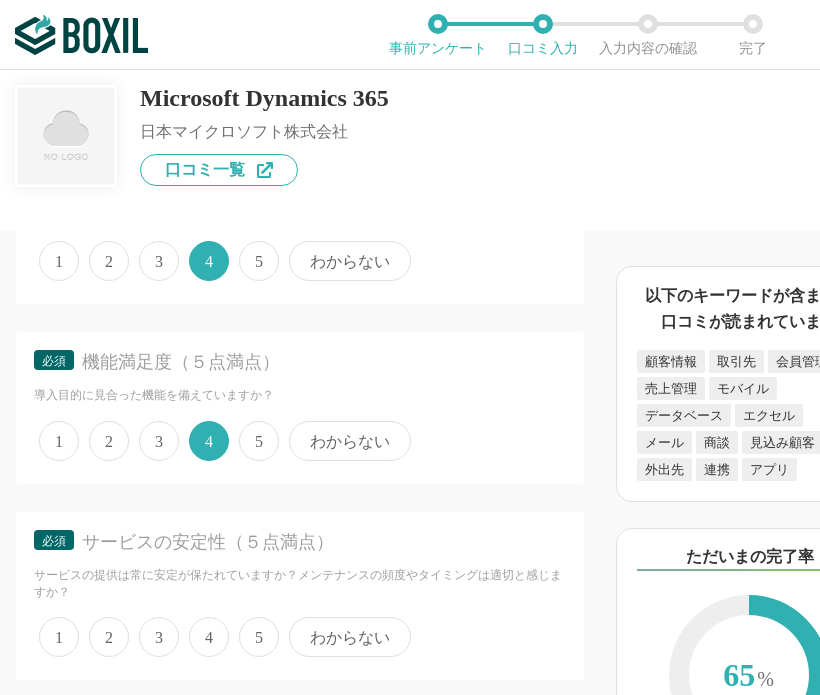 click on "4" at bounding box center [209, 637] 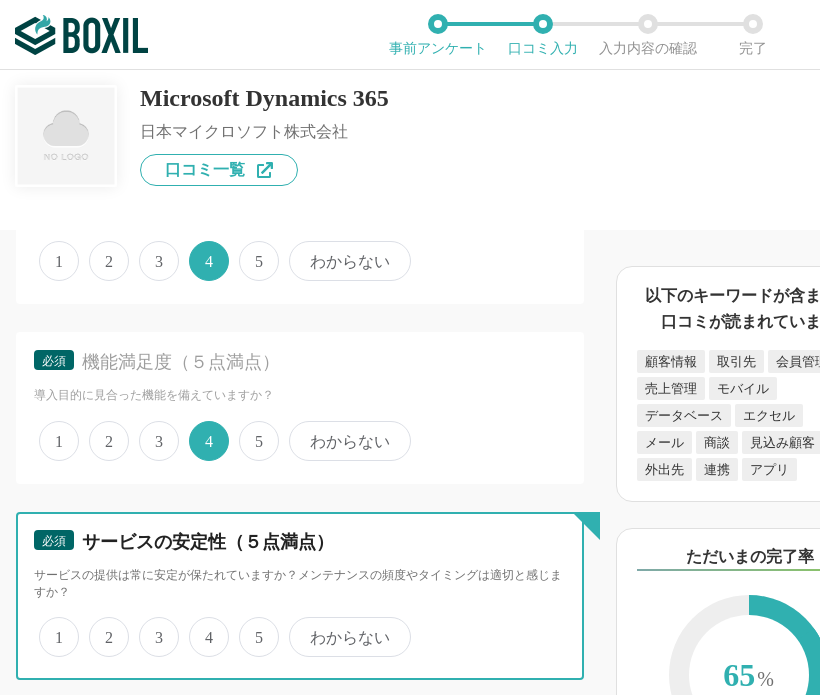 click on "4" at bounding box center (200, 626) 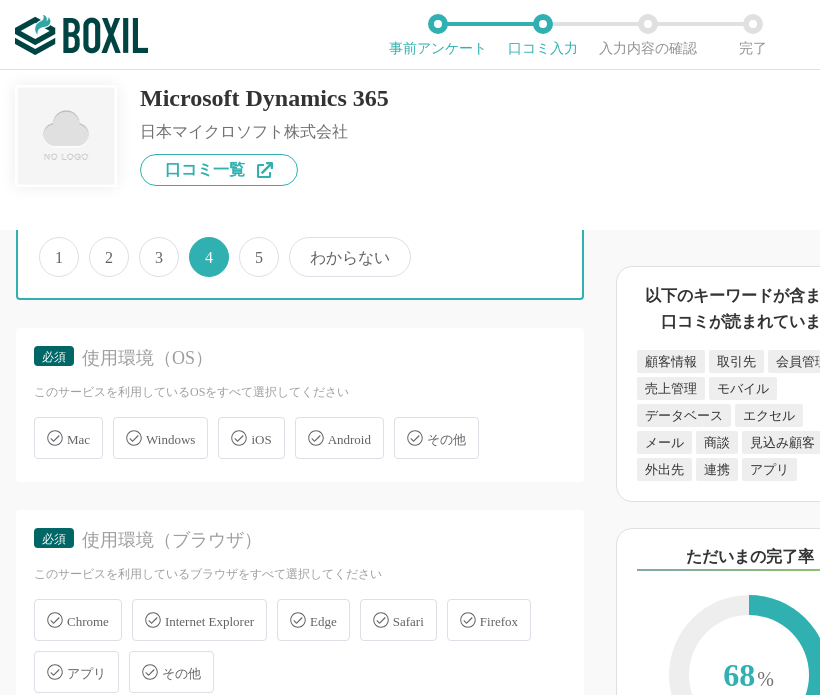 scroll, scrollTop: 4000, scrollLeft: 0, axis: vertical 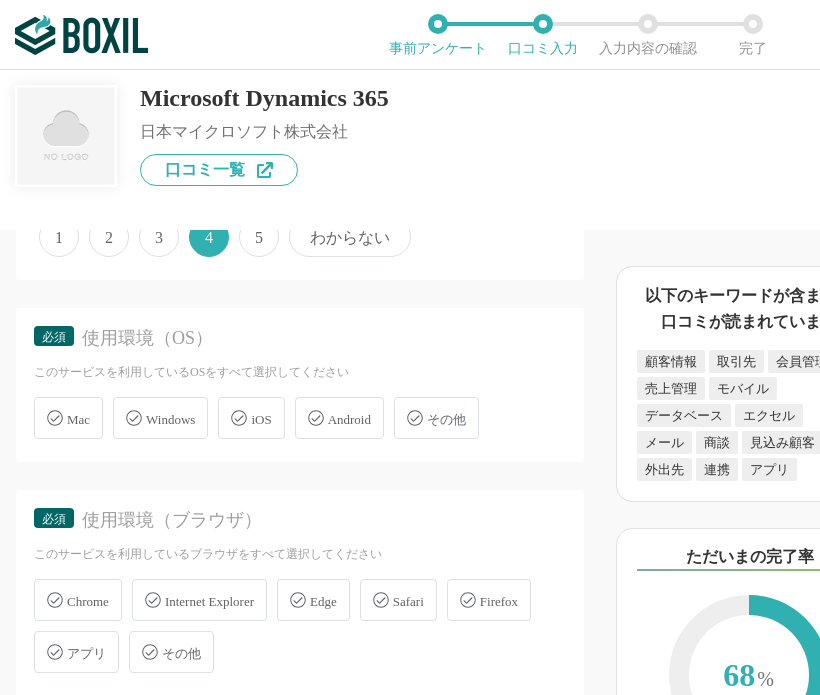 click on "Windows" at bounding box center [170, 419] 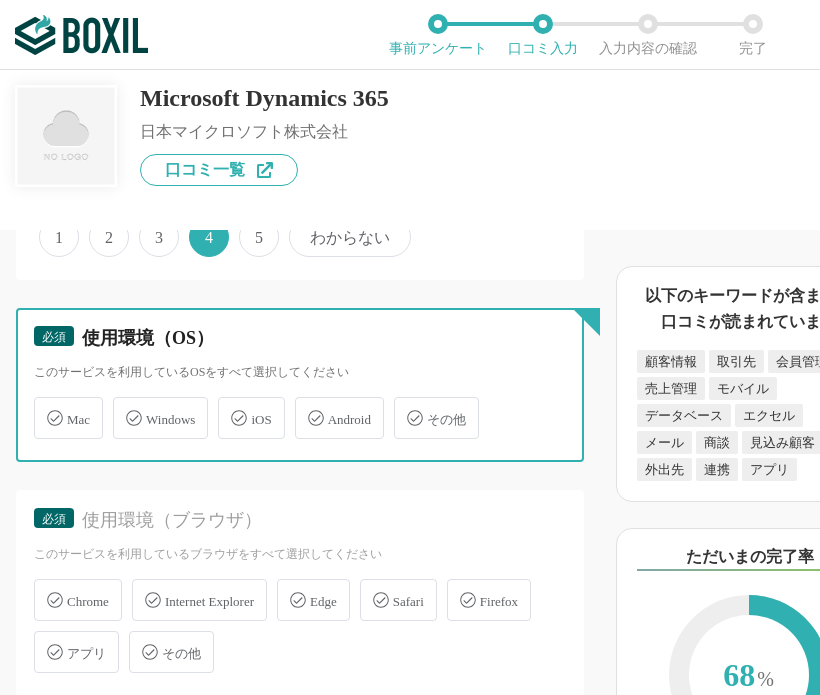 click on "Windows" at bounding box center [123, 406] 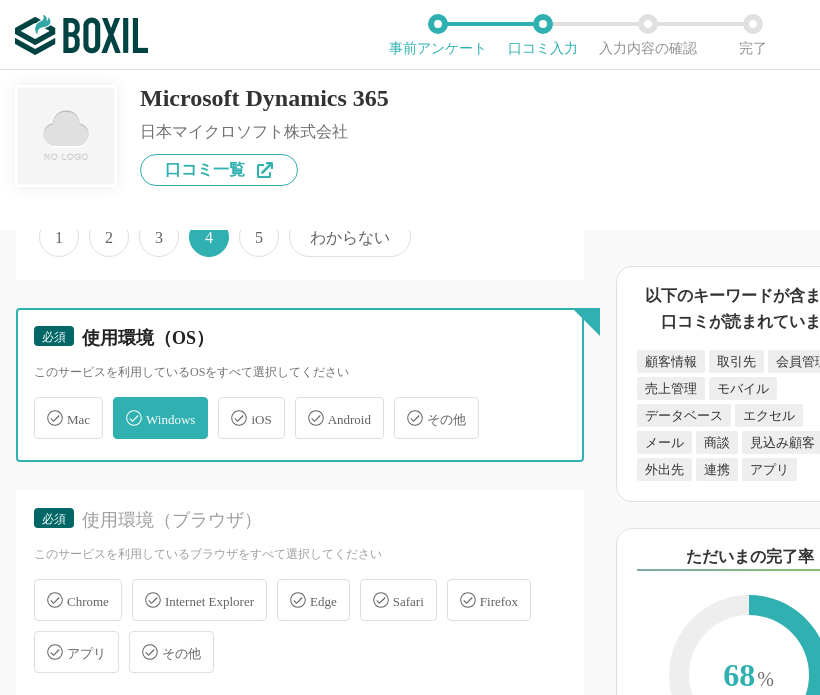 checkbox on "true" 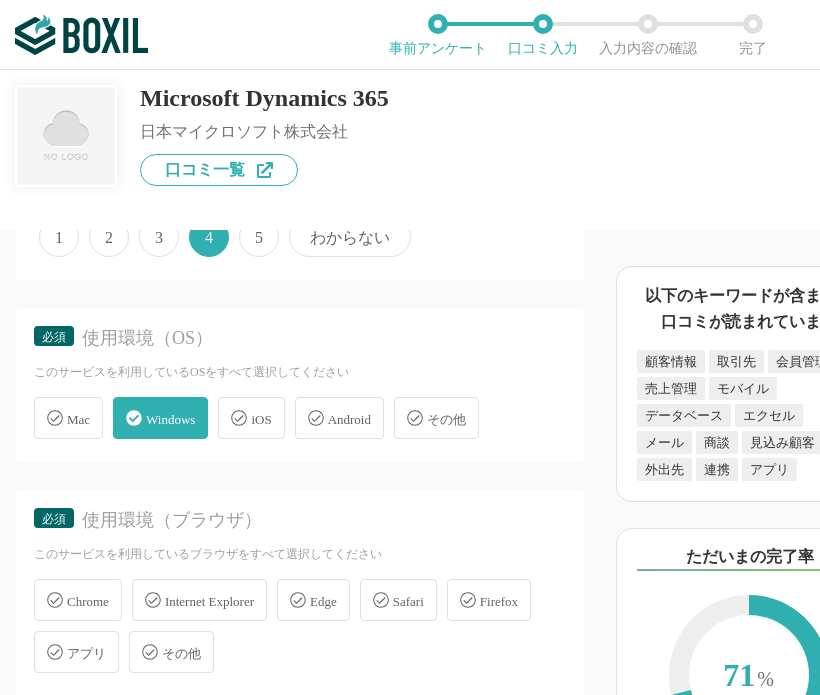 click on "Chrome" at bounding box center [78, 600] 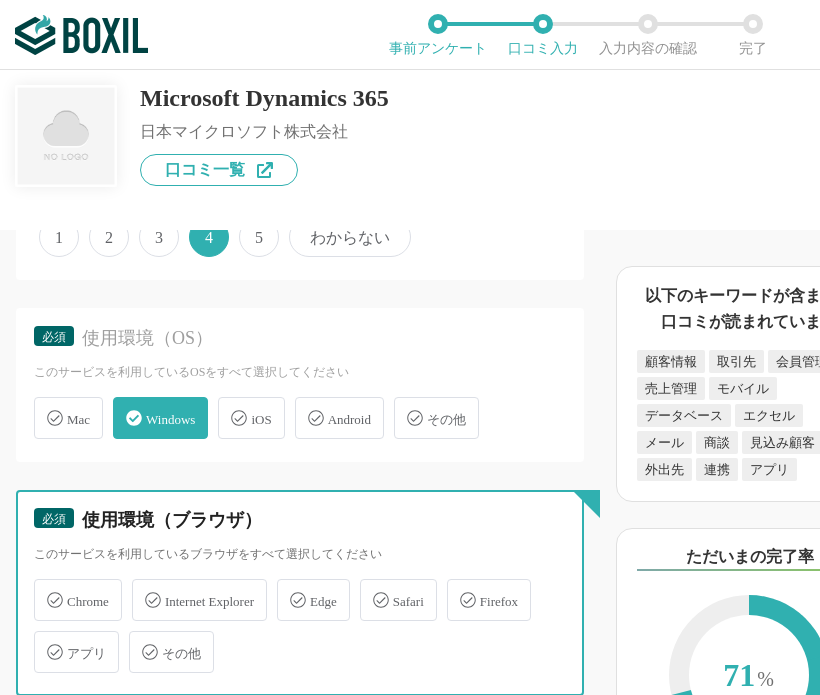 click on "Chrome" at bounding box center [44, 588] 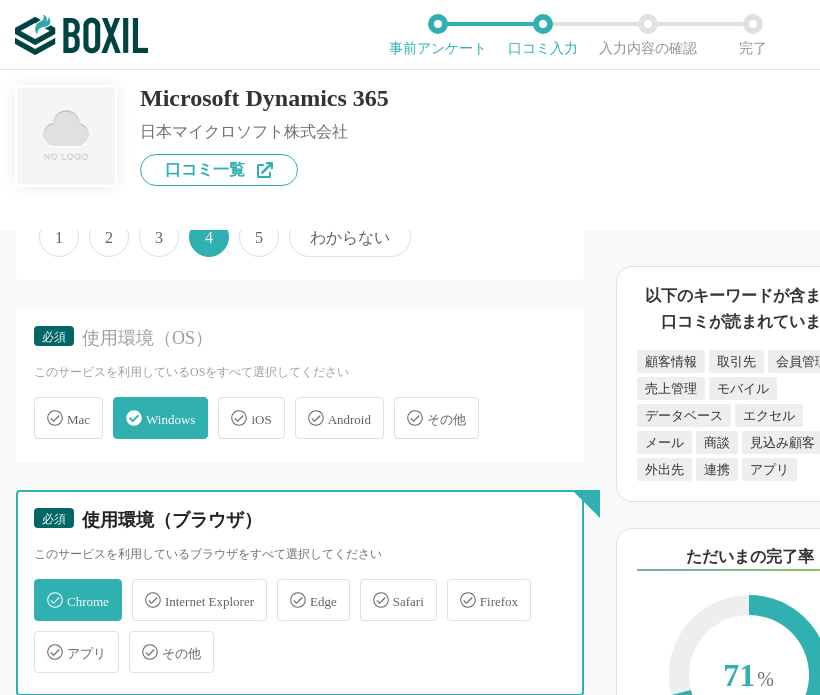 checkbox on "true" 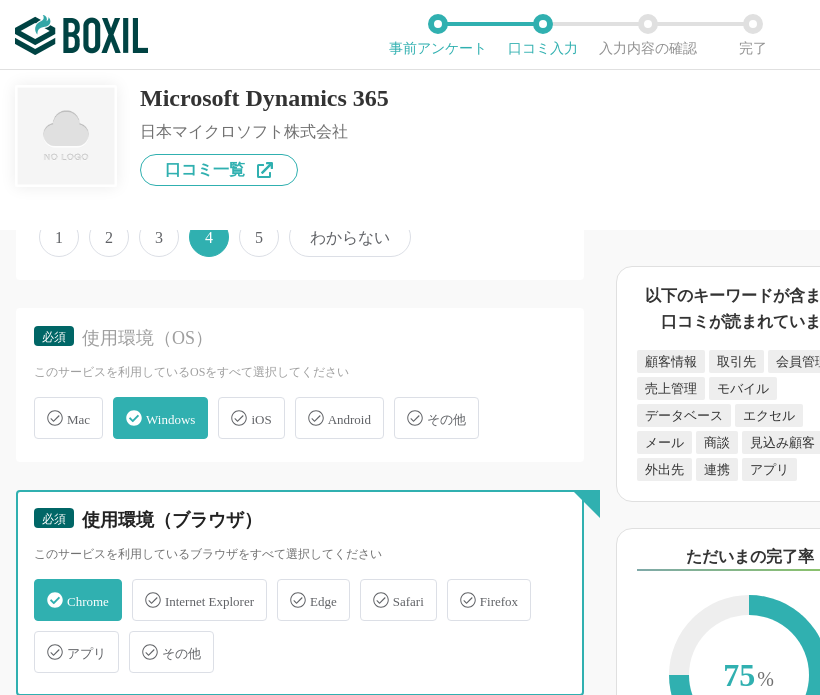 scroll, scrollTop: 4400, scrollLeft: 0, axis: vertical 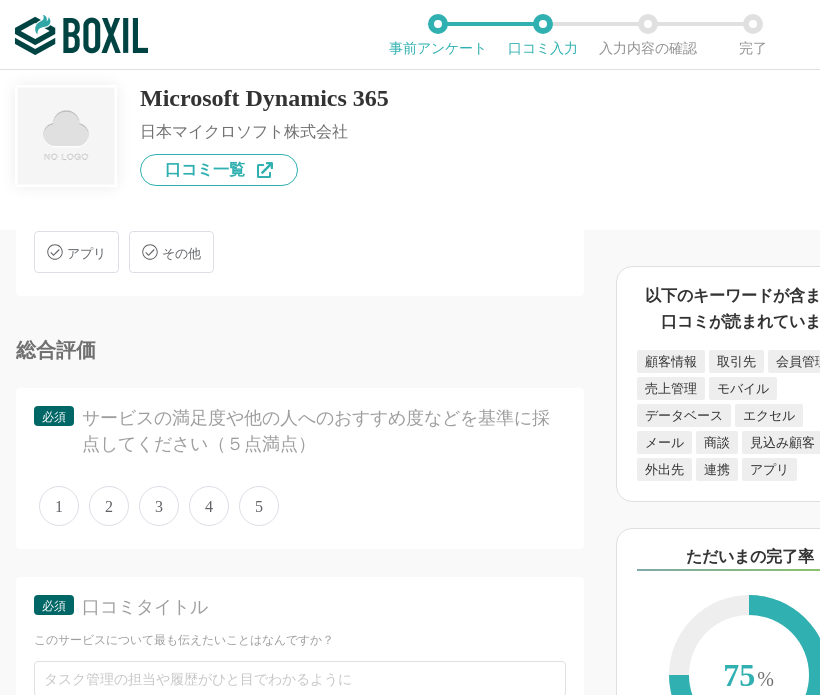 click on "4" at bounding box center [209, 506] 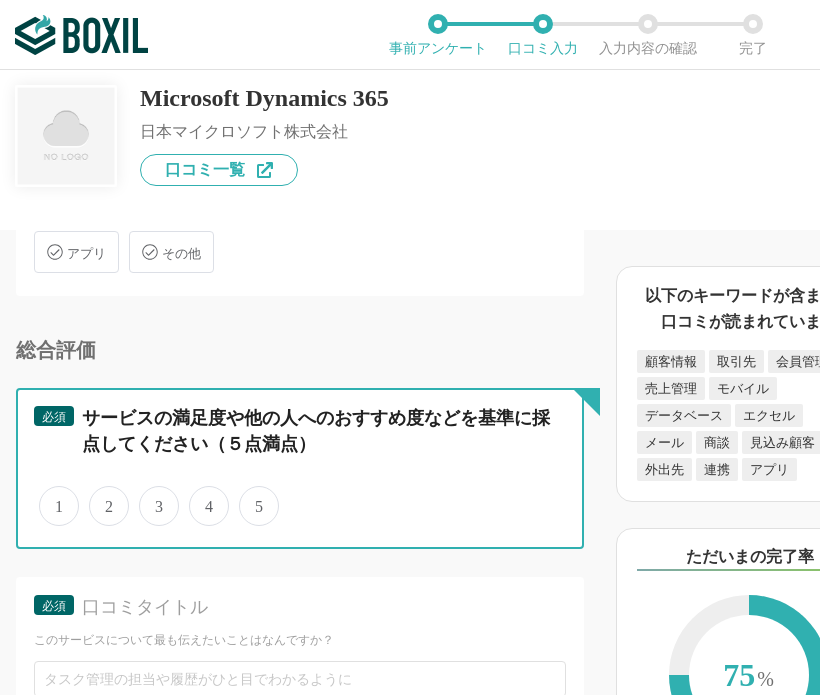 click on "4" at bounding box center [200, 495] 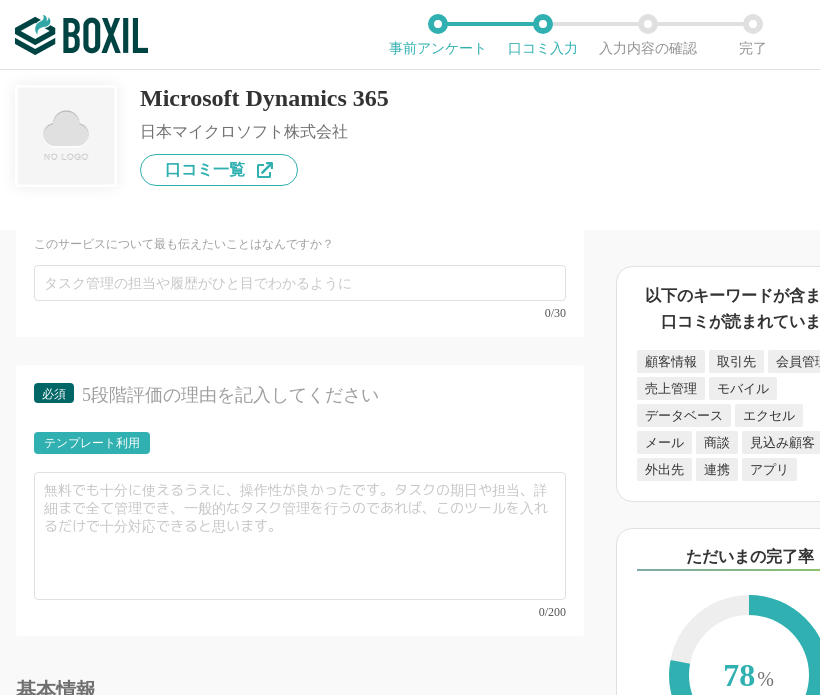scroll, scrollTop: 4800, scrollLeft: 0, axis: vertical 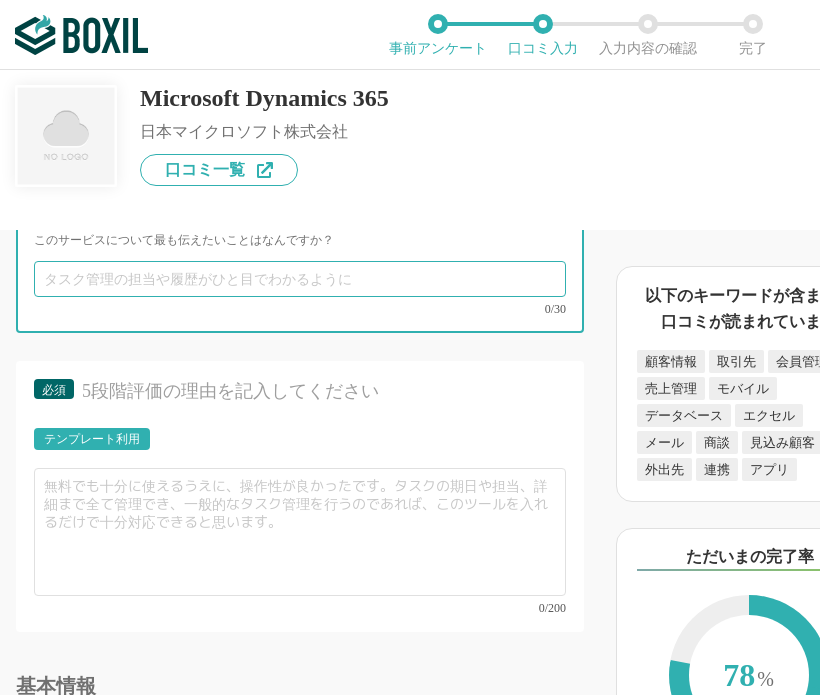 click at bounding box center (300, 279) 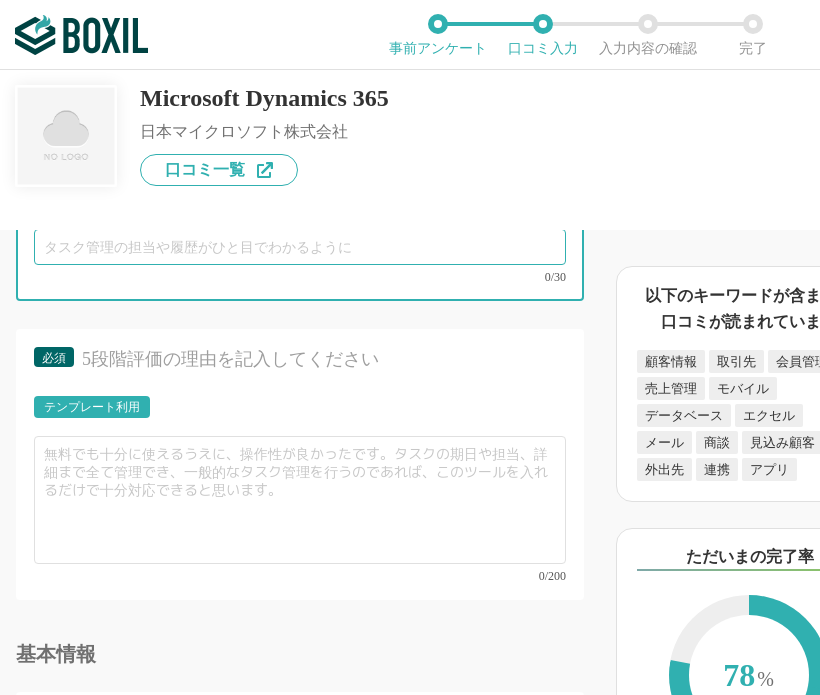 scroll, scrollTop: 4800, scrollLeft: 0, axis: vertical 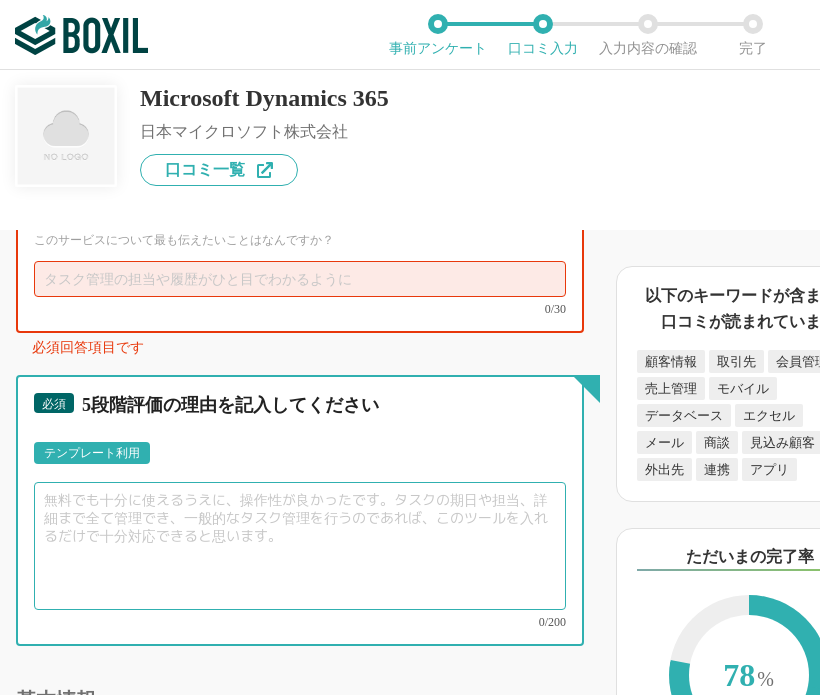 click at bounding box center [300, 546] 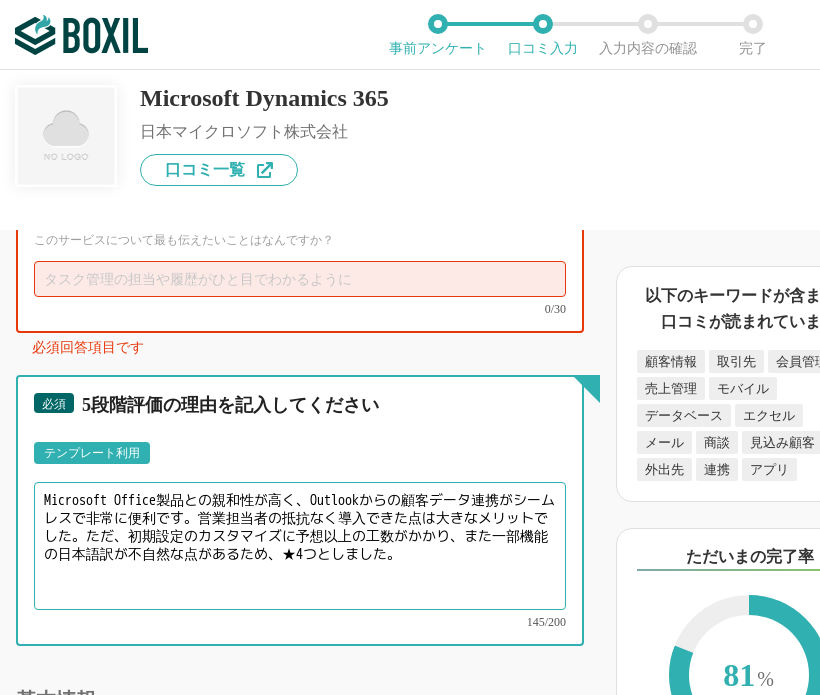 click on "Microsoft Office製品との親和性が高く、Outlookからの顧客データ連携がシームレスで非常に便利です。営業担当者の抵抗なく導入できた点は大きなメリットでした。ただ、初期設定のカスタマイズに予想以上の工数がかかり、また一部機能の日本語訳が不自然な点があるため、★4つとしました。" at bounding box center [300, 546] 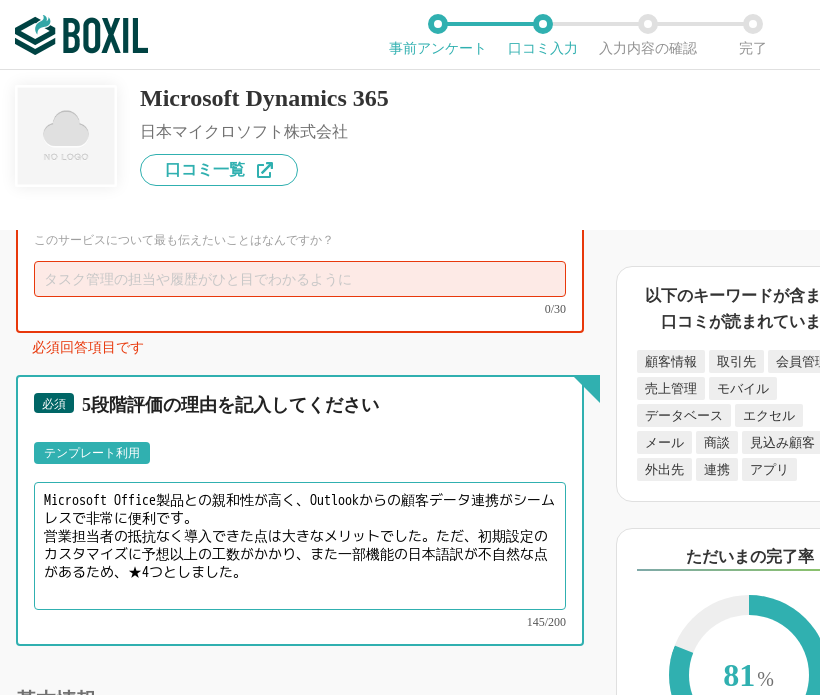click on "Microsoft Office製品との親和性が高く、Outlookからの顧客データ連携がシームレスで非常に便利です。
営業担当者の抵抗なく導入できた点は大きなメリットでした。ただ、初期設定のカスタマイズに予想以上の工数がかかり、また一部機能の日本語訳が不自然な点があるため、★4つとしました。" at bounding box center [300, 546] 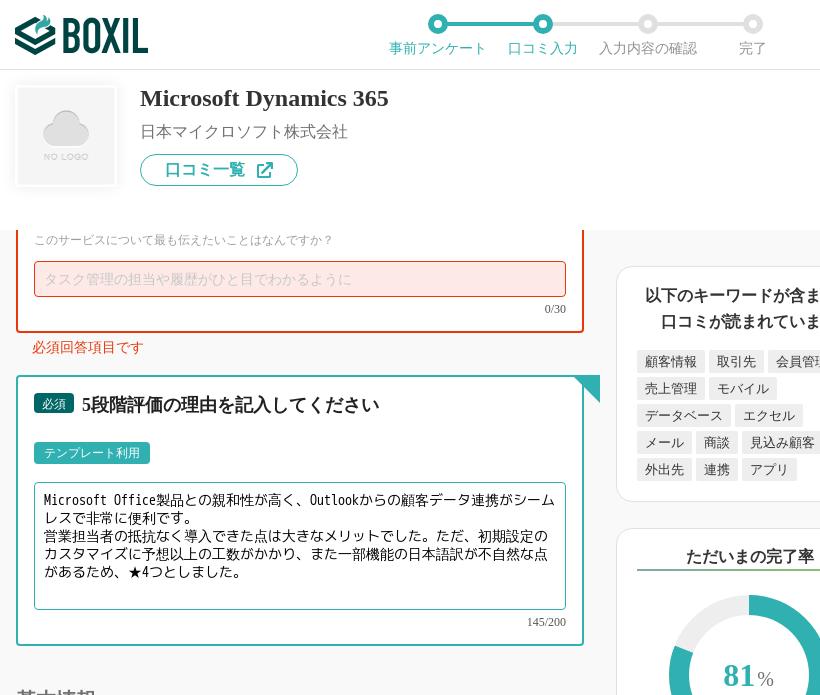 click on "Microsoft Office製品との親和性が高く、Outlookからの顧客データ連携がシームレスで非常に便利です。
営業担当者の抵抗なく導入できた点は大きなメリットでした。ただ、初期設定のカスタマイズに予想以上の工数がかかり、また一部機能の日本語訳が不自然な点があるため、★4つとしました。" at bounding box center (300, 546) 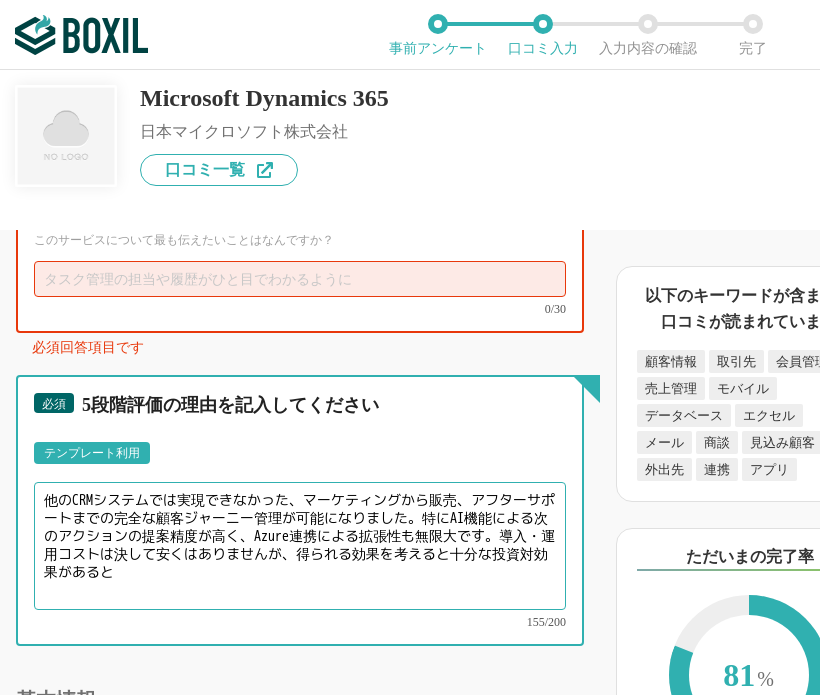 click on "他のCRMシステムでは実現できなかった、マーケティングから販売、アフターサポートまでの完全な顧客ジャーニー管理が可能になりました。特にAI機能による次のアクションの提案精度が高く、Azure連携による拡張性も無限大です。導入・運用コストは決して安くはありませんが、得られる効果を考えると十分な投資対効果があると" at bounding box center (300, 546) 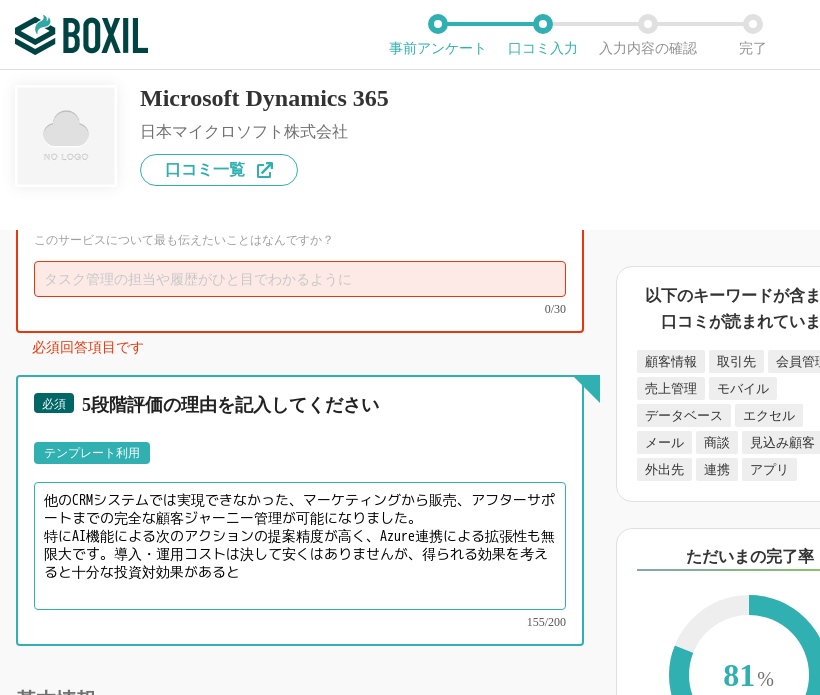 click on "他のCRMシステムでは実現できなかった、マーケティングから販売、アフターサポートまでの完全な顧客ジャーニー管理が可能になりました。
特にAI機能による次のアクションの提案精度が高く、Azure連携による拡張性も無限大です。導入・運用コストは決して安くはありませんが、得られる効果を考えると十分な投資対効果があると" at bounding box center [300, 546] 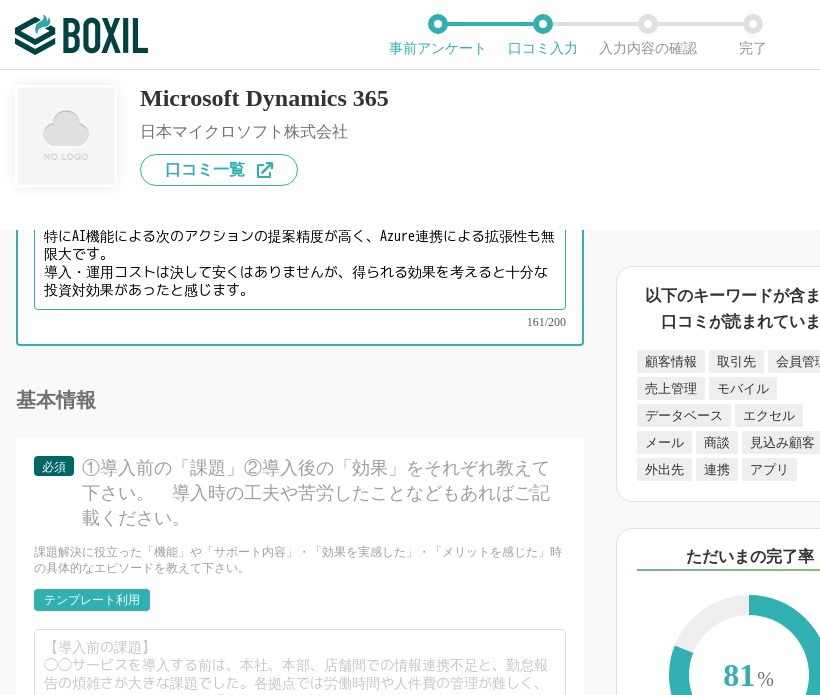 scroll, scrollTop: 5200, scrollLeft: 0, axis: vertical 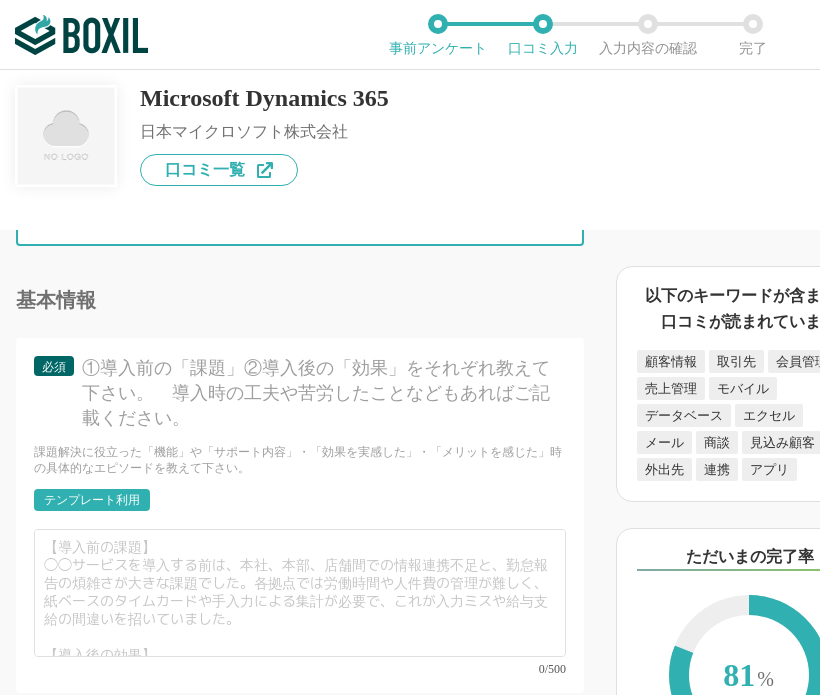 type on "他のCRMシステムでは実現できなかった、マーケティングから販売、アフターサポートまでの完全な顧客ジャーニー管理が可能になりました。
特にAI機能による次のアクションの提案精度が高く、Azure連携による拡張性も無限大です。
導入・運用コストは決して安くはありませんが、得られる効果を考えると十分な投資対効果があったと感じます。" 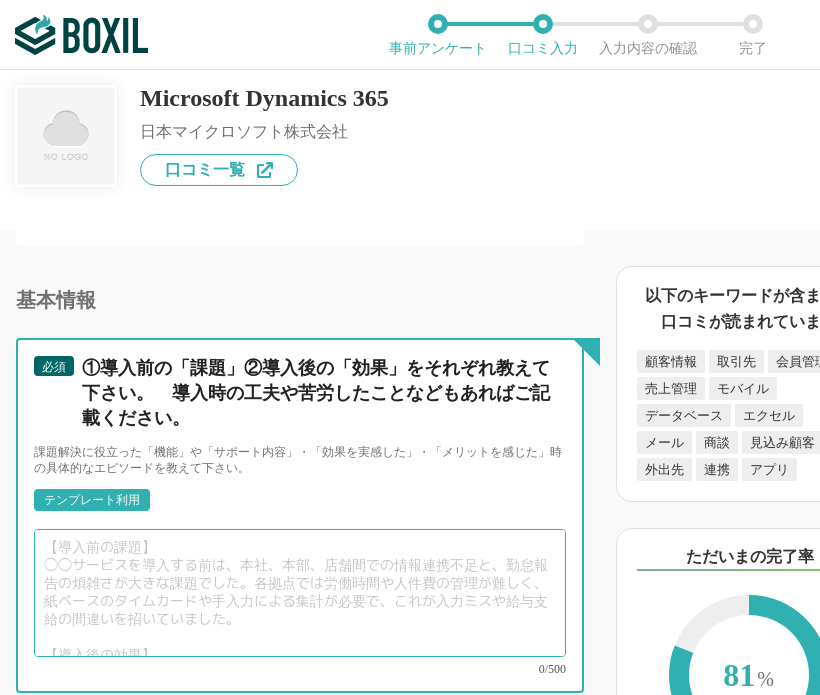click at bounding box center [300, 593] 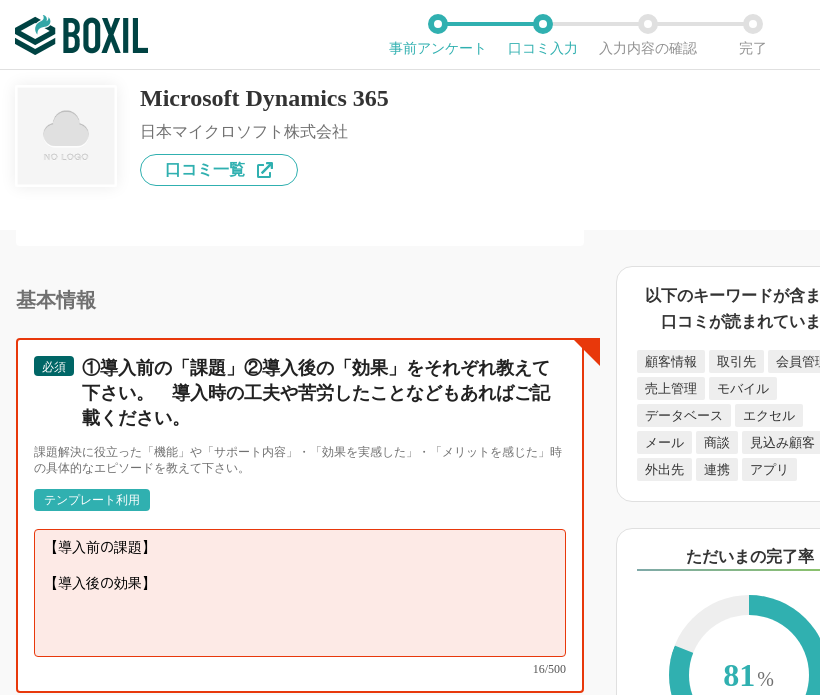 click on "【導入前の課題】
【導入後の効果】" at bounding box center (300, 593) 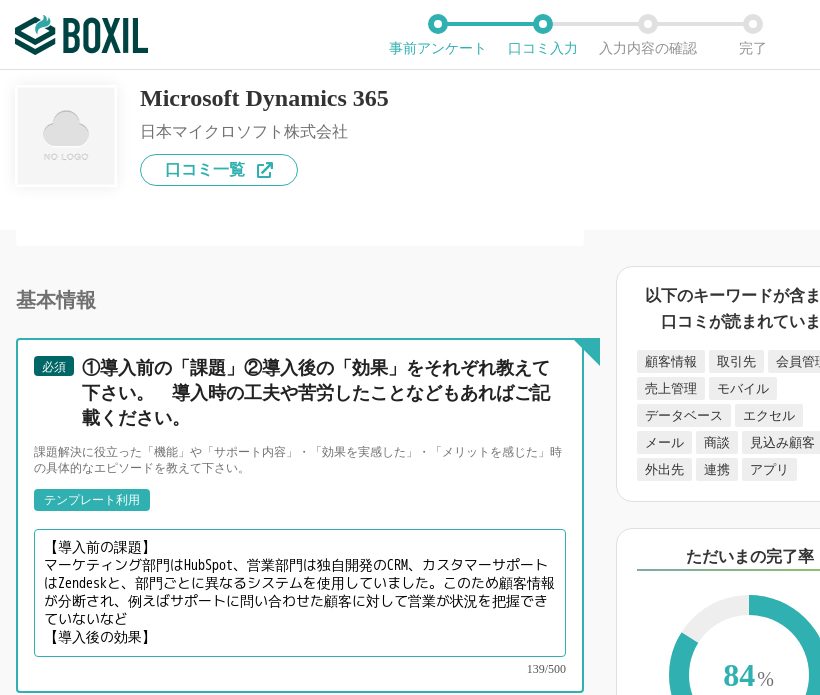 click on "【導入前の課題】
マーケティング部門はHubSpot、営業部門は独自開発のCRM、カスタマーサポートはZendeskと、部門ごとに異なるシステムを使用していました。このため顧客情報が分断され、例えばサポートに問い合わせた顧客に対して営業が状況を把握できていないなど
【導入後の効果】" at bounding box center [300, 593] 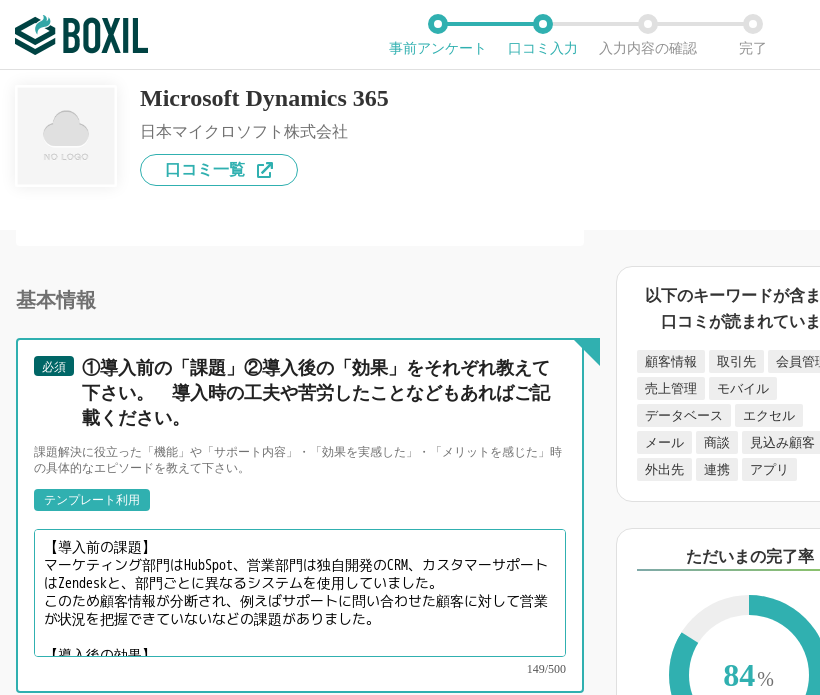 scroll, scrollTop: 13, scrollLeft: 0, axis: vertical 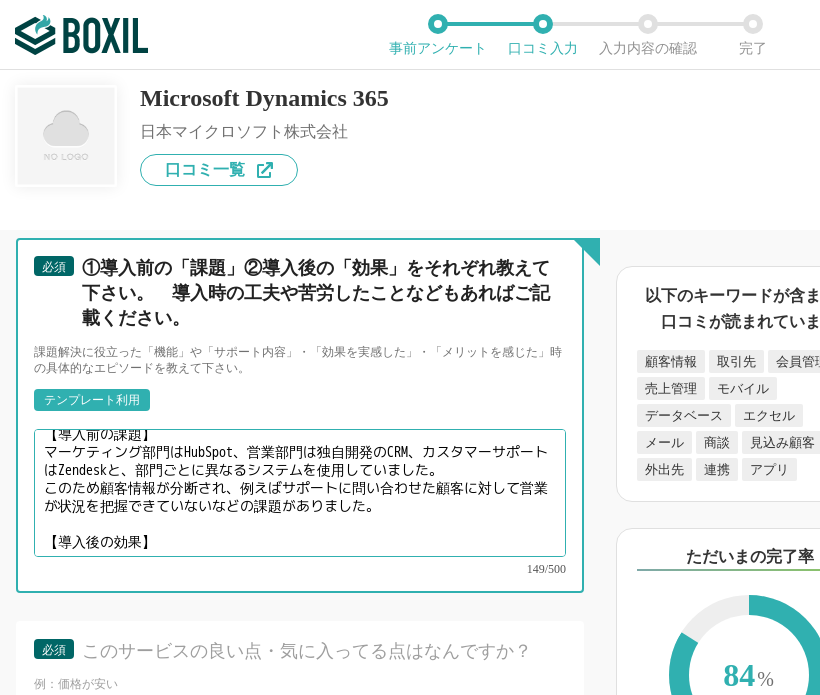 click on "【導入前の課題】
マーケティング部門はHubSpot、営業部門は独自開発のCRM、カスタマーサポートはZendeskと、部門ごとに異なるシステムを使用していました。
このため顧客情報が分断され、例えばサポートに問い合わせた顧客に対して営業が状況を把握できていないなどの課題がありました。
【導入後の効果】" at bounding box center [300, 493] 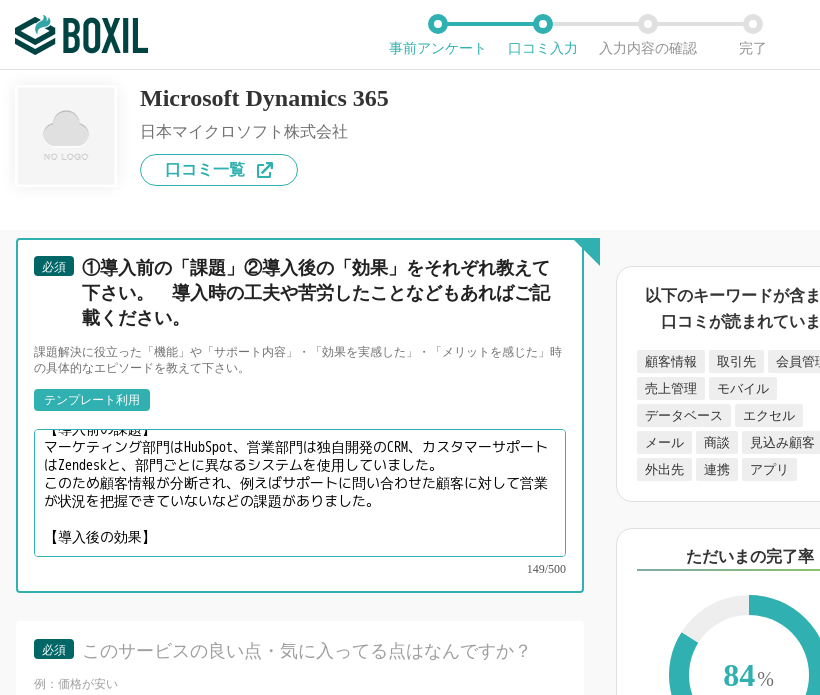 paste on "これまで分断していた顧客データが統合され、「360度の顧客ビュー」が実現しました。特に効果的だったのは、営業担当者がサポート履歴をリアルタイムで確認できるようになったことで、サポート問い合わせ中の顧客への不適切なアップセル営業がなくなり、顧客満足度調査のNPSスコアが28ポイント向上しました。" 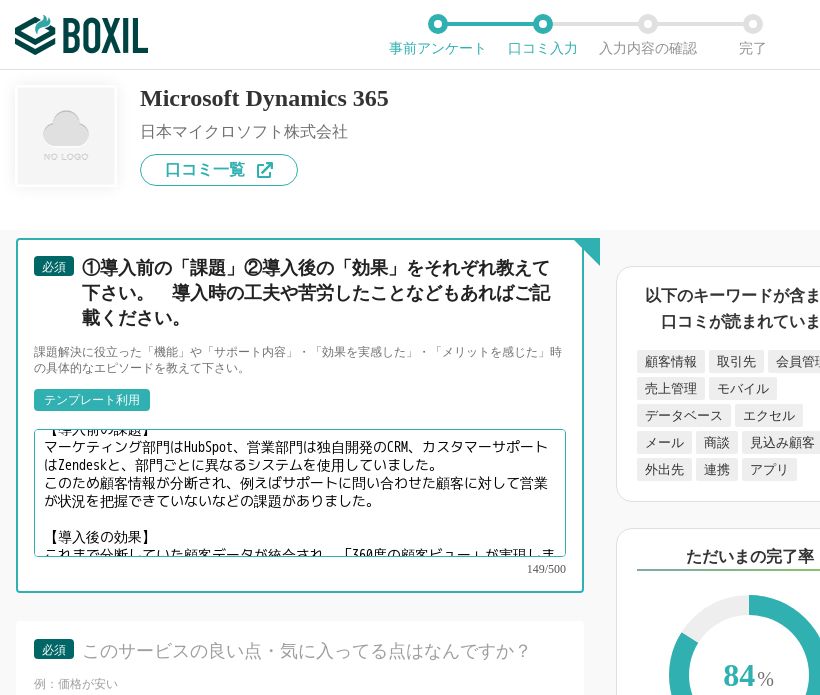 scroll, scrollTop: 72, scrollLeft: 0, axis: vertical 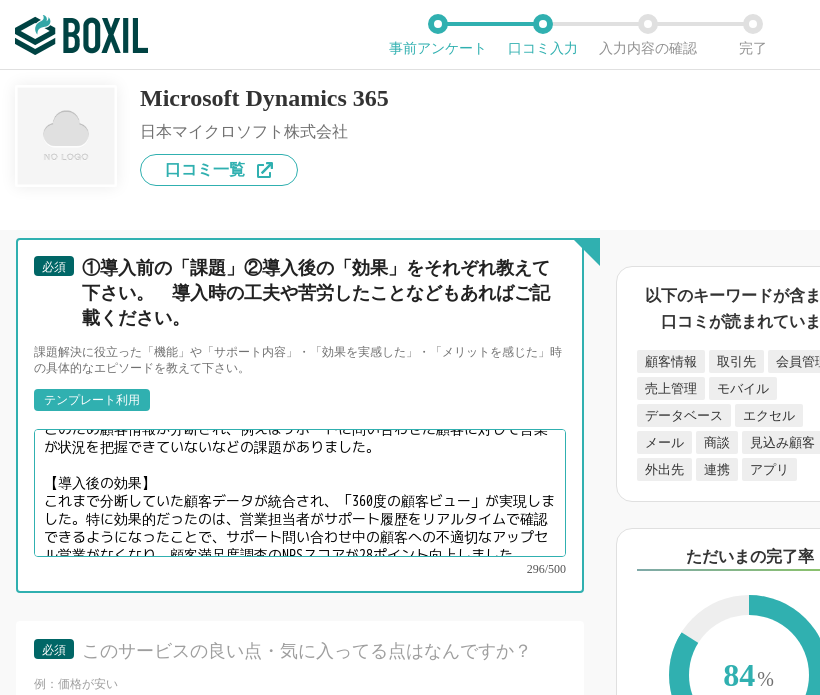 click on "【導入前の課題】
マーケティング部門はHubSpot、営業部門は独自開発のCRM、カスタマーサポートはZendeskと、部門ごとに異なるシステムを使用していました。
このため顧客情報が分断され、例えばサポートに問い合わせた顧客に対して営業が状況を把握できていないなどの課題がありました。
【導入後の効果】
これまで分断していた顧客データが統合され、「360度の顧客ビュー」が実現しました。特に効果的だったのは、営業担当者がサポート履歴をリアルタイムで確認できるようになったことで、サポート問い合わせ中の顧客への不適切なアップセル営業がなくなり、顧客満足度調査のNPSスコアが28ポイント向上しました。" at bounding box center [300, 493] 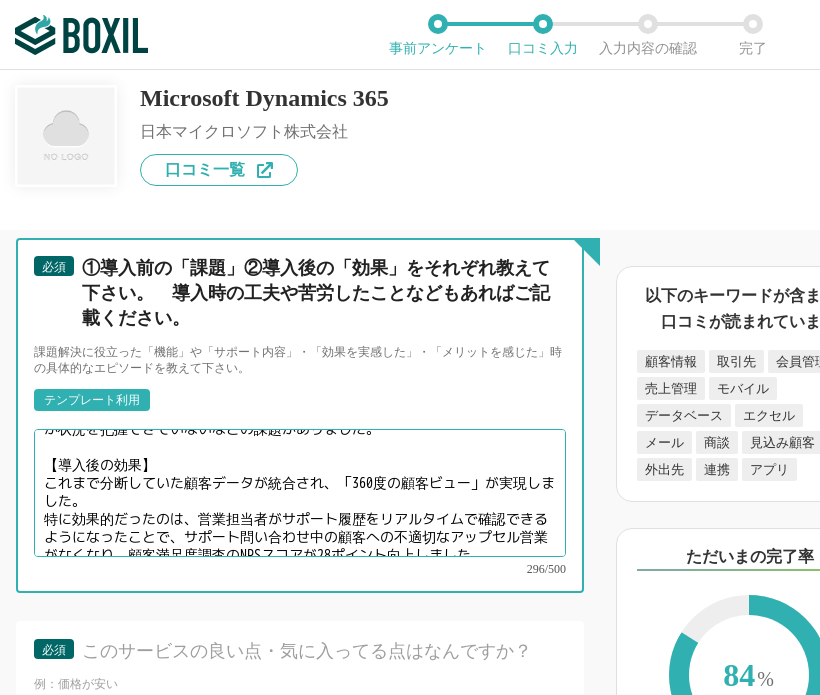 scroll, scrollTop: 95, scrollLeft: 0, axis: vertical 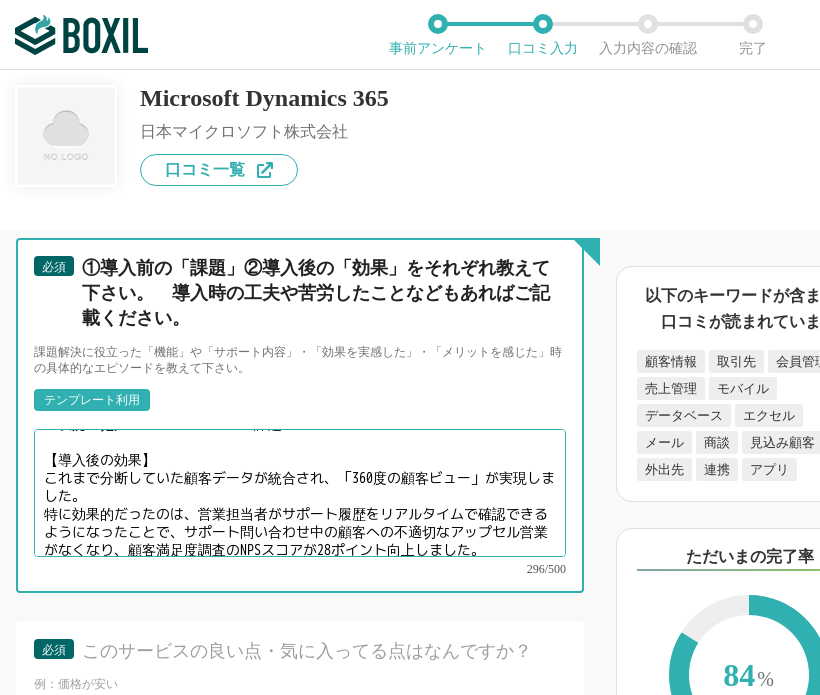drag, startPoint x: 257, startPoint y: 484, endPoint x: 316, endPoint y: 490, distance: 59.3043 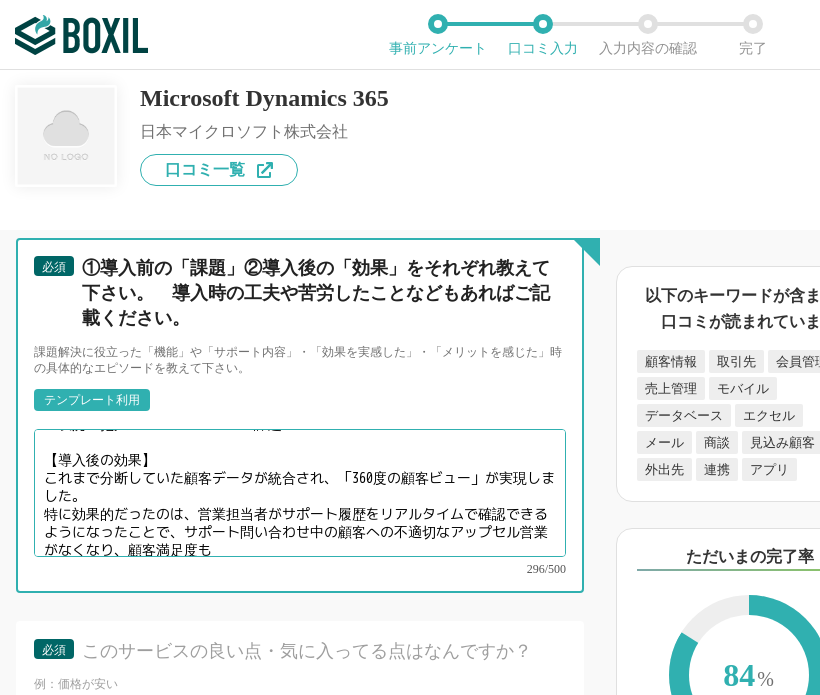 scroll, scrollTop: 81, scrollLeft: 0, axis: vertical 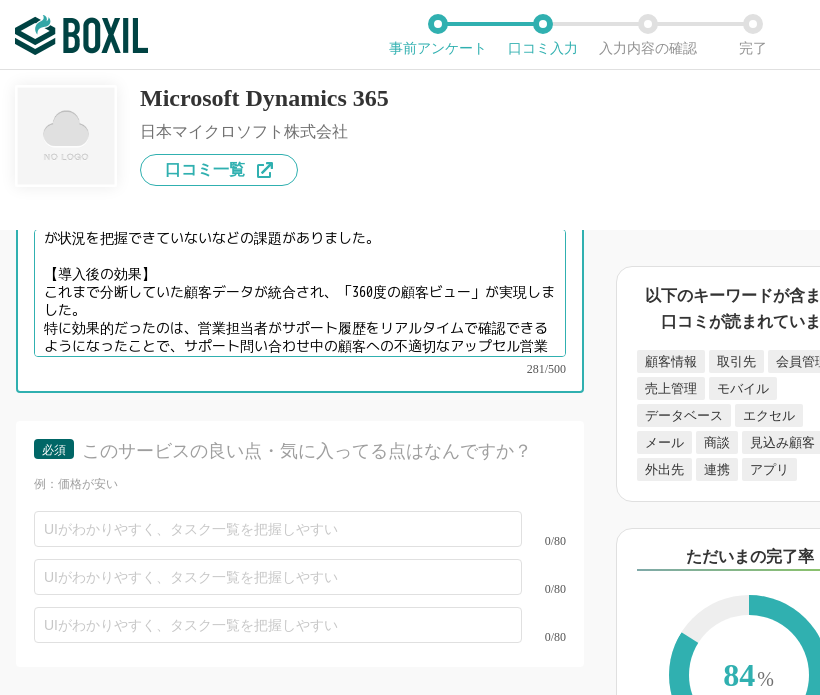type on "【導入前の課題】
マーケティング部門はHubSpot、営業部門は独自開発のCRM、カスタマーサポートはZendeskと、部門ごとに異なるシステムを使用していました。
このため顧客情報が分断され、例えばサポートに問い合わせた顧客に対して営業が状況を把握できていないなどの課題がありました。
【導入後の効果】
これまで分断していた顧客データが統合され、「360度の顧客ビュー」が実現しました。
特に効果的だったのは、営業担当者がサポート履歴をリアルタイムで確認できるようになったことで、サポート問い合わせ中の顧客への不適切なアップセル営業がなくなり、顧客満足度も上がりました。" 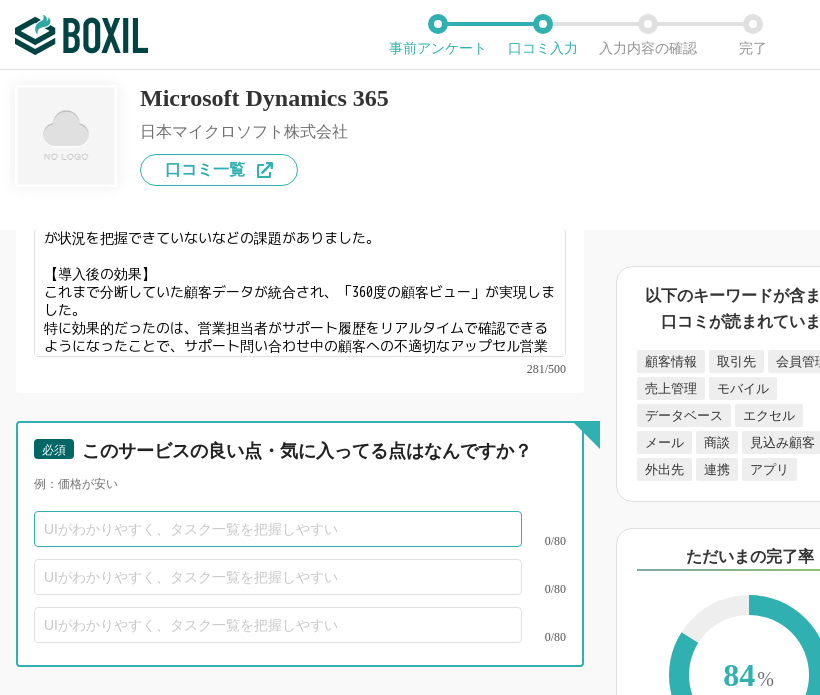 click at bounding box center [278, 529] 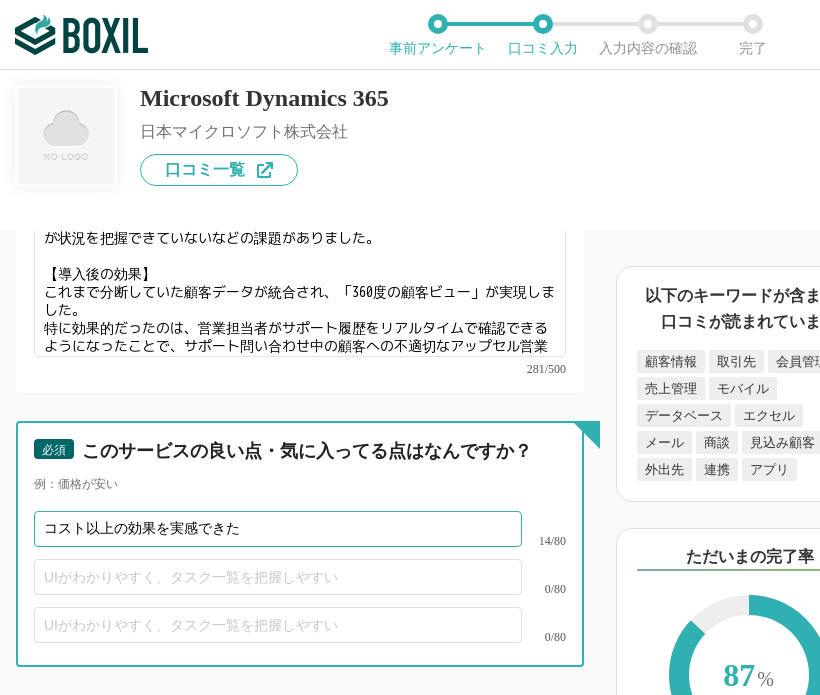type on "コスト以上の効果を実感できた" 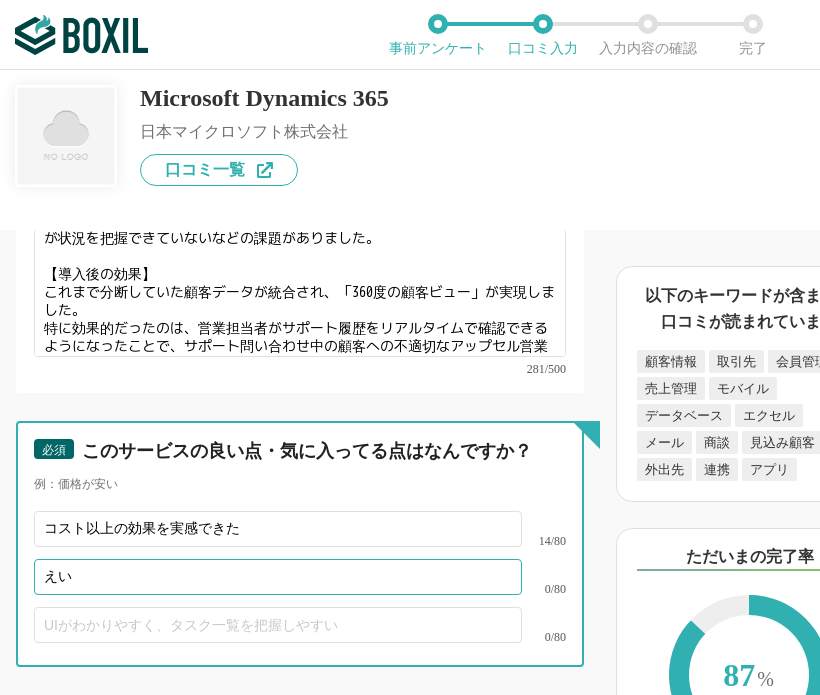 type on "え" 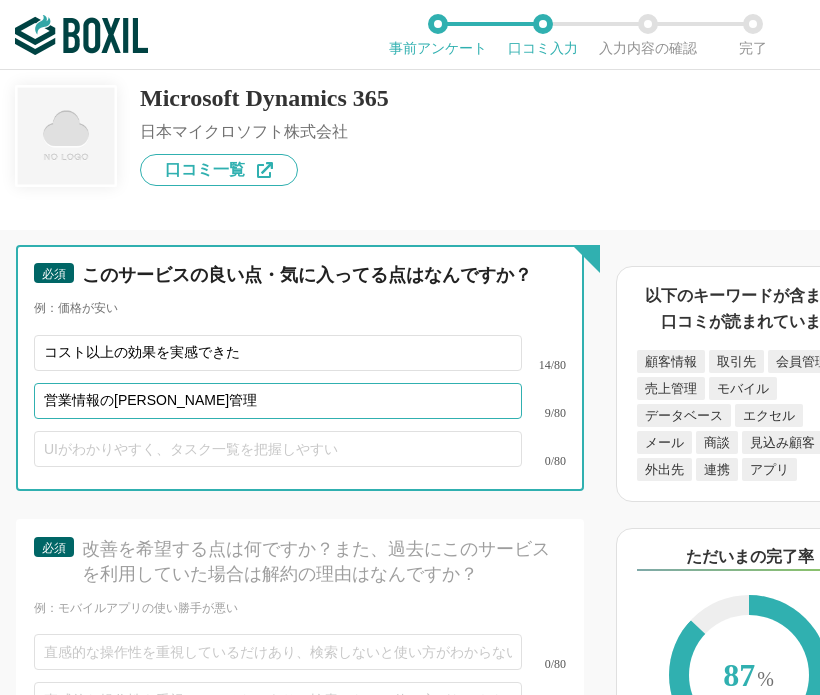 scroll, scrollTop: 5700, scrollLeft: 0, axis: vertical 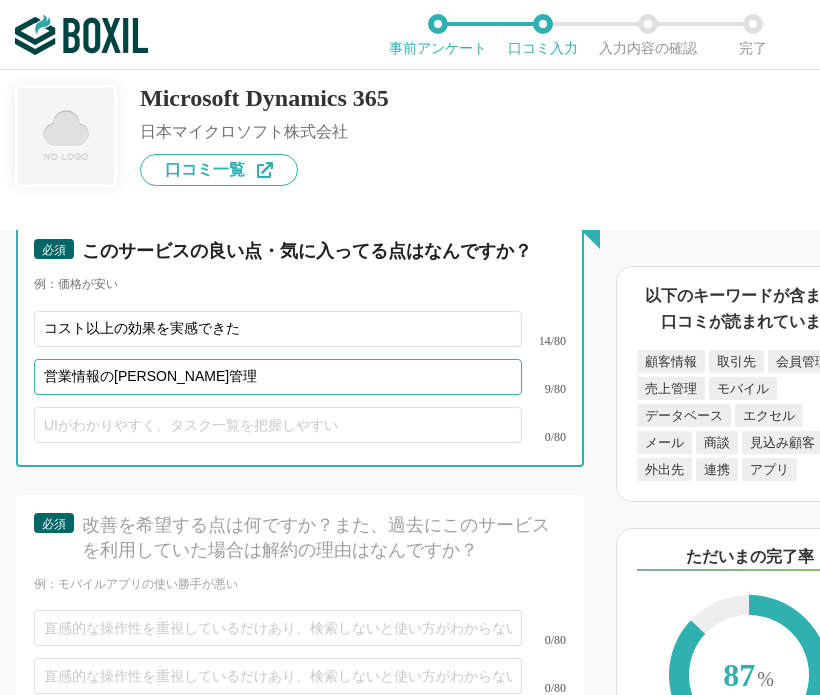type on "営業情報の一元管理" 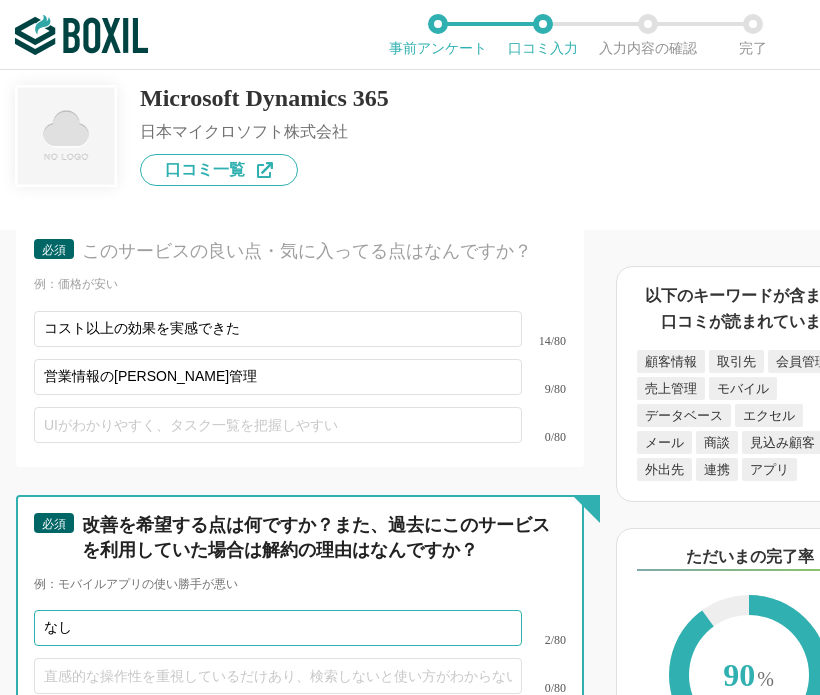 scroll, scrollTop: 6068, scrollLeft: 0, axis: vertical 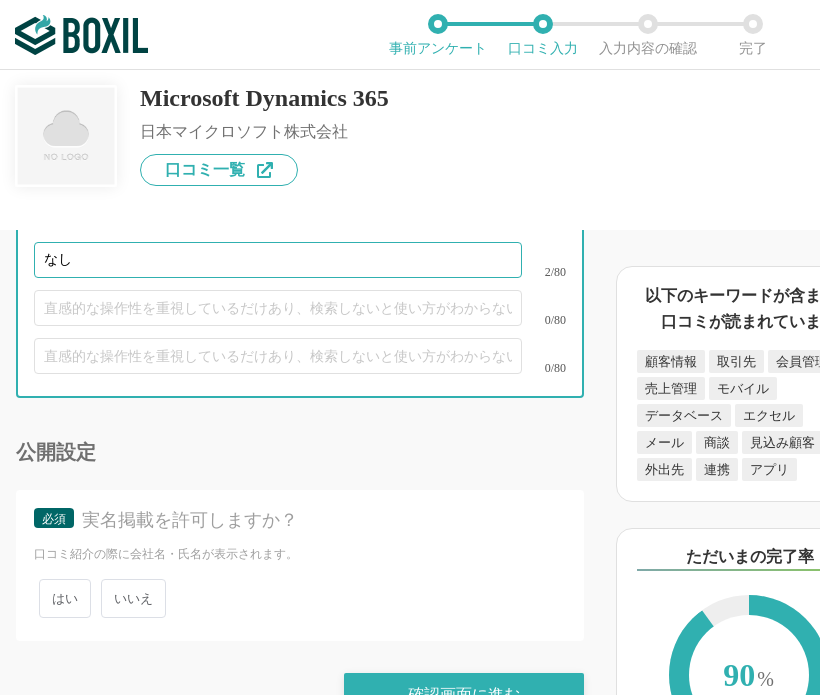 type on "なし" 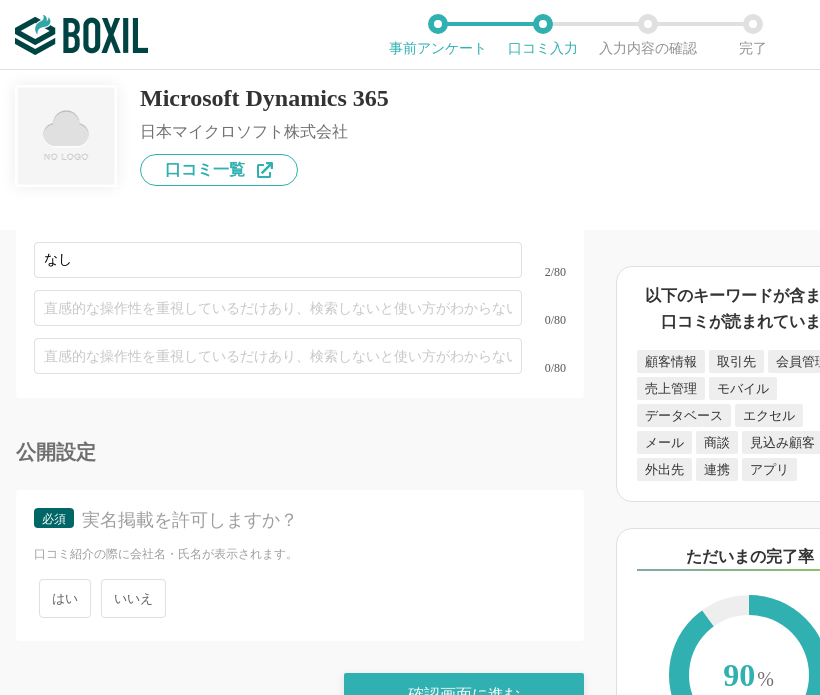 click on "いいえ" at bounding box center [133, 598] 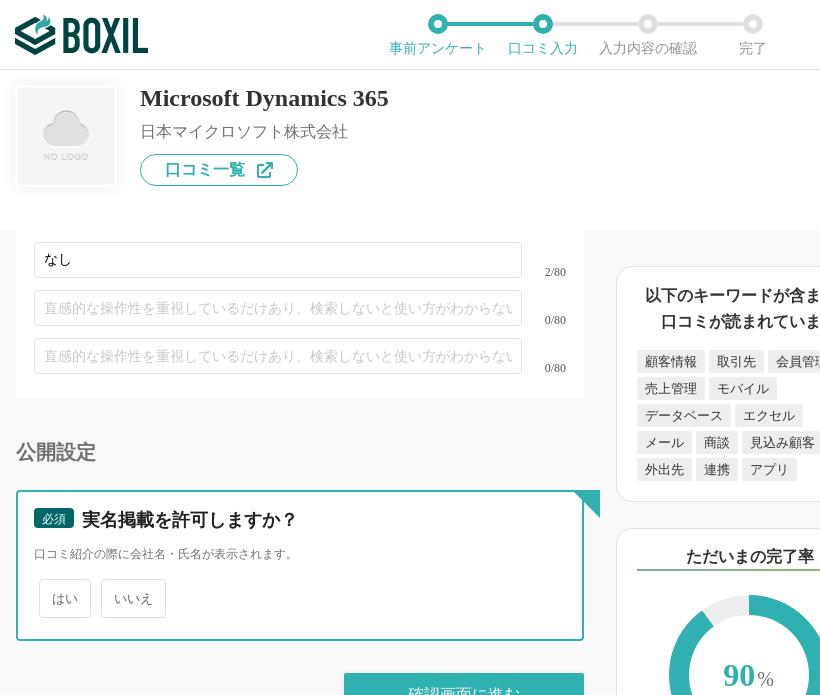 click on "いいえ" at bounding box center [112, 588] 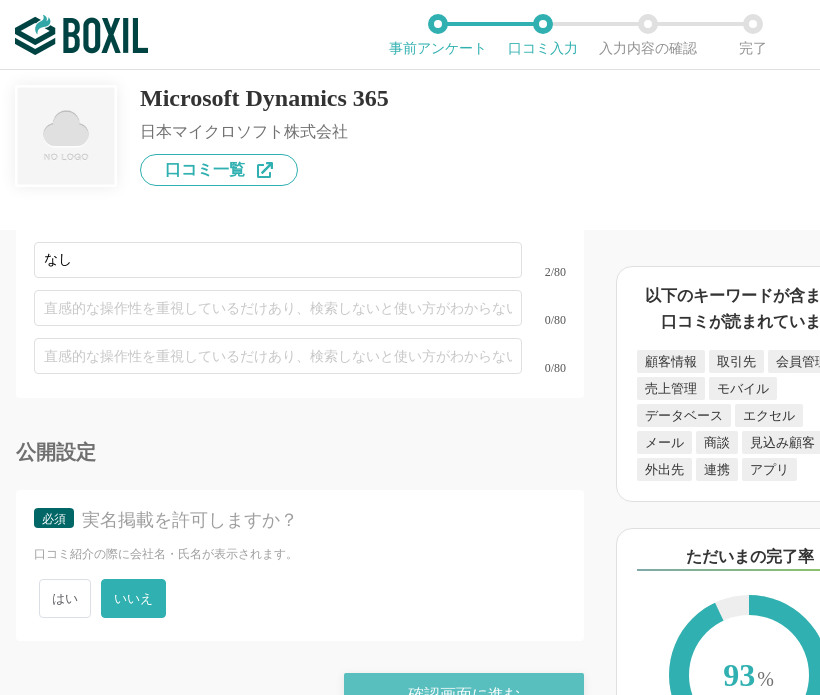 click on "確認画面に進む" at bounding box center (464, 695) 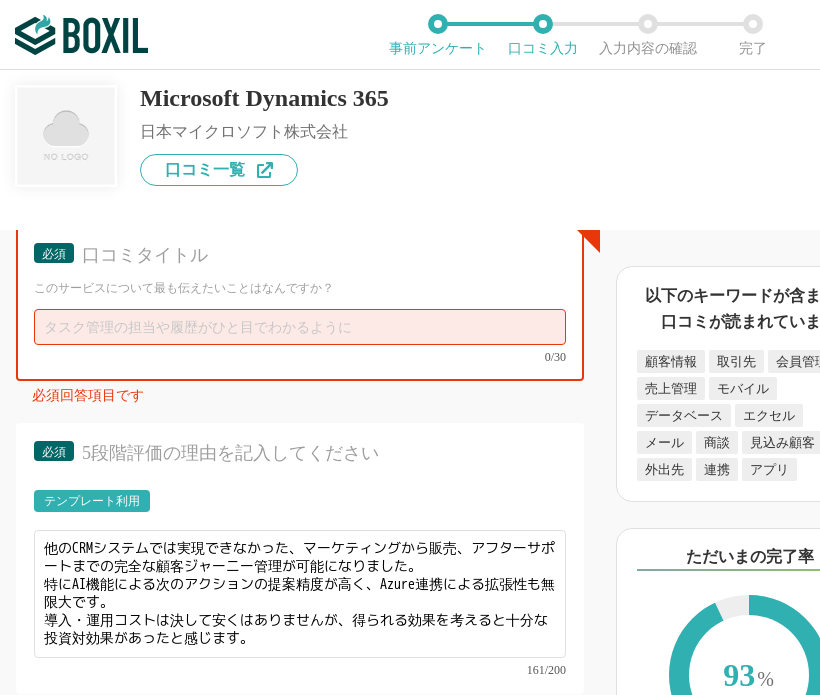 scroll, scrollTop: 4752, scrollLeft: 0, axis: vertical 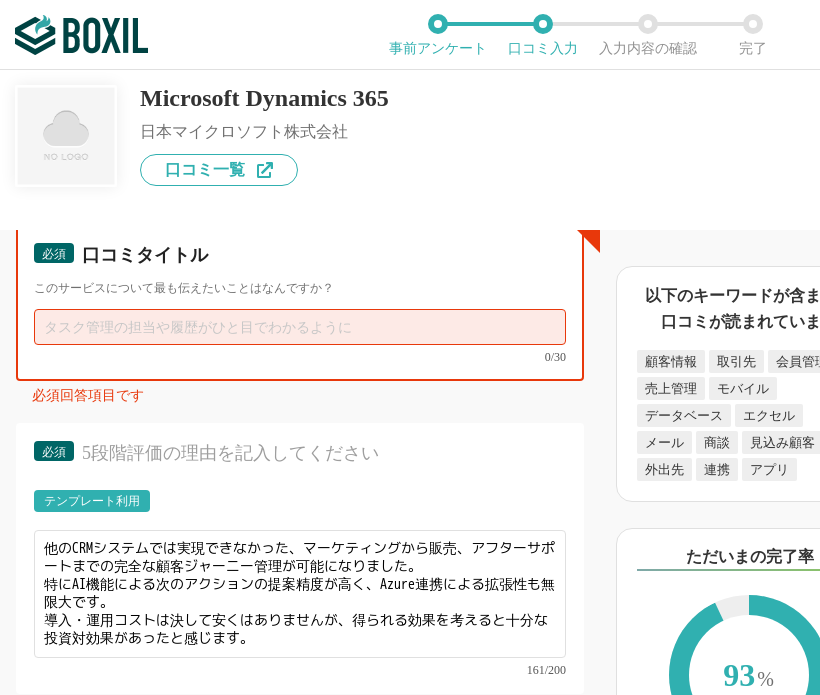 click at bounding box center [300, 327] 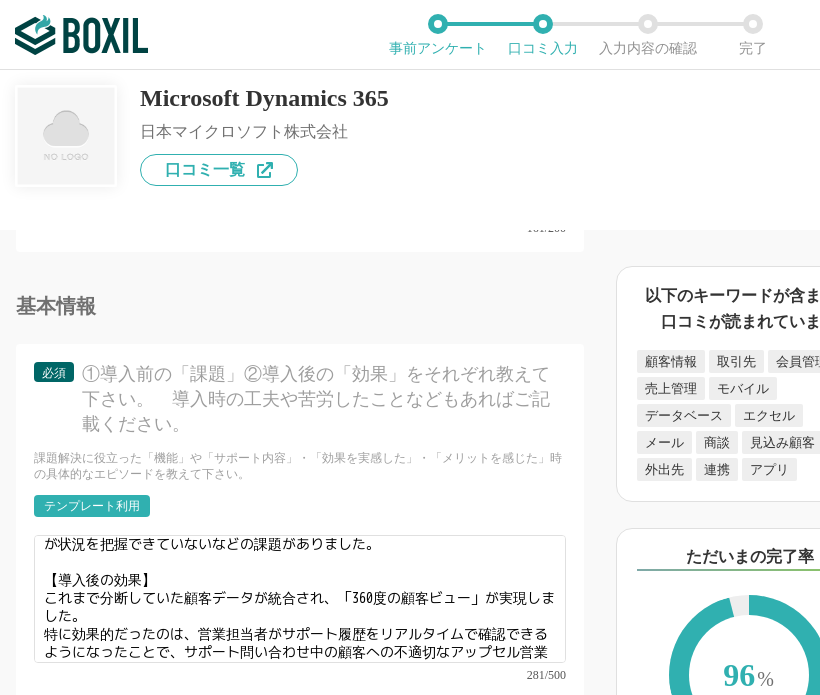 scroll, scrollTop: 5352, scrollLeft: 0, axis: vertical 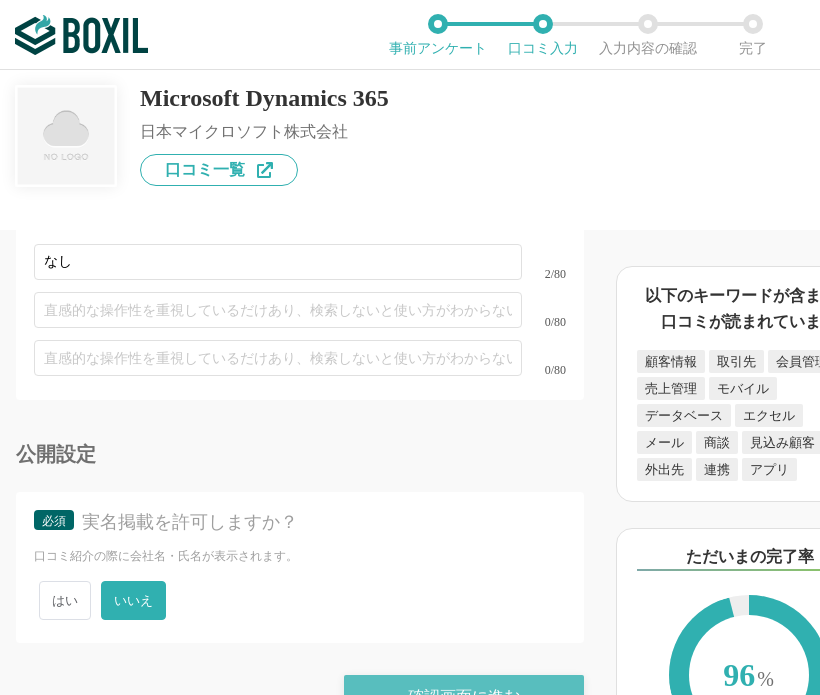 type on "顧客提案のスケールが向上" 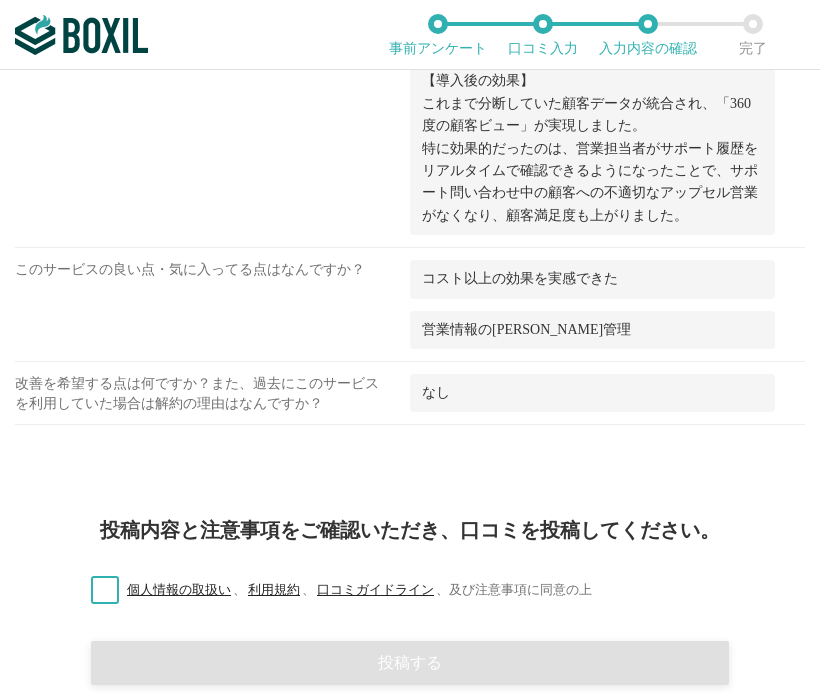 scroll, scrollTop: 2771, scrollLeft: 0, axis: vertical 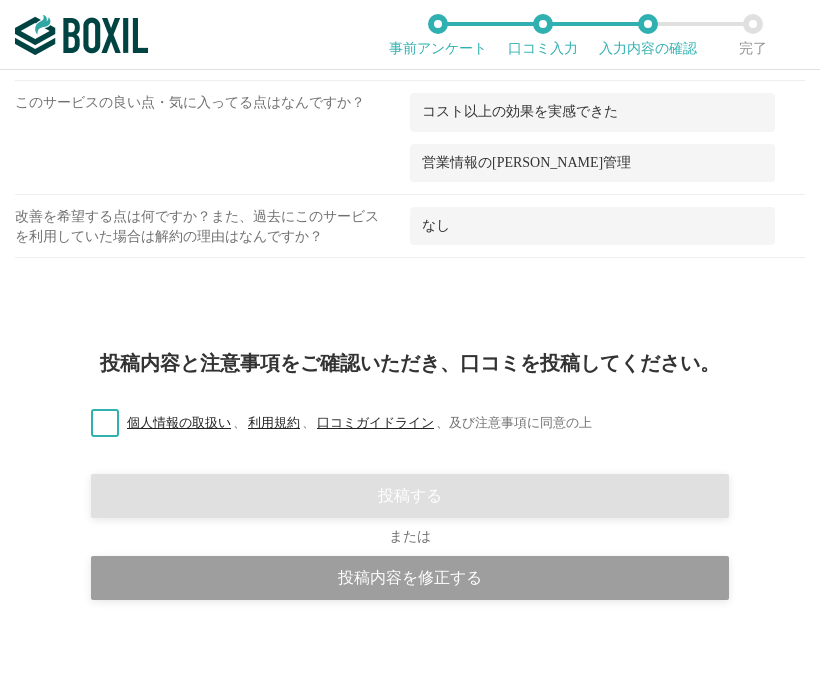 click on "個人情報の取扱い 、 利用規約 、 口コミガイドライン 、 及び注意事項に同意の上" at bounding box center [333, 423] 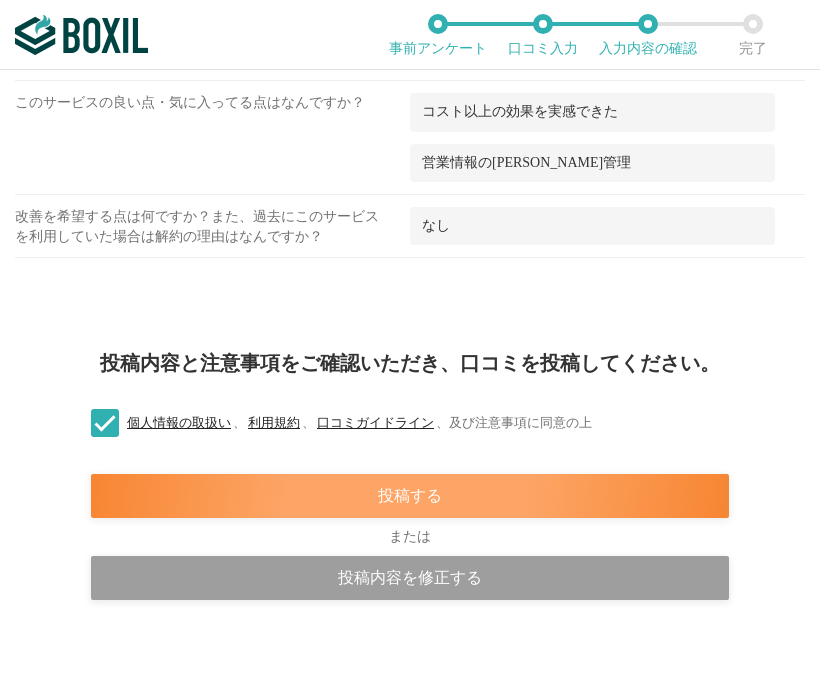 click on "投稿する" at bounding box center [410, 496] 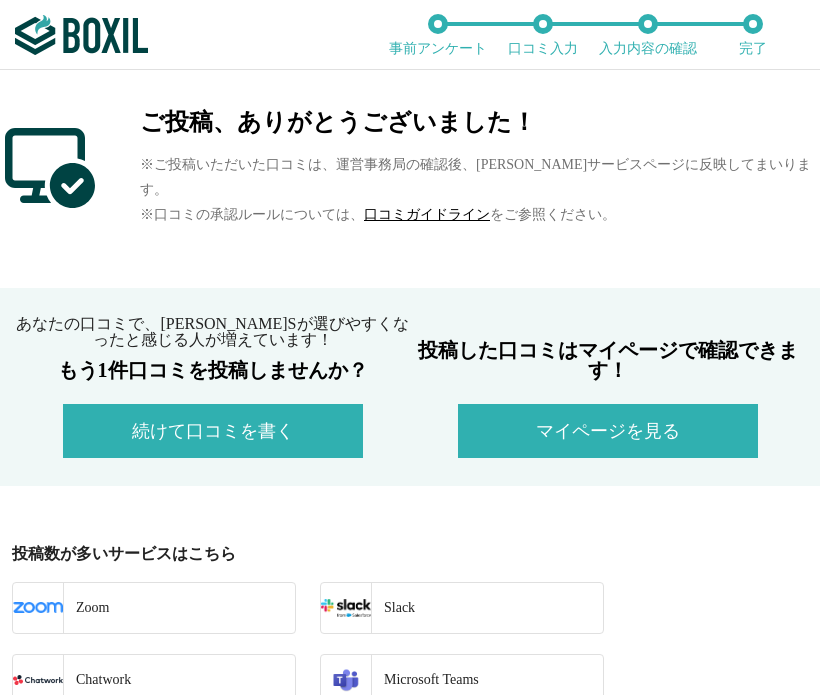 click on "事前アンケート 口コミ入力 入力内容の確認 完了" at bounding box center (410, 34) 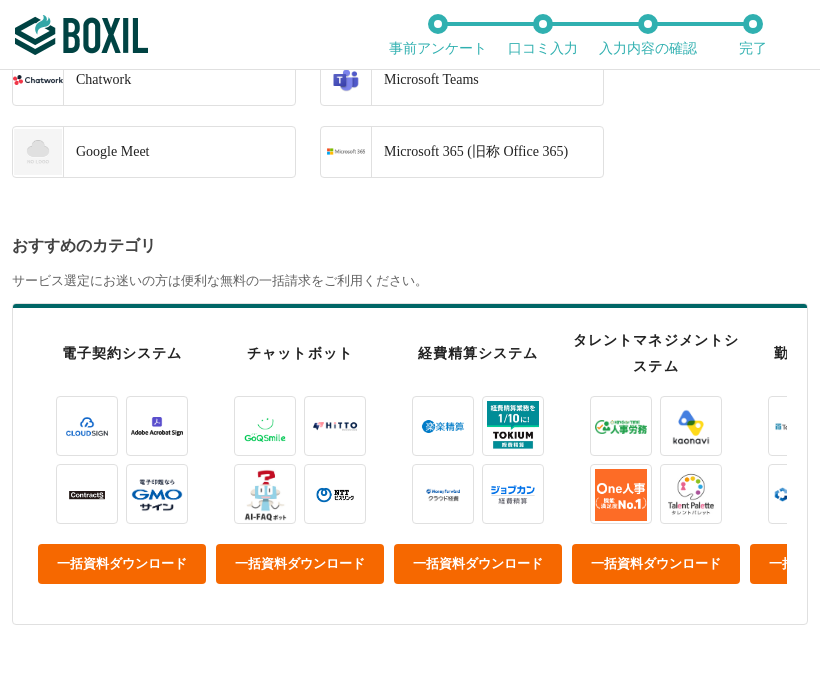 scroll, scrollTop: 900, scrollLeft: 0, axis: vertical 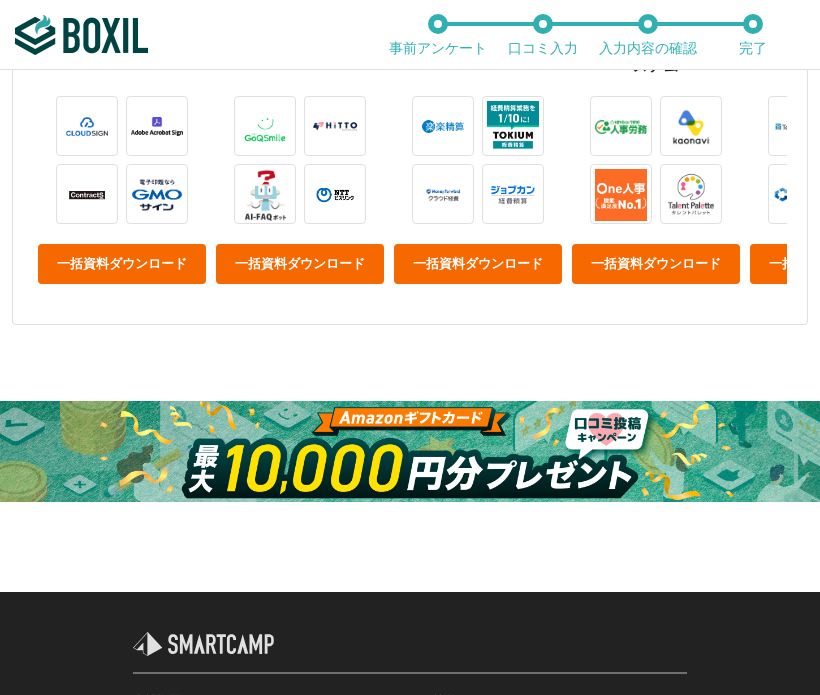 click at bounding box center (410, 452) 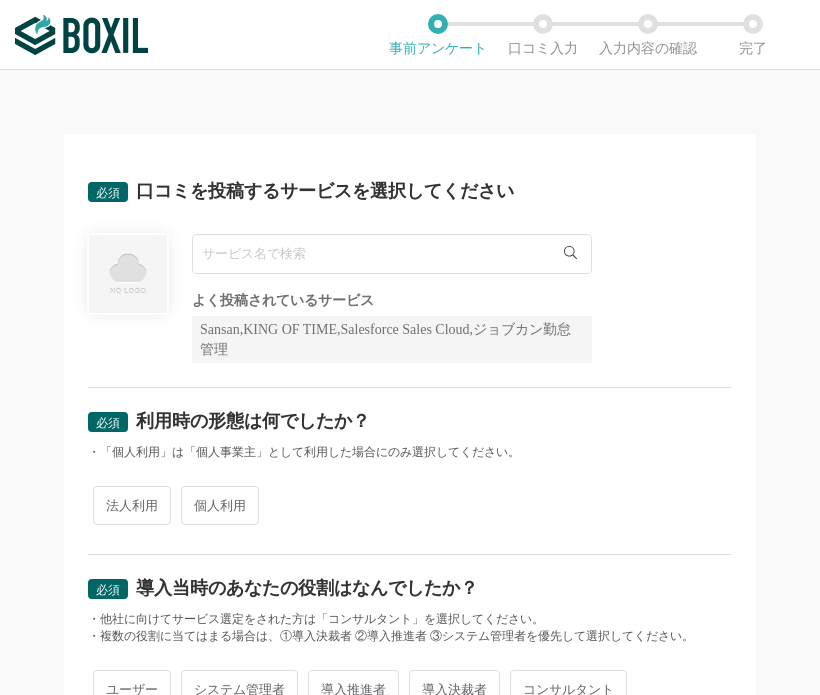 scroll, scrollTop: 0, scrollLeft: 0, axis: both 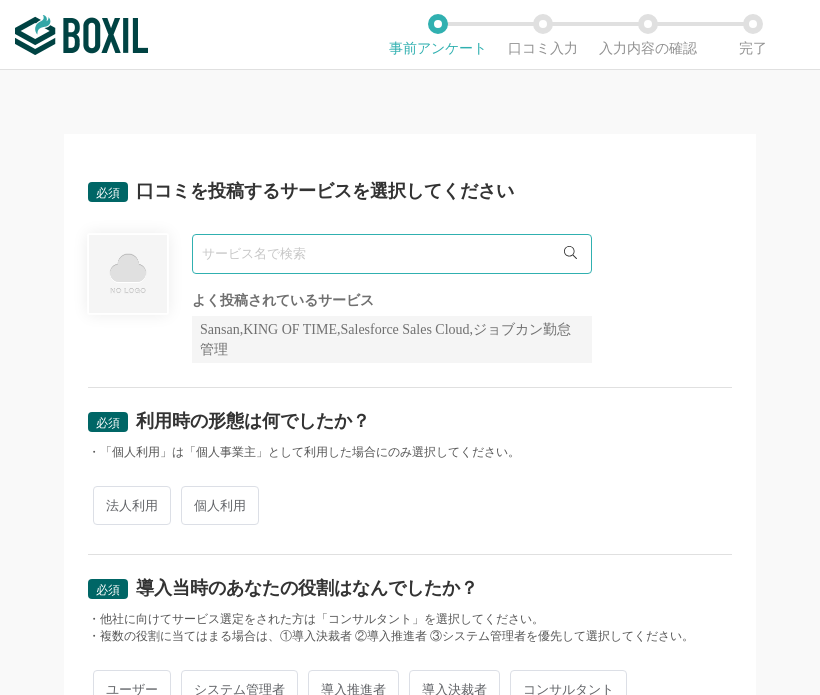paste on "MakeLeaps" 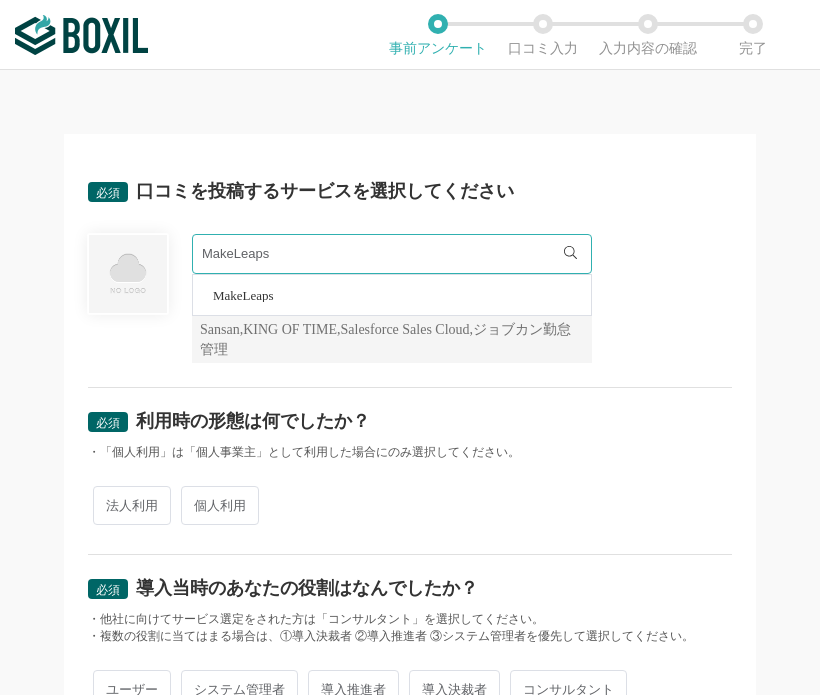 type on "MakeLeaps" 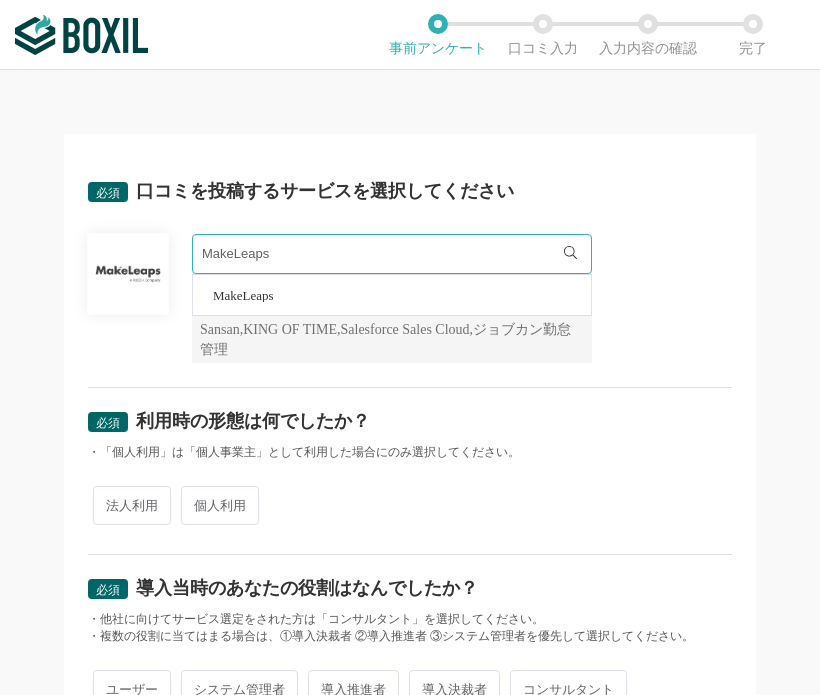 click on "法人利用" at bounding box center [132, 505] 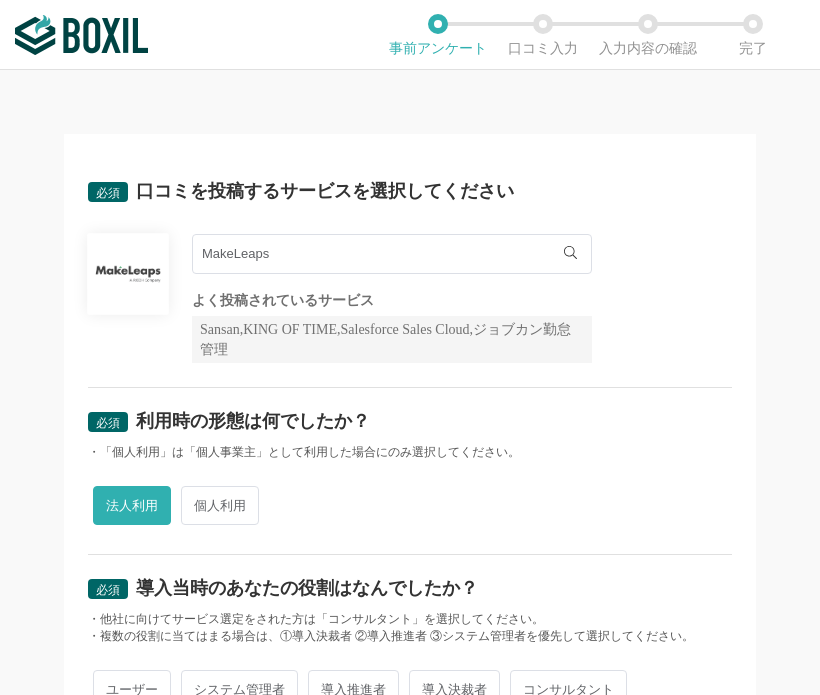 scroll, scrollTop: 300, scrollLeft: 0, axis: vertical 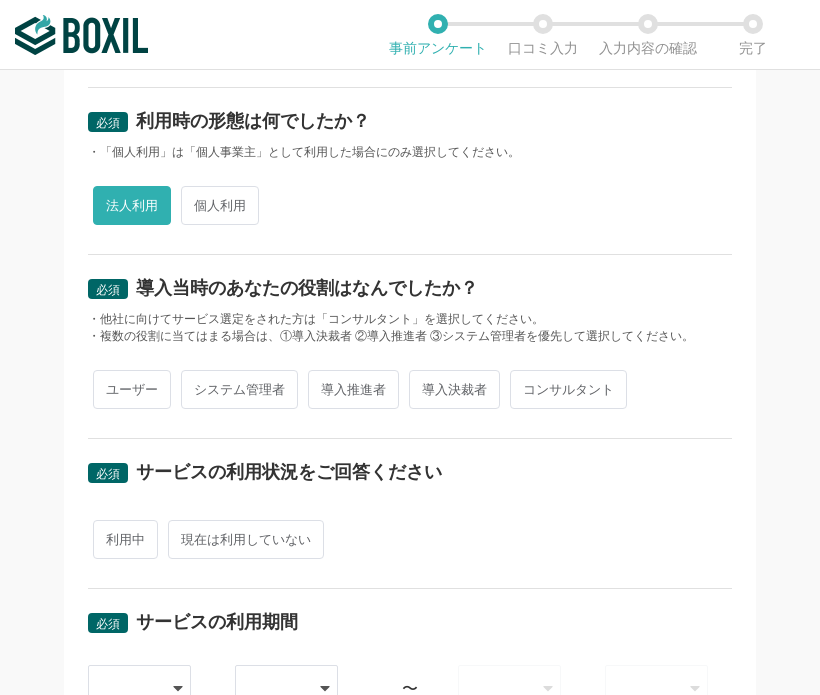 click on "ユーザー" at bounding box center [132, 389] 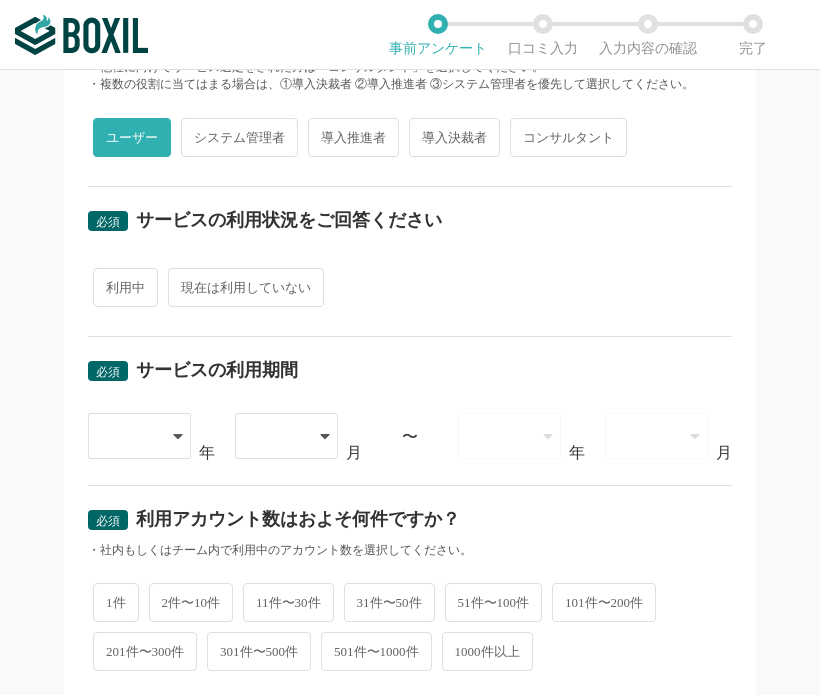 scroll, scrollTop: 600, scrollLeft: 0, axis: vertical 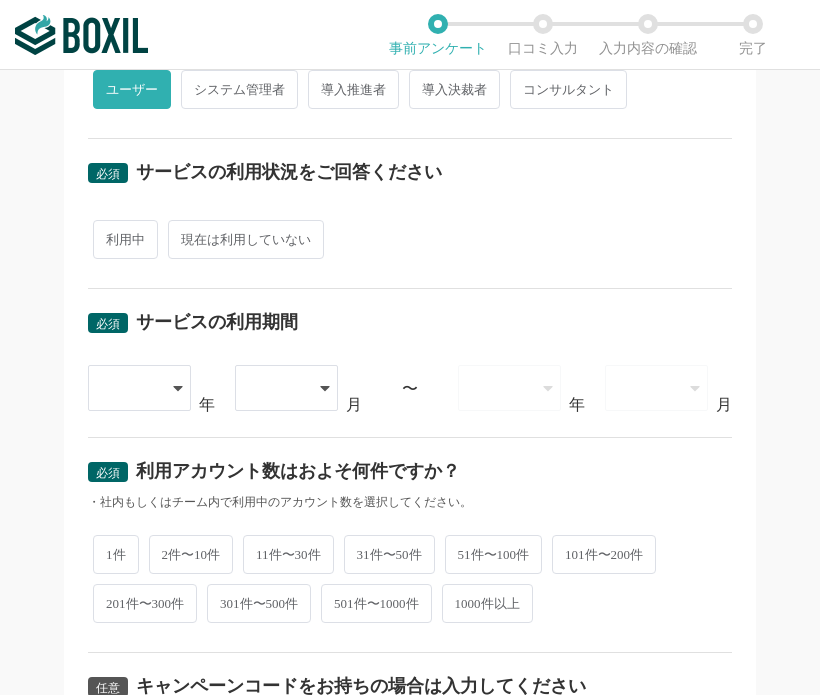 click on "利用中" at bounding box center (125, 239) 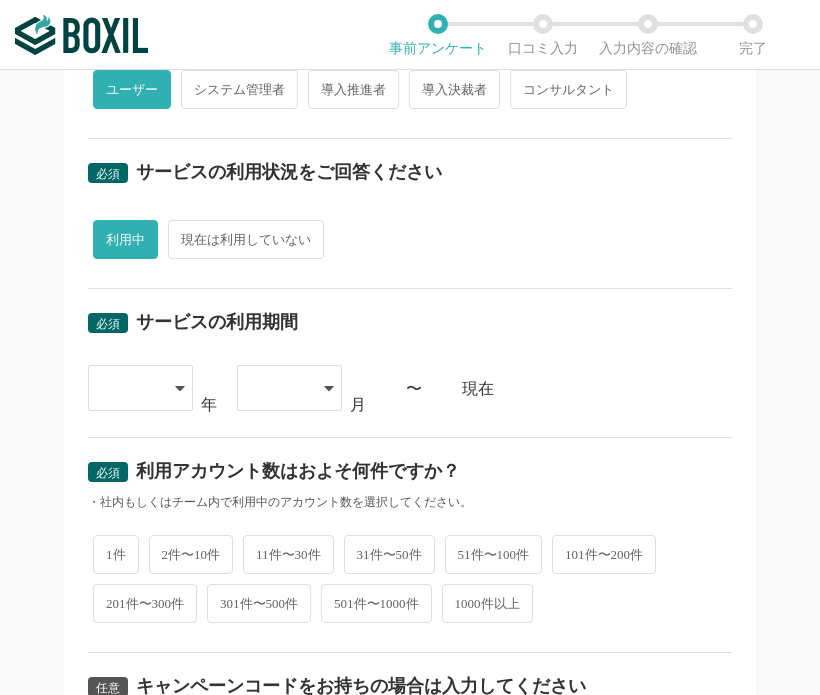 click at bounding box center [130, 388] 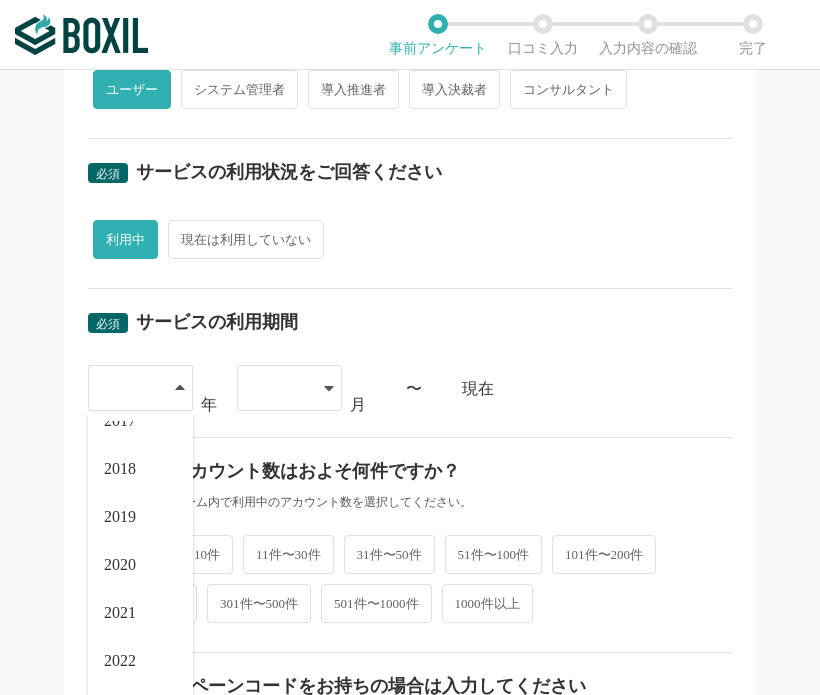 scroll, scrollTop: 228, scrollLeft: 0, axis: vertical 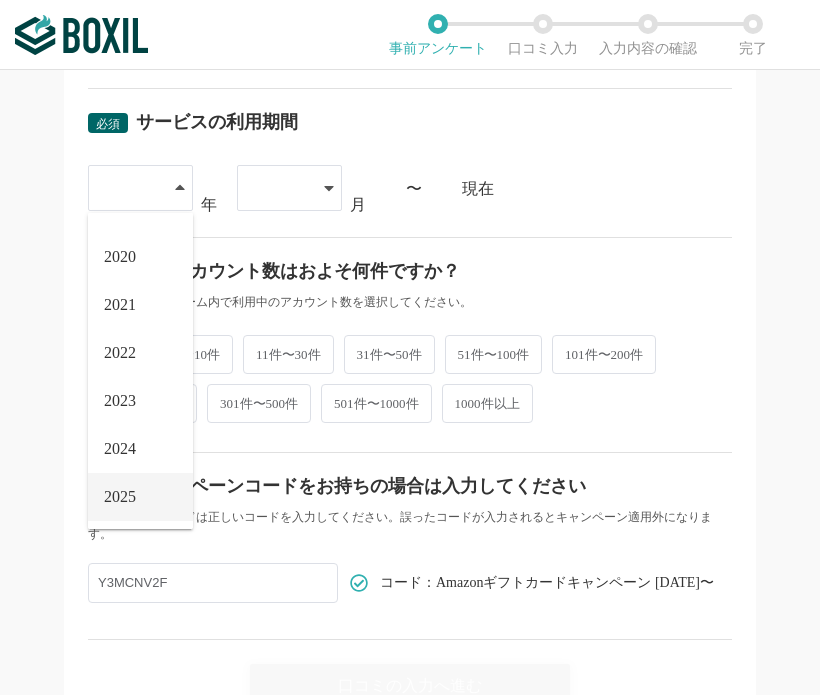 click on "2025" at bounding box center (120, 497) 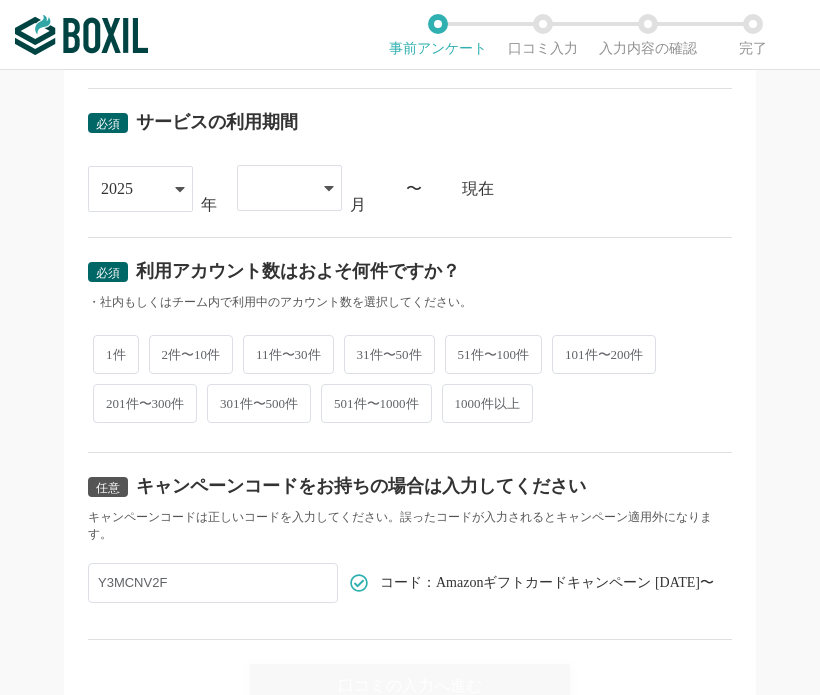 click on "必須 サービスの利用期間 2025 2015 2016 2017 2018 2019 2020 2021 2022 2023 2024 2025 年 01 02 03 04 05 06 07 月 〜 現在" at bounding box center (410, 163) 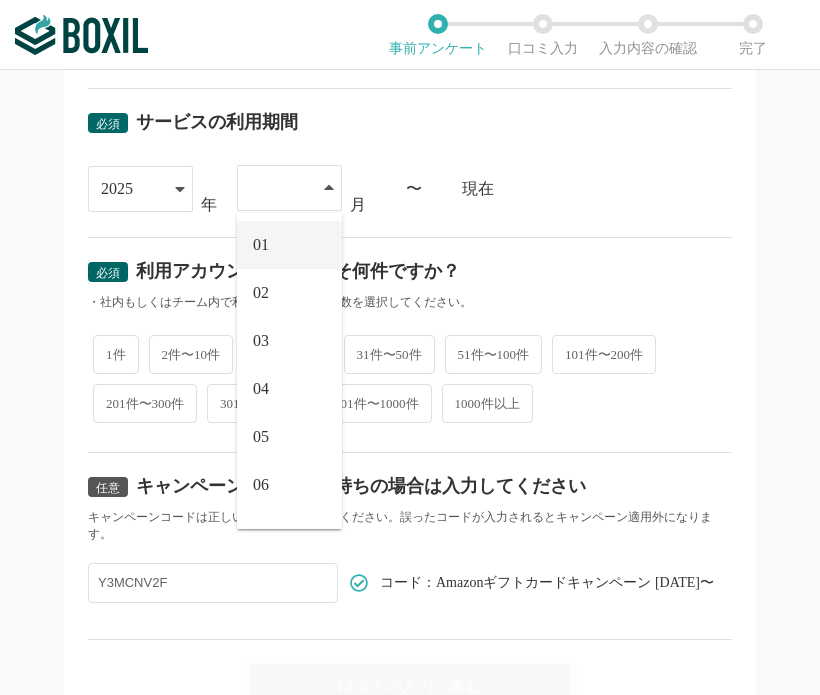 click on "01" at bounding box center [289, 245] 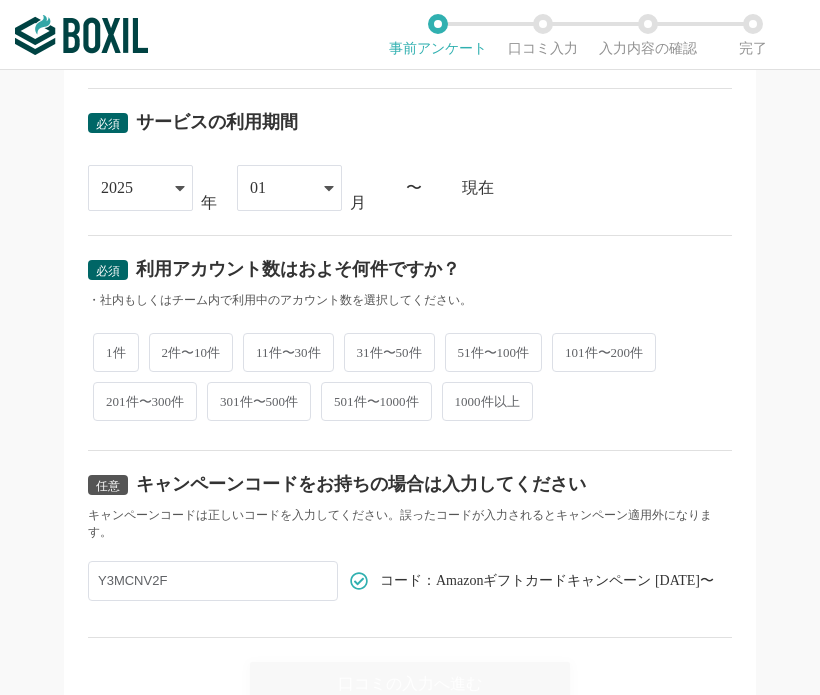click on "1件" at bounding box center (116, 352) 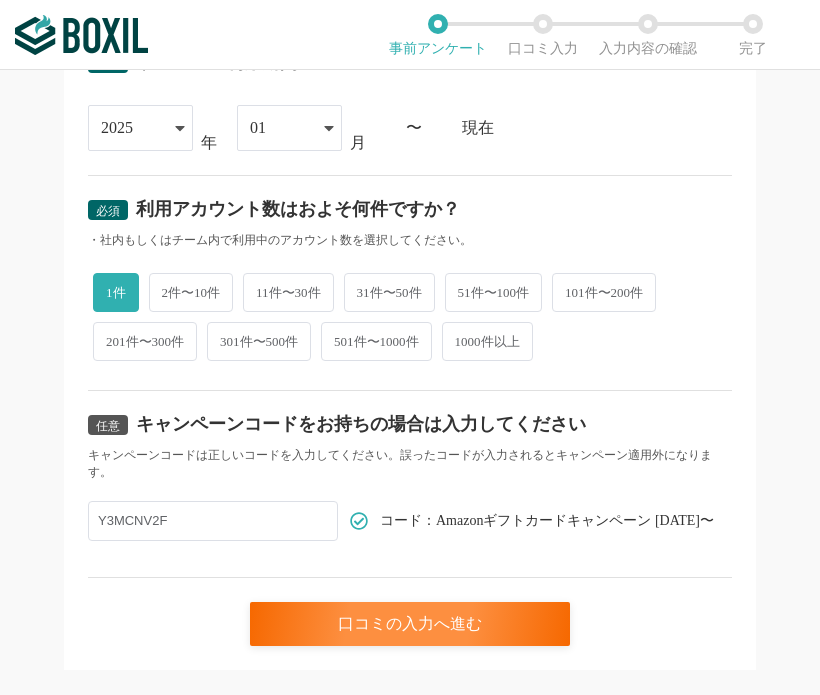 scroll, scrollTop: 894, scrollLeft: 0, axis: vertical 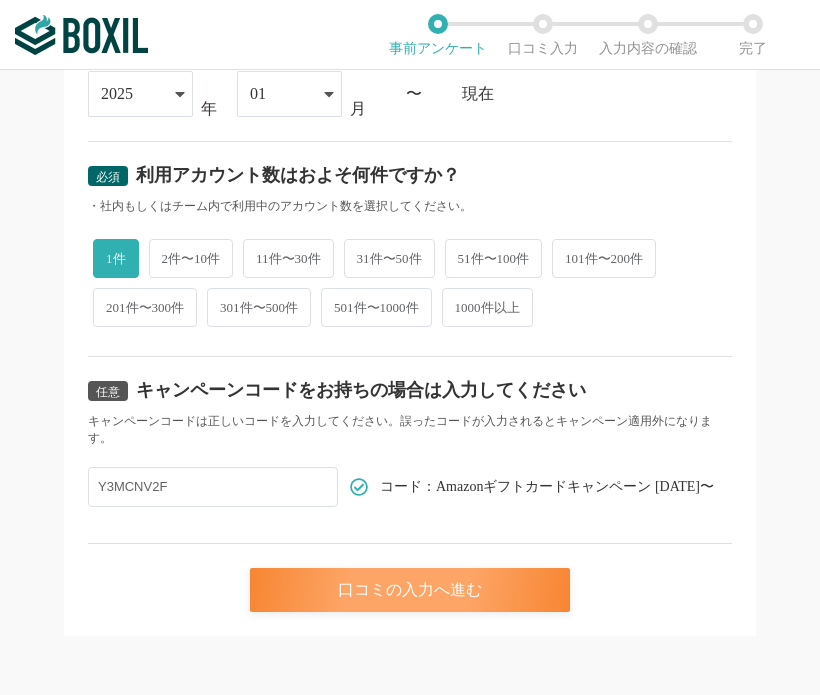 click on "口コミの入力へ進む" at bounding box center (410, 590) 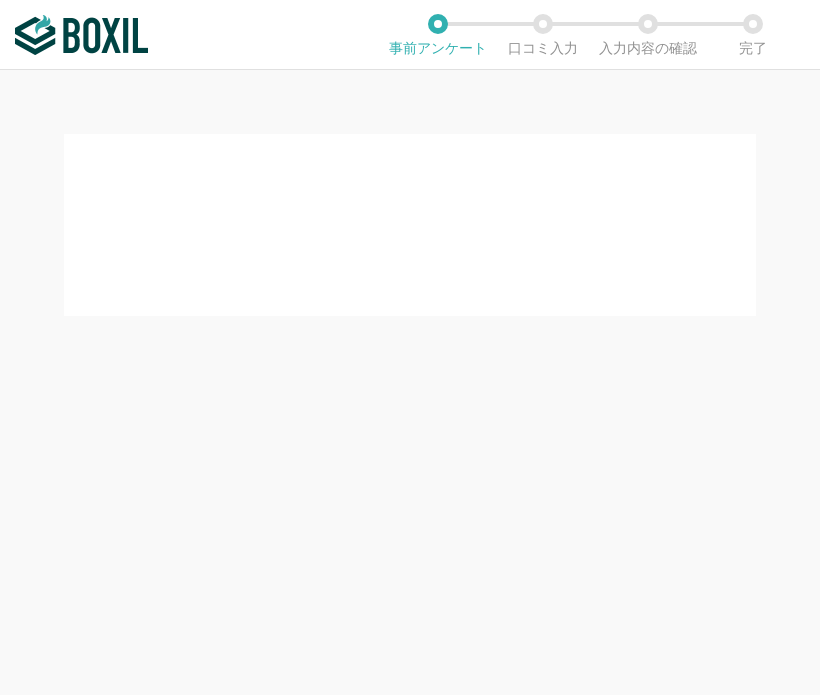 scroll, scrollTop: 0, scrollLeft: 0, axis: both 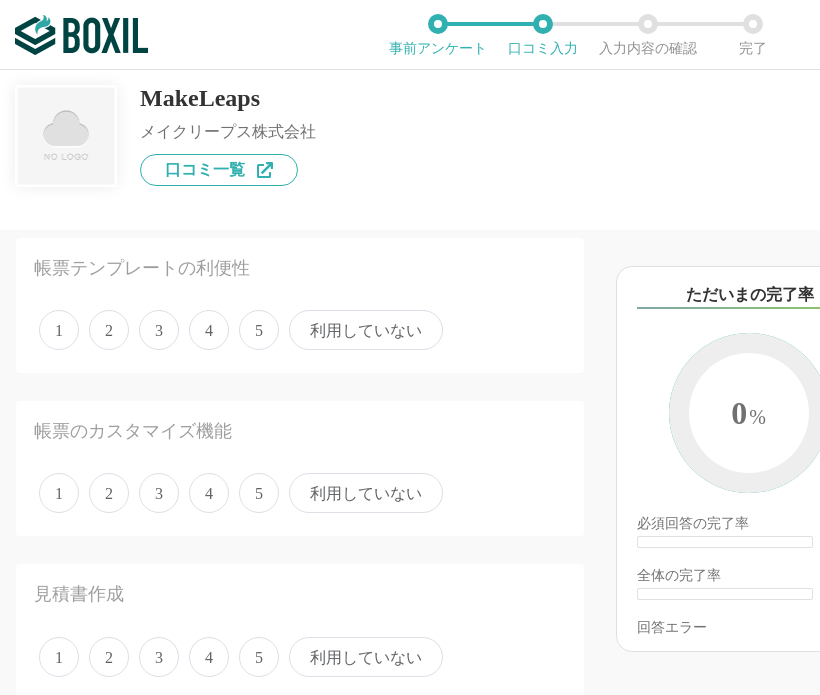 click on "5" at bounding box center [259, 330] 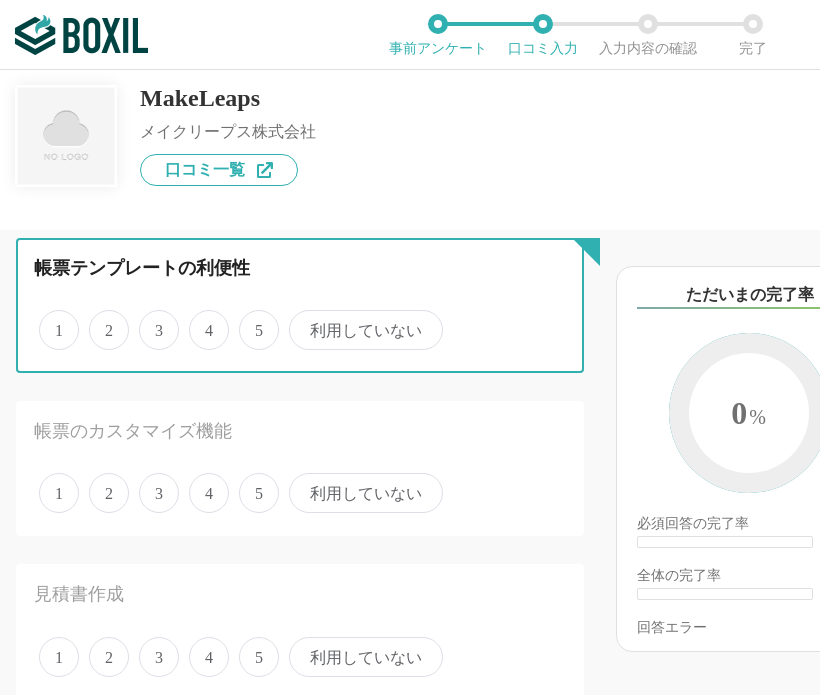 click on "5" at bounding box center (250, 319) 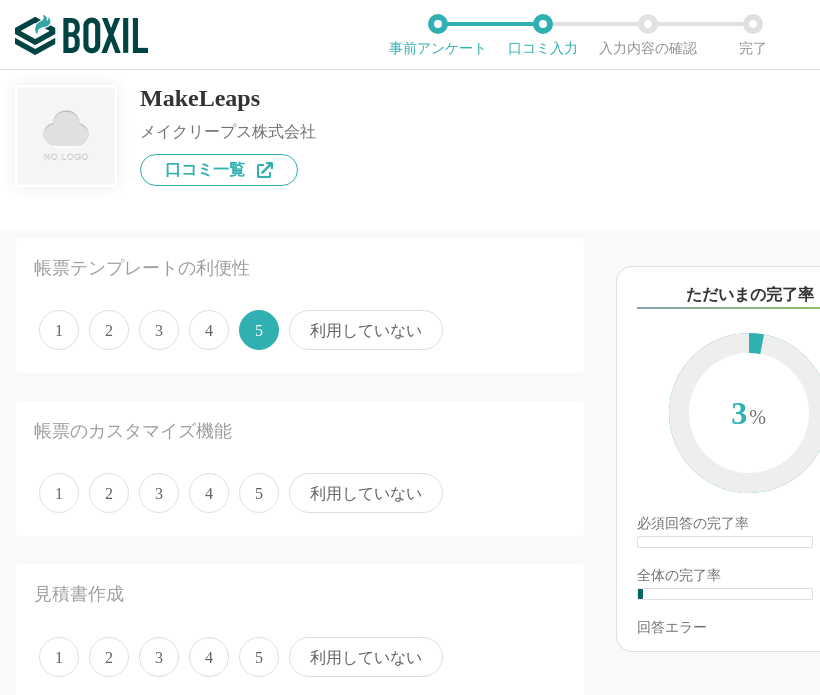 click on "4" at bounding box center [209, 493] 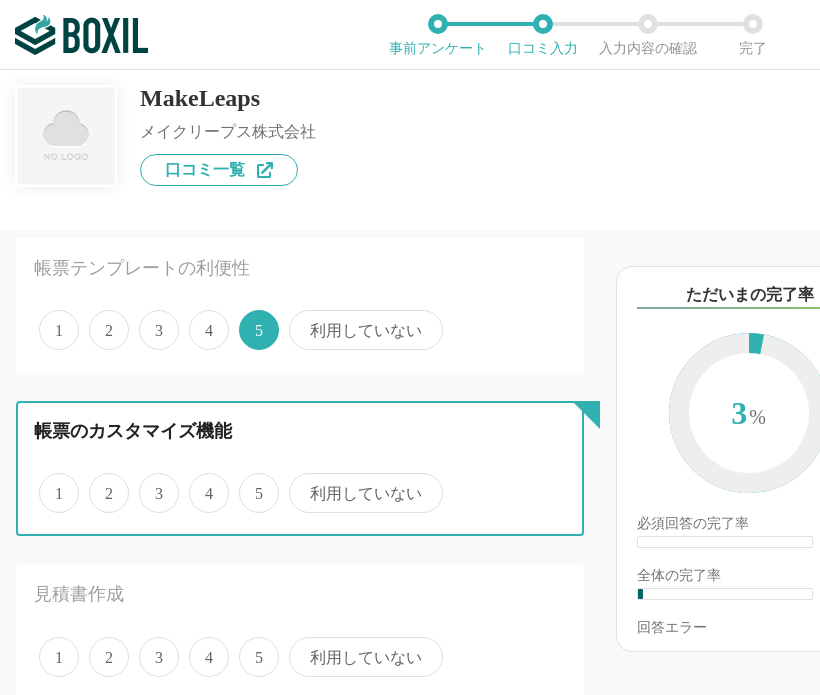 click on "4" at bounding box center [200, 482] 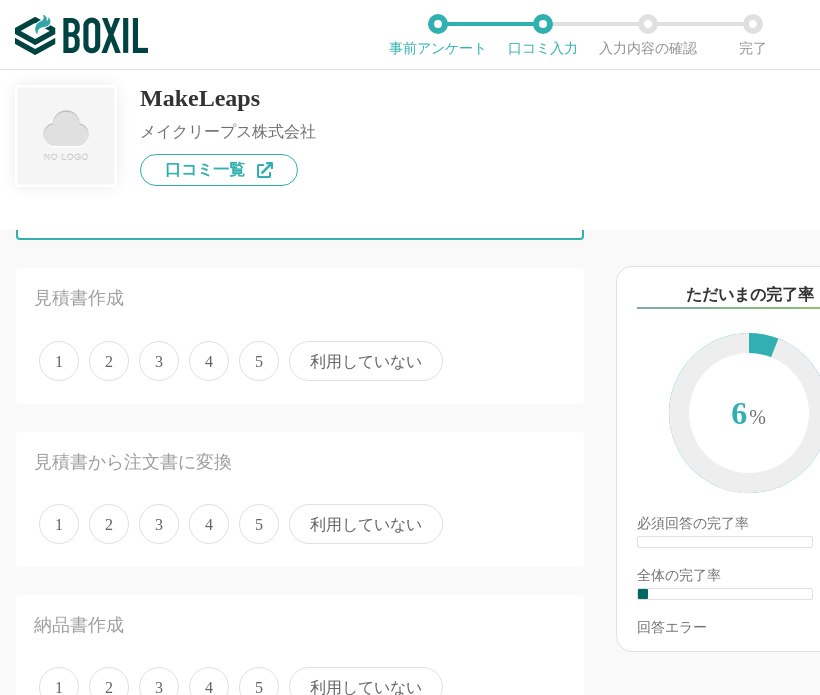 scroll, scrollTop: 400, scrollLeft: 0, axis: vertical 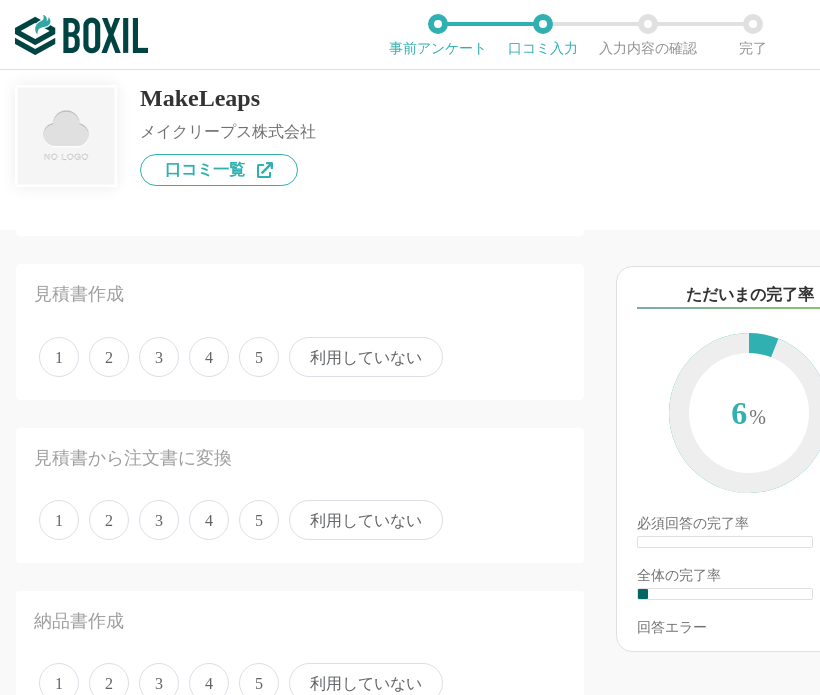 click on "4" at bounding box center (209, 357) 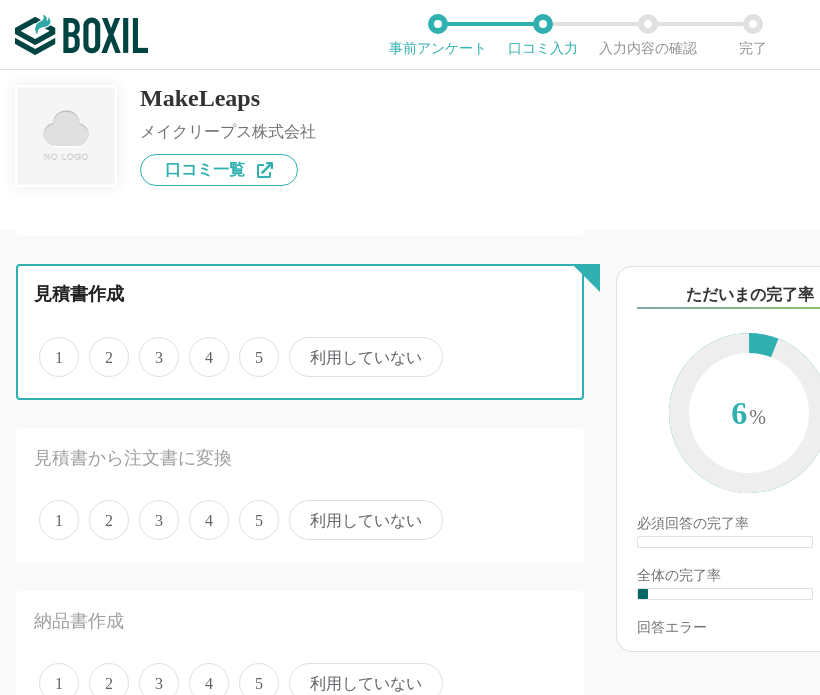 click on "4" at bounding box center (200, 346) 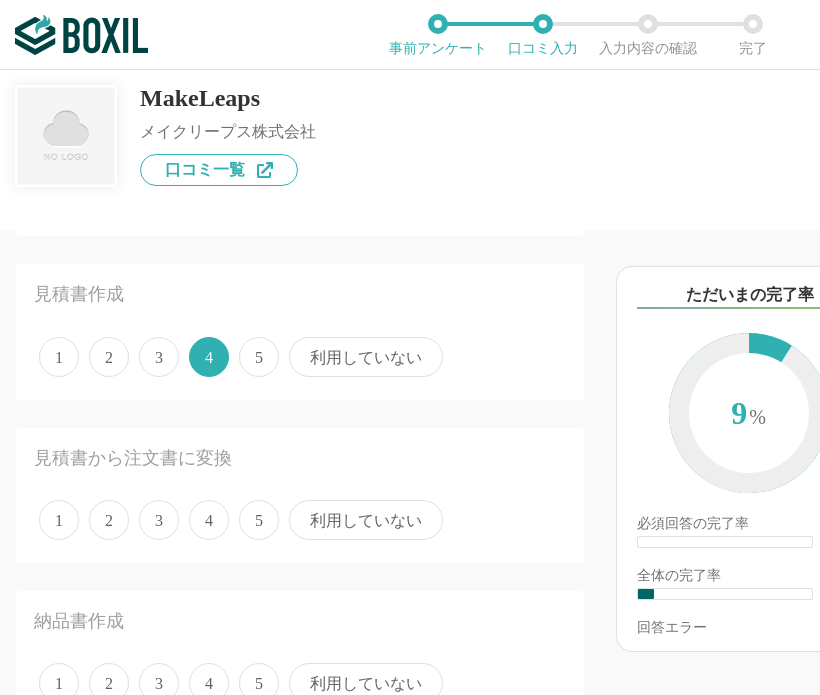 click on "5" at bounding box center [259, 520] 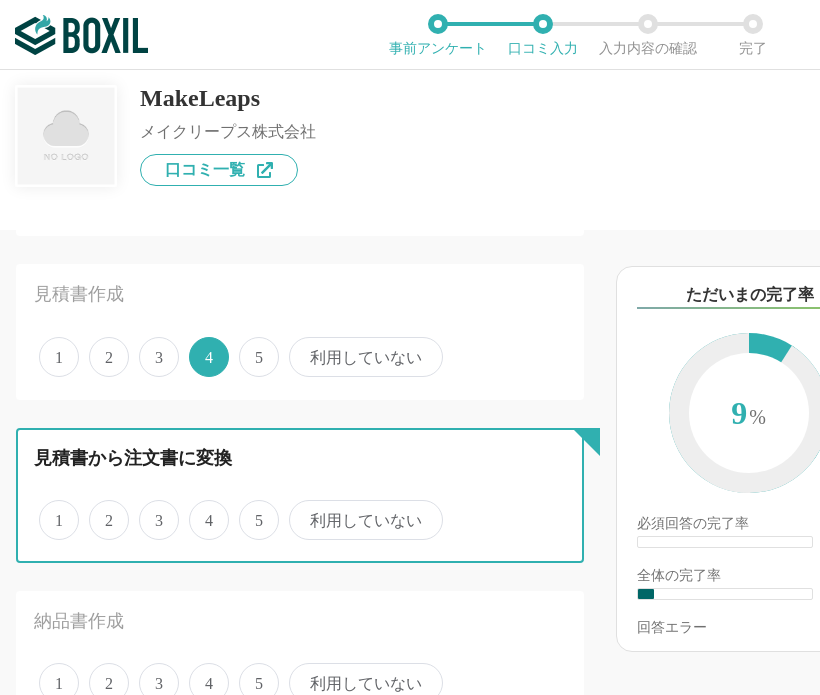 click on "5" at bounding box center [250, 509] 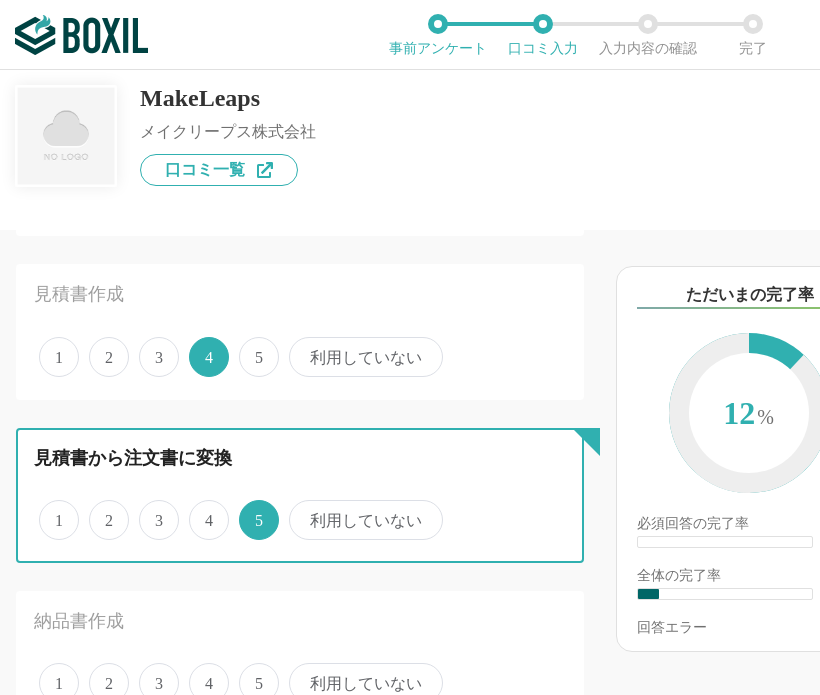 scroll, scrollTop: 700, scrollLeft: 0, axis: vertical 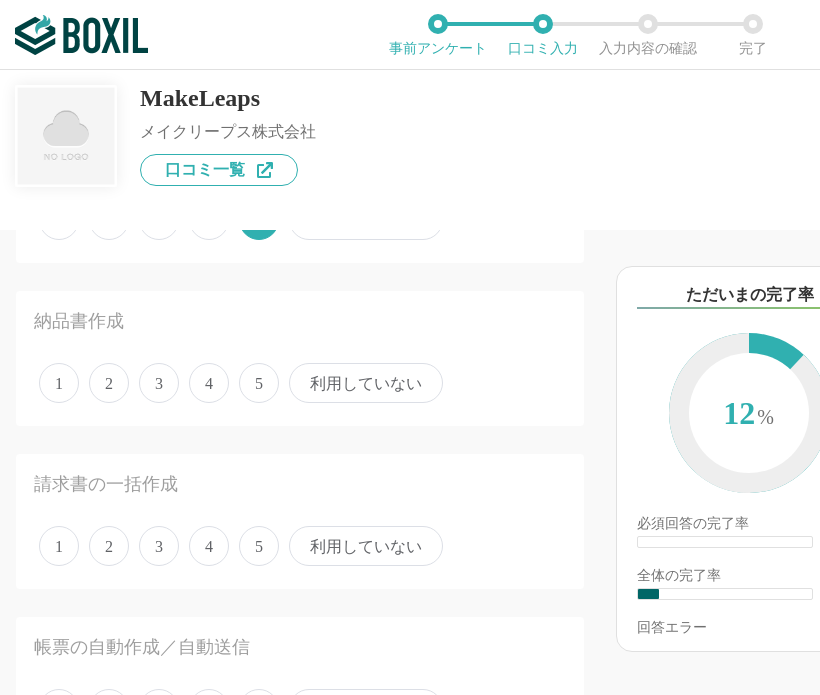 click on "4" at bounding box center (209, 383) 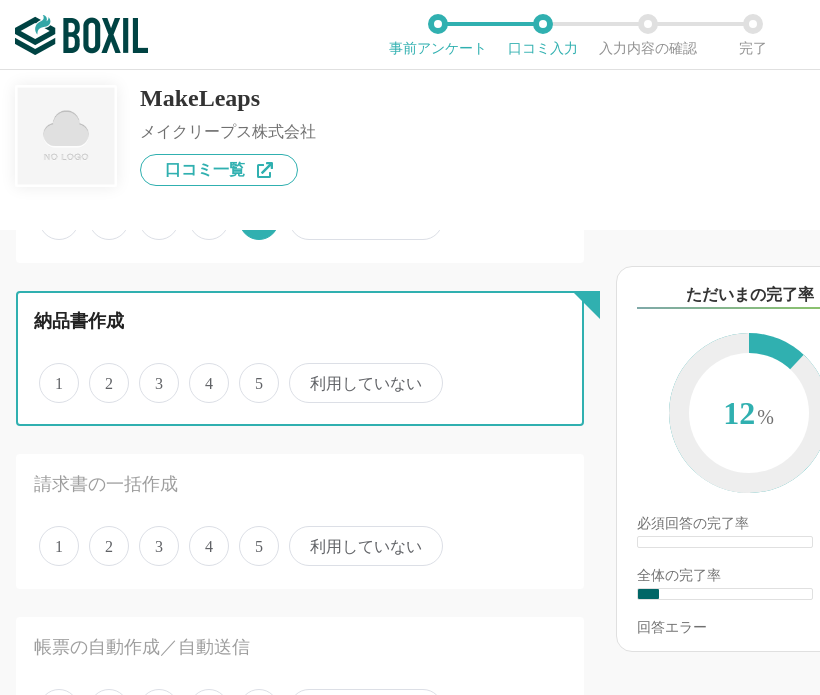 click on "4" at bounding box center [200, 372] 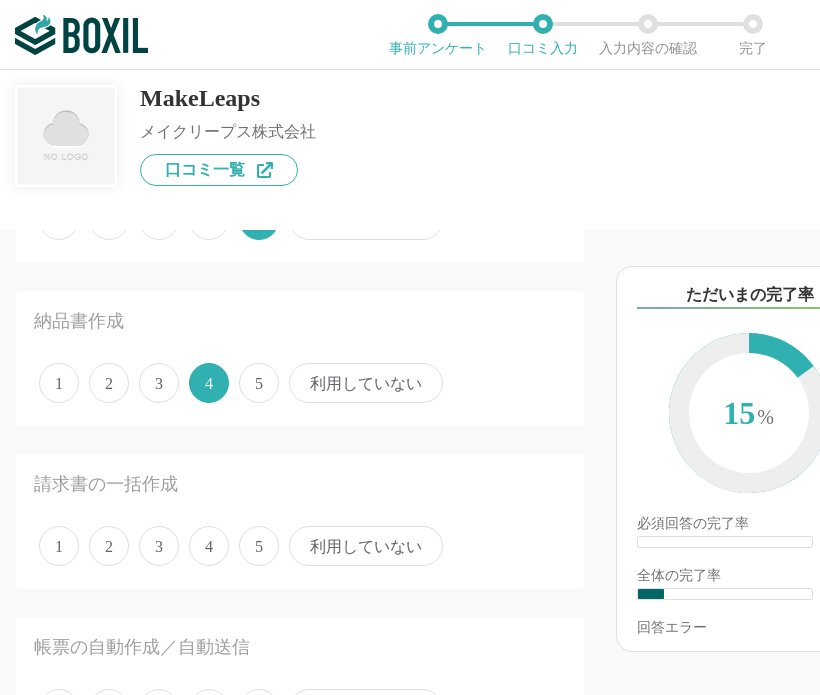 click on "4" at bounding box center (209, 546) 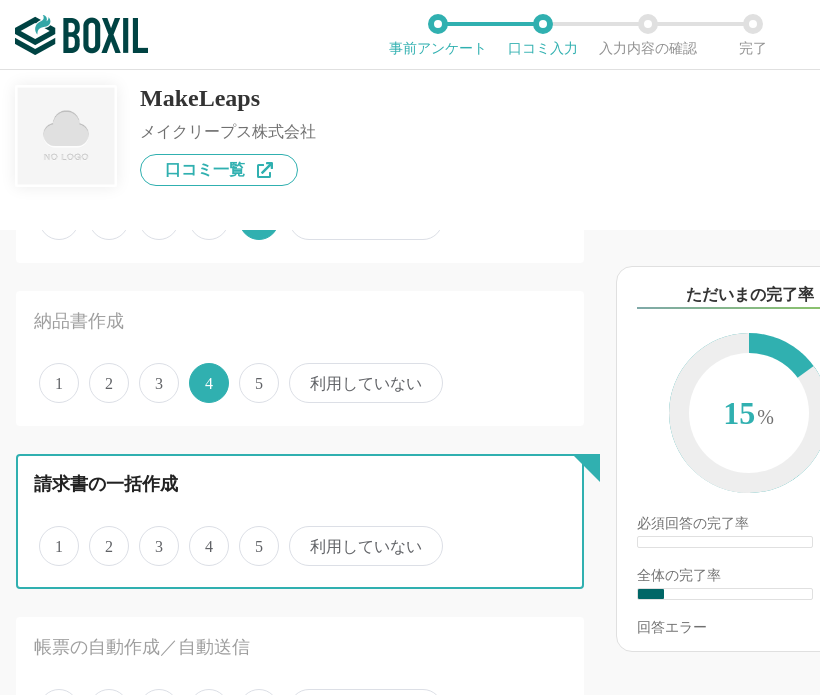 click on "4" at bounding box center [200, 535] 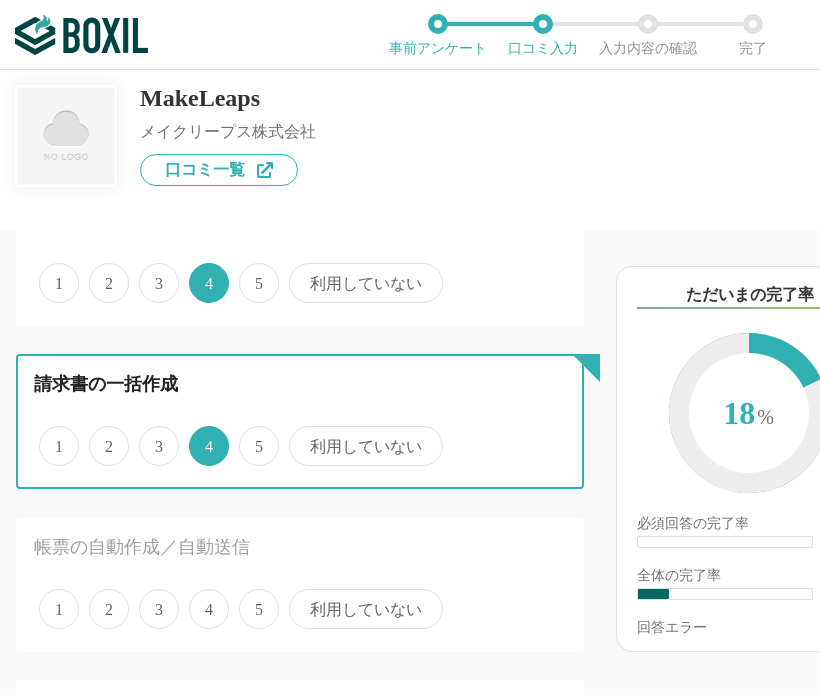 scroll, scrollTop: 1000, scrollLeft: 0, axis: vertical 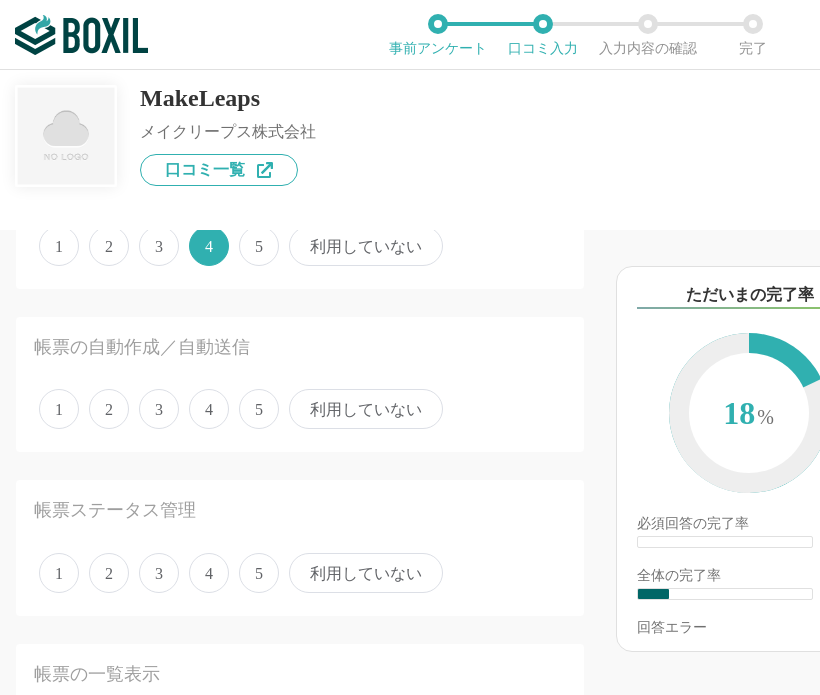 click on "4" at bounding box center (209, 409) 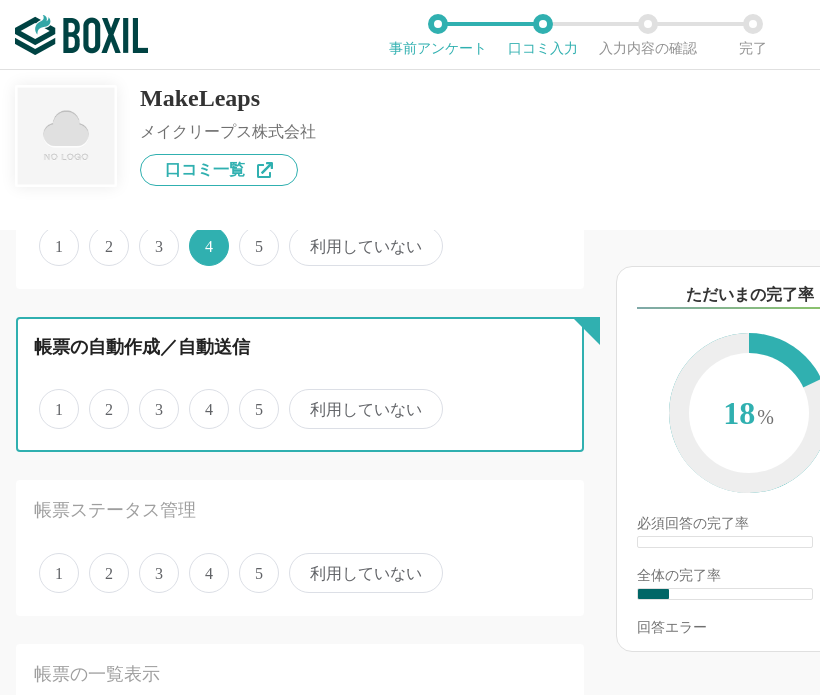 click on "4" at bounding box center [200, 398] 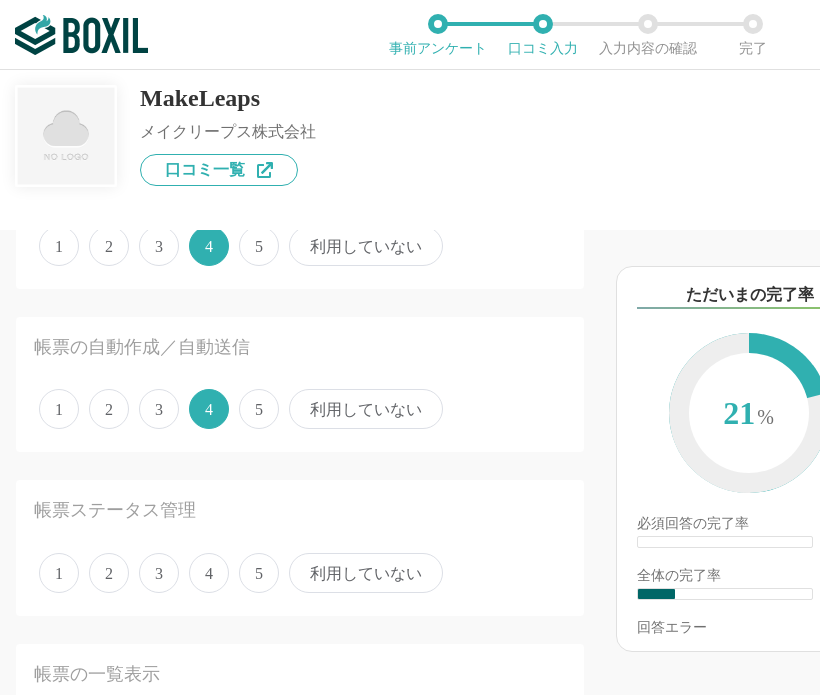 click on "5" at bounding box center (259, 573) 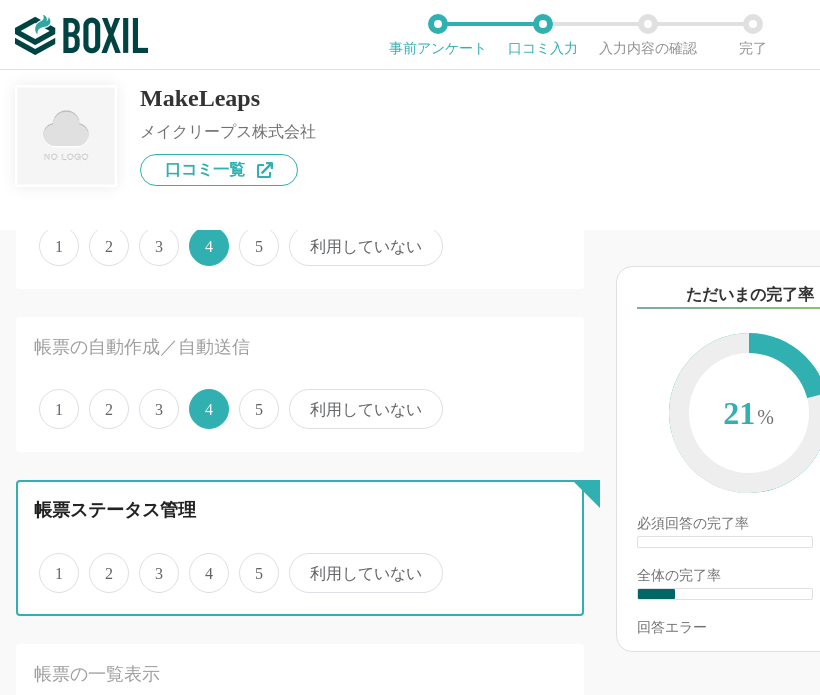 click on "5" at bounding box center (250, 562) 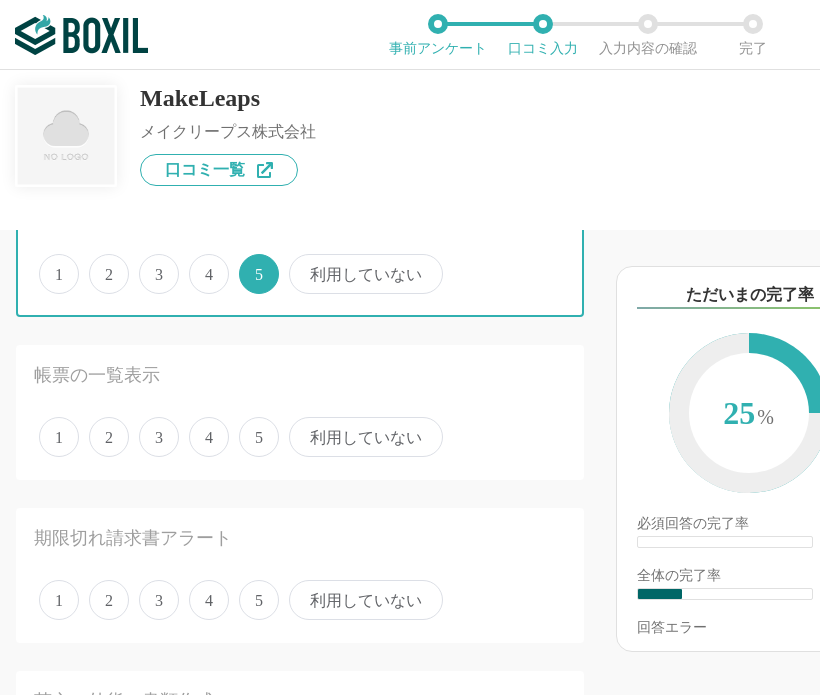 scroll, scrollTop: 1300, scrollLeft: 0, axis: vertical 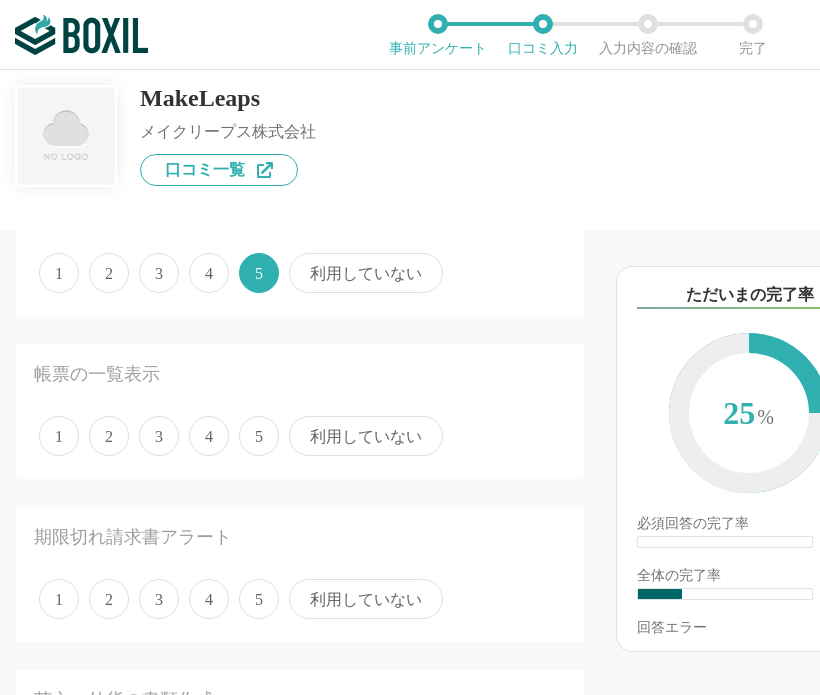 click on "4" at bounding box center [209, 436] 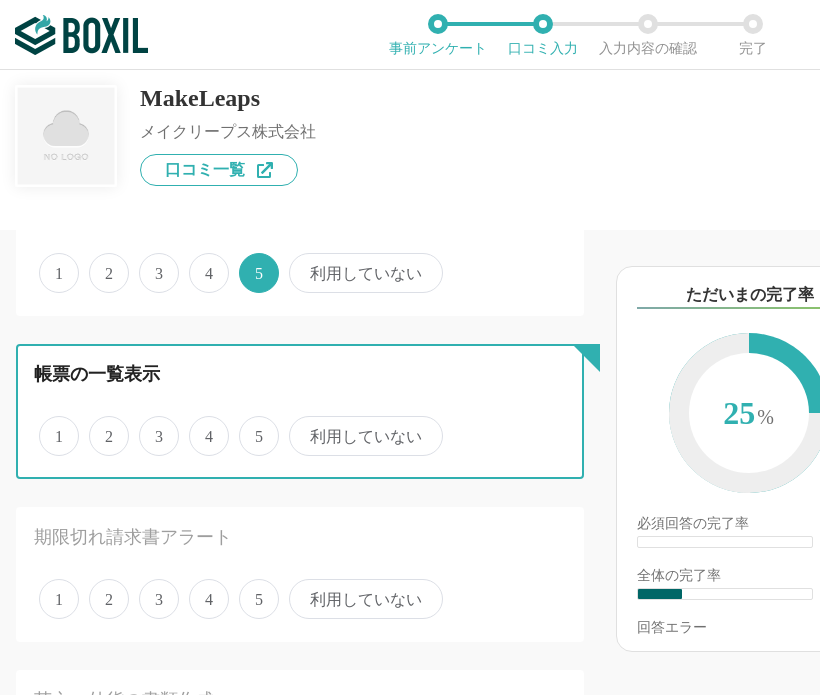 click on "4" at bounding box center [200, 425] 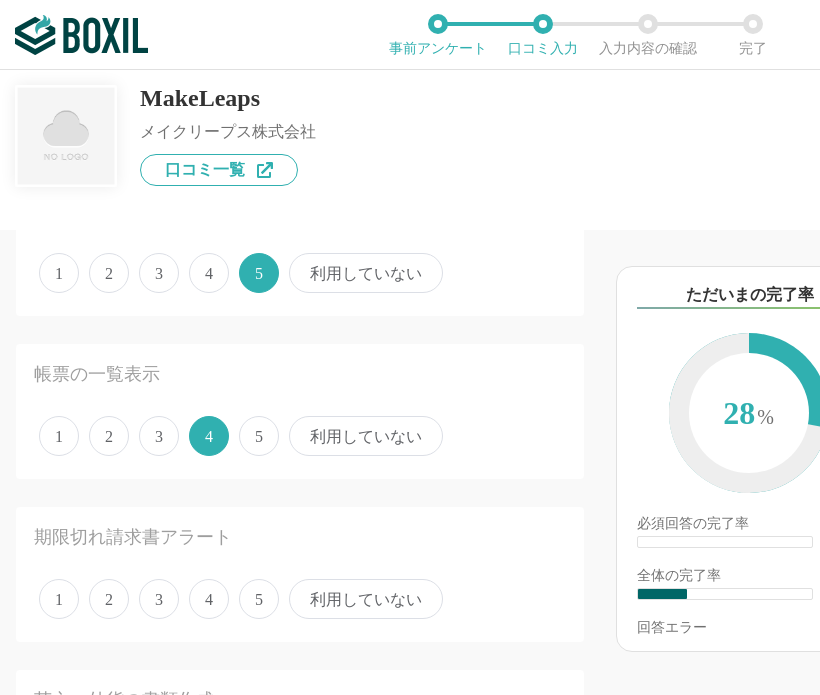 click on "5" at bounding box center (259, 599) 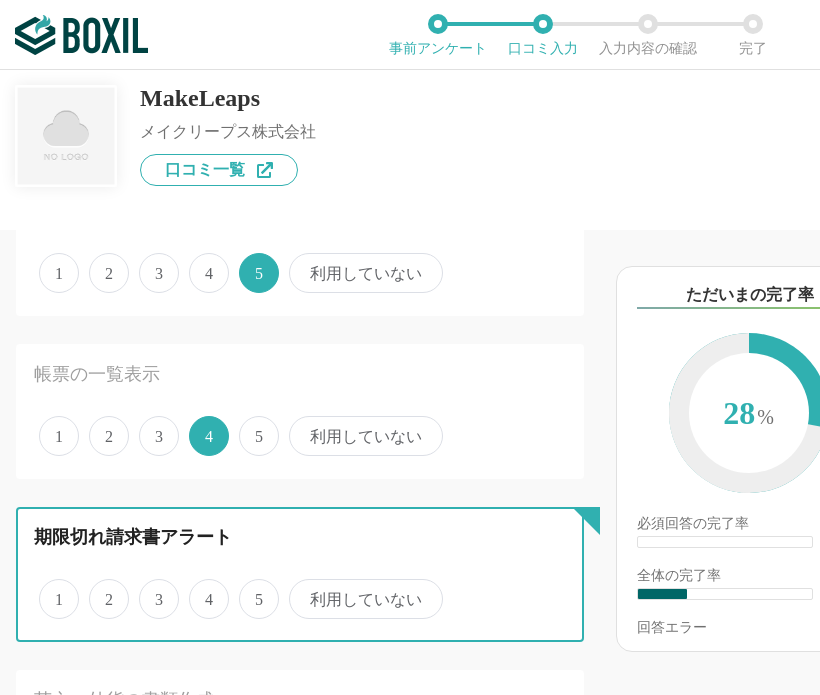 click on "5" at bounding box center (250, 588) 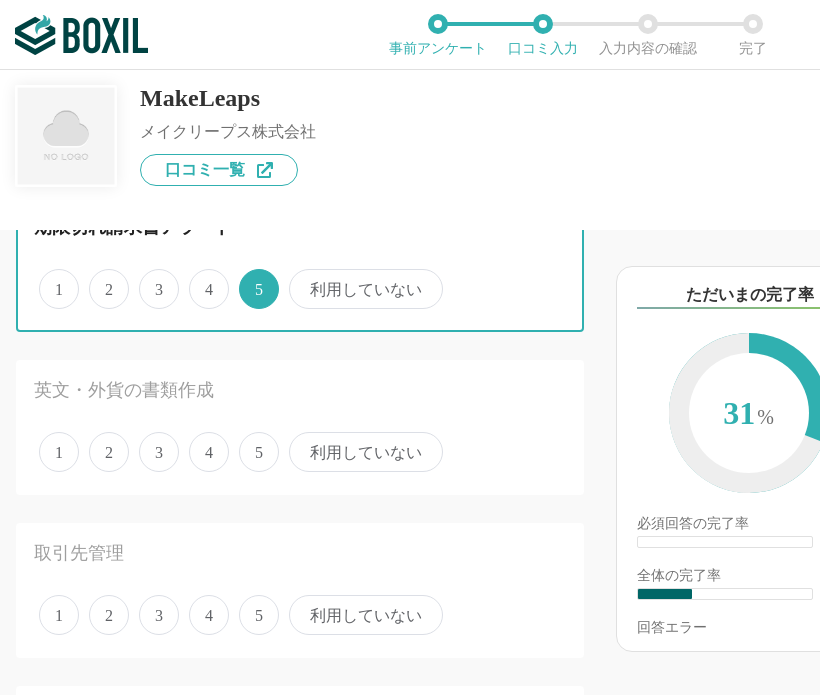 scroll, scrollTop: 1800, scrollLeft: 0, axis: vertical 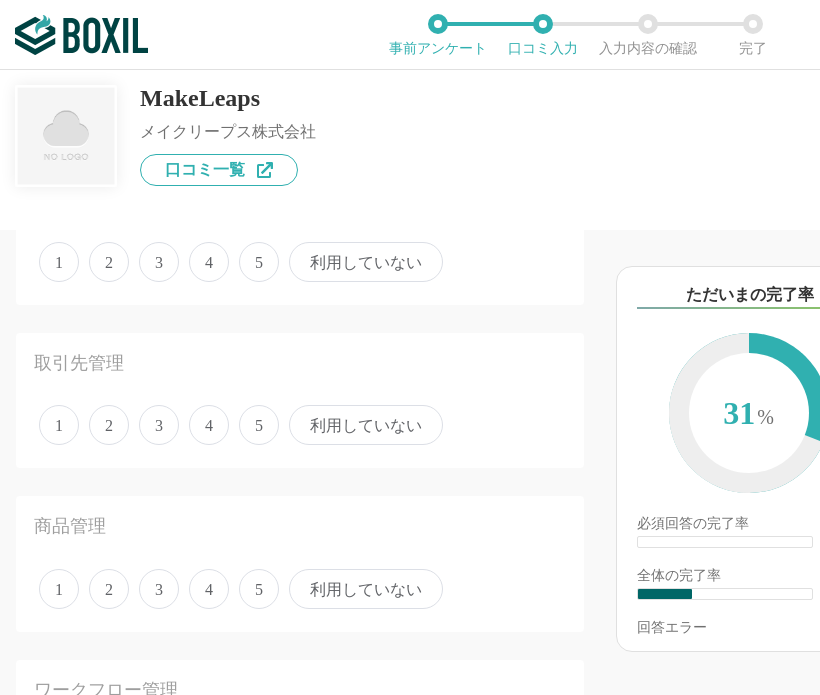 click on "1 2 3 4 5 利用していない" at bounding box center (300, 262) 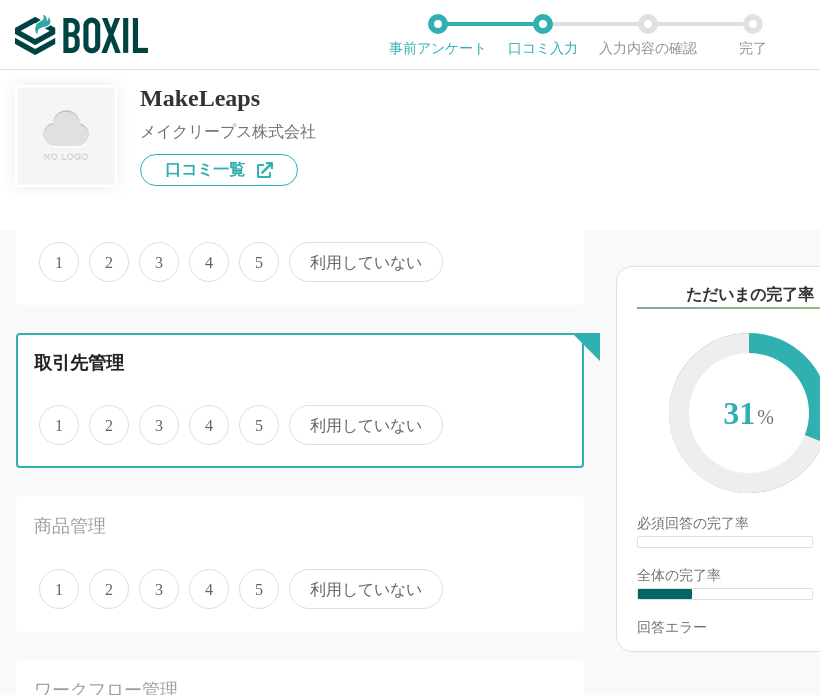 click on "4" at bounding box center [200, 414] 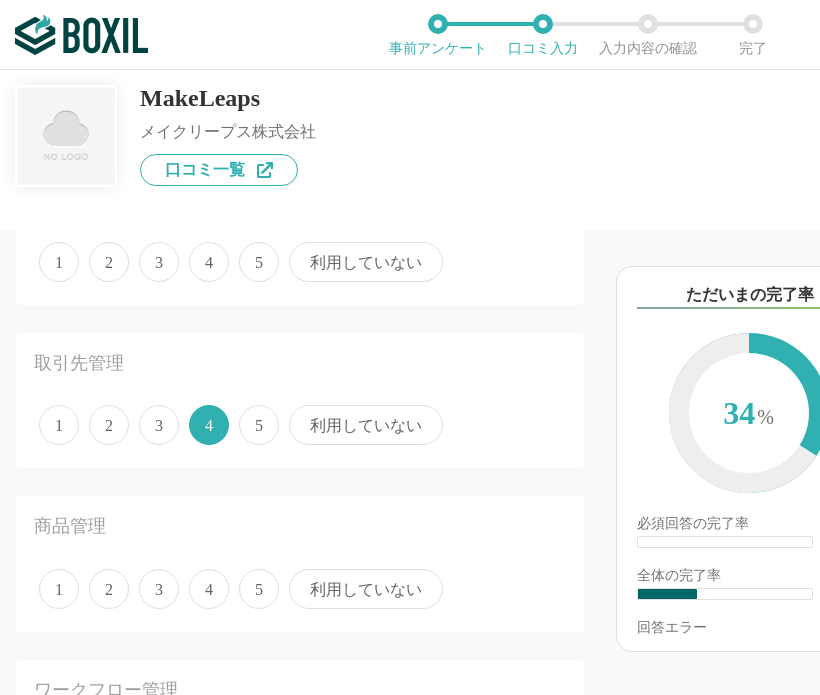 click on "4" at bounding box center [209, 262] 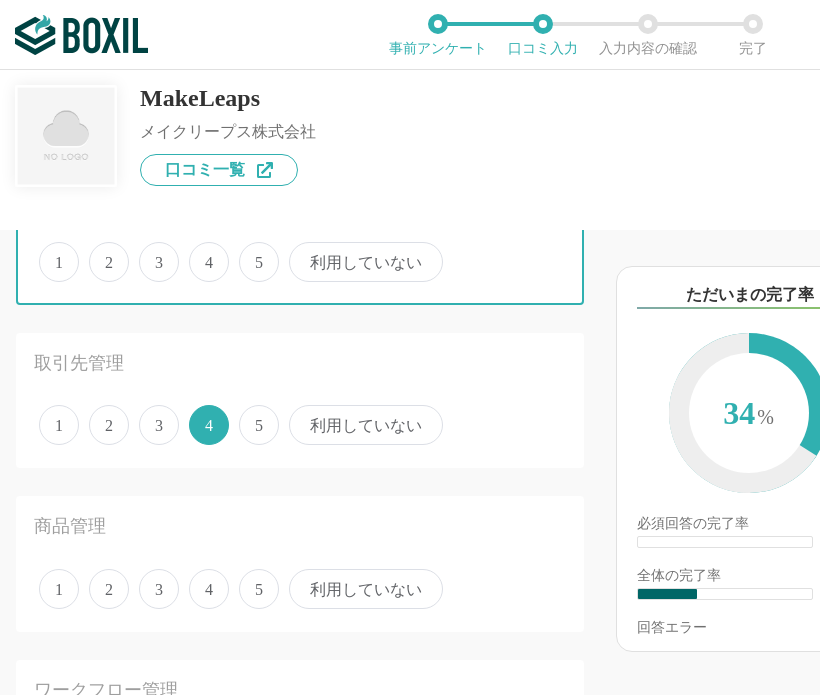 click on "4" at bounding box center (200, 251) 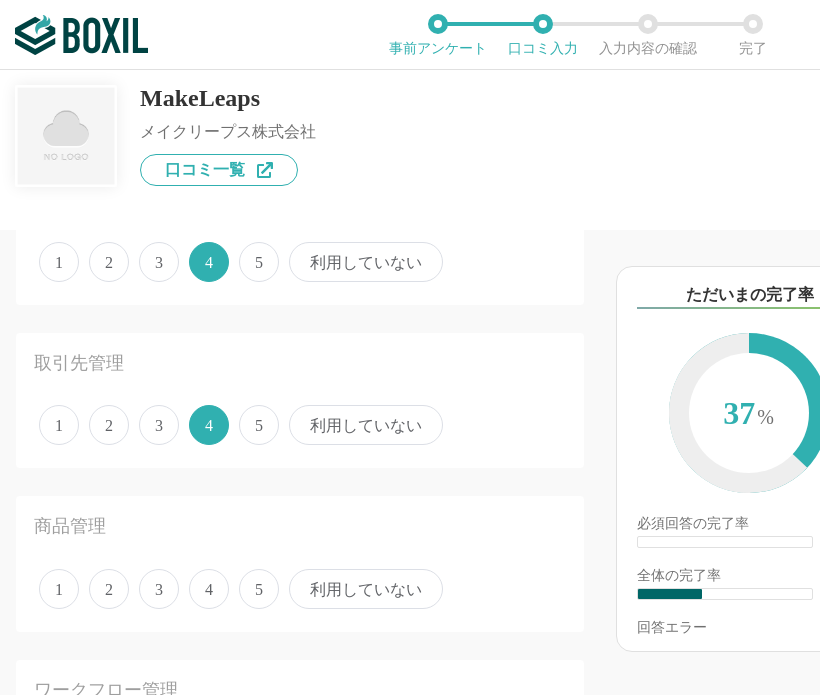 click on "商品管理 1 2 3 4 5 利用していない" at bounding box center (300, 563) 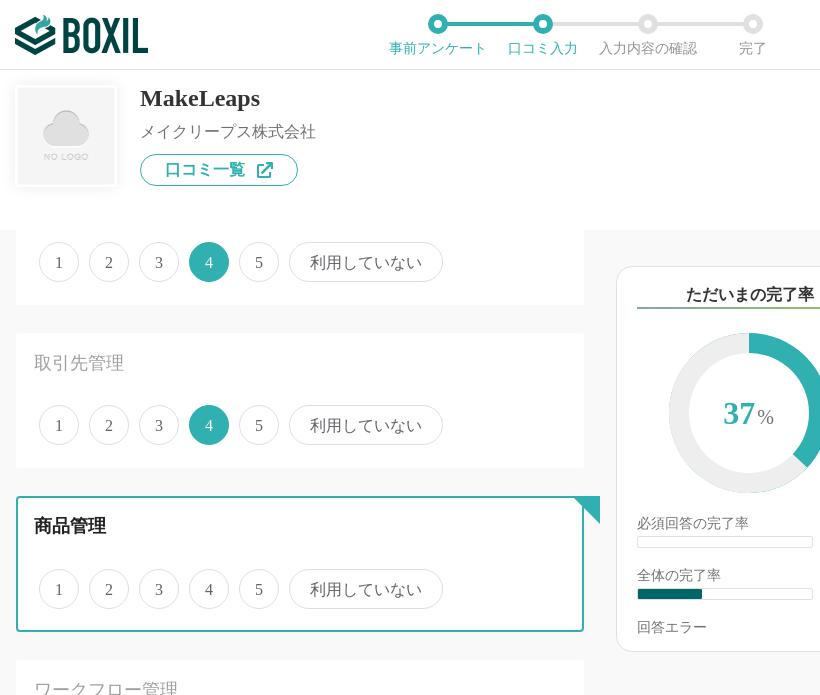 click on "4" at bounding box center (200, 578) 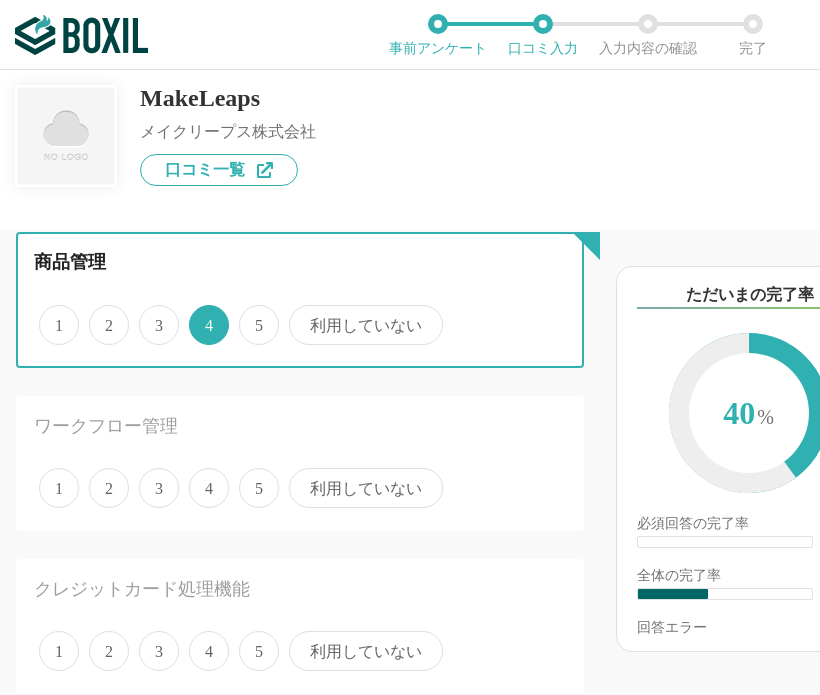 scroll, scrollTop: 2200, scrollLeft: 0, axis: vertical 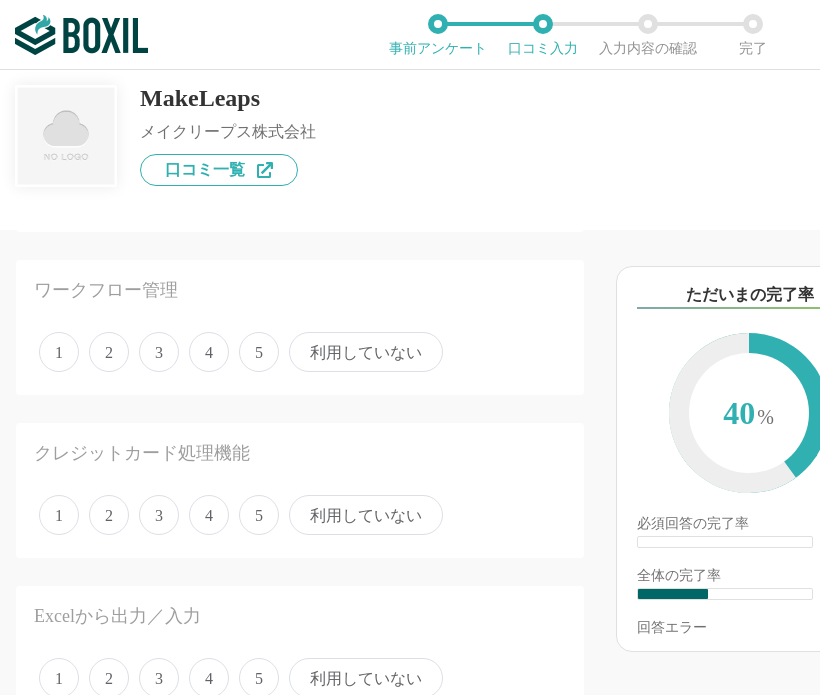 click on "4" at bounding box center [209, 352] 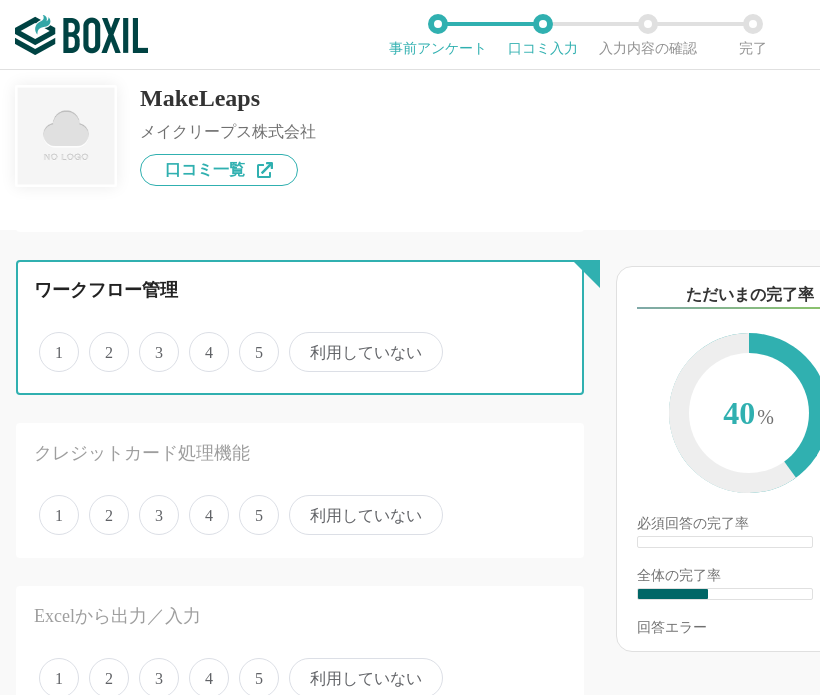 click on "4" at bounding box center (200, 341) 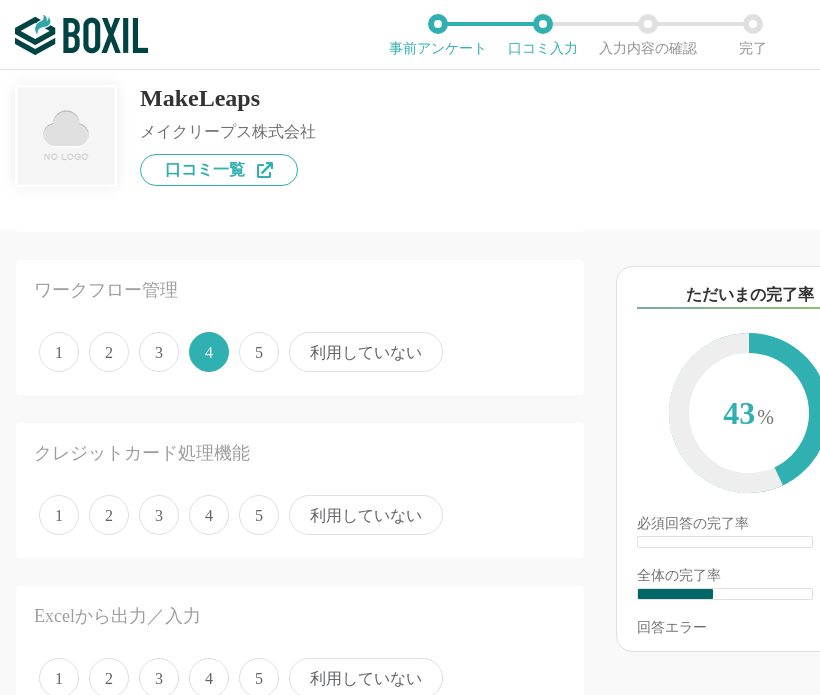 drag, startPoint x: 258, startPoint y: 474, endPoint x: 254, endPoint y: 524, distance: 50.159744 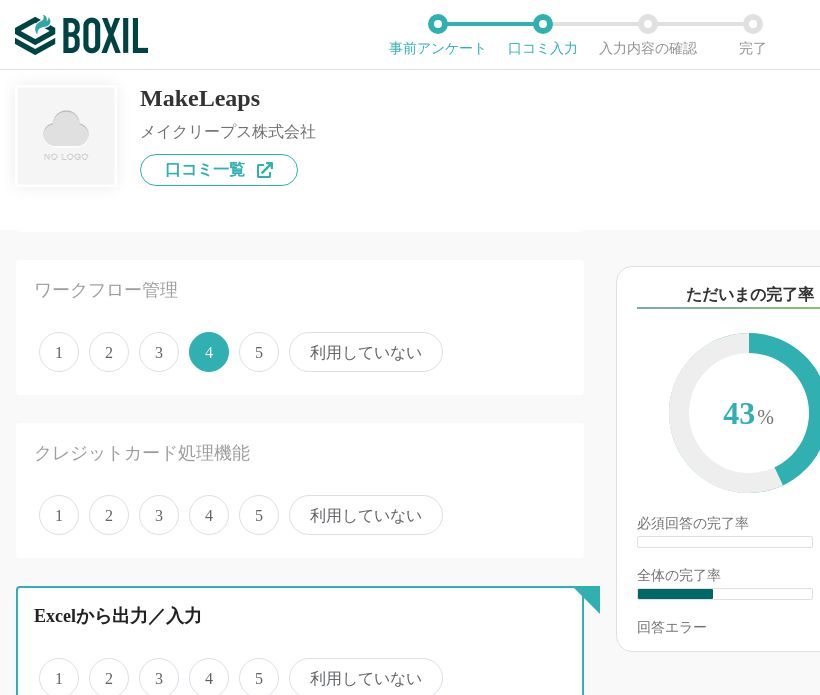 click on "4" at bounding box center [200, 667] 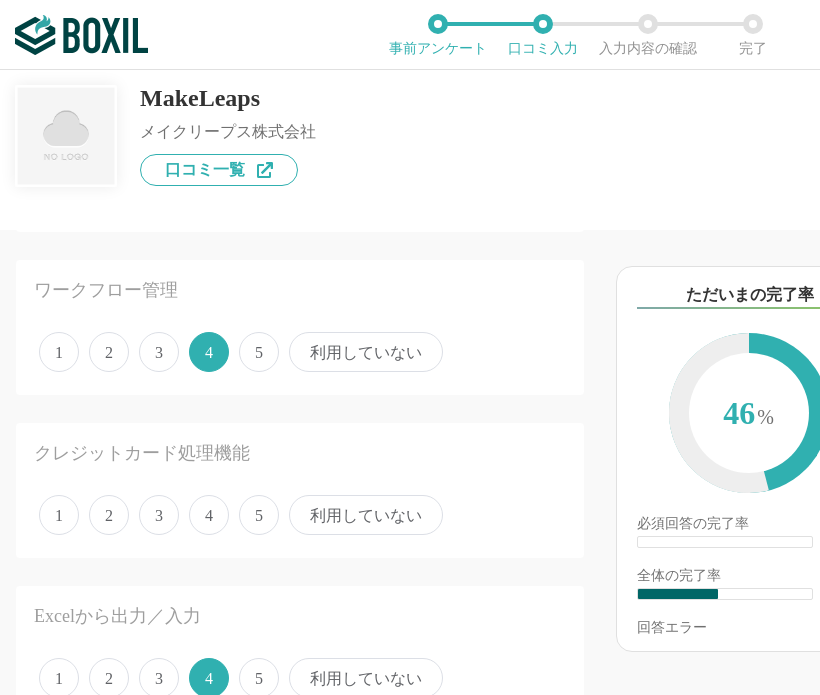 click on "1 2 3 4 5 利用していない" at bounding box center (300, 515) 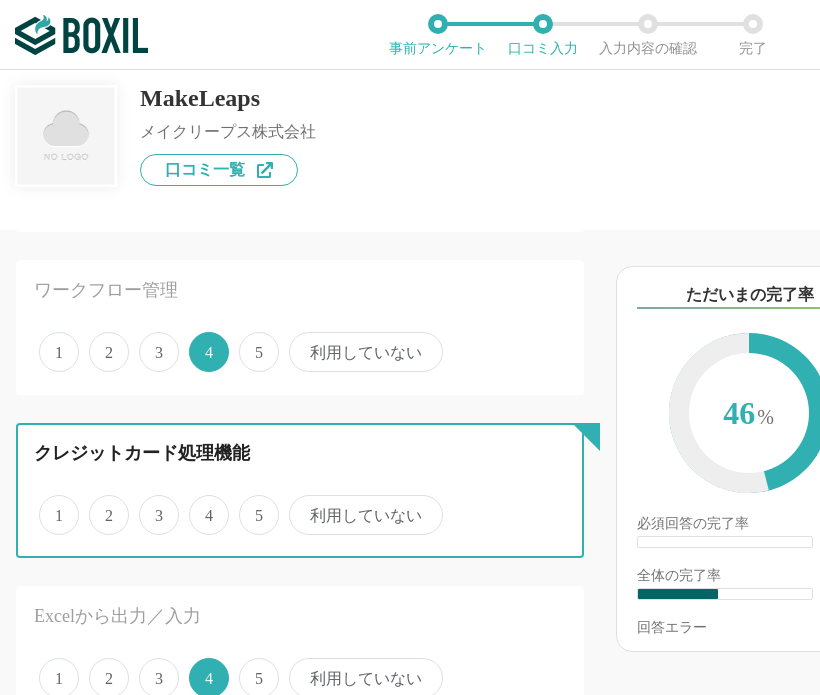 click on "5" at bounding box center [250, 504] 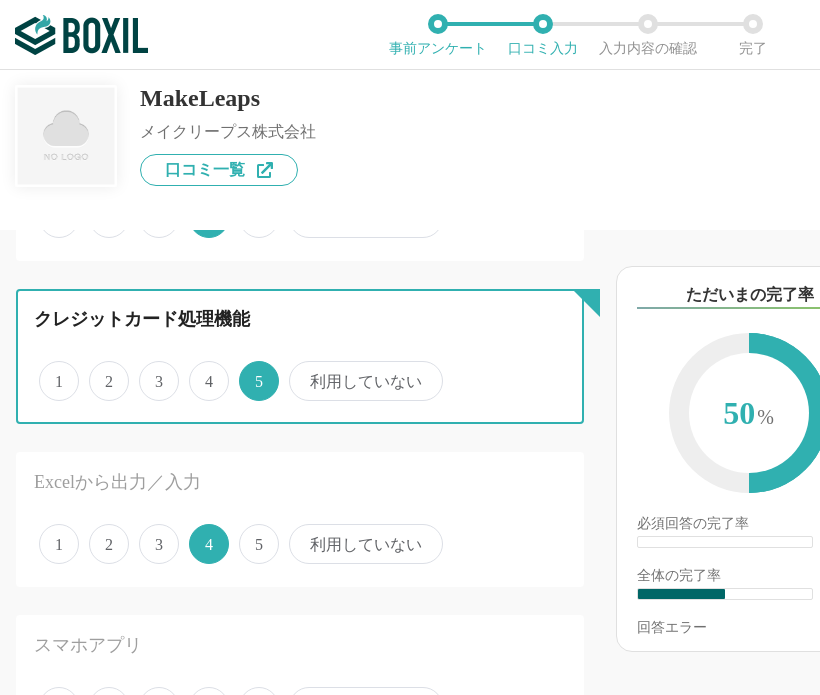scroll, scrollTop: 2500, scrollLeft: 0, axis: vertical 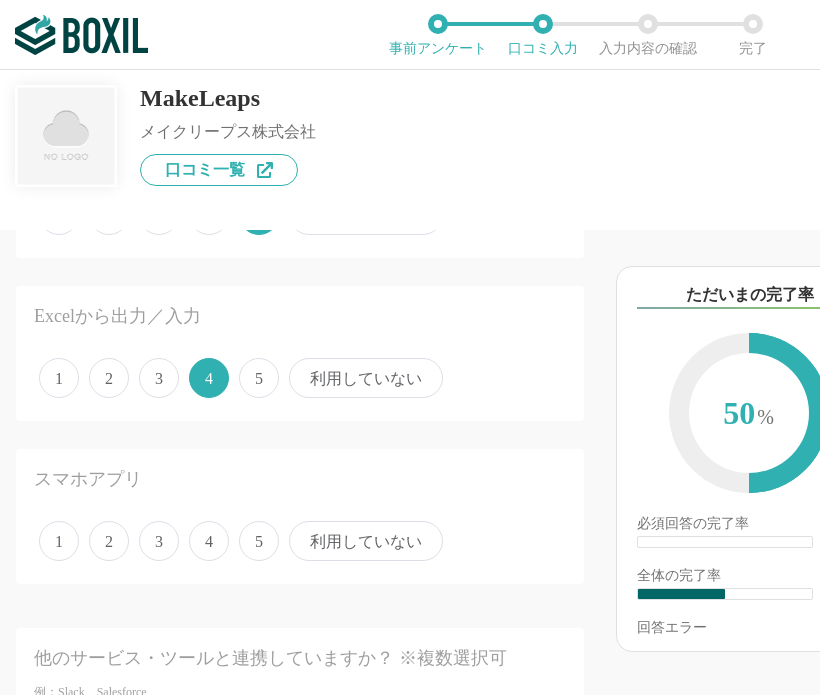 click on "4" at bounding box center (209, 541) 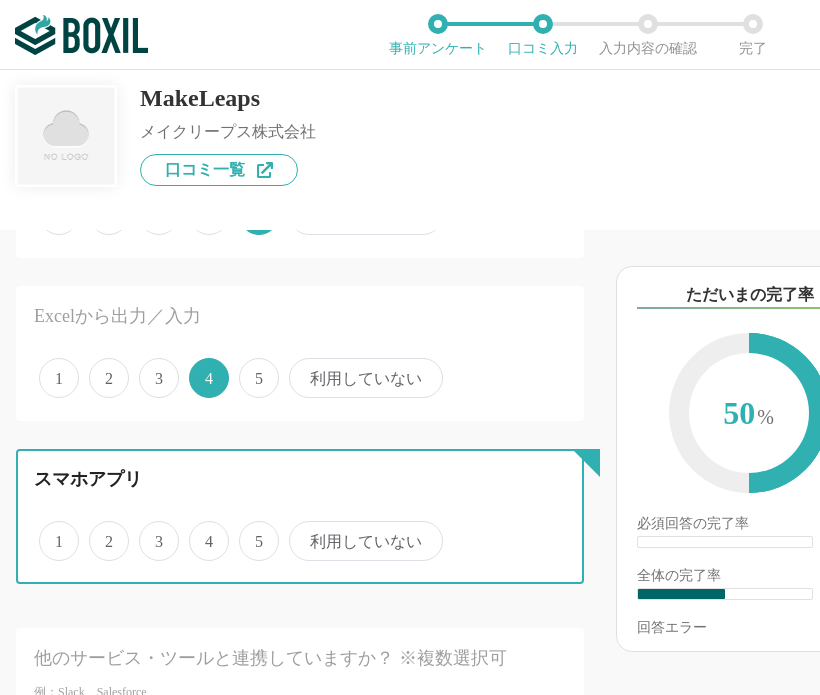 click on "4" at bounding box center [200, 530] 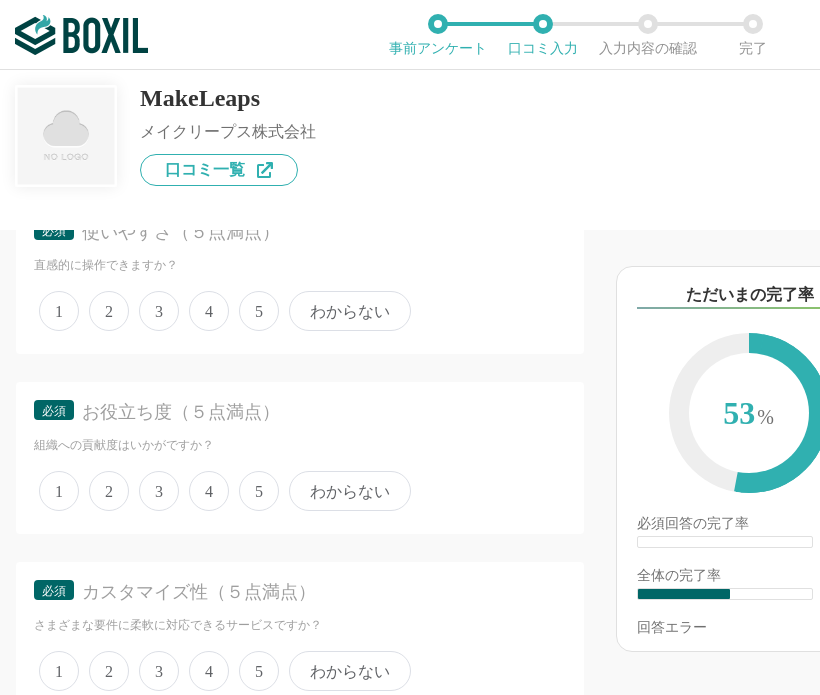 scroll, scrollTop: 3200, scrollLeft: 0, axis: vertical 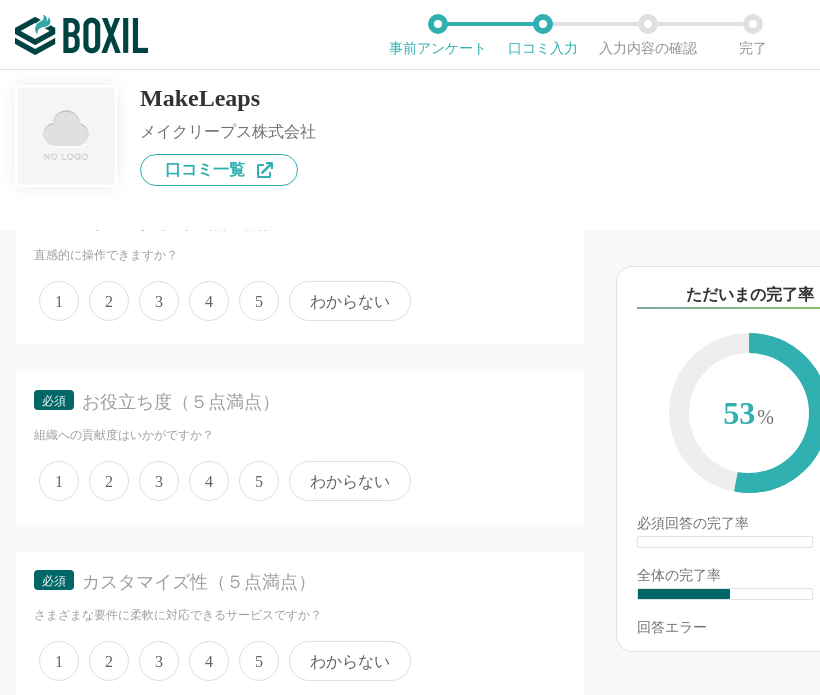 click on "4" at bounding box center (209, 301) 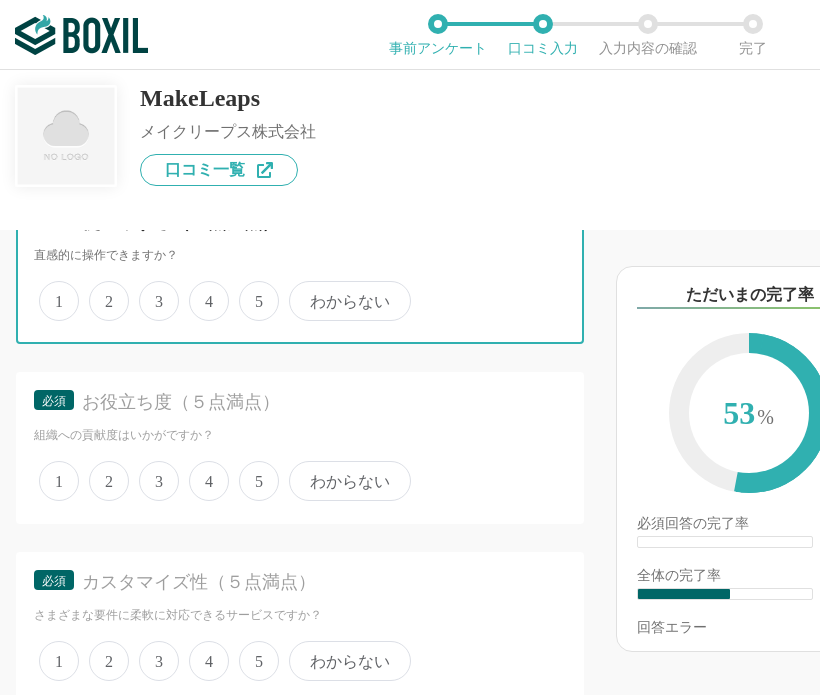 click on "4" at bounding box center [200, 290] 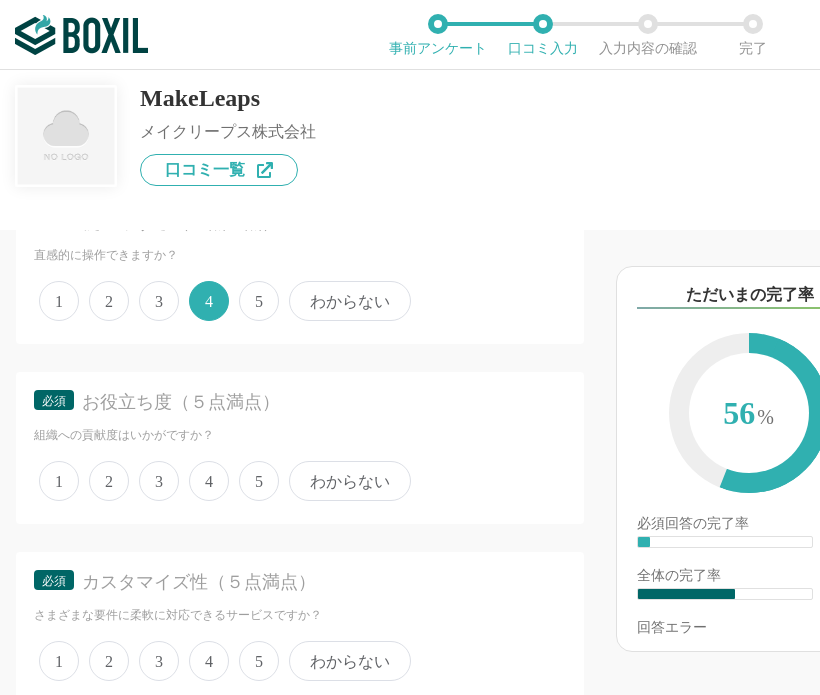 click on "4" at bounding box center [209, 481] 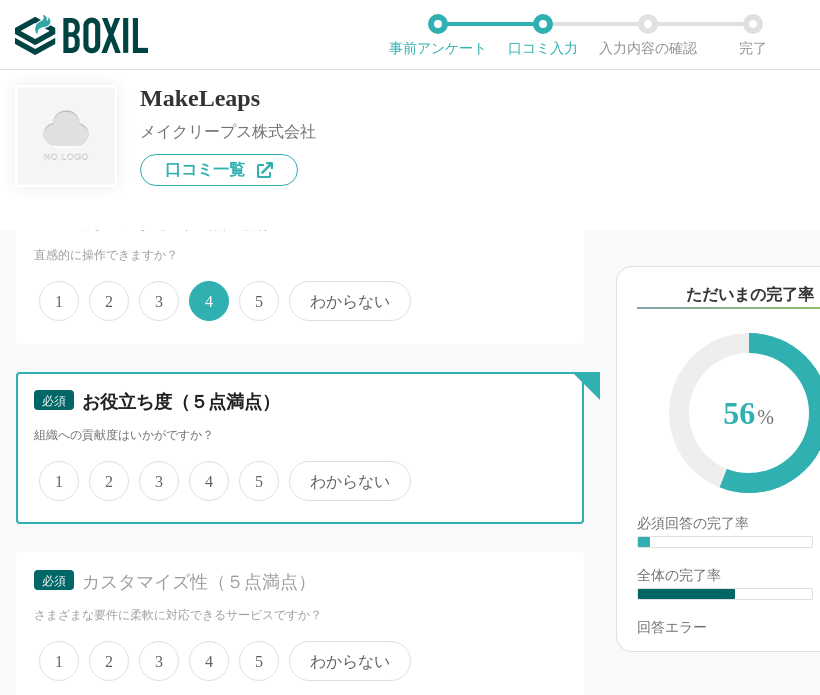 click on "4" at bounding box center (200, 470) 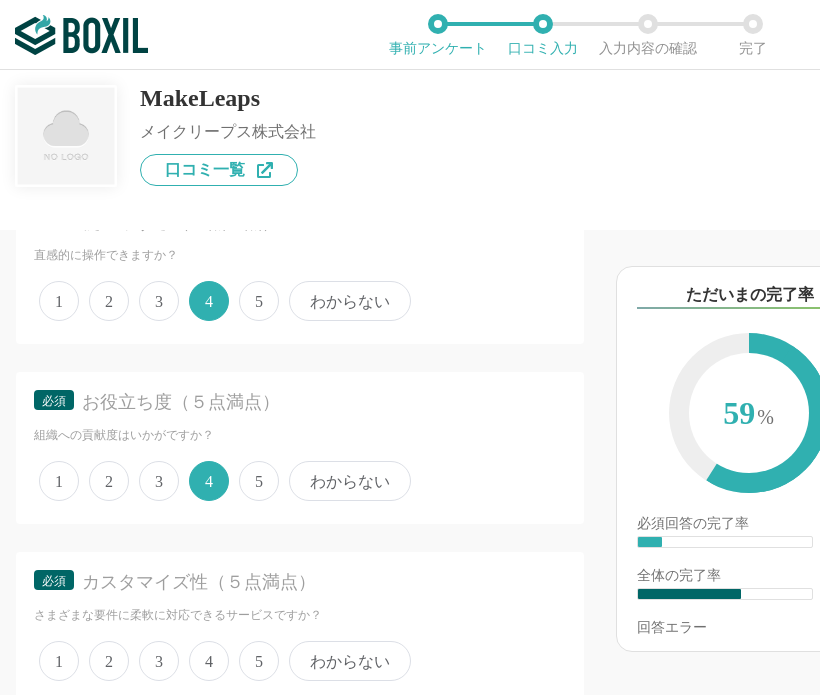 click on "5" at bounding box center [259, 661] 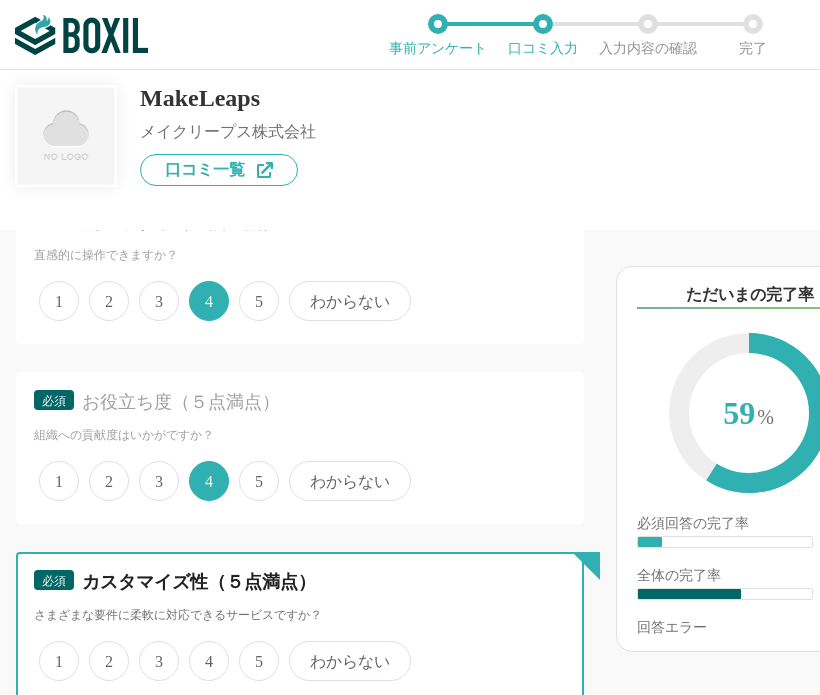 click on "5" at bounding box center (250, 650) 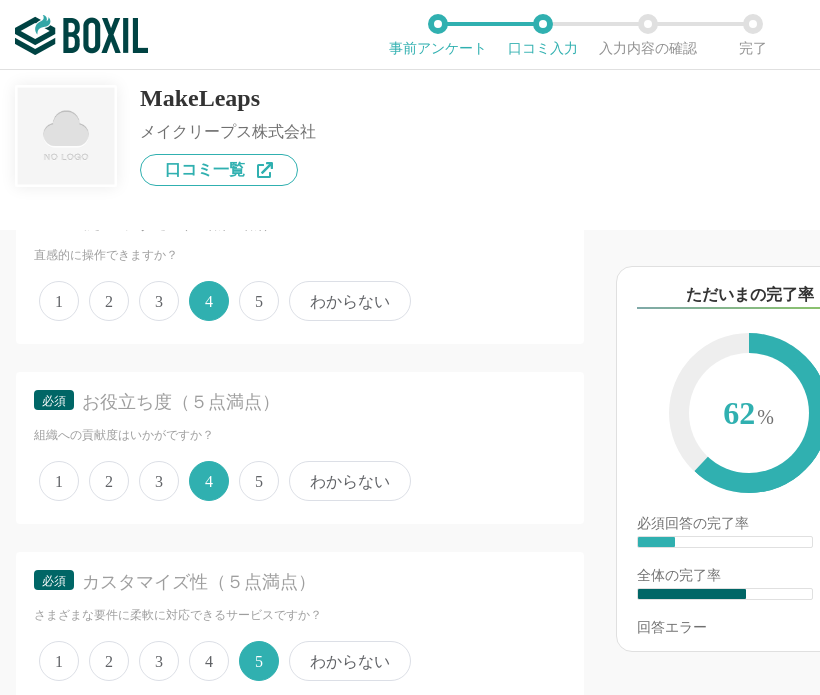 click on "5" at bounding box center (259, 661) 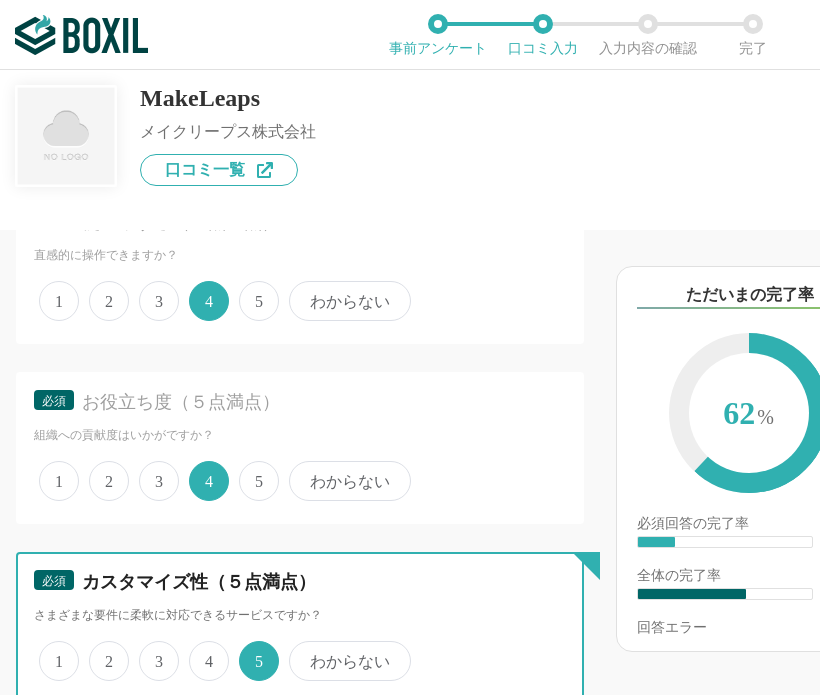 click on "5" at bounding box center (250, 650) 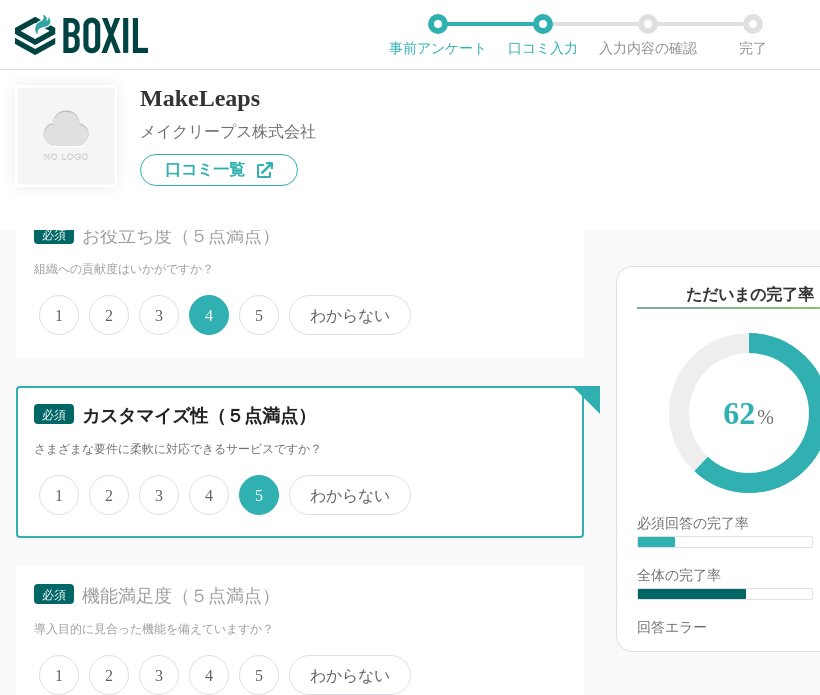 scroll, scrollTop: 3700, scrollLeft: 0, axis: vertical 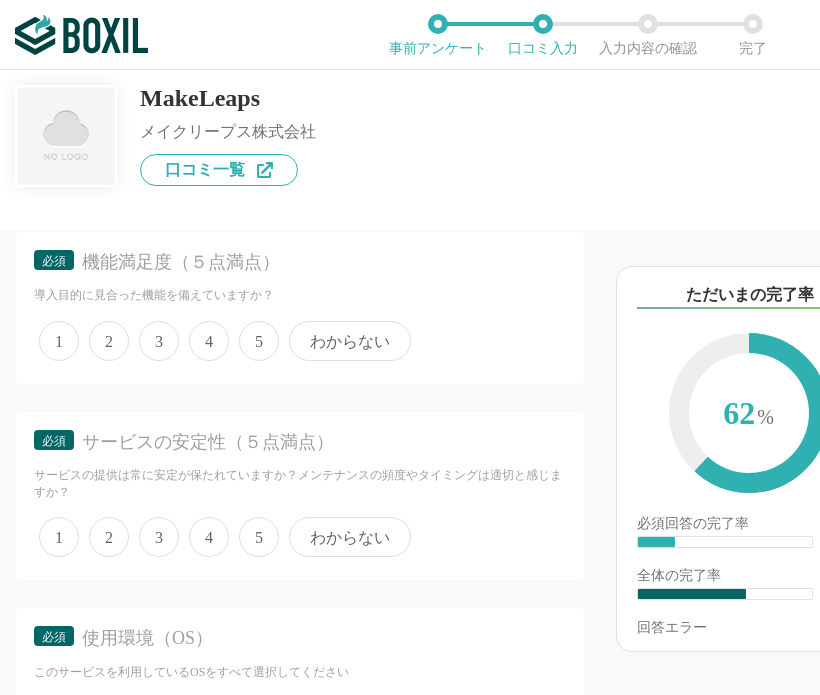 click on "5" at bounding box center (259, 341) 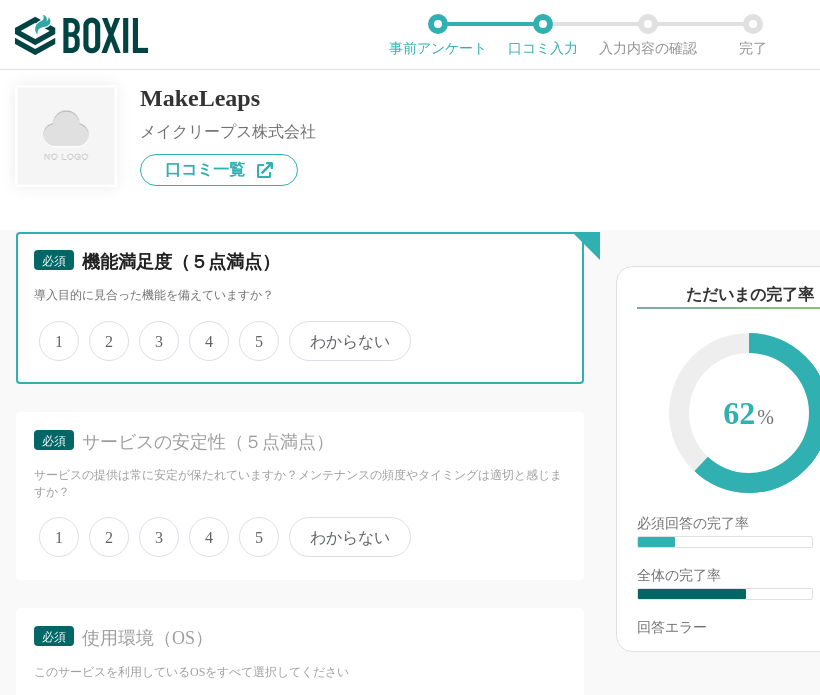 click on "5" at bounding box center [250, 330] 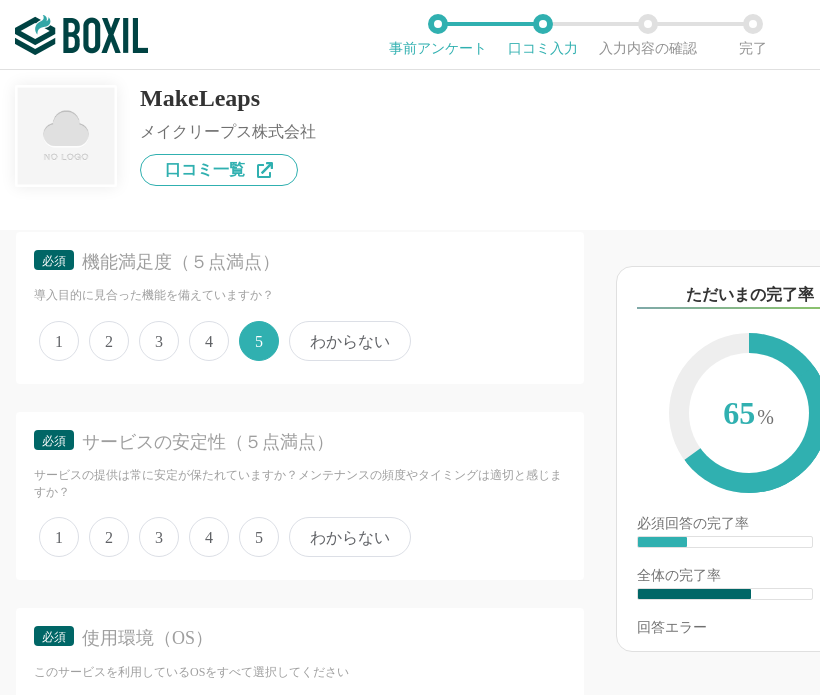 drag, startPoint x: 236, startPoint y: 524, endPoint x: 228, endPoint y: 541, distance: 18.788294 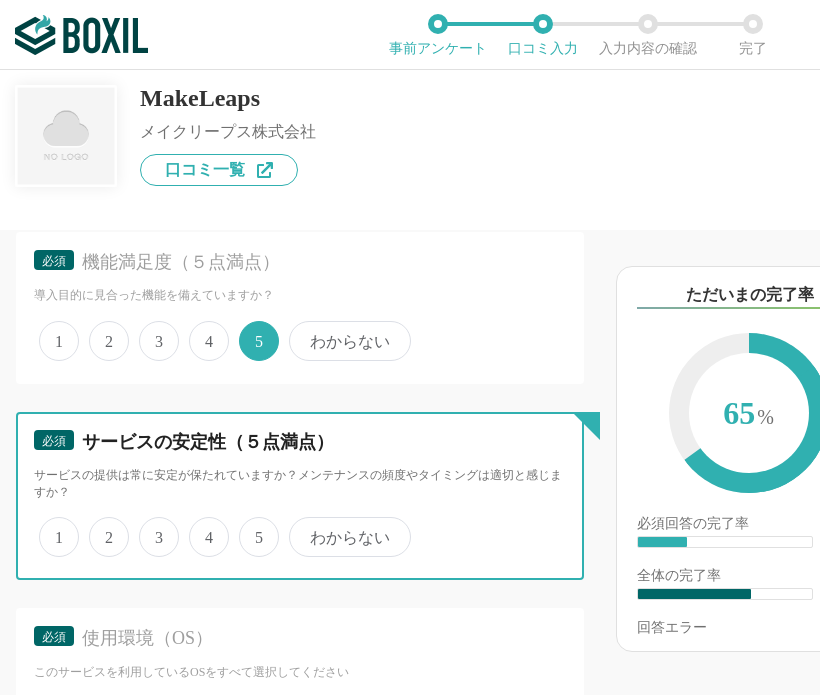 click on "4" at bounding box center (200, 526) 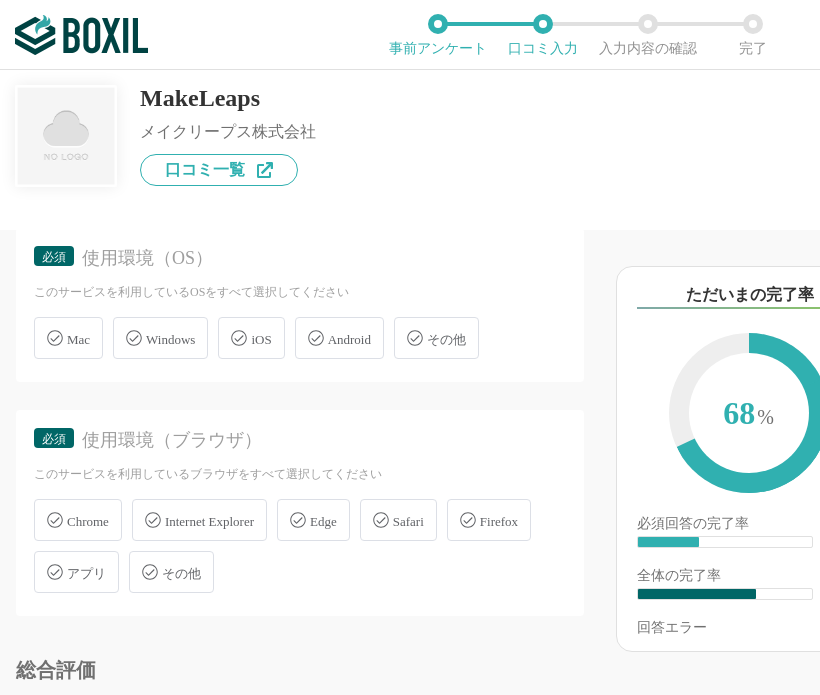 scroll, scrollTop: 4100, scrollLeft: 0, axis: vertical 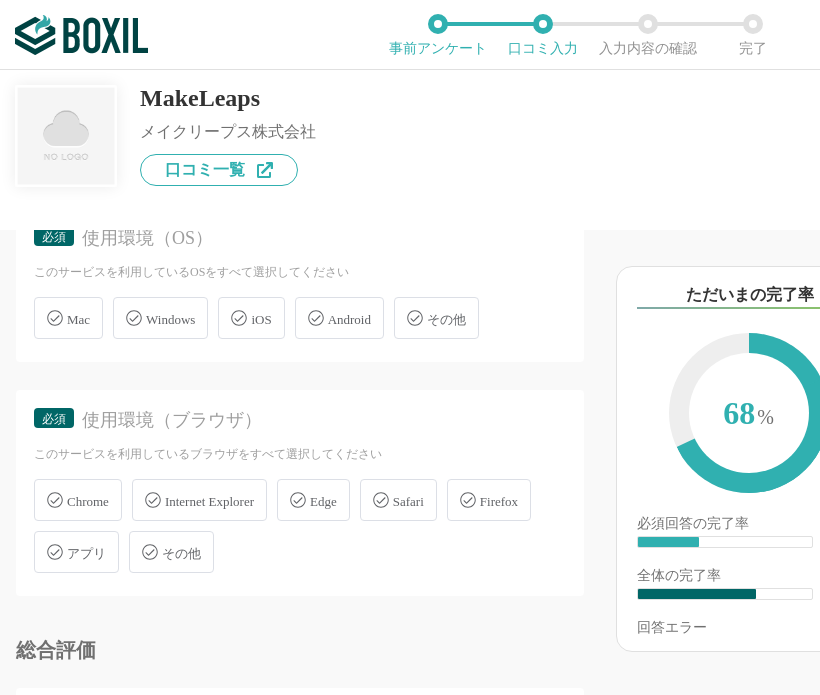 click on "Windows" at bounding box center [160, 318] 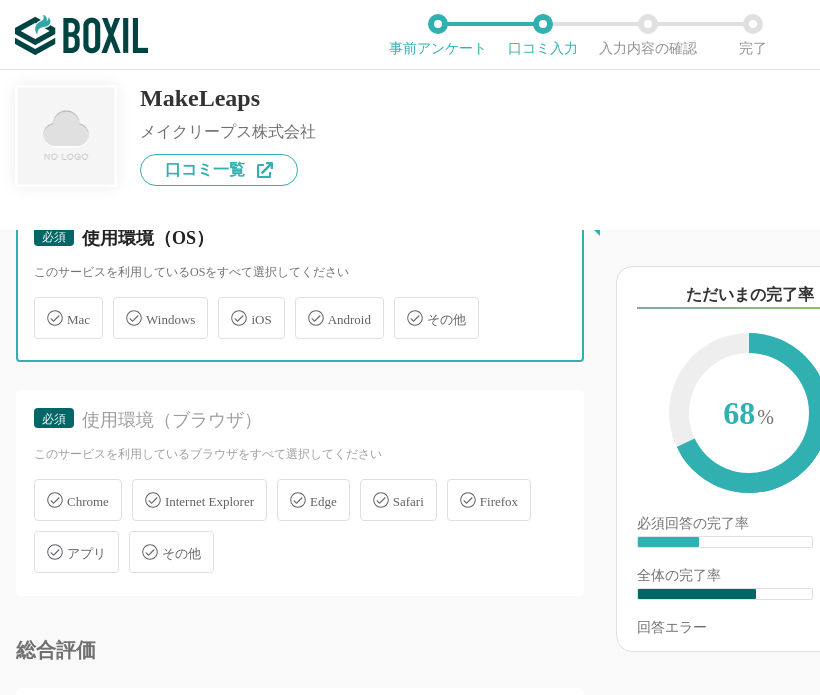 click on "Windows" at bounding box center [123, 306] 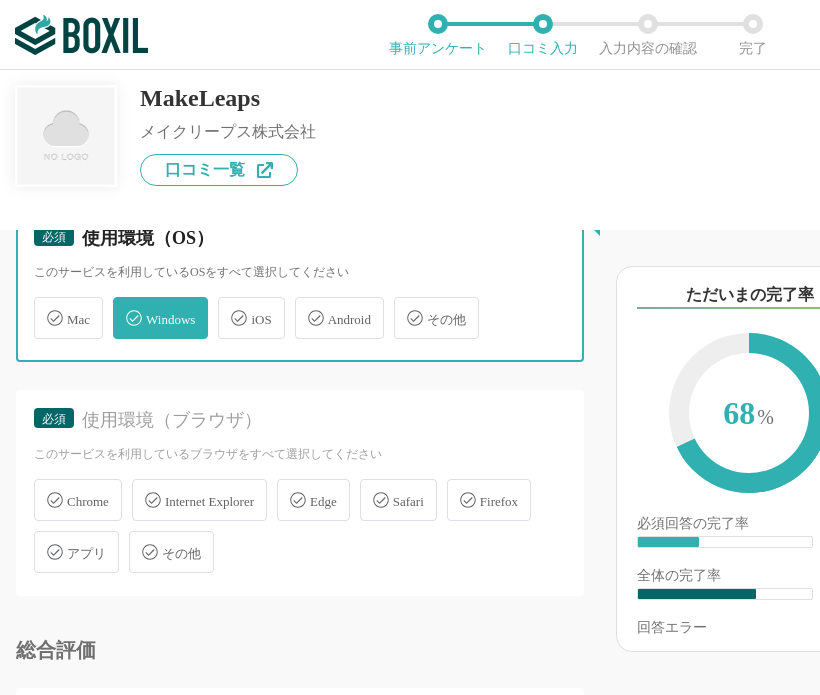 checkbox on "true" 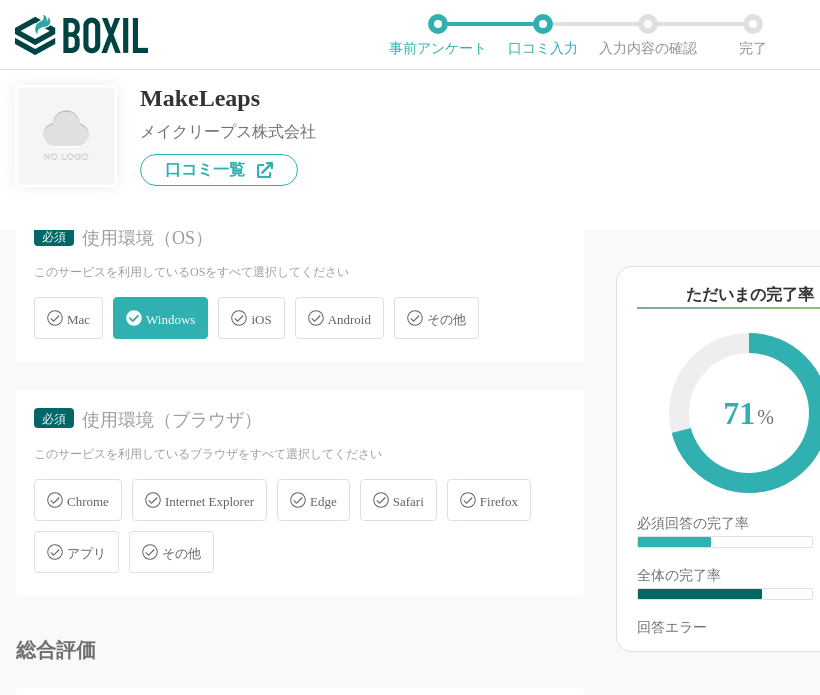 click on "Chrome" at bounding box center [78, 500] 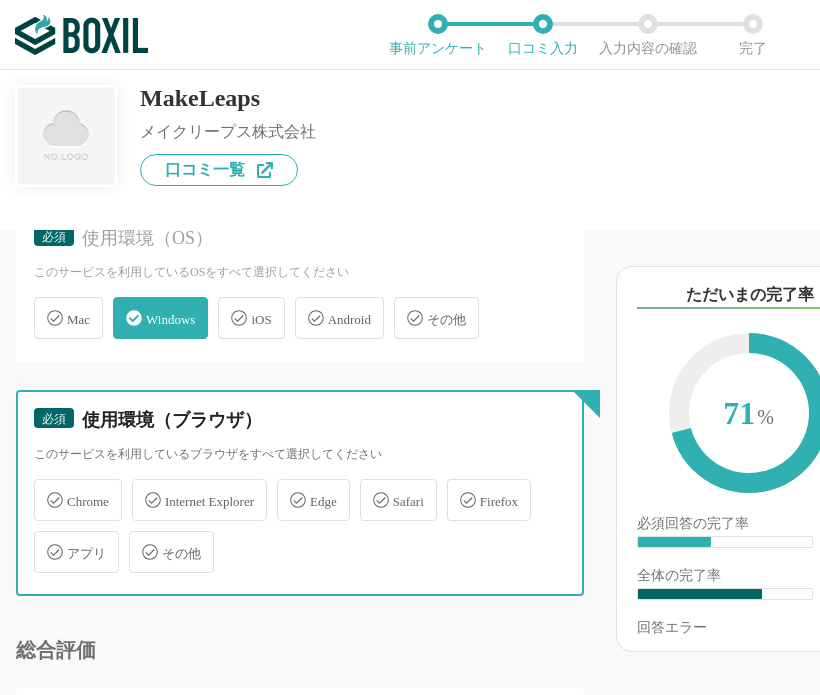 click on "Chrome" at bounding box center (44, 488) 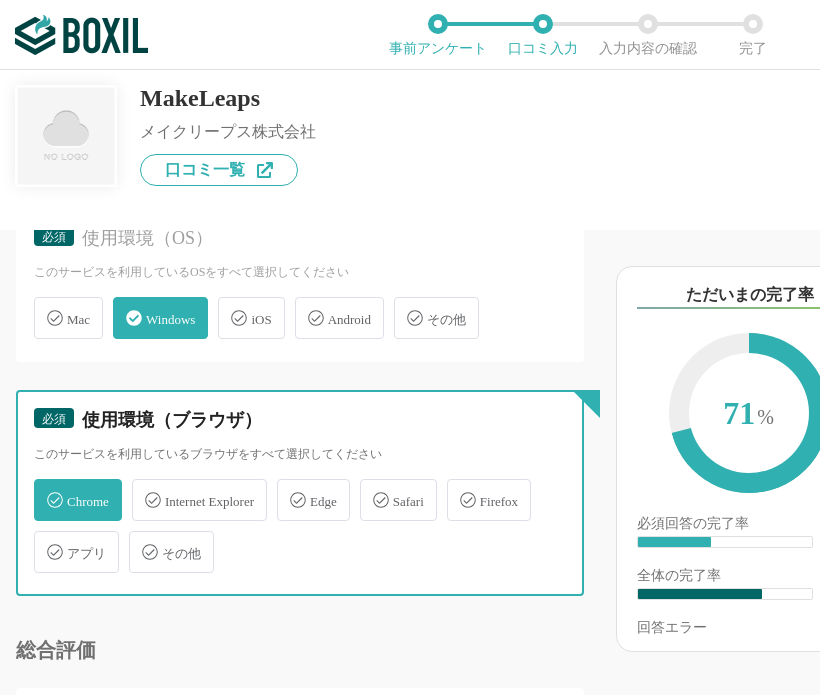 checkbox on "true" 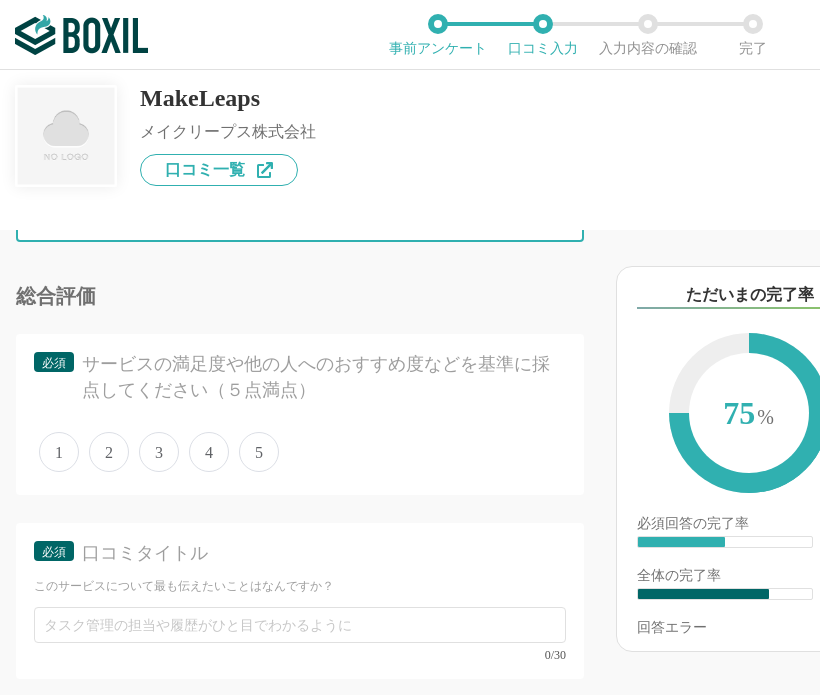 scroll, scrollTop: 4500, scrollLeft: 0, axis: vertical 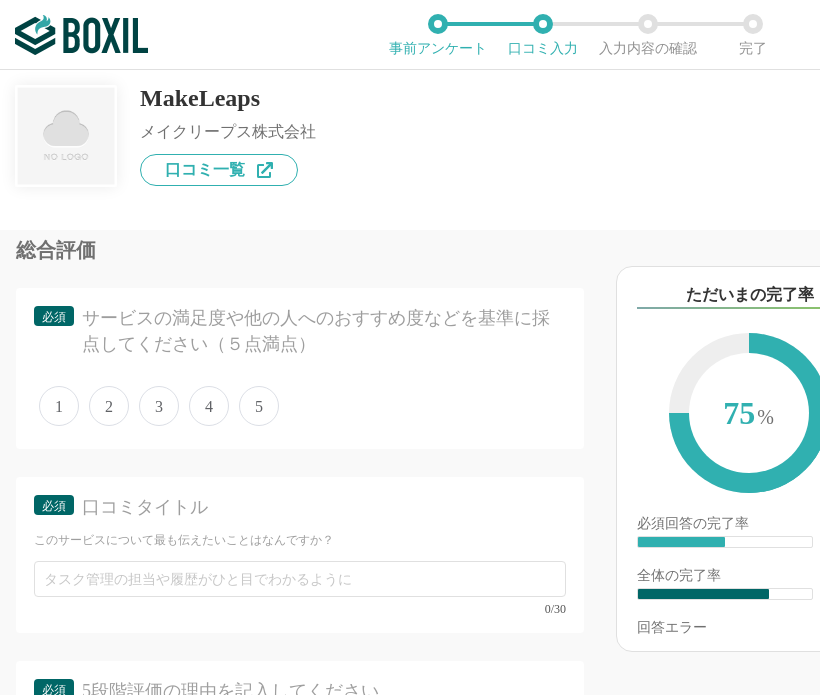 click on "4" at bounding box center (209, 406) 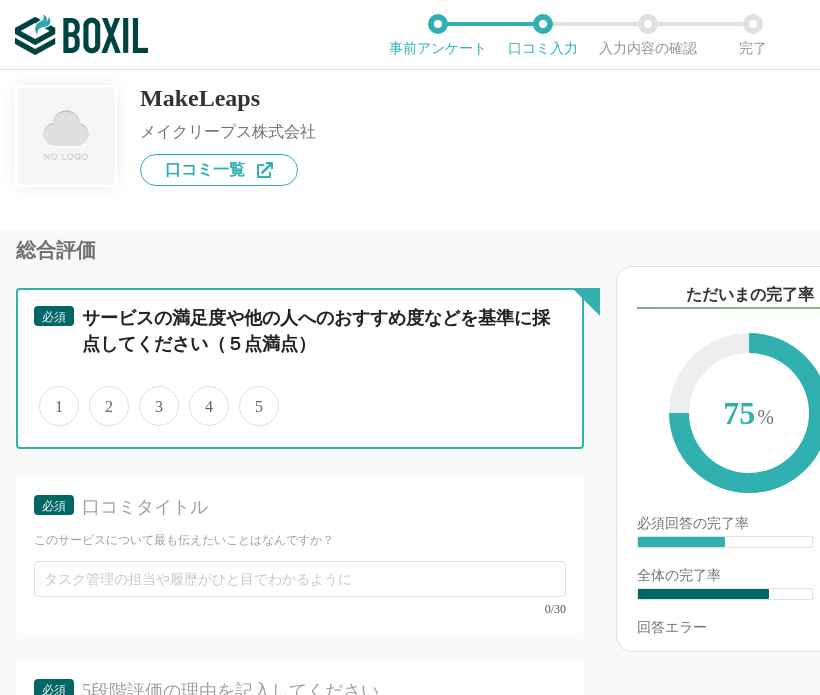 click on "4" at bounding box center [200, 395] 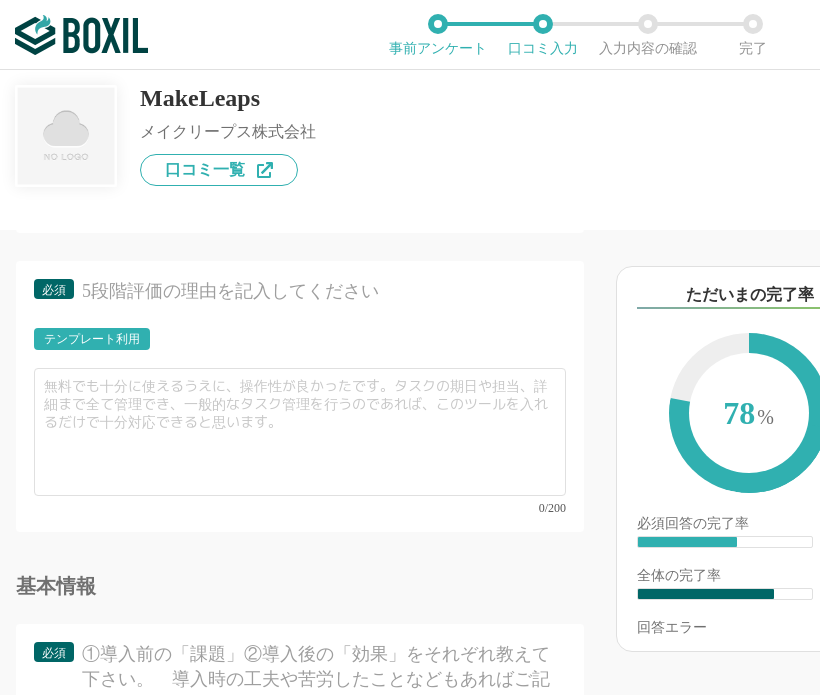 scroll, scrollTop: 4800, scrollLeft: 0, axis: vertical 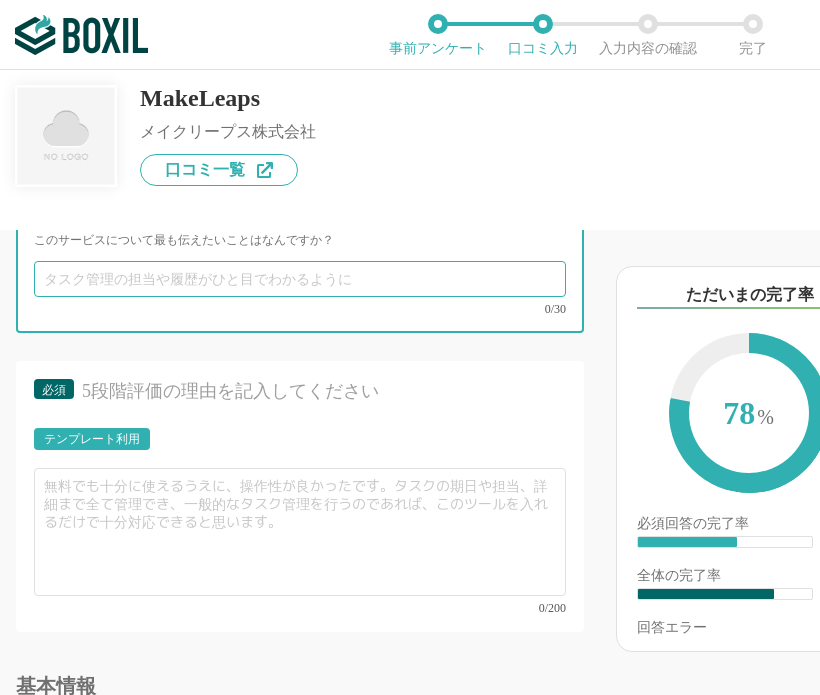 click at bounding box center [300, 279] 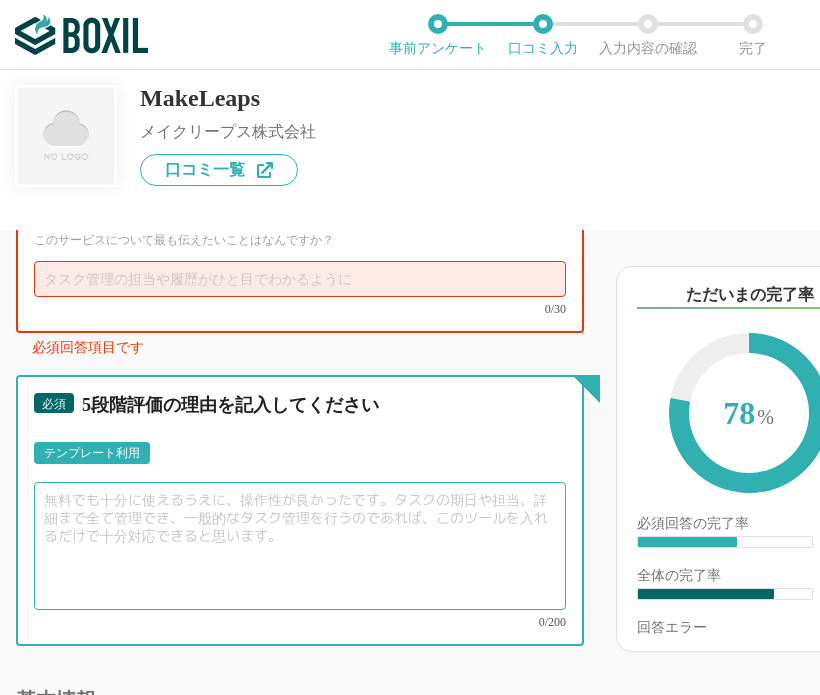 click at bounding box center (300, 546) 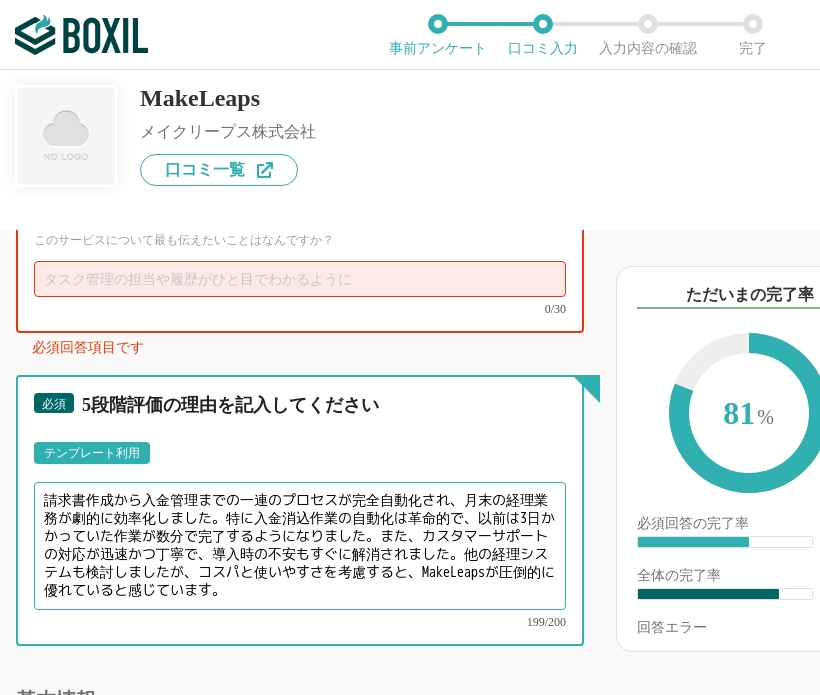 click on "請求書作成から入金管理までの一連のプロセスが完全自動化され、月末の経理業務が劇的に効率化しました。特に入金消込作業の自動化は革命的で、以前は3日かかっていた作業が数分で完了するようになりました。また、カスタマーサポートの対応が迅速かつ丁寧で、導入時の不安もすぐに解消されました。他の経理システムも検討しましたが、コスパと使いやすさを考慮すると、MakeLeapsが圧倒的に優れていると感じています。" at bounding box center (300, 546) 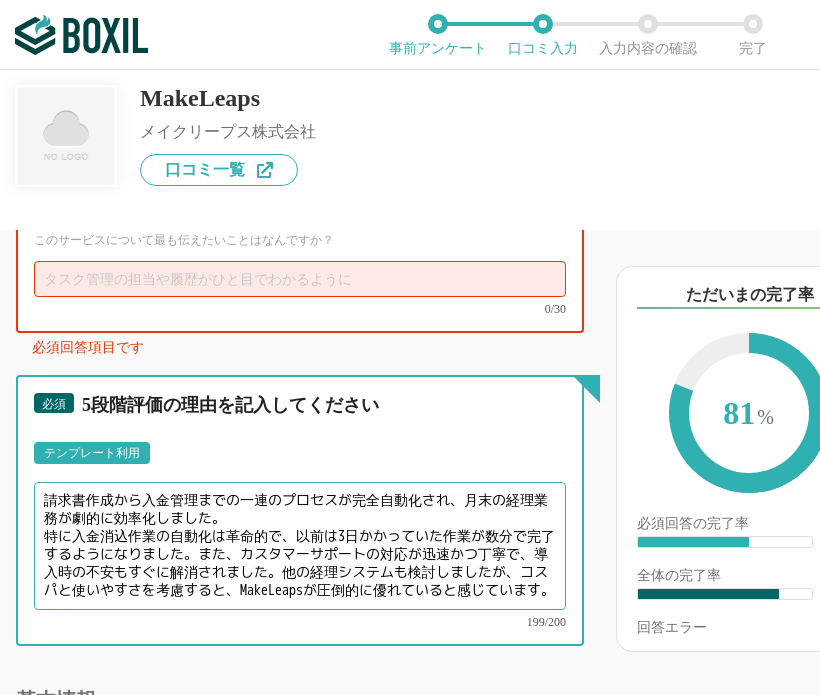 click on "請求書作成から入金管理までの一連のプロセスが完全自動化され、月末の経理業務が劇的に効率化しました。
特に入金消込作業の自動化は革命的で、以前は3日かかっていた作業が数分で完了するようになりました。また、カスタマーサポートの対応が迅速かつ丁寧で、導入時の不安もすぐに解消されました。他の経理システムも検討しましたが、コスパと使いやすさを考慮すると、MakeLeapsが圧倒的に優れていると感じています。" at bounding box center [300, 546] 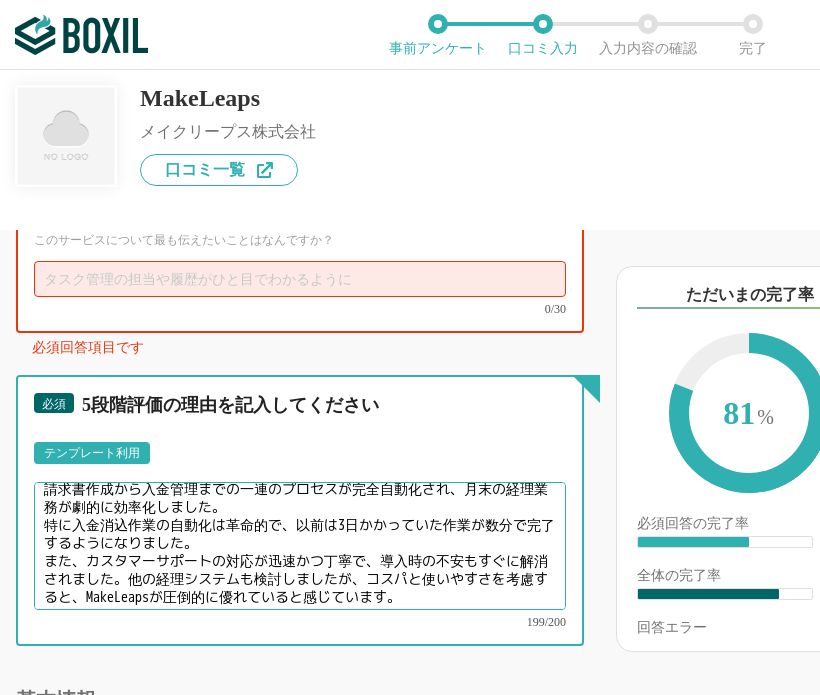 scroll, scrollTop: 13, scrollLeft: 0, axis: vertical 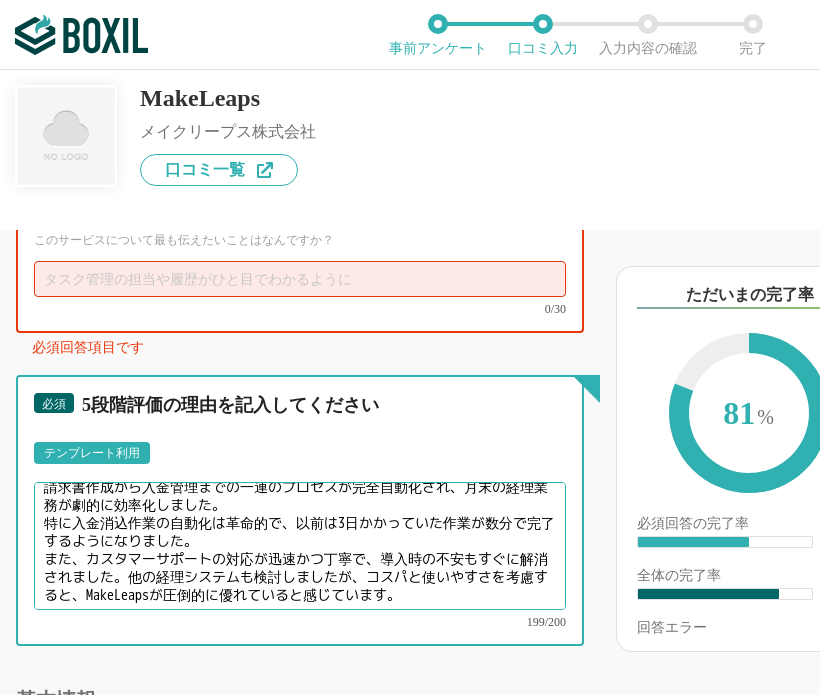 drag, startPoint x: 149, startPoint y: 559, endPoint x: 31, endPoint y: 547, distance: 118.6086 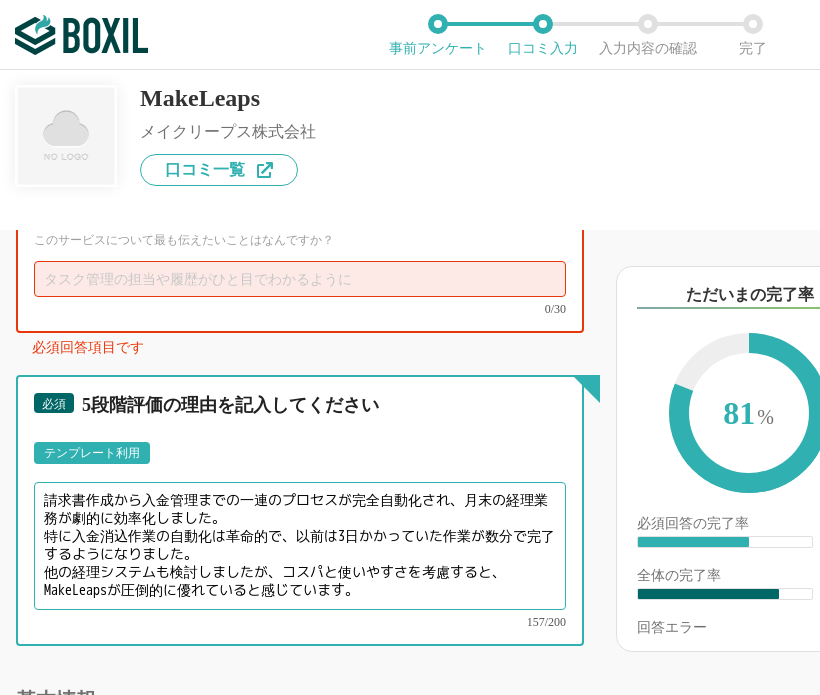 scroll, scrollTop: 0, scrollLeft: 0, axis: both 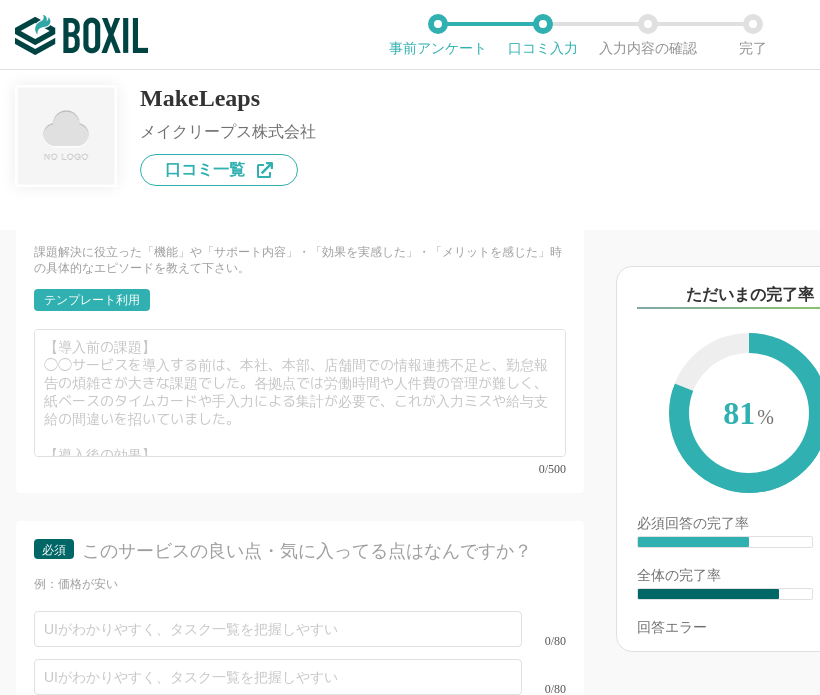type on "請求書作成から入金管理までの一連のプロセスが完全自動化され、月末の経理業務が劇的に効率化しました。
特に入金消込作業の自動化は革命的で、以前は3日かかっていた作業が数分で完了するようになりました。
他の経理システムも検討しましたが、コスパと使いやすさを考慮すると、MakeLeapsが圧倒的に優れていると感じています。" 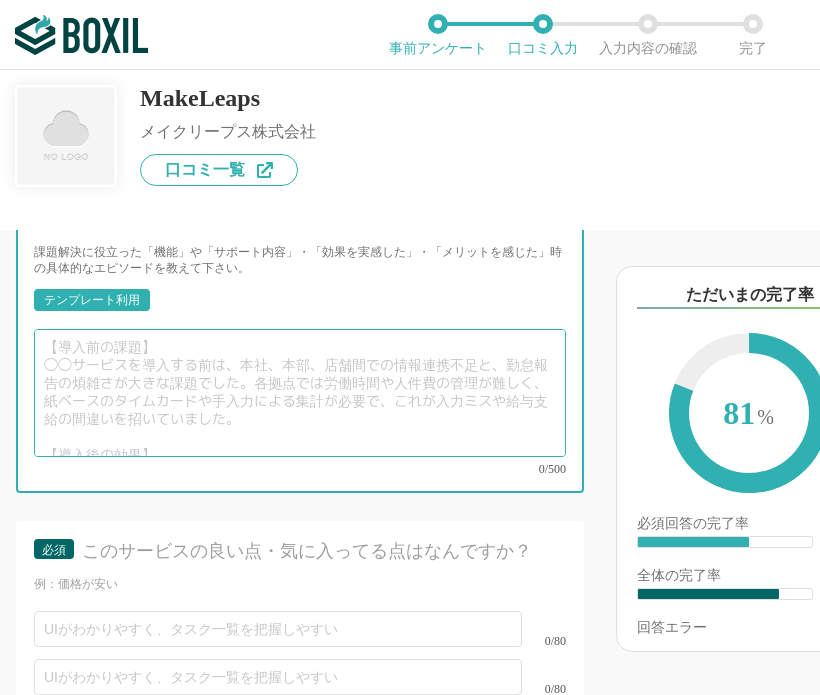click at bounding box center (300, 393) 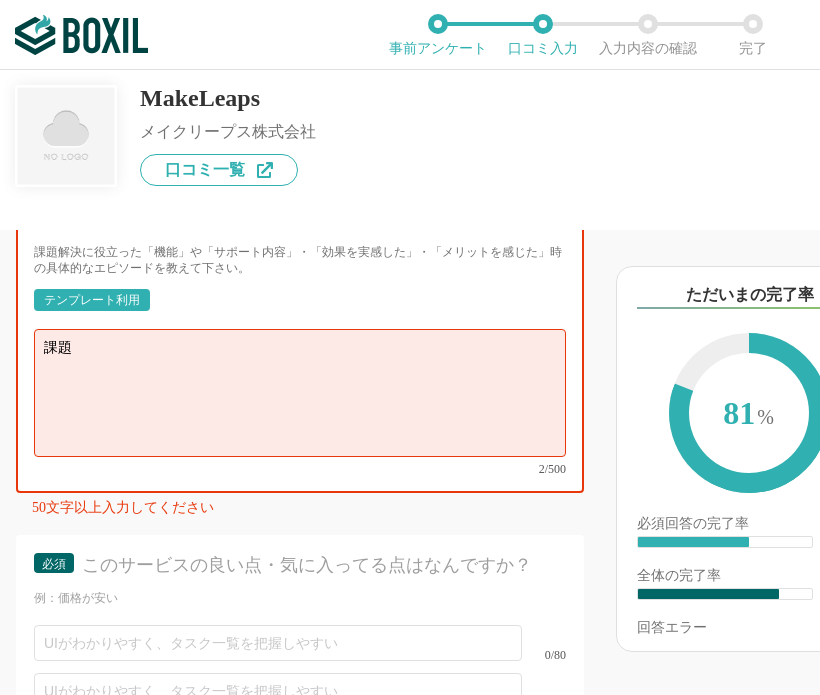 type on "課" 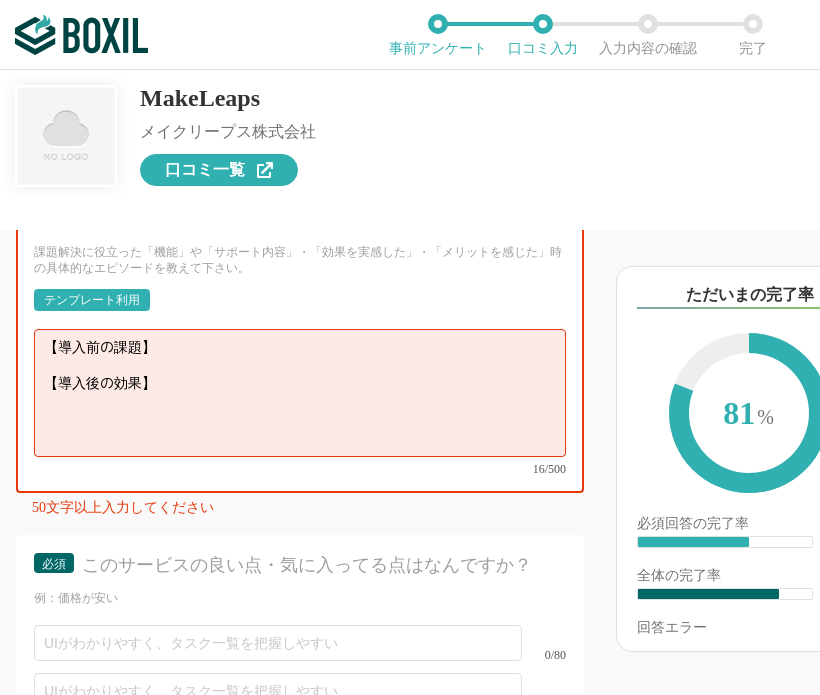 click on "口コミ一覧" at bounding box center [205, 170] 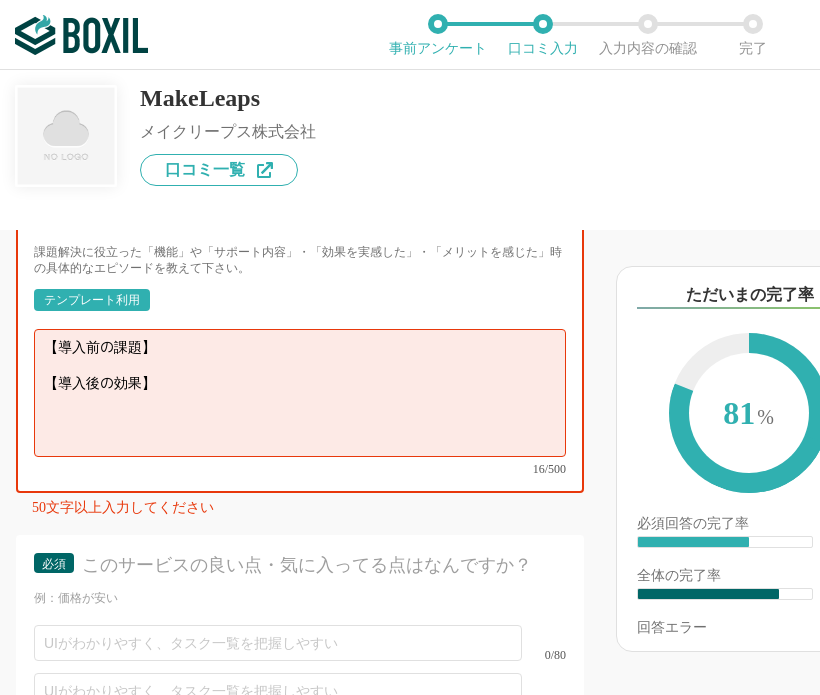 click on "【導入前の課題】
【導入後の効果】" at bounding box center [300, 393] 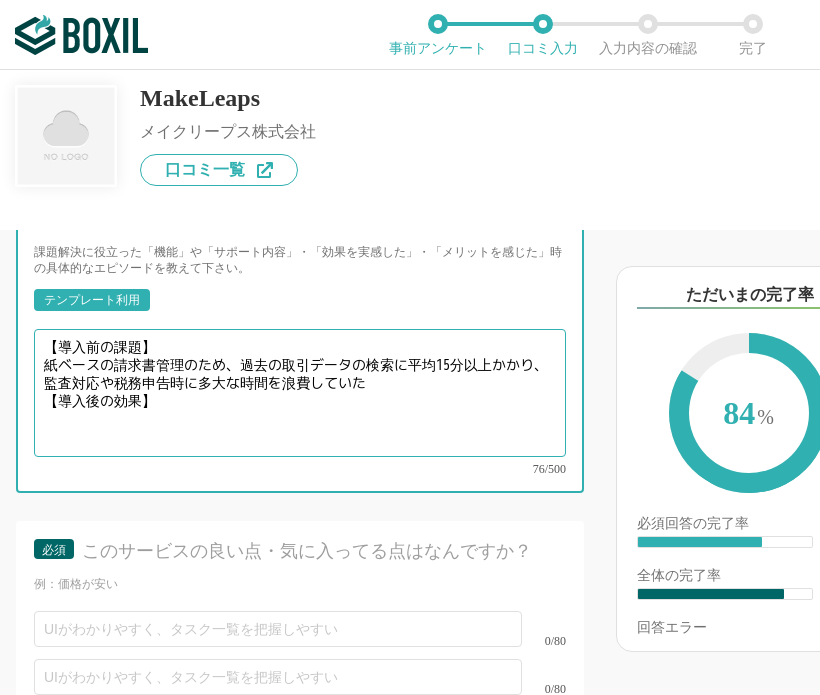 click on "【導入前の課題】
紙ベースの請求書管理のため、過去の取引データの検索に平均15分以上かかり、監査対応や税務申告時に多大な時間を浪費していた
【導入後の効果】" at bounding box center (300, 393) 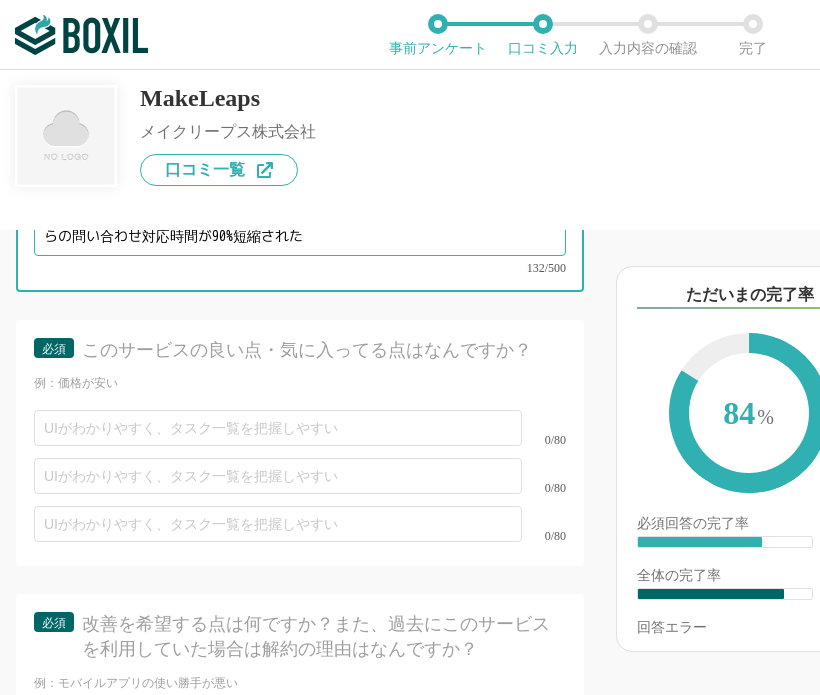 scroll, scrollTop: 5700, scrollLeft: 0, axis: vertical 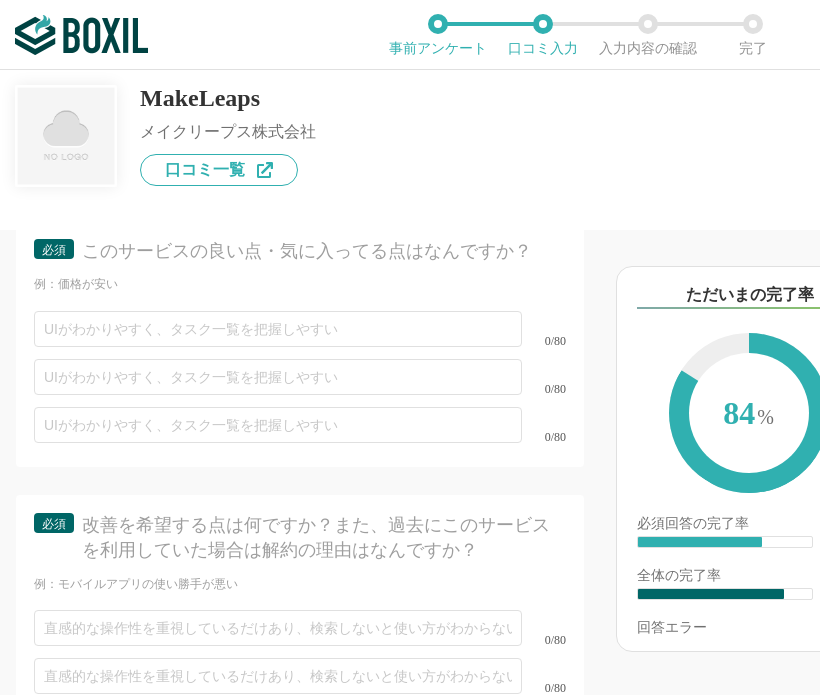 type on "【導入前の課題】
紙ベースの請求書管理のため、過去の取引データの検索に平均15分以上かかり、監査対応や税務申告時に多大な時間を浪費していた
【導入後の効果】
デジタル化された請求書データにより検索が数秒で完了するようになり、顧客からの問い合わせ対応時間が90%短縮された" 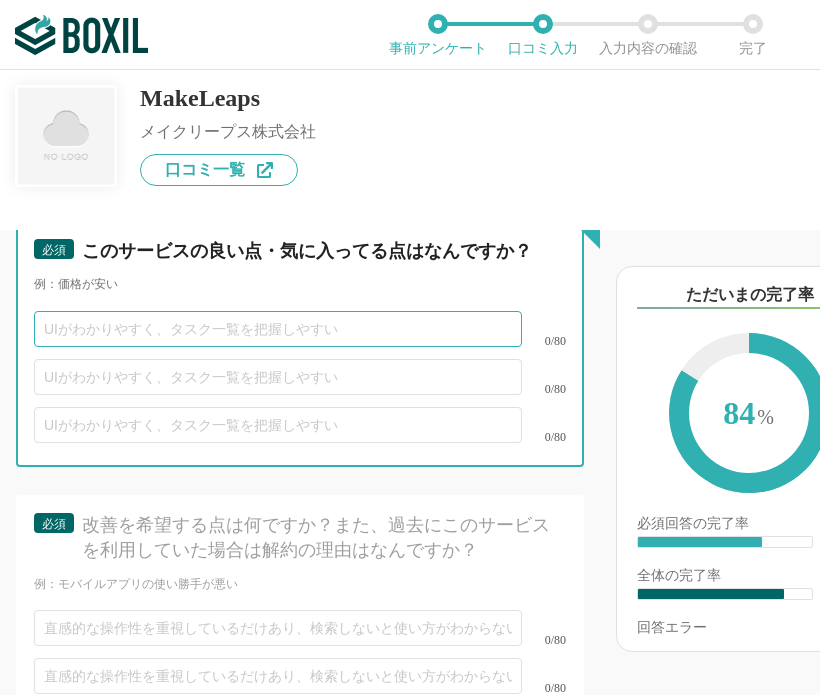 click at bounding box center [278, 329] 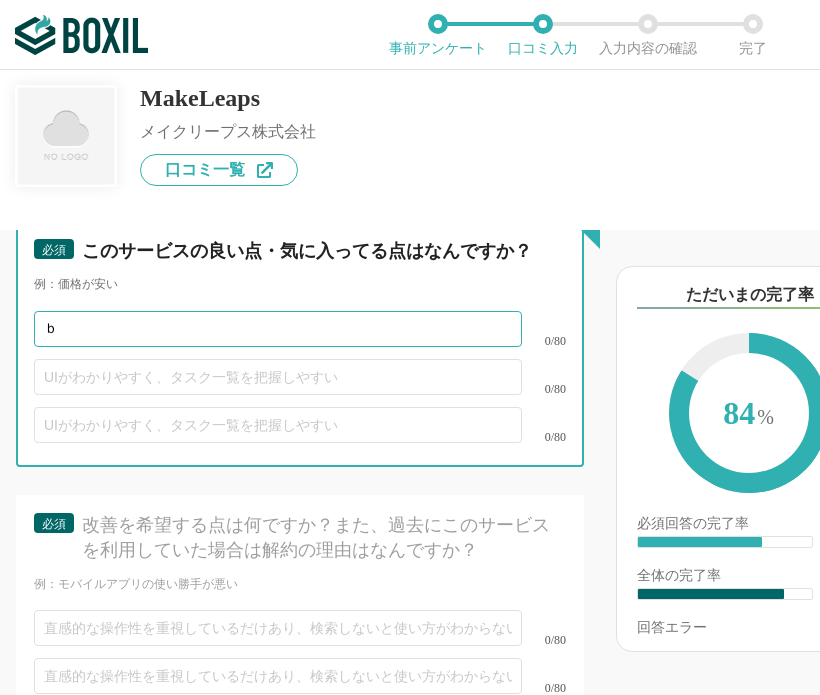 type on "べ" 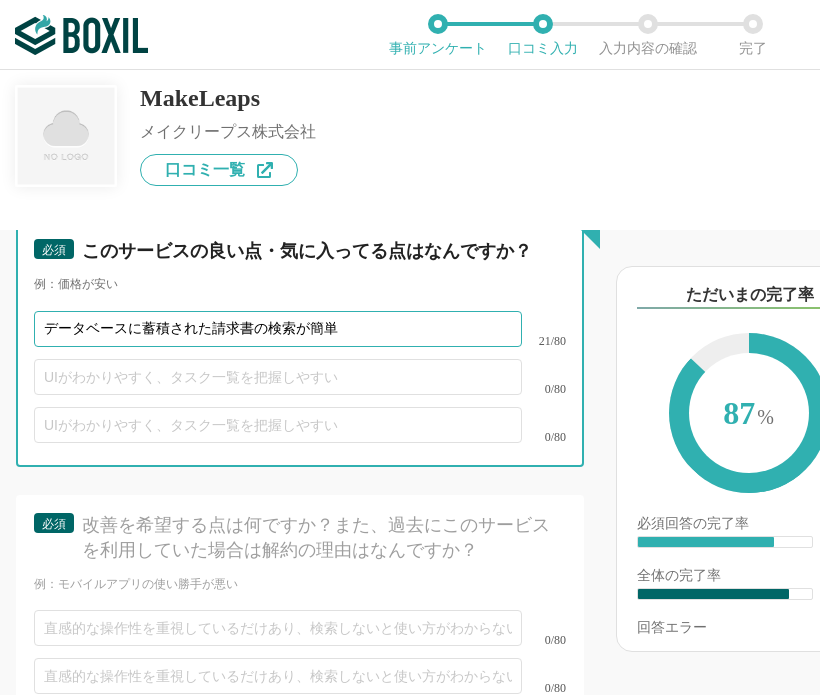 type on "データベースに蓄積された請求書の検索が簡単" 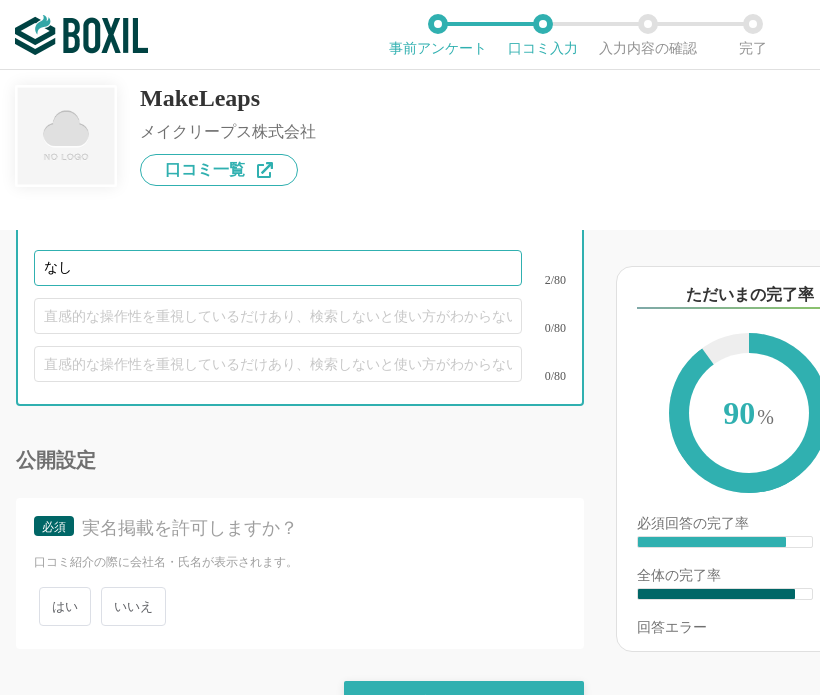 scroll, scrollTop: 6068, scrollLeft: 0, axis: vertical 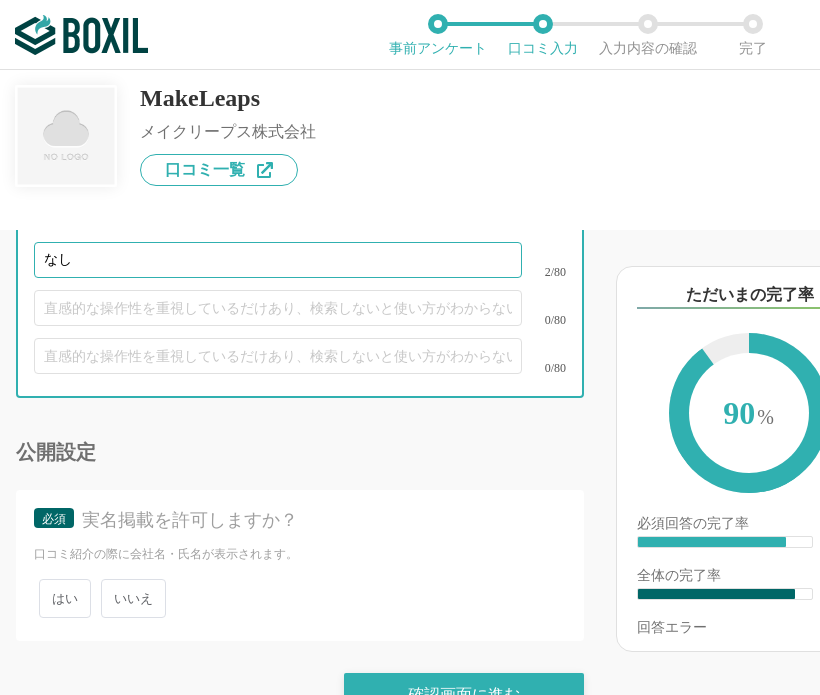 type on "なし" 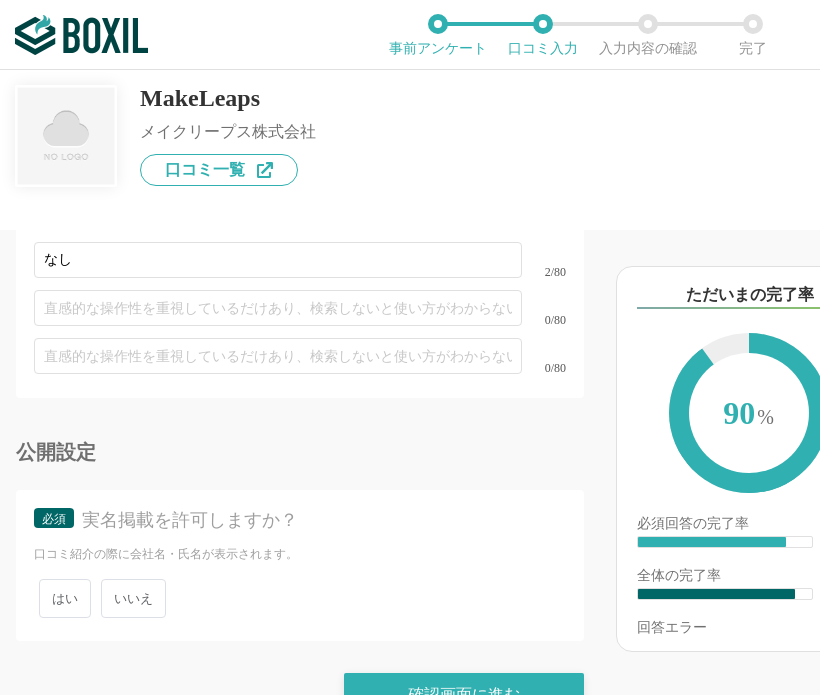 click on "はい いいえ" at bounding box center (300, 598) 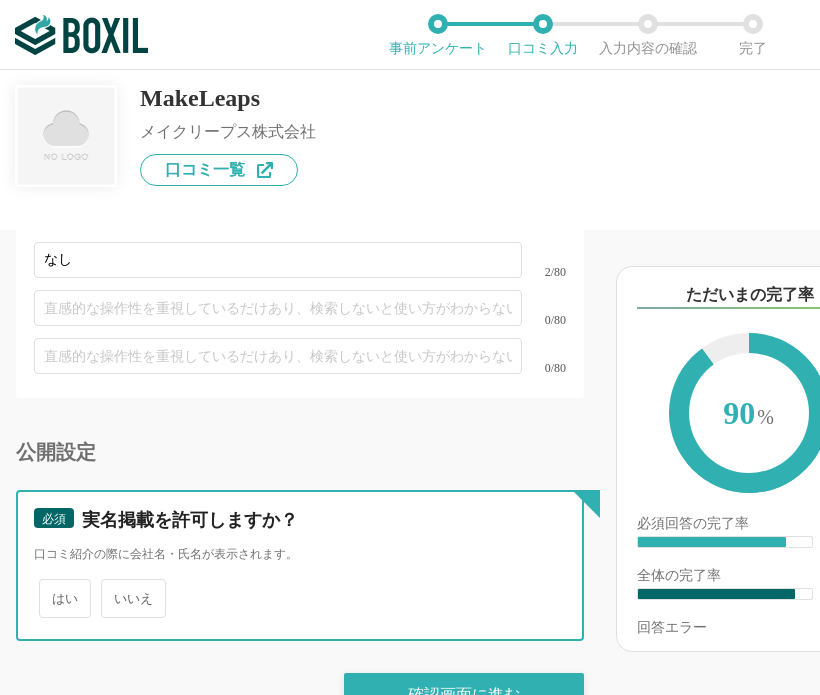 click on "いいえ" at bounding box center [112, 588] 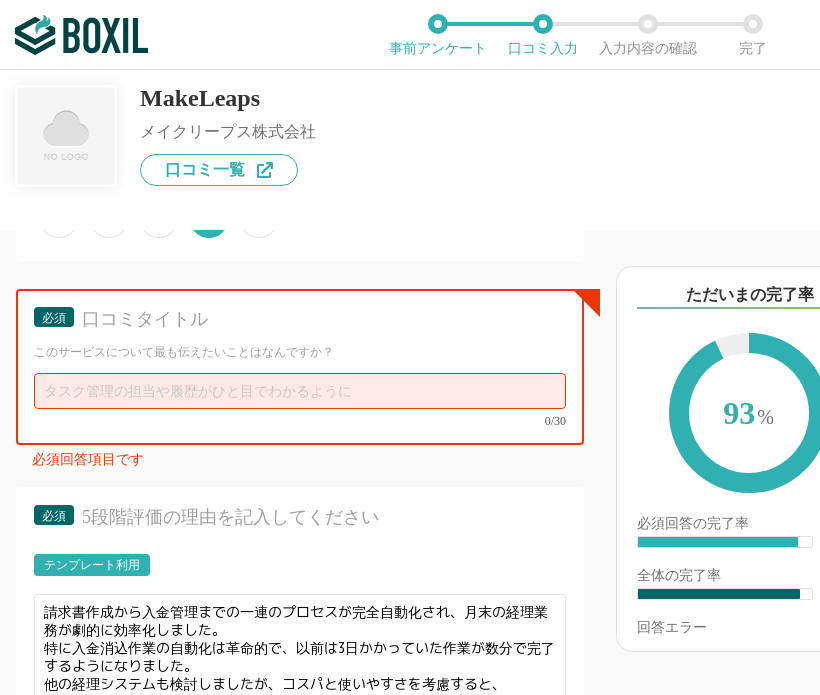scroll, scrollTop: 4468, scrollLeft: 0, axis: vertical 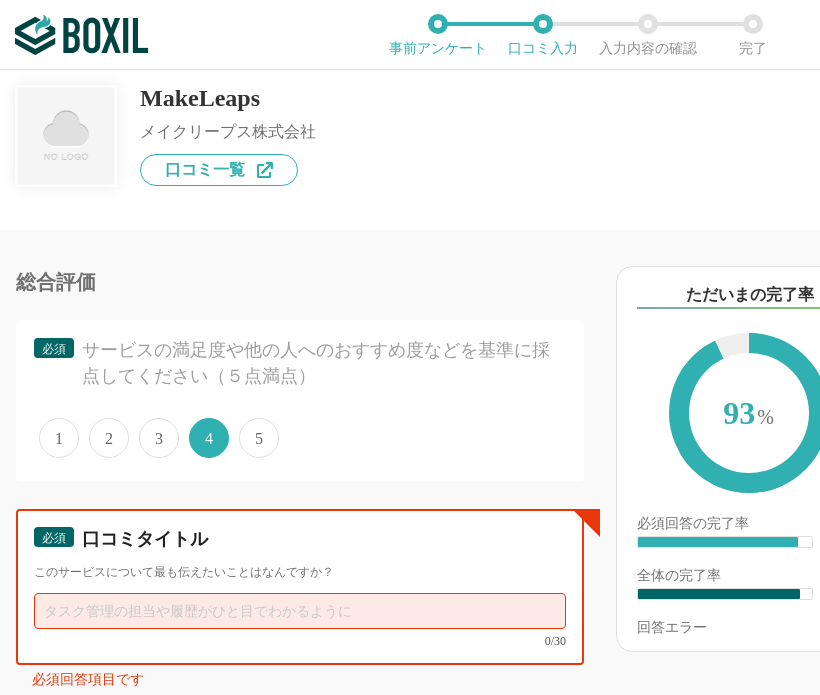 click at bounding box center (300, 611) 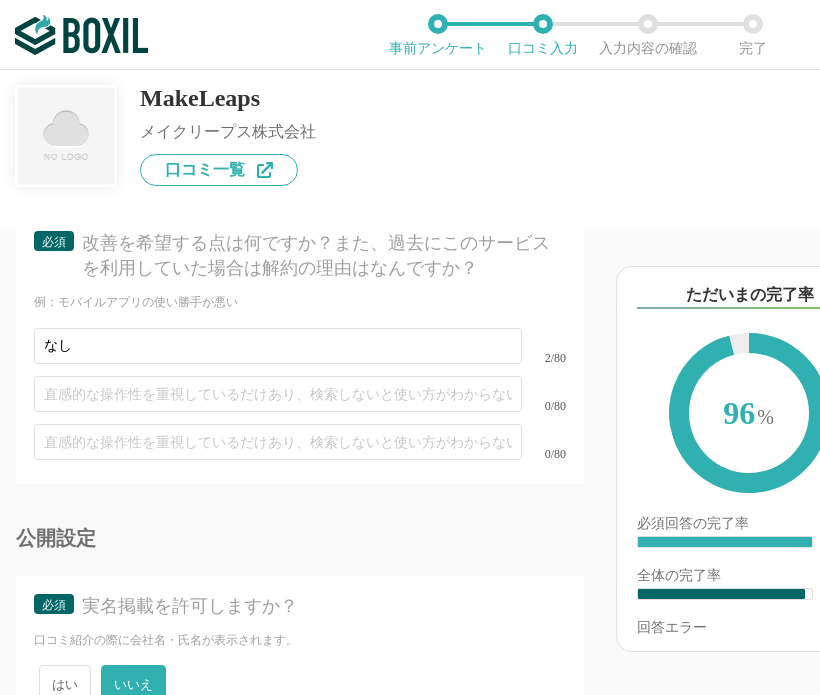 scroll, scrollTop: 6055, scrollLeft: 0, axis: vertical 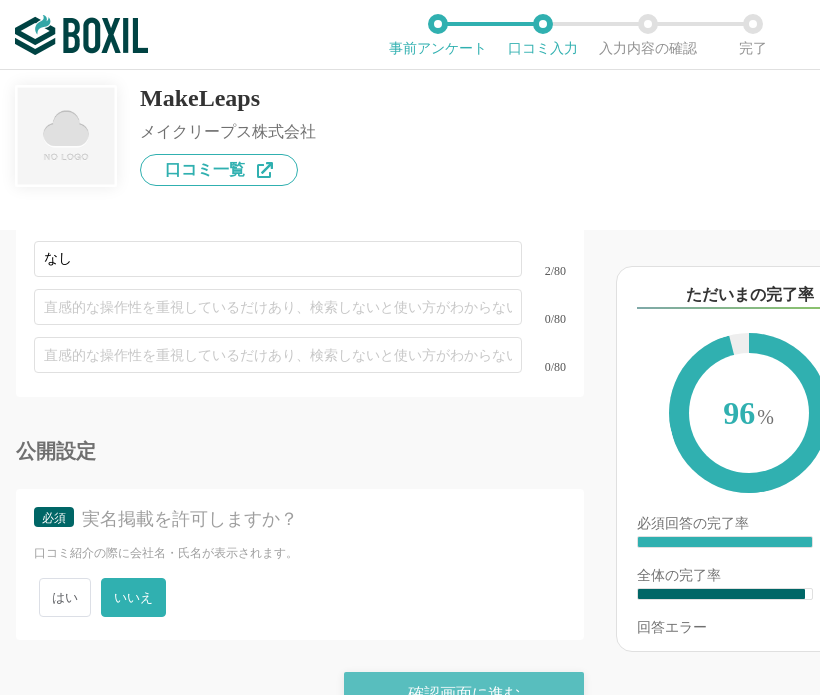 type on "請求書業務が簡潔になりました" 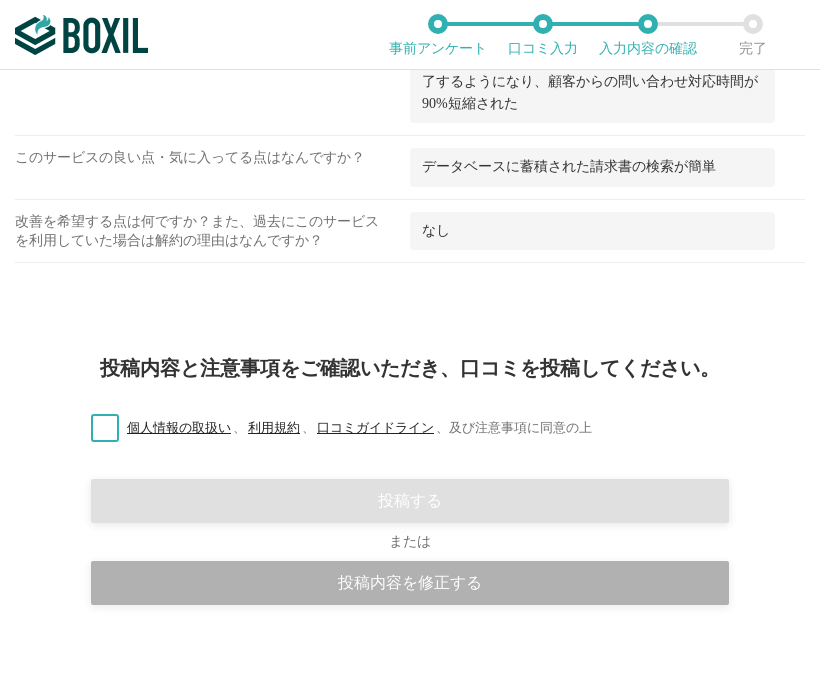 scroll, scrollTop: 2586, scrollLeft: 0, axis: vertical 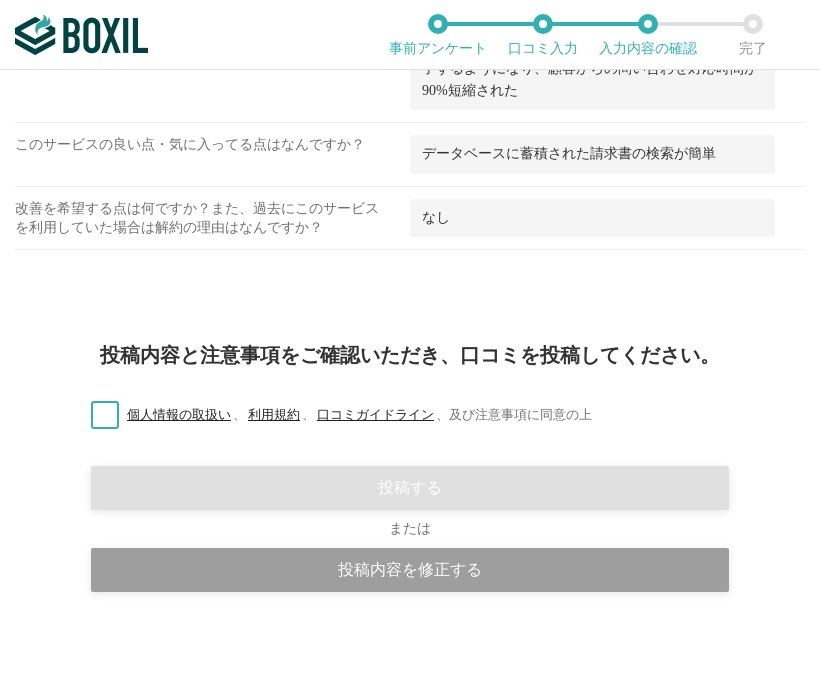 click on "個人情報の取扱い 、 利用規約 、 口コミガイドライン 、 及び注意事項に同意の上" at bounding box center (333, 415) 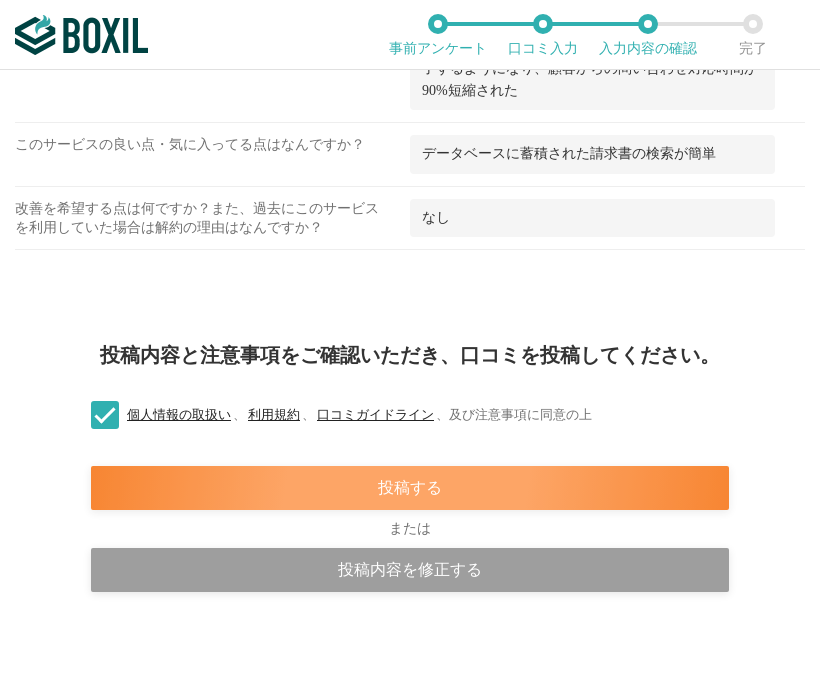 click on "投稿する" at bounding box center [410, 488] 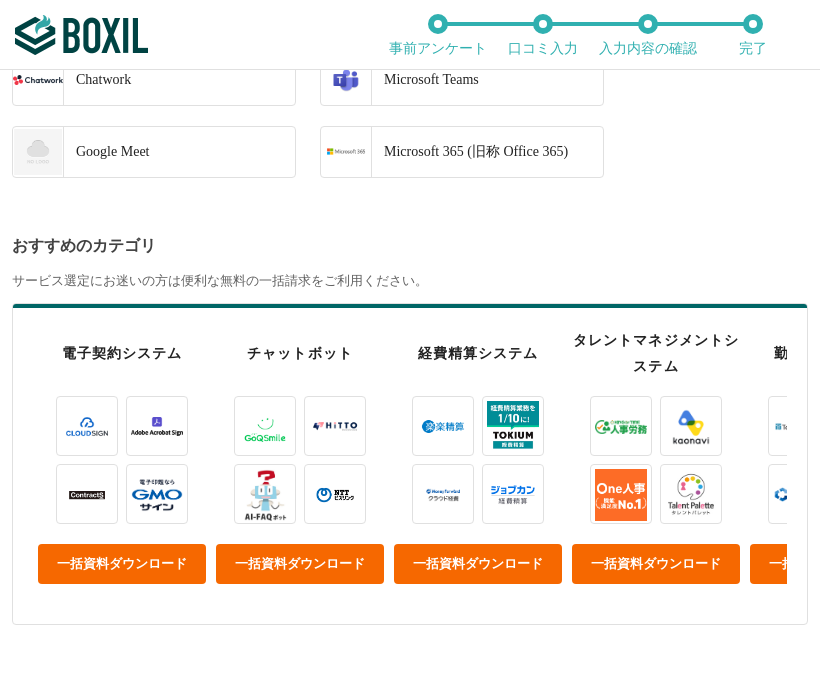 scroll, scrollTop: 1200, scrollLeft: 0, axis: vertical 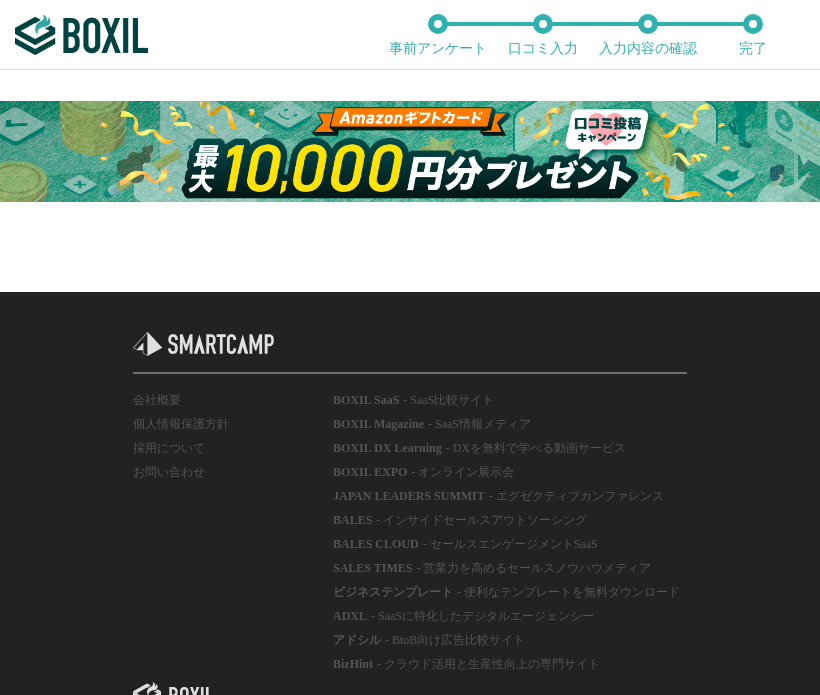 click at bounding box center (410, 152) 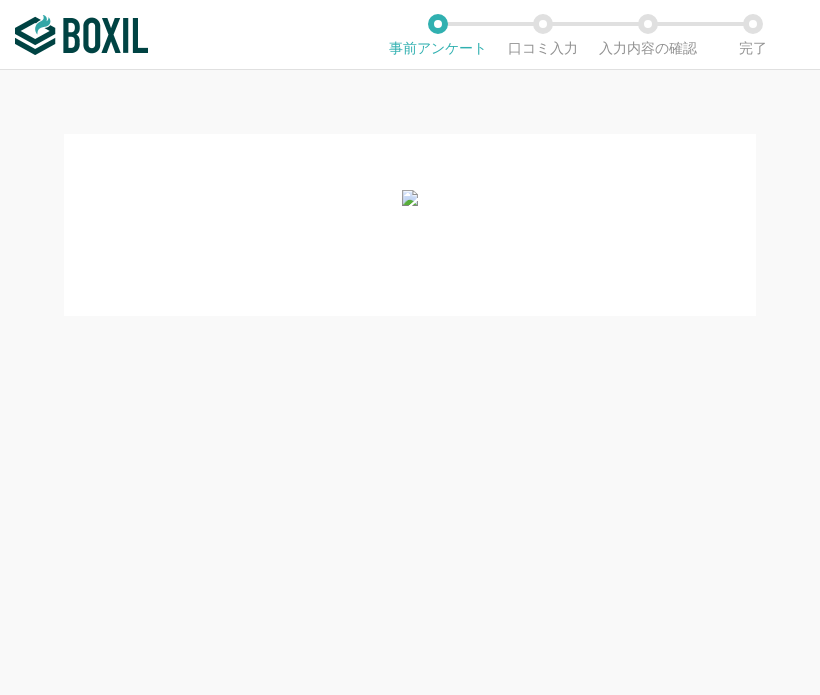 scroll, scrollTop: 0, scrollLeft: 0, axis: both 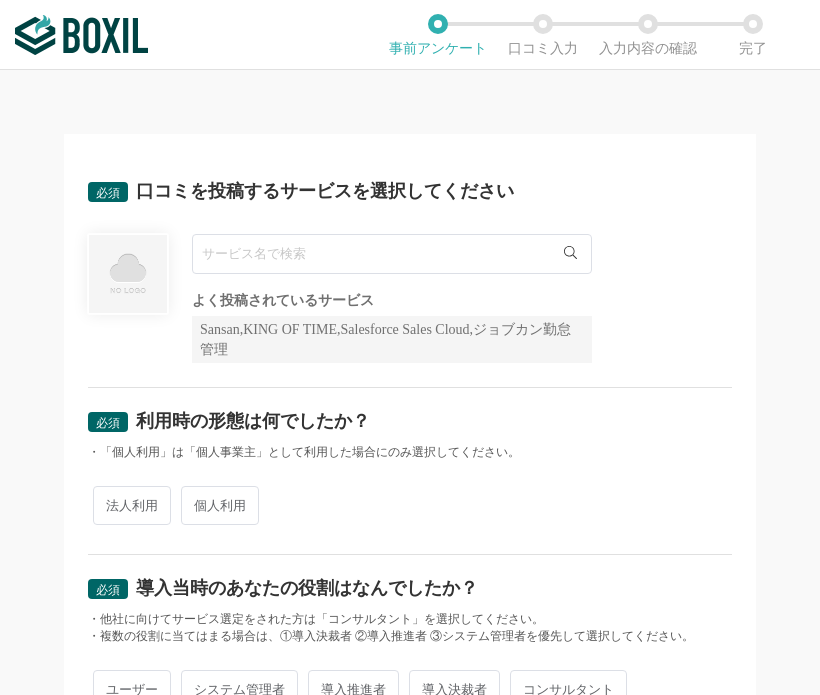 click at bounding box center [392, 254] 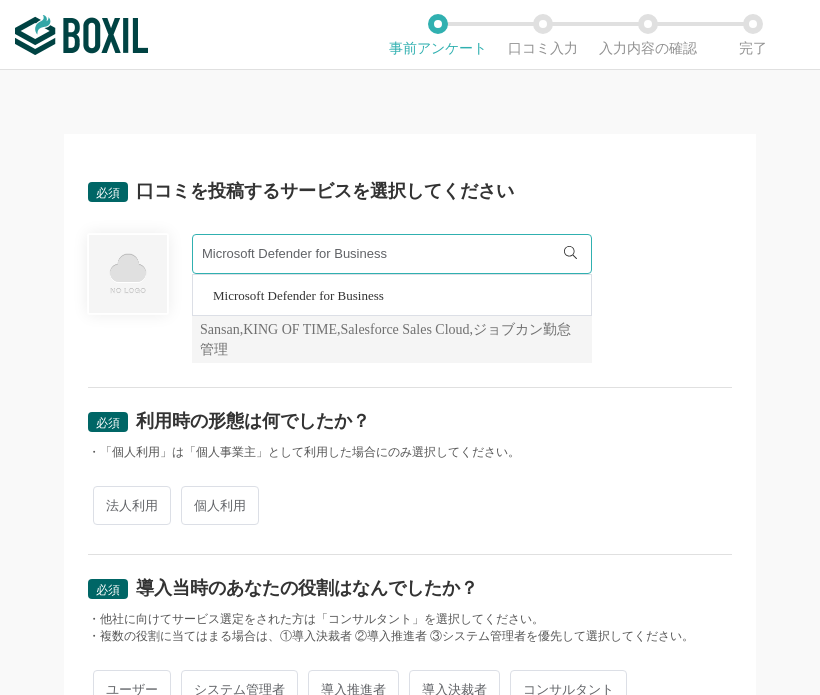 type on "Microsoft Defender for Business" 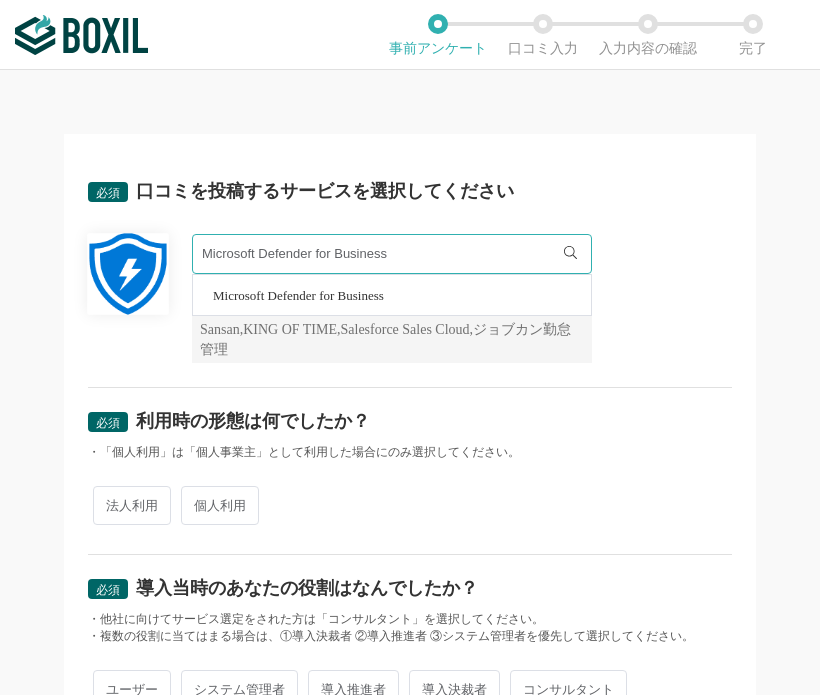 scroll, scrollTop: 200, scrollLeft: 0, axis: vertical 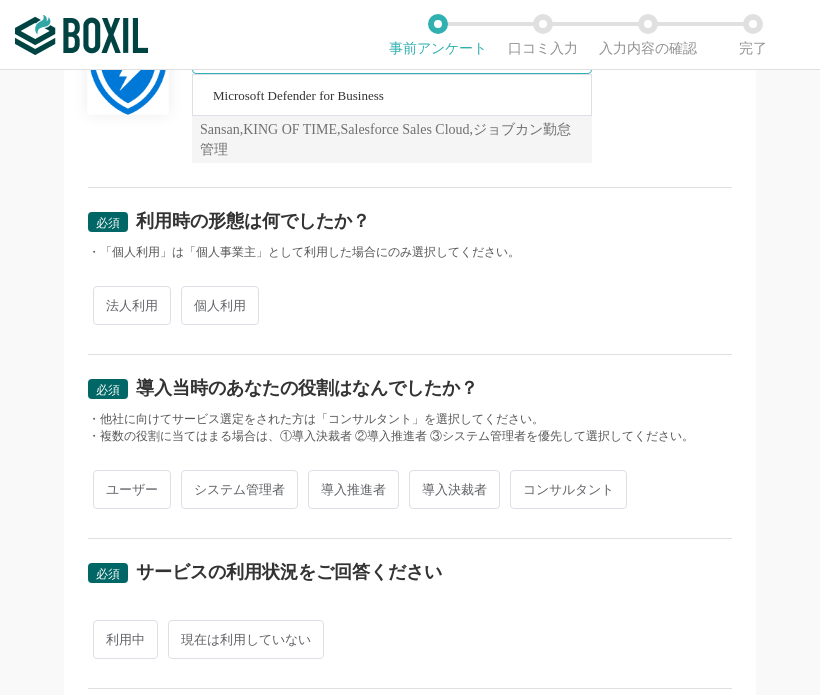 click on "法人利用" at bounding box center [132, 305] 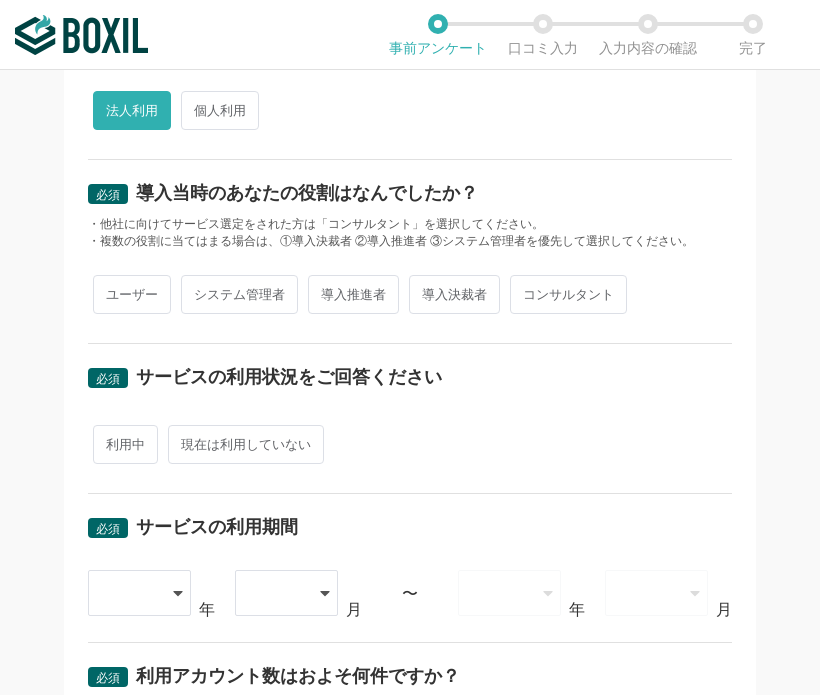 scroll, scrollTop: 400, scrollLeft: 0, axis: vertical 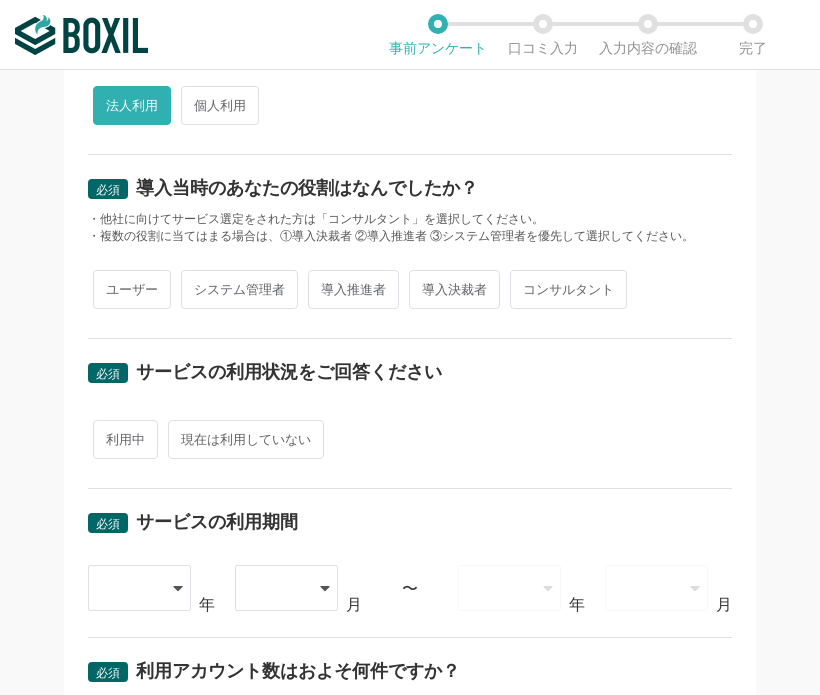 click on "ユーザー システム管理者 導入推進者 導入決裁者 コンサルタント" at bounding box center [410, 289] 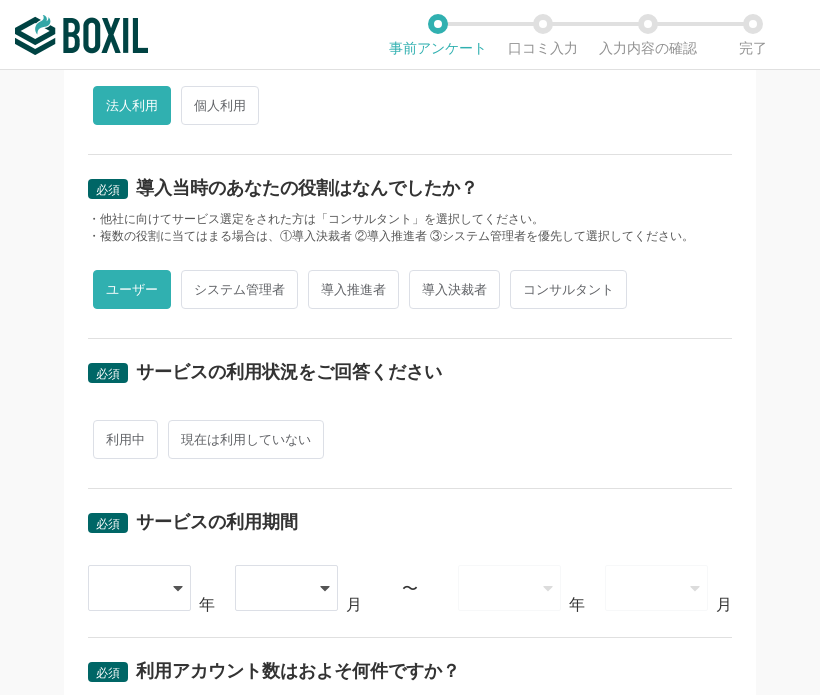 click on "必須 サービスの利用状況をご回答ください 利用中 現在は利用していない" at bounding box center [410, 414] 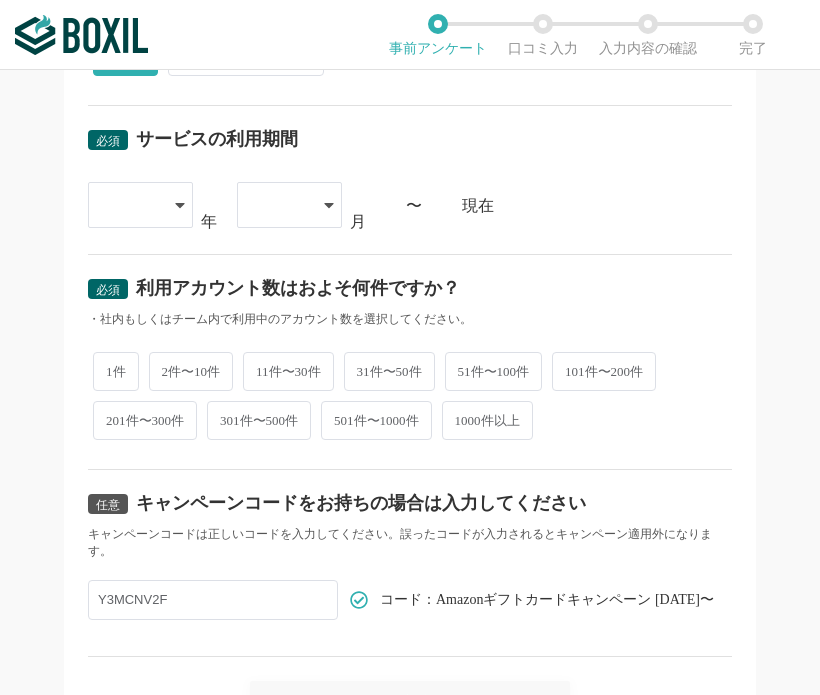 scroll, scrollTop: 800, scrollLeft: 0, axis: vertical 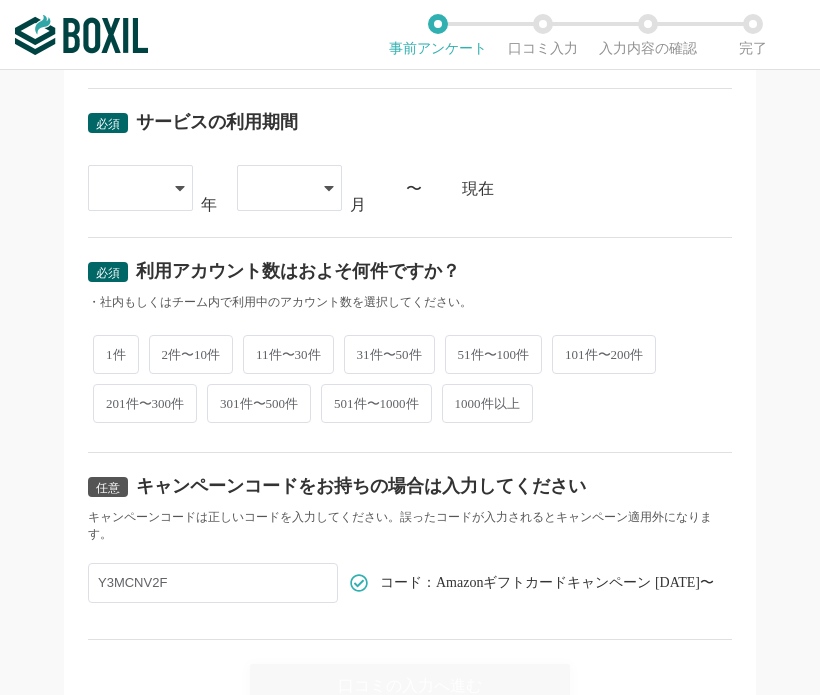 click at bounding box center (130, 188) 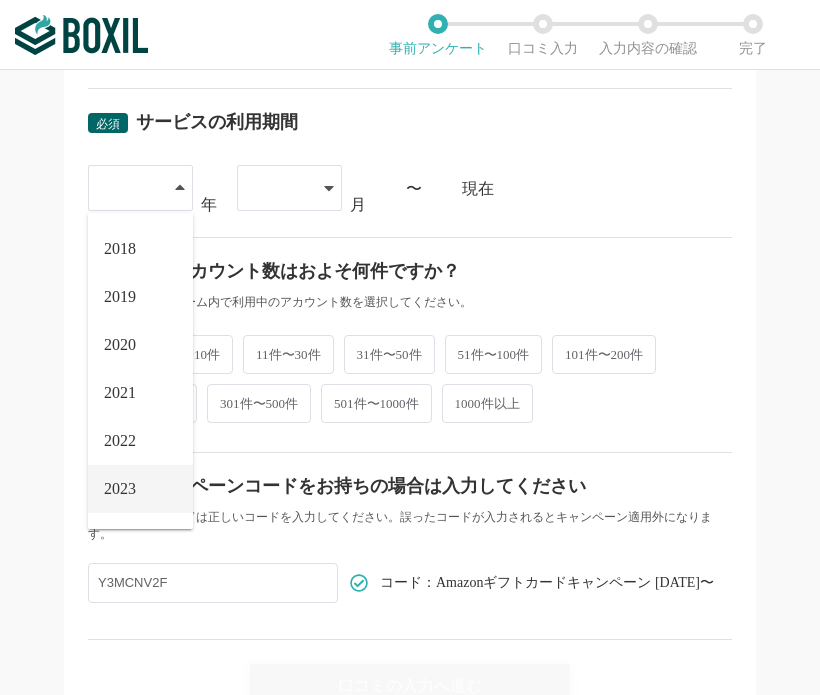 scroll, scrollTop: 228, scrollLeft: 0, axis: vertical 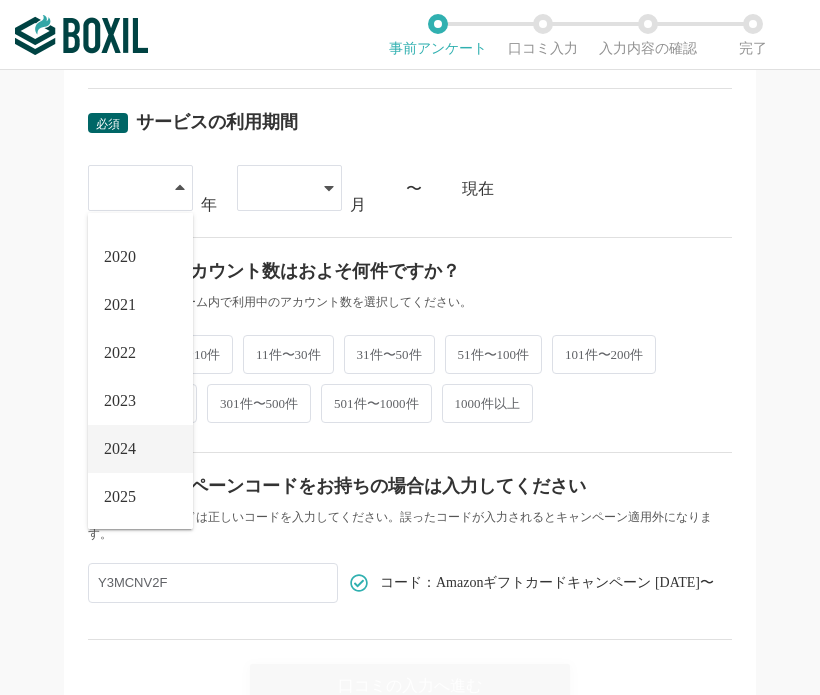 click on "2024" at bounding box center [140, 449] 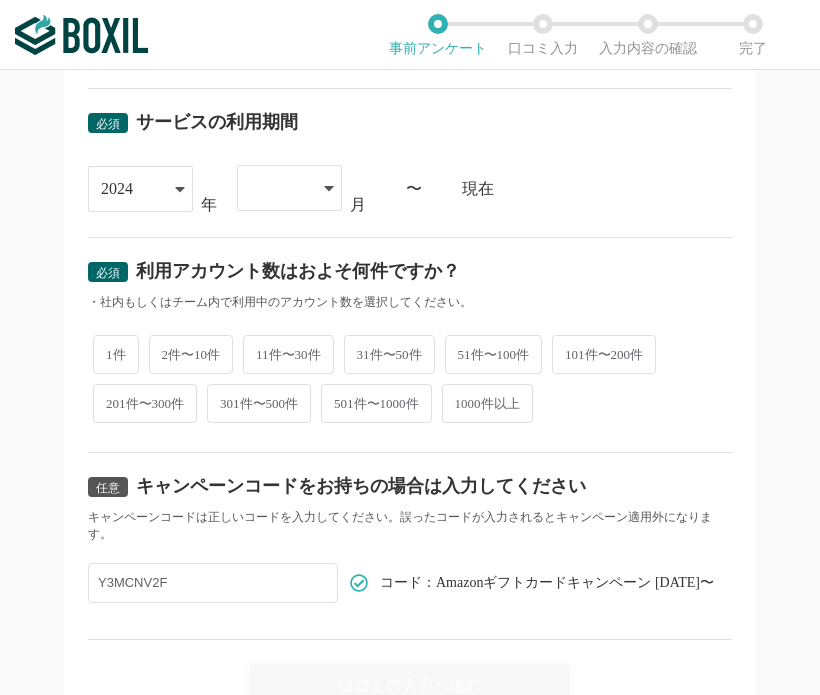 click at bounding box center (279, 188) 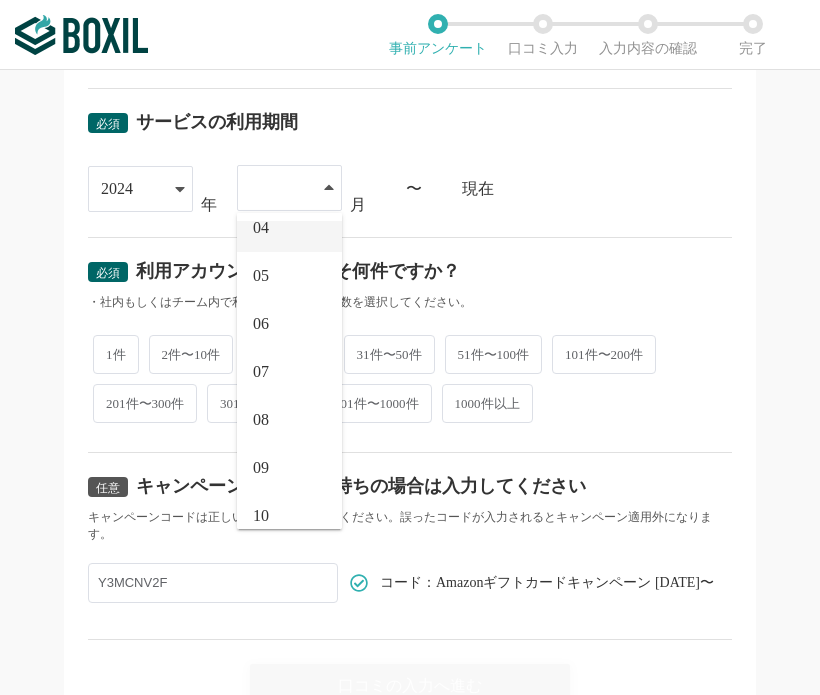 scroll, scrollTop: 276, scrollLeft: 0, axis: vertical 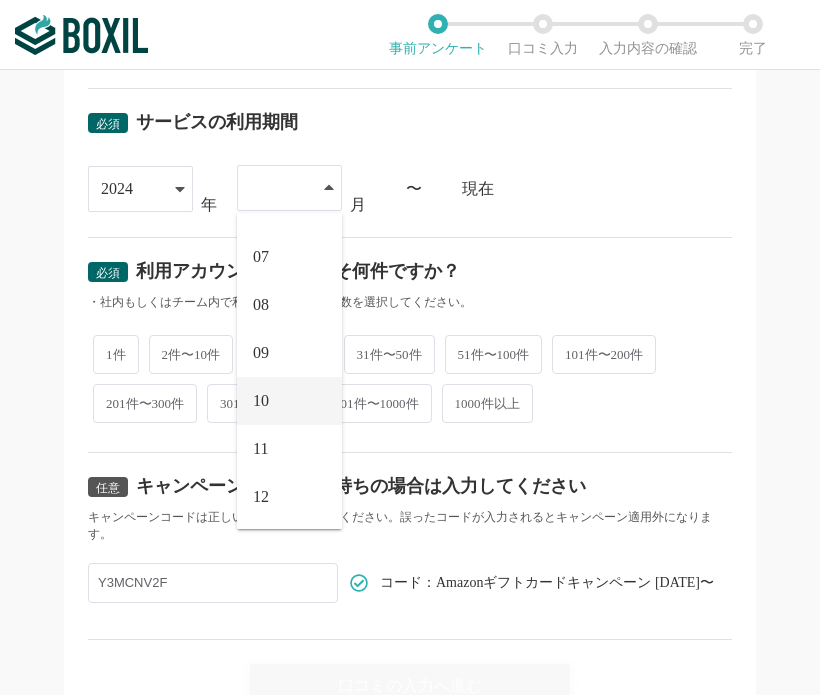 click on "10" at bounding box center [289, 401] 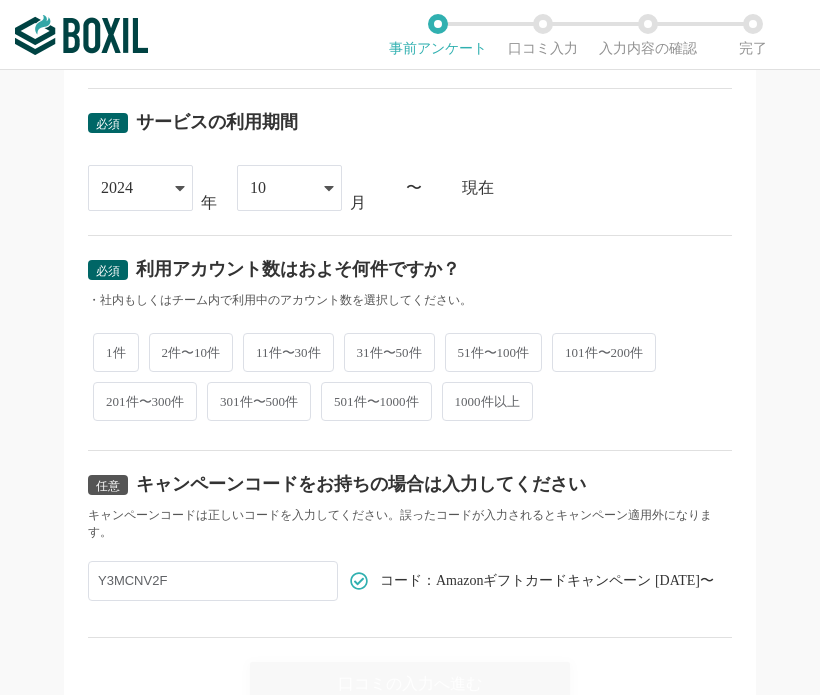 click on "2件〜10件" at bounding box center [191, 352] 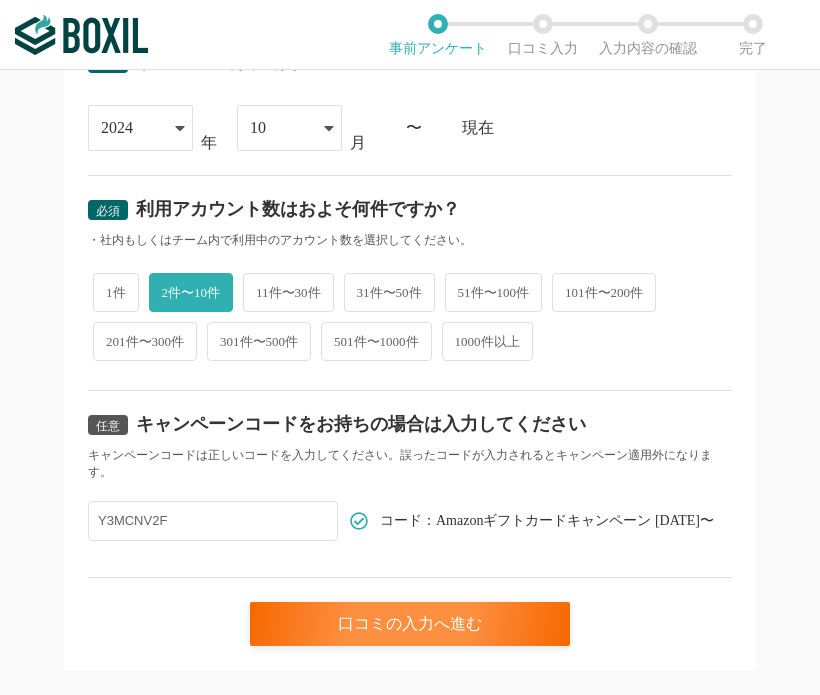scroll, scrollTop: 894, scrollLeft: 0, axis: vertical 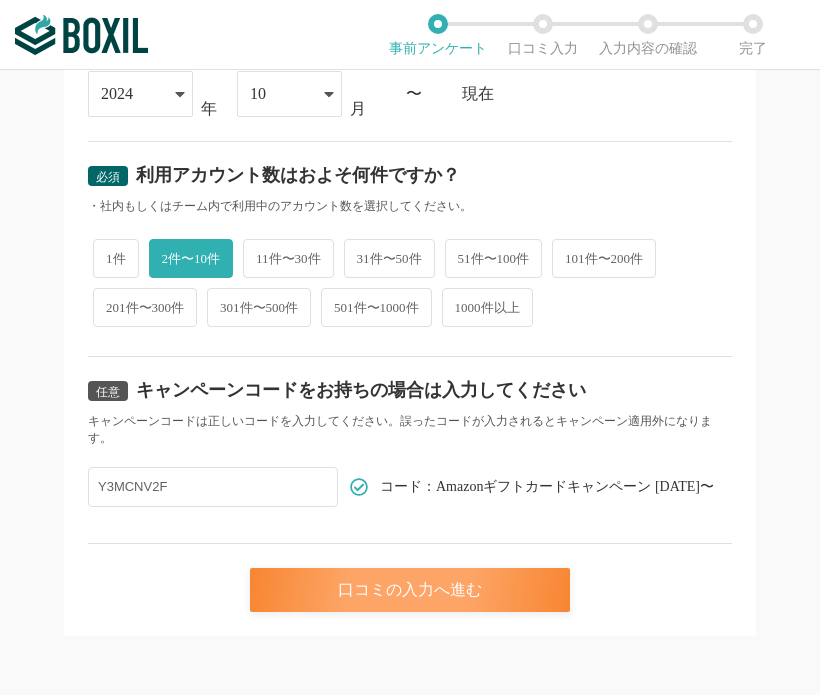 click on "口コミの入力へ進む" at bounding box center (410, 590) 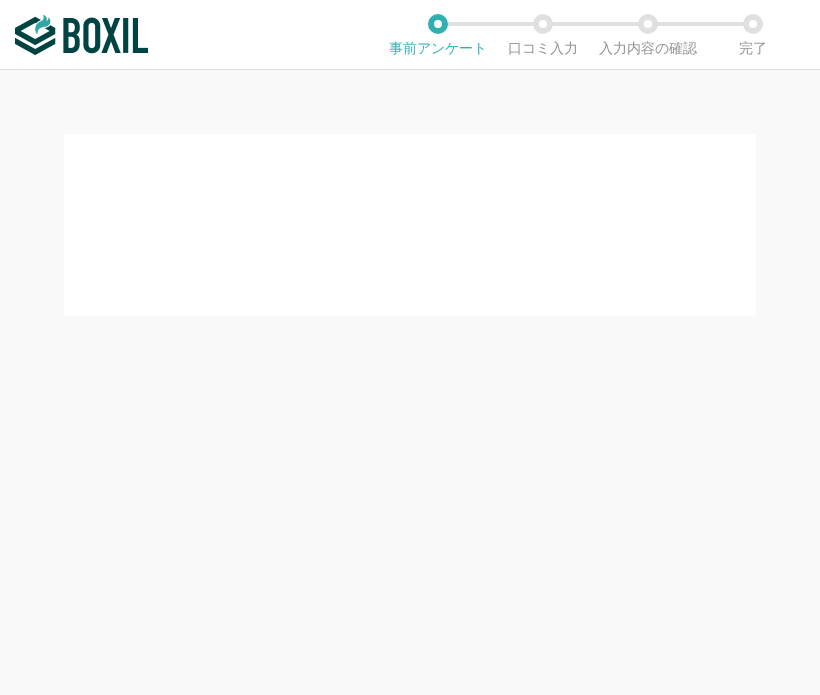 scroll, scrollTop: 0, scrollLeft: 0, axis: both 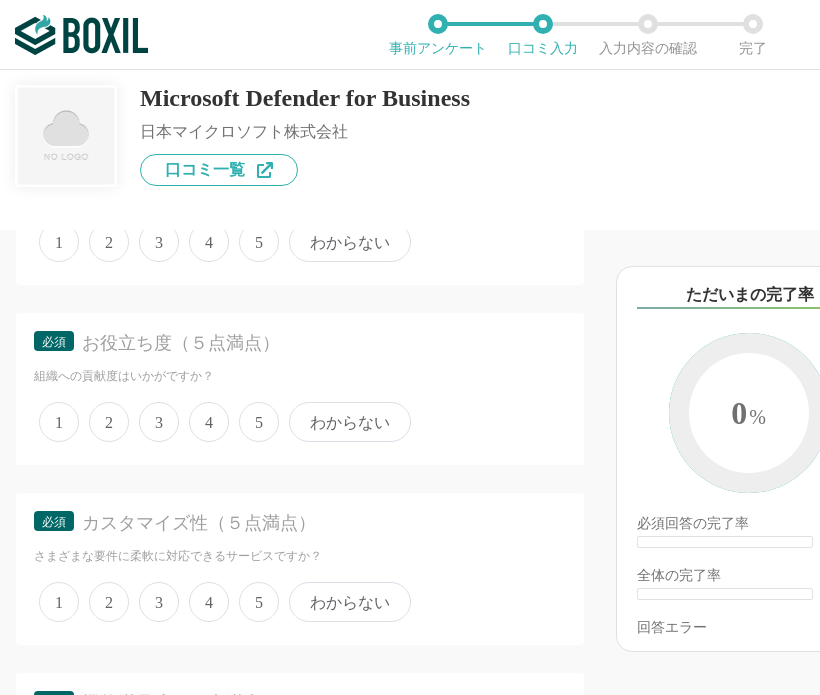 click on "5" at bounding box center [259, 242] 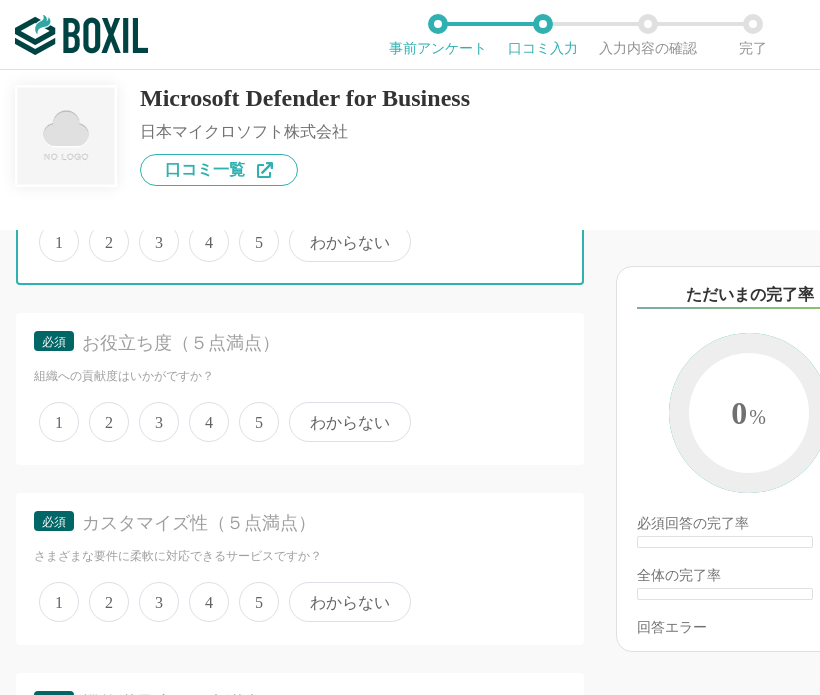 click on "5" at bounding box center (250, 231) 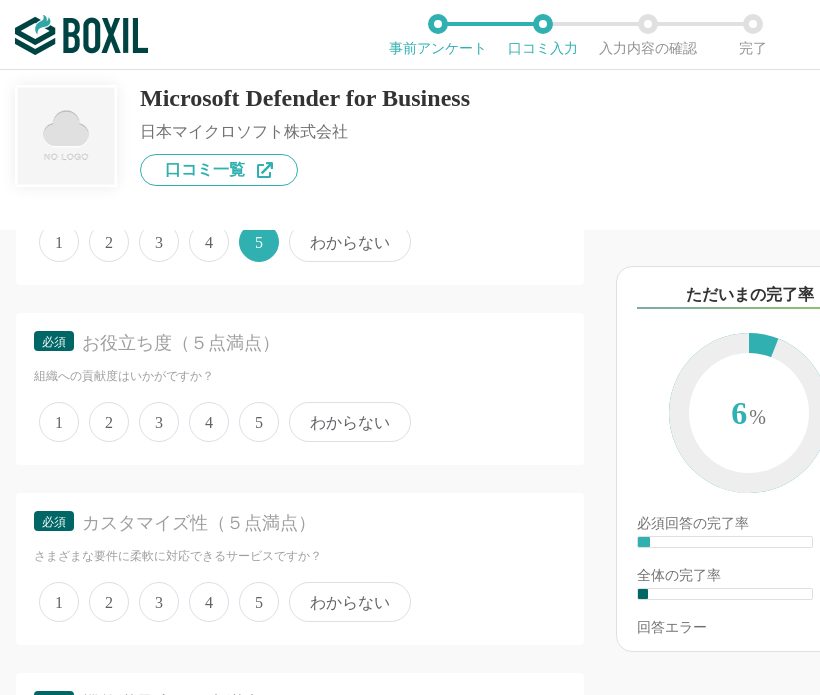 click on "4" at bounding box center (209, 422) 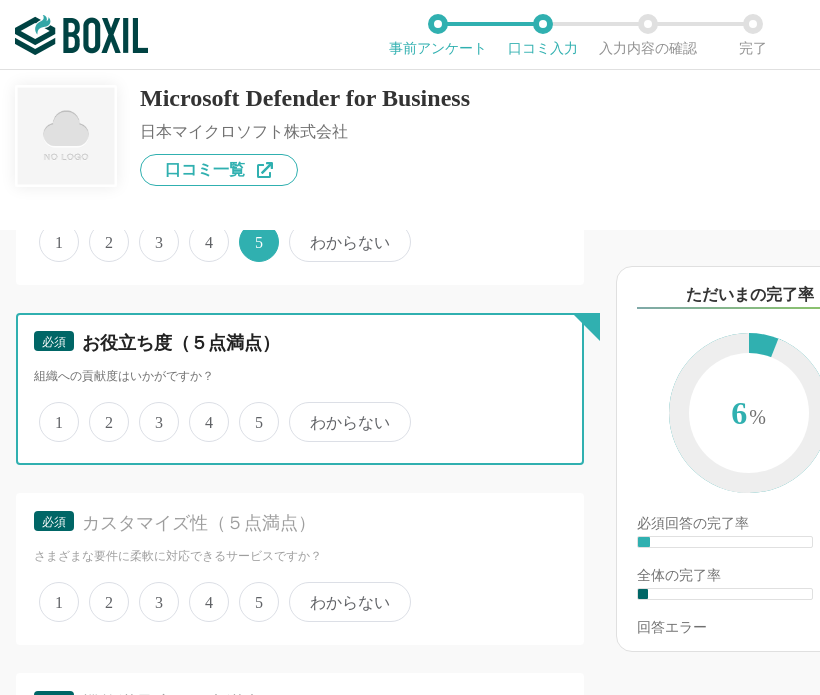 click on "4" at bounding box center (200, 411) 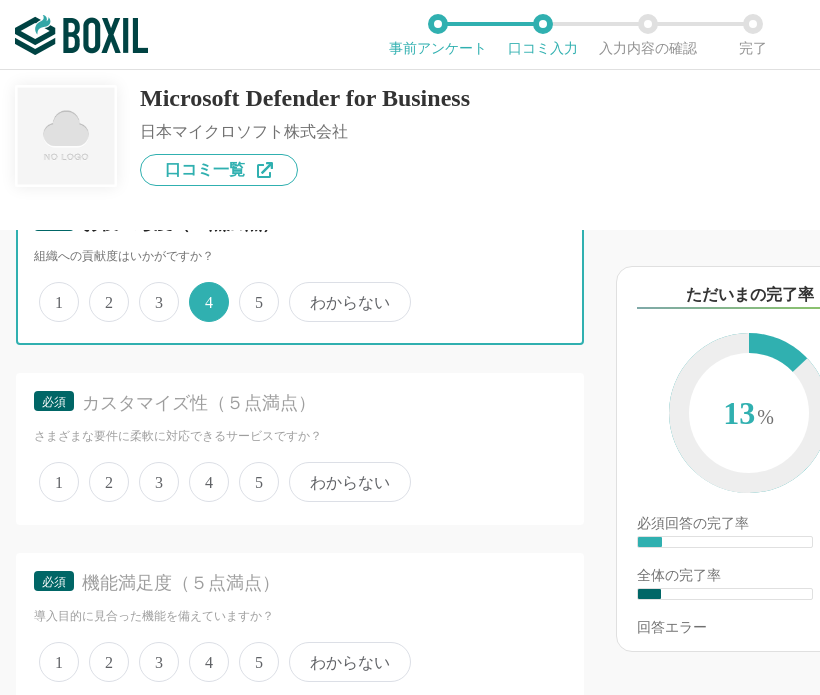 scroll, scrollTop: 700, scrollLeft: 0, axis: vertical 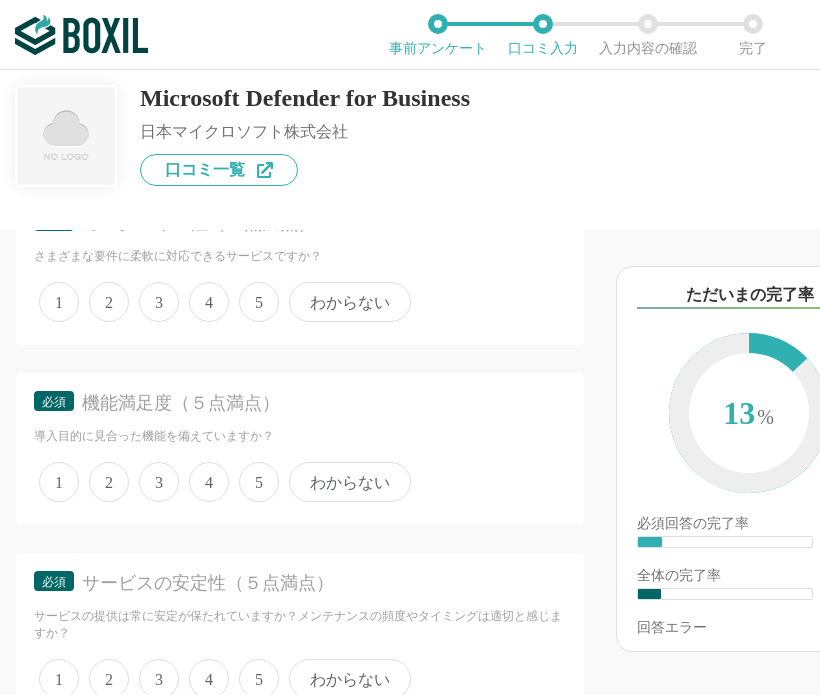 click on "4" at bounding box center [209, 302] 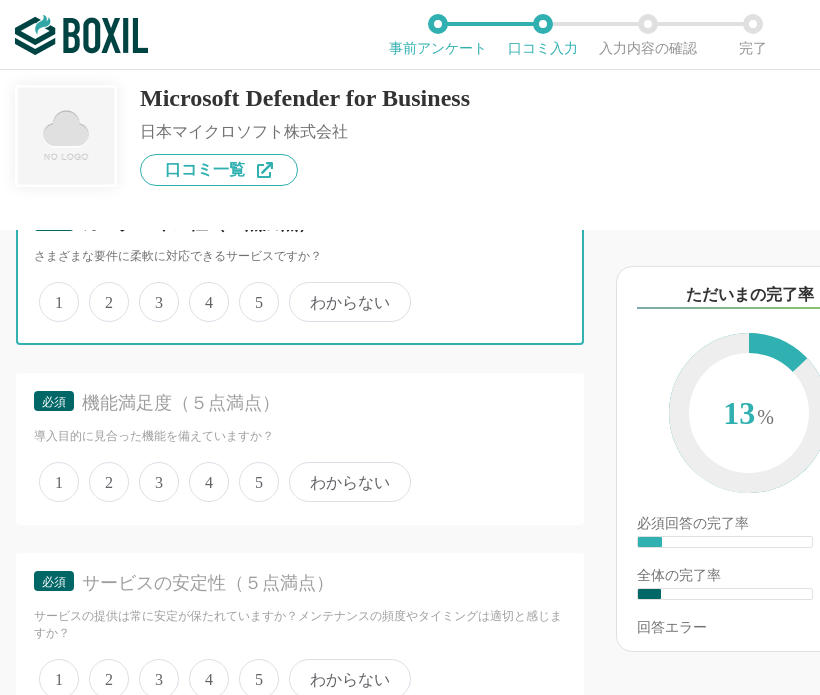 click on "4" at bounding box center [200, 291] 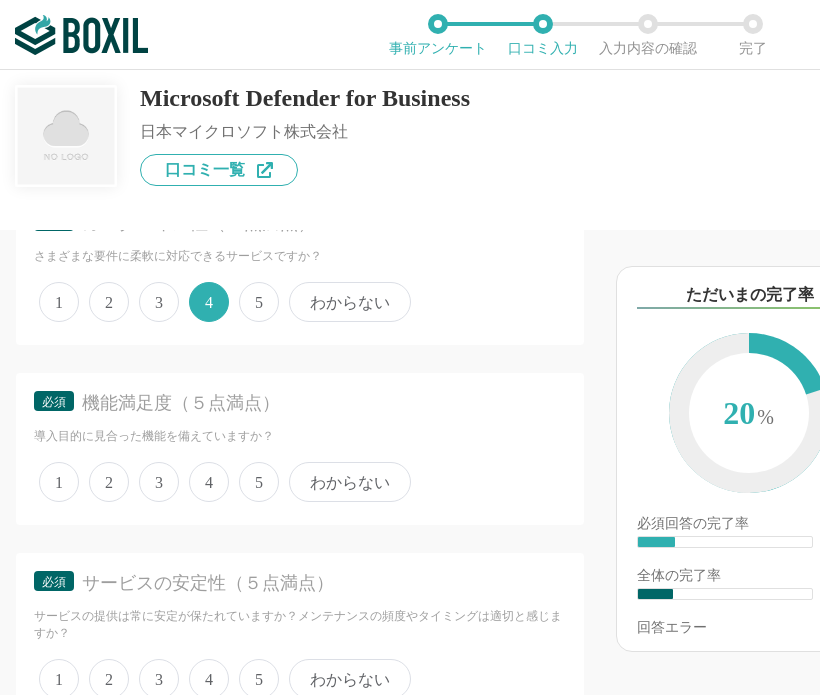 click on "5" at bounding box center [259, 482] 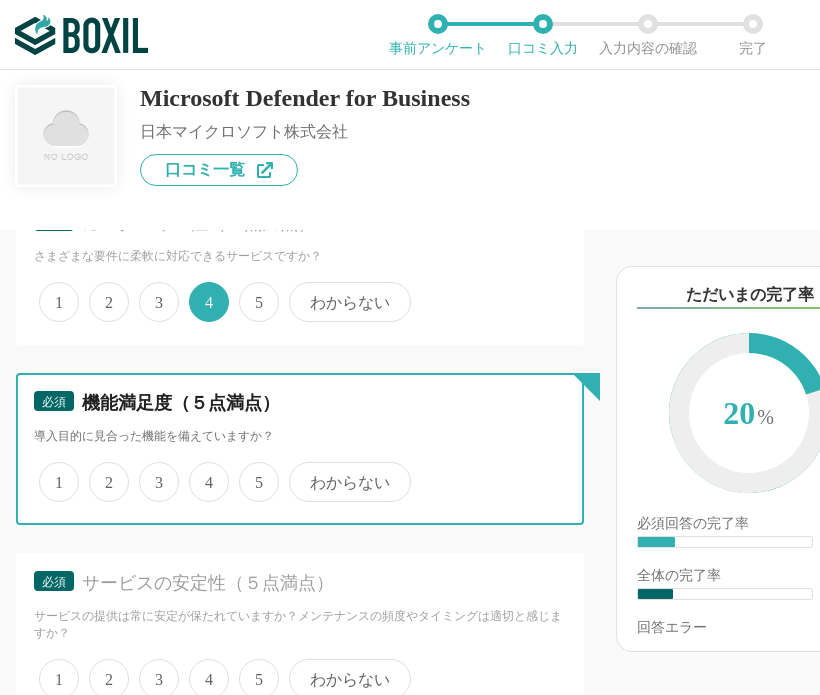 click on "5" at bounding box center [250, 471] 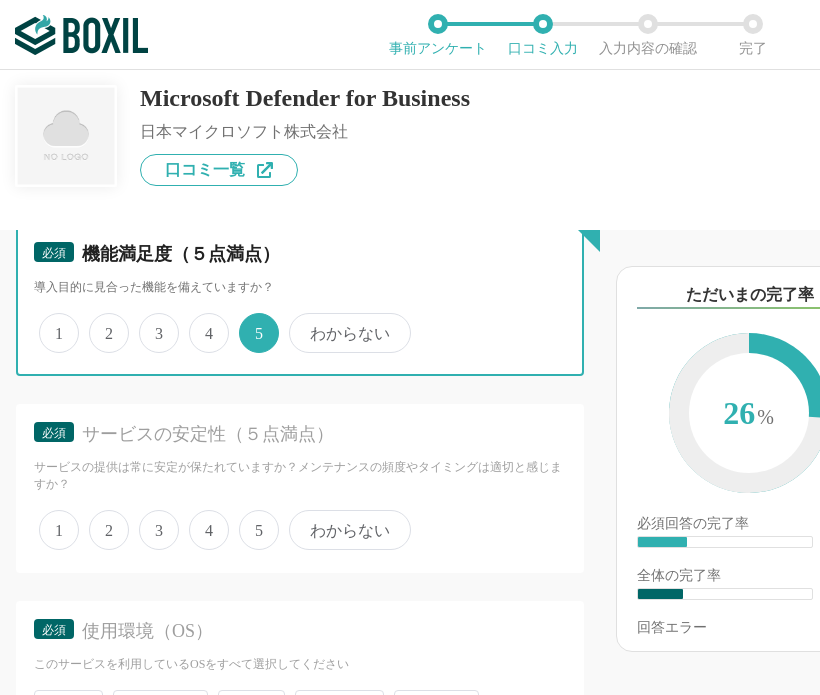 scroll, scrollTop: 1100, scrollLeft: 0, axis: vertical 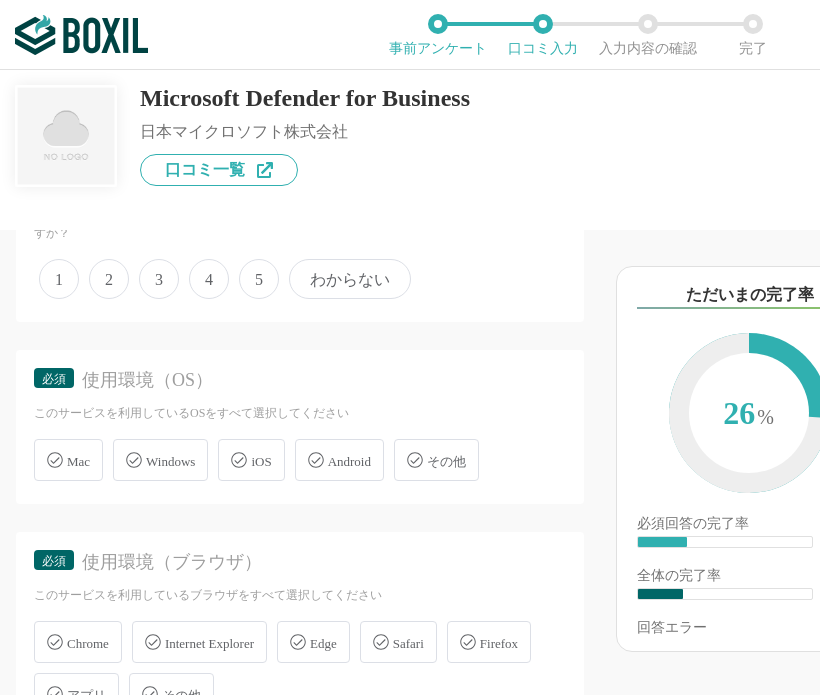 click on "4" at bounding box center (209, 279) 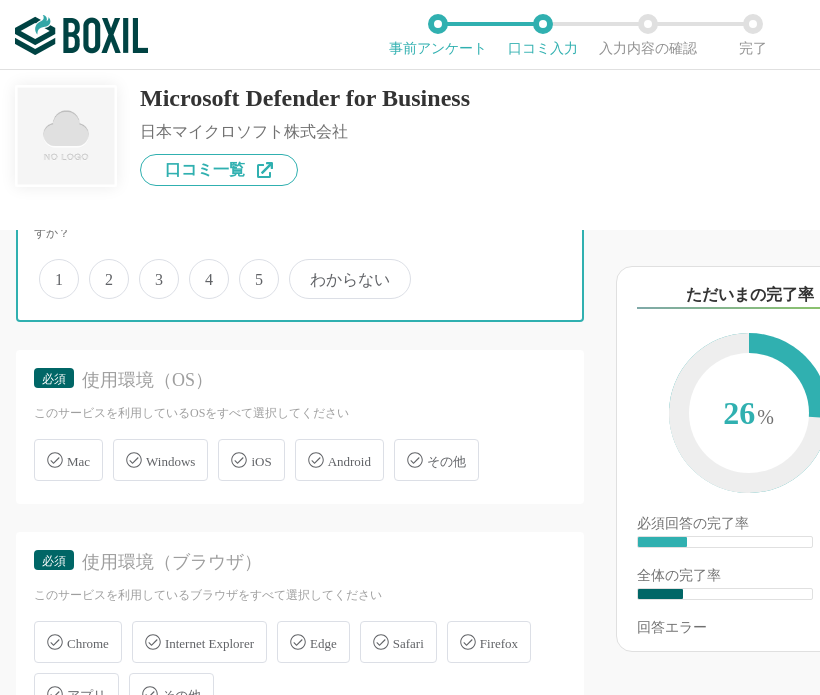 click on "4" at bounding box center [200, 268] 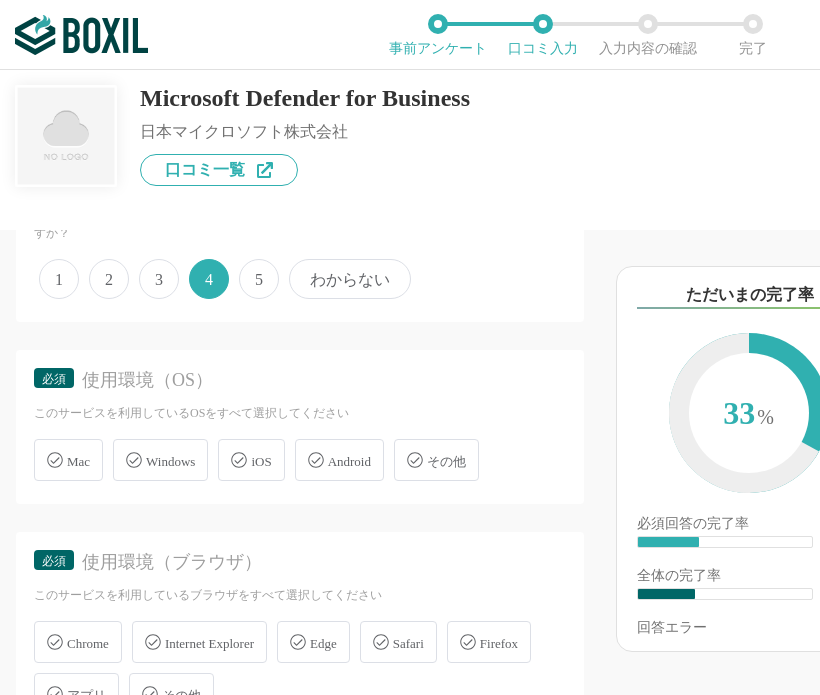 drag, startPoint x: 188, startPoint y: 455, endPoint x: 180, endPoint y: 475, distance: 21.540659 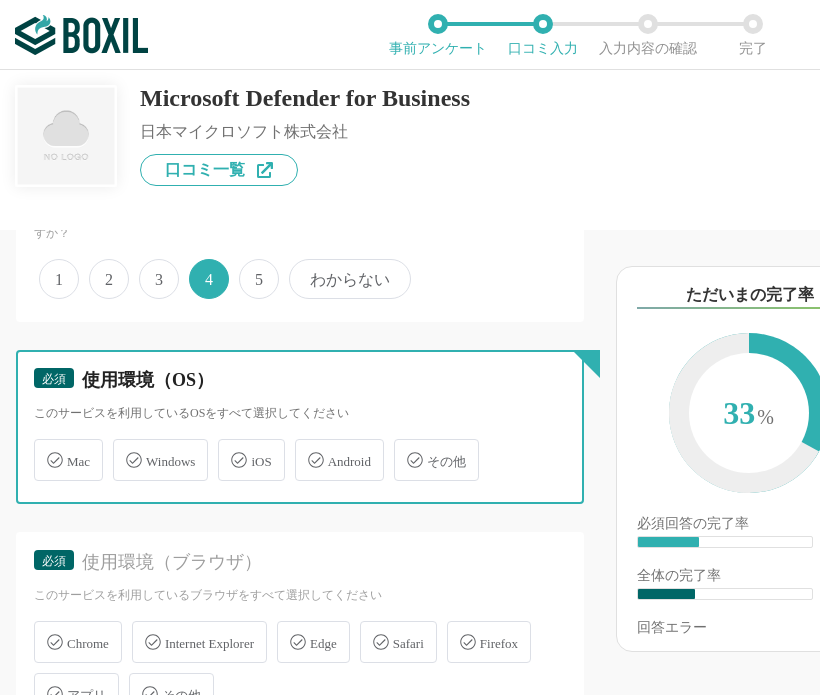 click on "Windows" at bounding box center [123, 448] 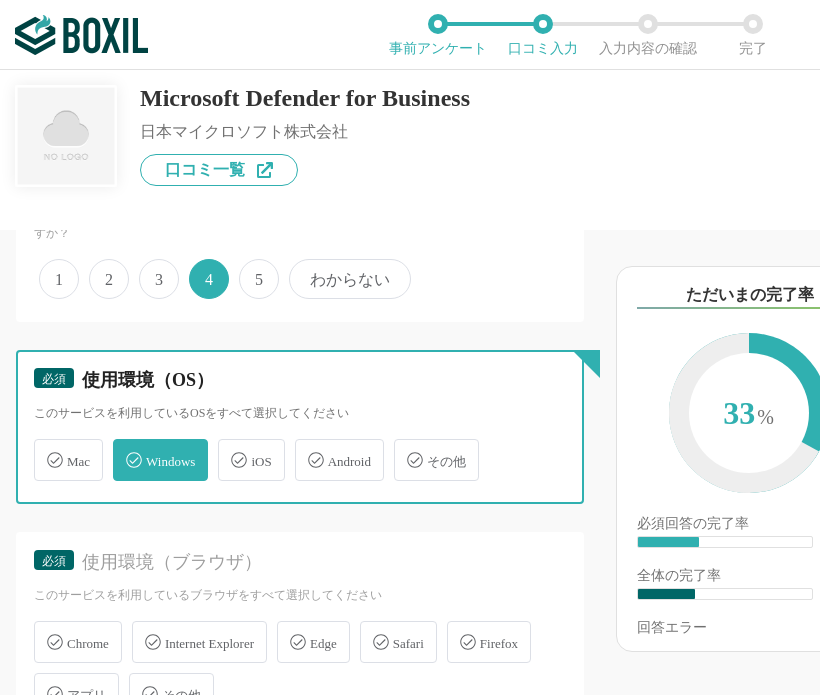 checkbox on "true" 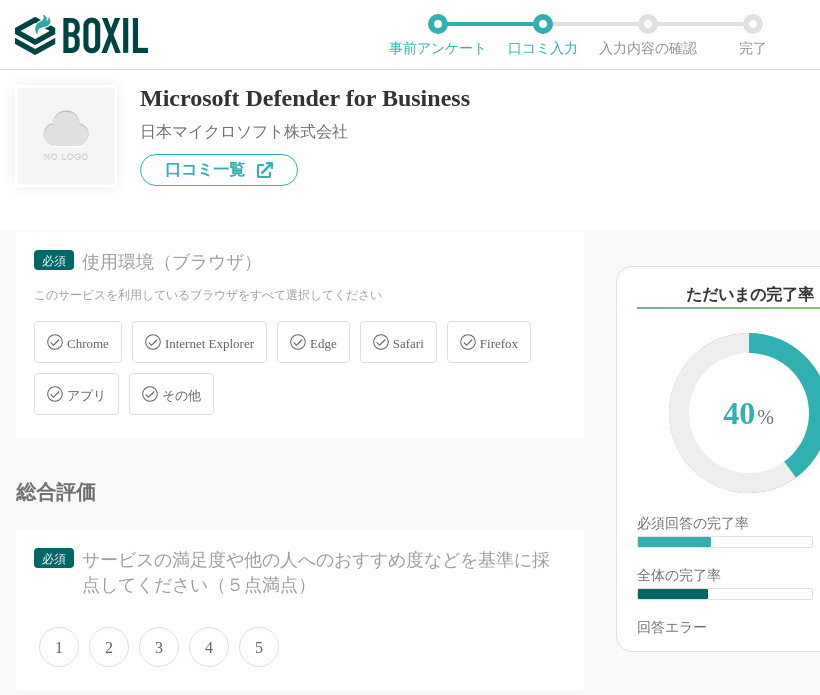 click on "Chrome" at bounding box center (88, 343) 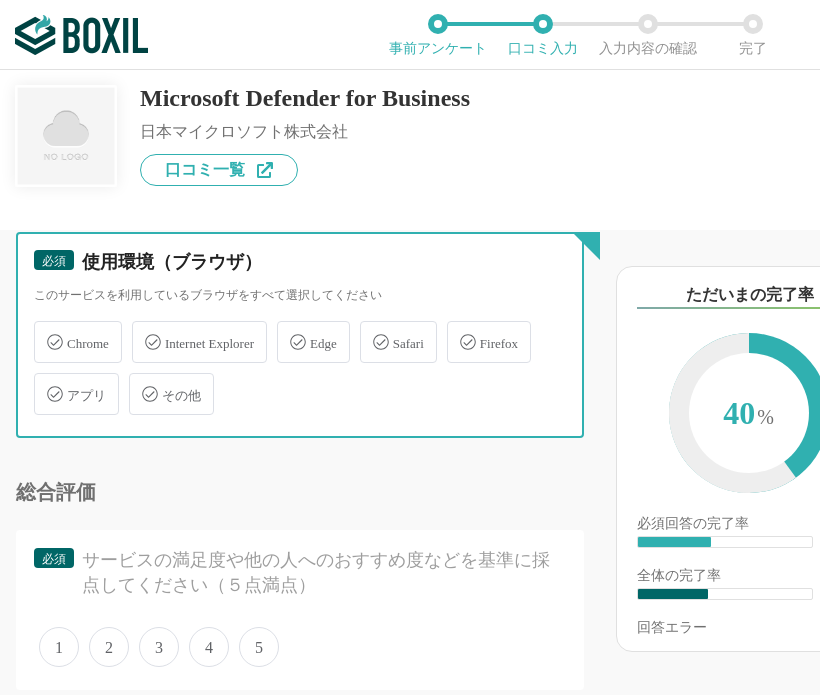 click on "Chrome" at bounding box center [44, 330] 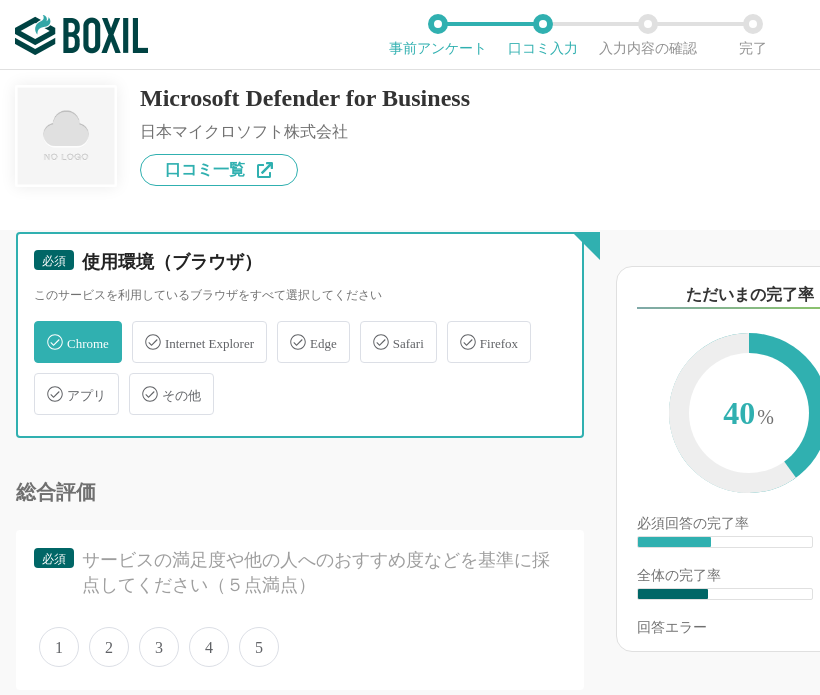 checkbox on "true" 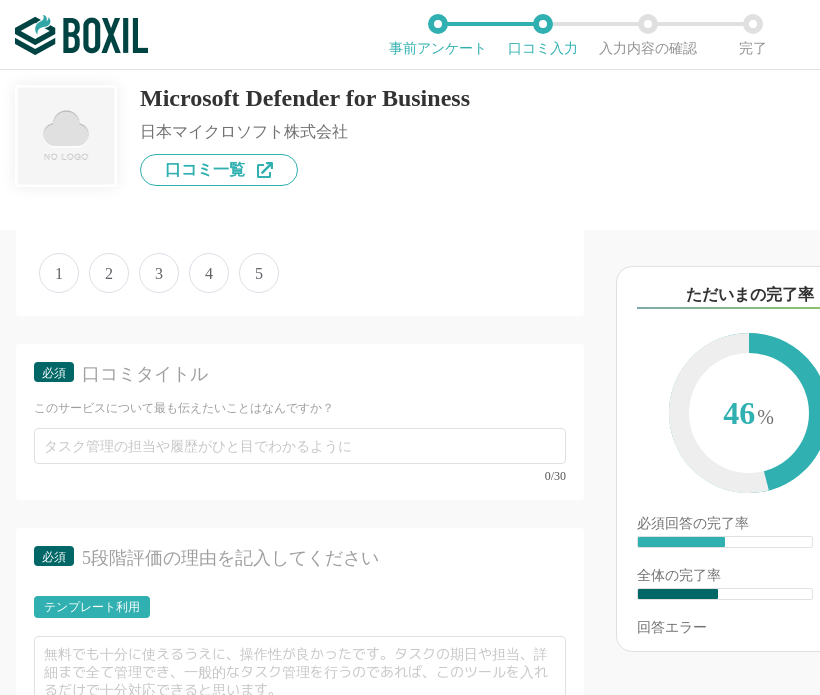 scroll, scrollTop: 1800, scrollLeft: 0, axis: vertical 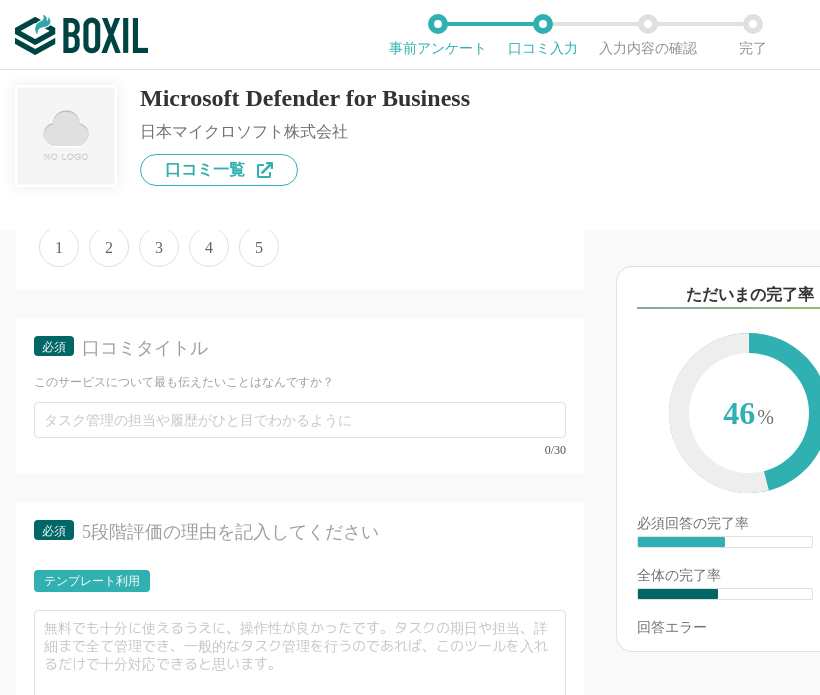 click on "4" at bounding box center [209, 247] 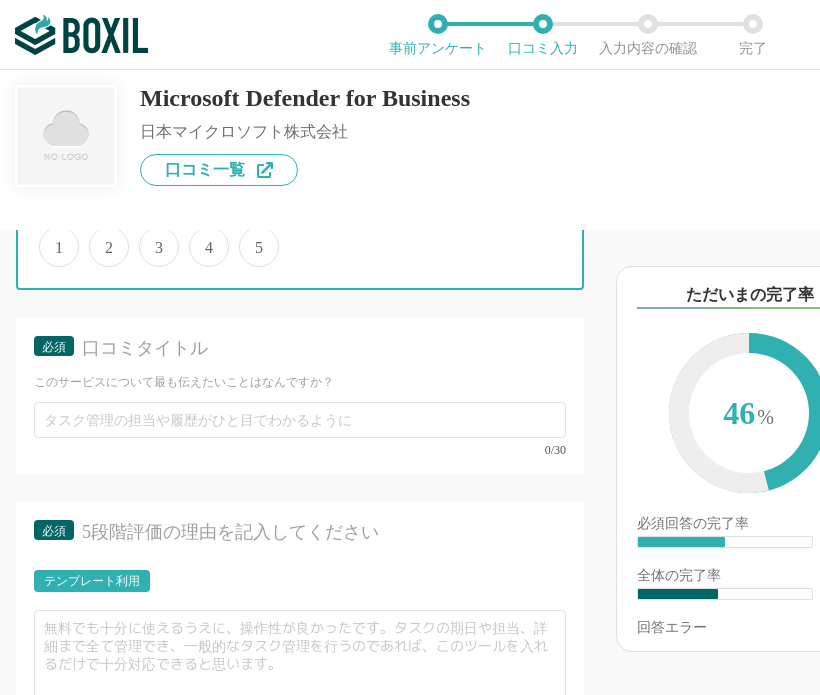 click on "4" at bounding box center (200, 236) 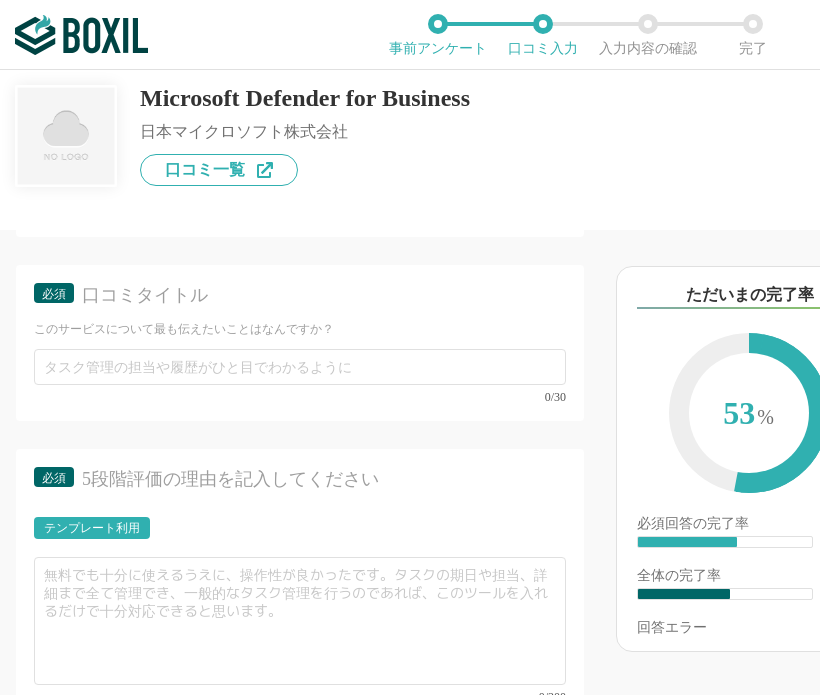 scroll, scrollTop: 1900, scrollLeft: 0, axis: vertical 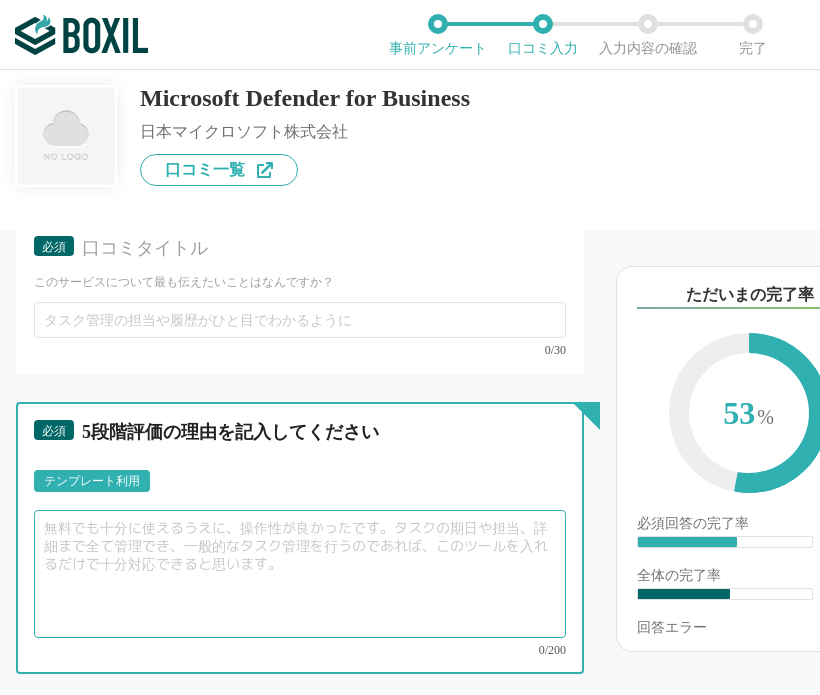 click at bounding box center (300, 574) 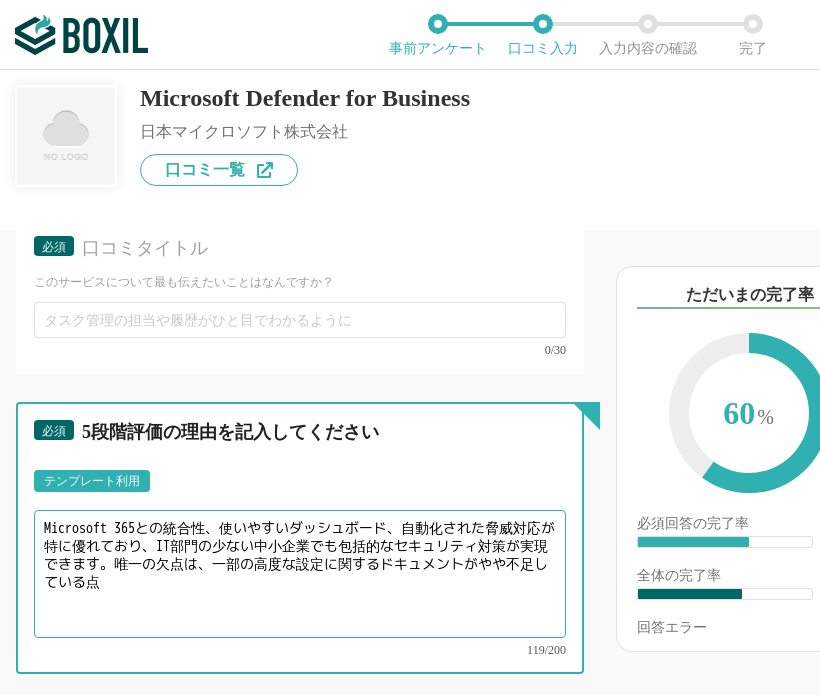 drag, startPoint x: 170, startPoint y: 560, endPoint x: 135, endPoint y: 577, distance: 38.910152 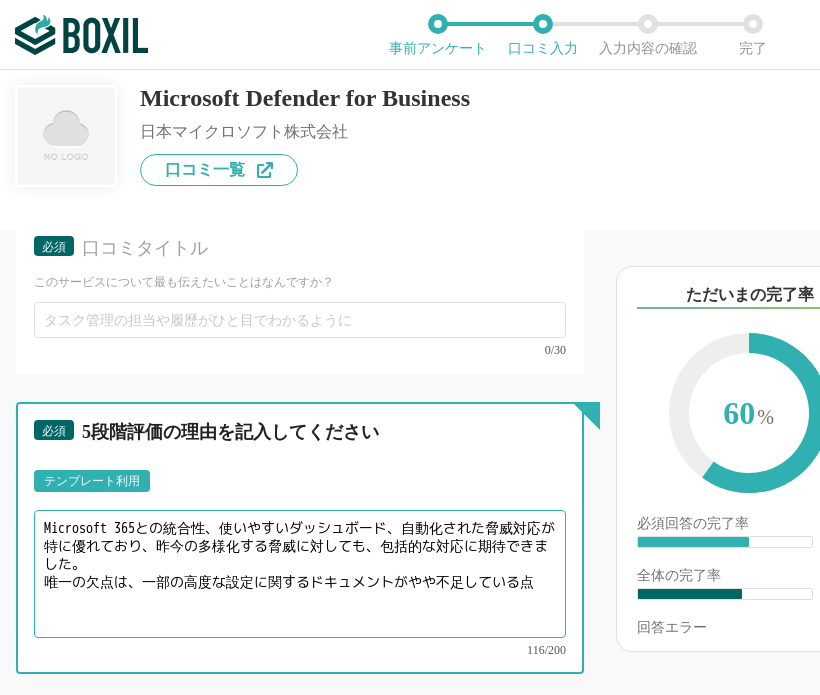 click on "Microsoft 365との統合性、使いやすいダッシュボード、自動化された脅威対応が特に優れており、昨今の多様化する脅威に対しても、包括的な対応に期待できました。
唯一の欠点は、一部の高度な設定に関するドキュメントがやや不足している点" at bounding box center [300, 574] 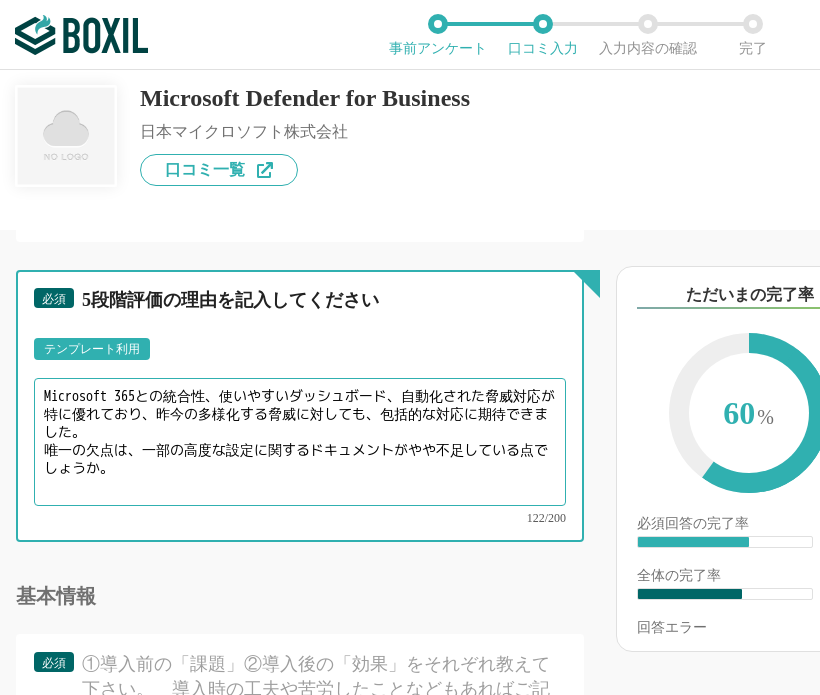 scroll, scrollTop: 1900, scrollLeft: 0, axis: vertical 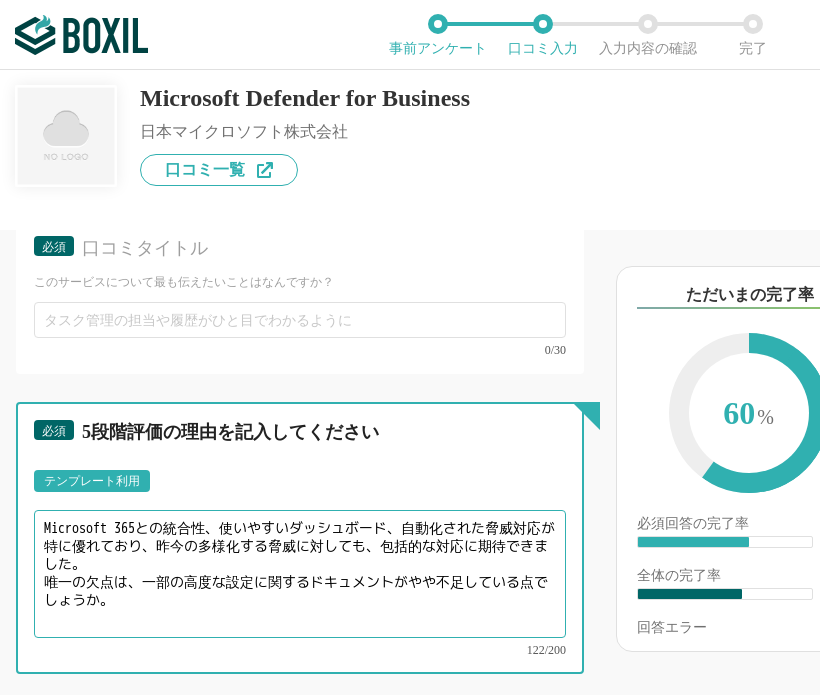 type on "Microsoft 365との統合性、使いやすいダッシュボード、自動化された脅威対応が特に優れており、昨今の多様化する脅威に対しても、包括的な対応に期待できました。
唯一の欠点は、一部の高度な設定に関するドキュメントがやや不足している点でしょうか。" 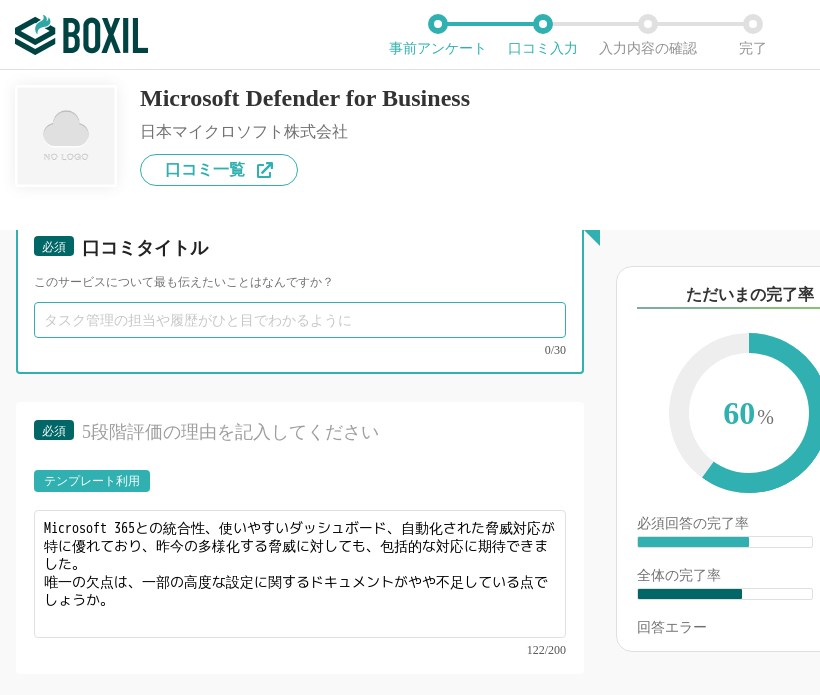 click at bounding box center [300, 320] 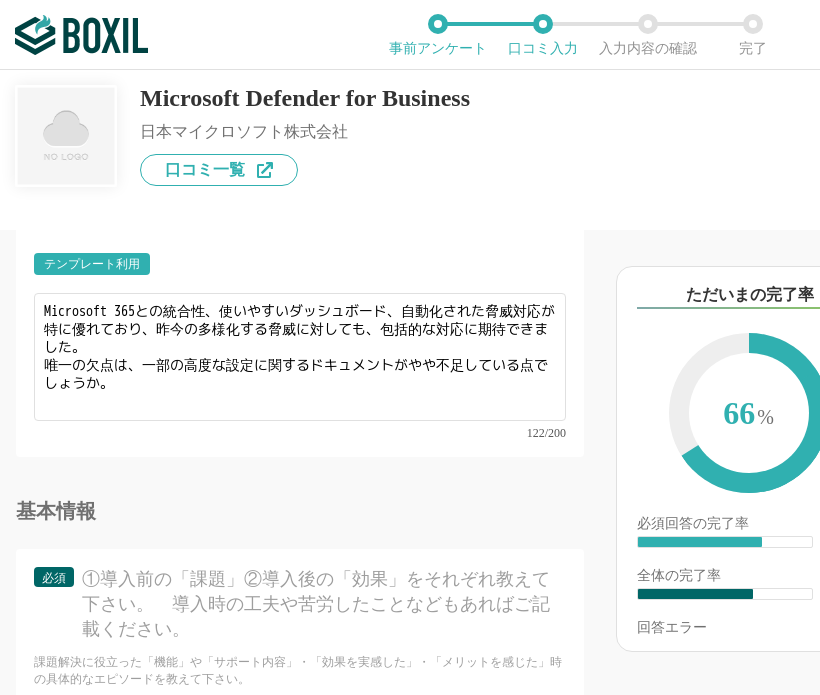 scroll, scrollTop: 2400, scrollLeft: 0, axis: vertical 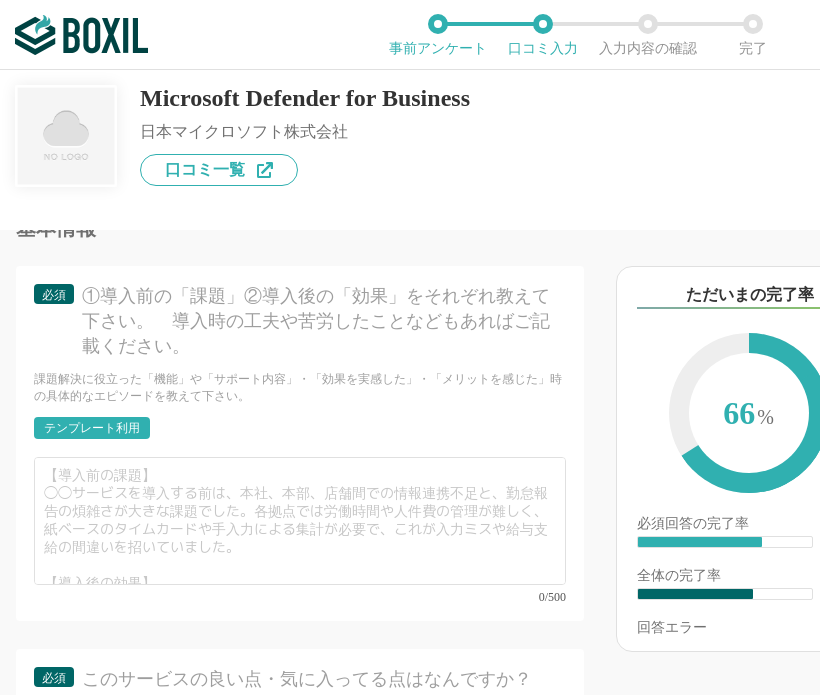 type on "実力十分なセキュリティツール" 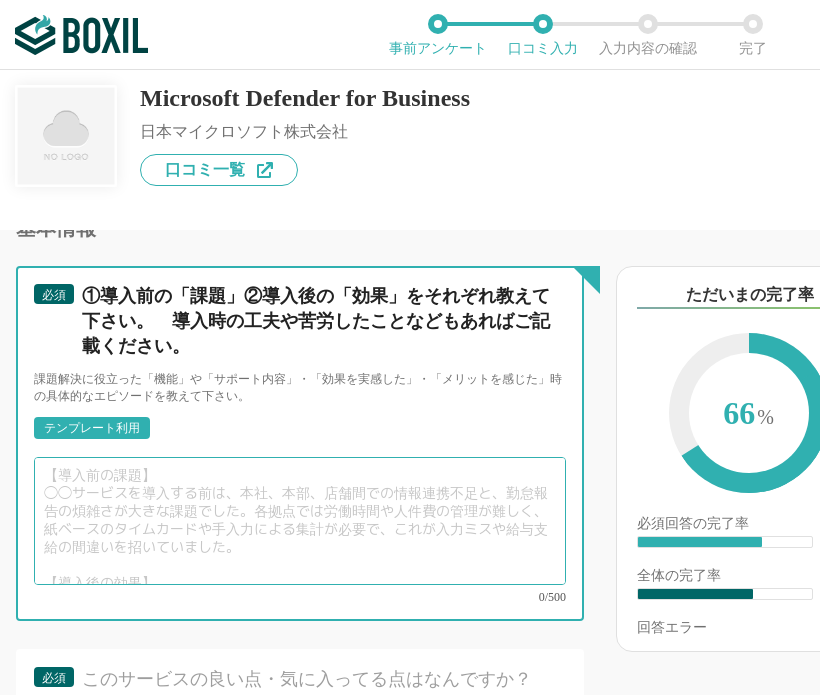 click at bounding box center (300, 521) 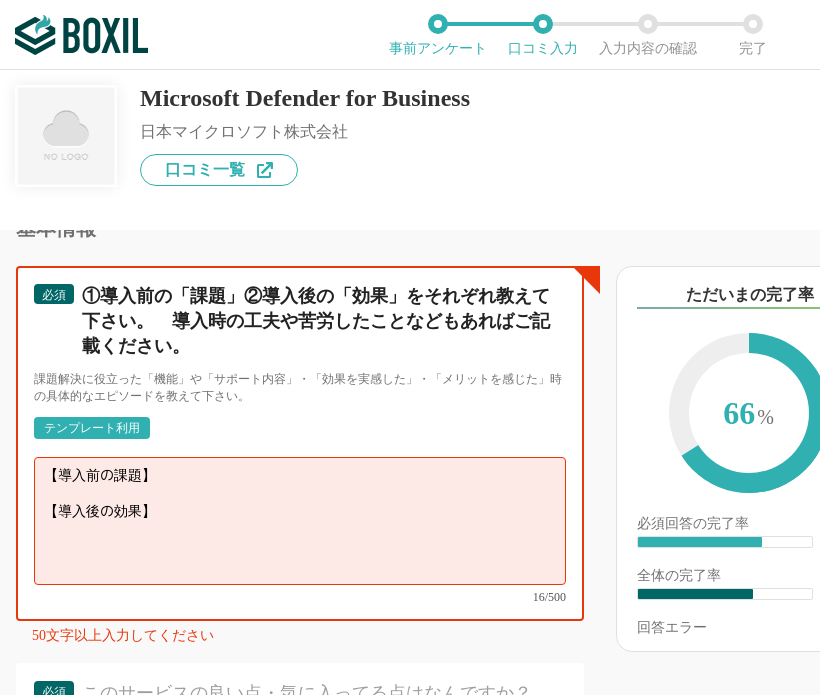 click on "【導入前の課題】
【導入後の効果】" at bounding box center [300, 521] 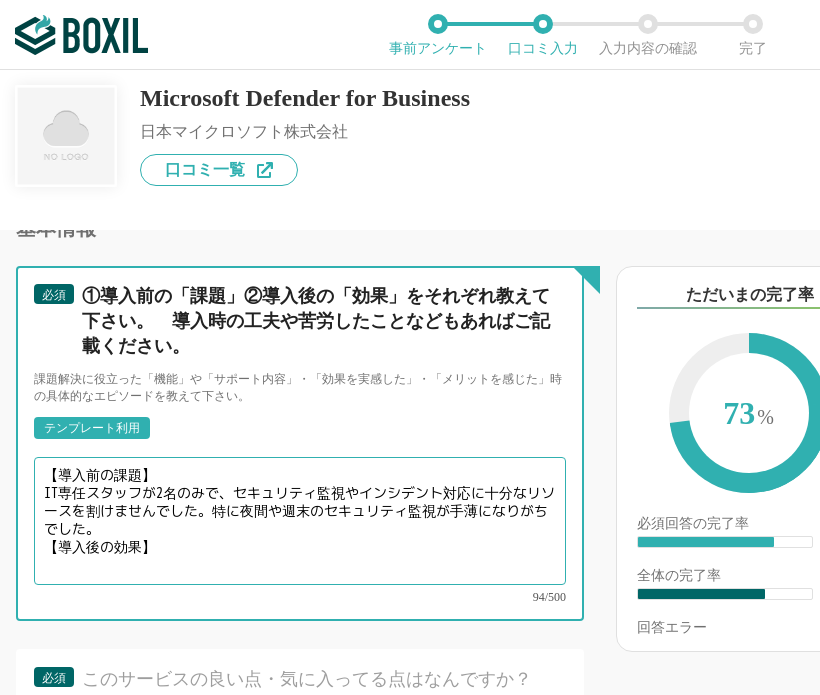 click on "【導入前の課題】
IT専任スタッフが2名のみで、セキュリティ監視やインシデント対応に十分なリソースを割けませんでした。特に夜間や週末のセキュリティ監視が手薄になりがちでした。
【導入後の効果】" at bounding box center (300, 521) 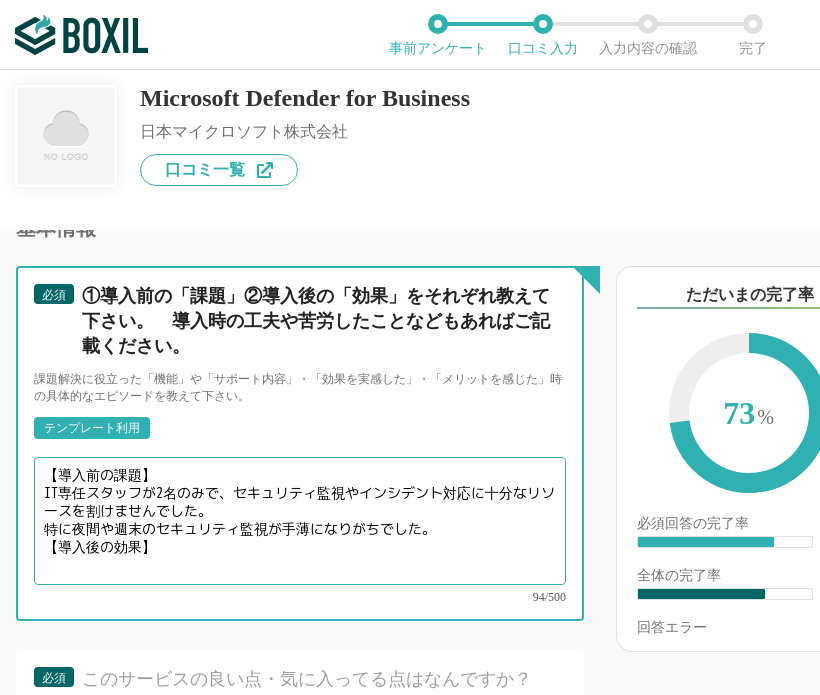 scroll, scrollTop: 2500, scrollLeft: 0, axis: vertical 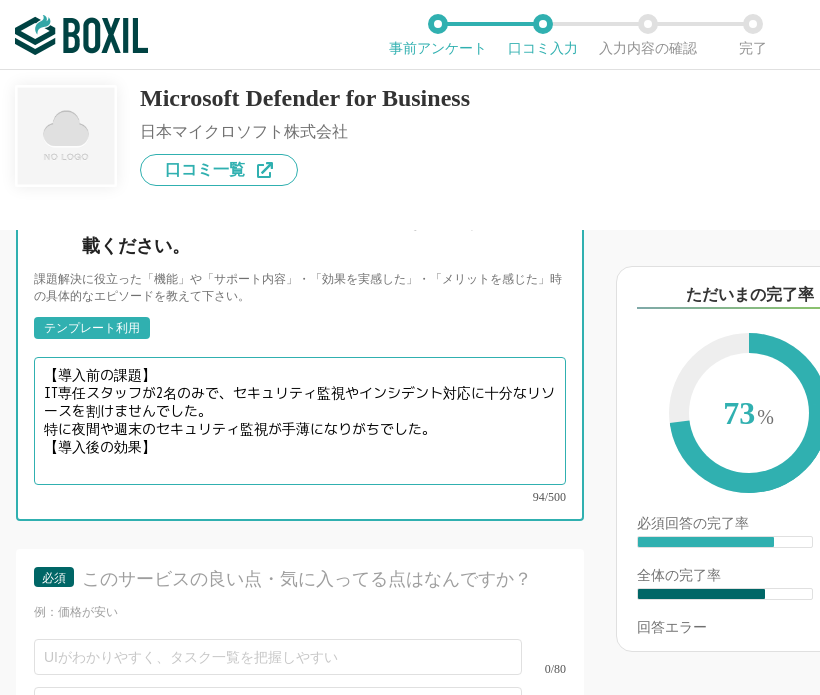 click on "【導入前の課題】
IT専任スタッフが2名のみで、セキュリティ監視やインシデント対応に十分なリソースを割けませんでした。
特に夜間や週末のセキュリティ監視が手薄になりがちでした。
【導入後の効果】" at bounding box center (300, 421) 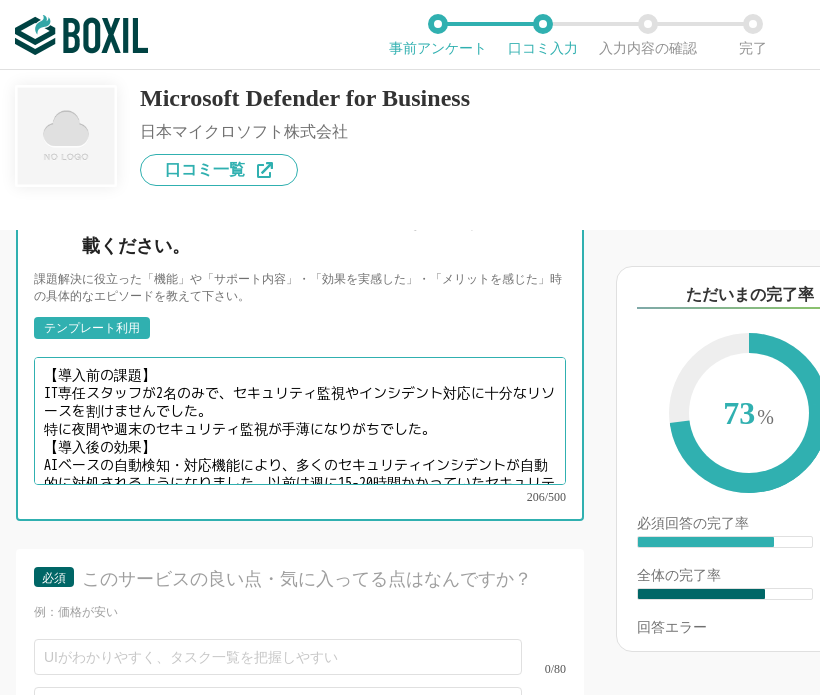 scroll, scrollTop: 32, scrollLeft: 0, axis: vertical 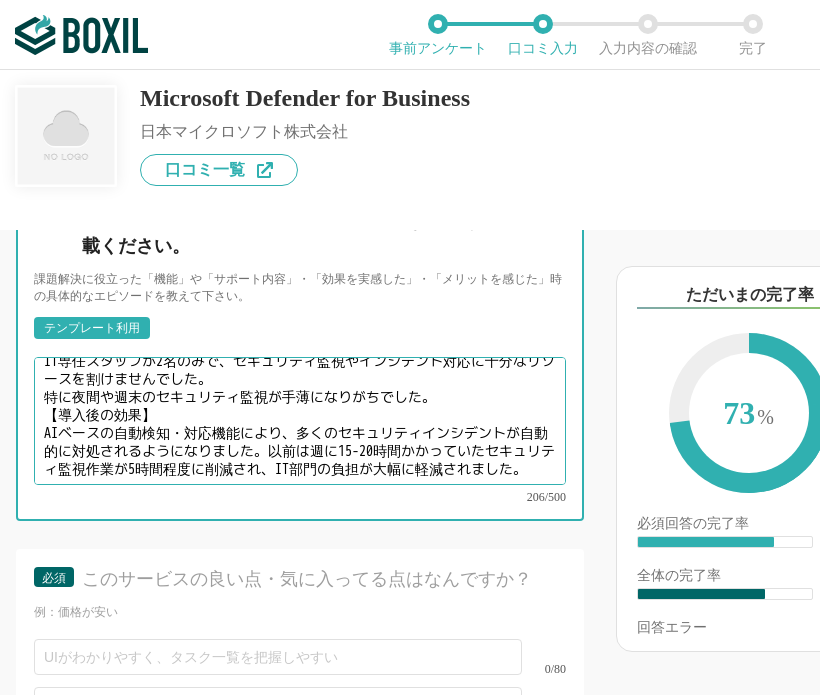 click on "【導入前の課題】
IT専任スタッフが2名のみで、セキュリティ監視やインシデント対応に十分なリソースを割けませんでした。
特に夜間や週末のセキュリティ監視が手薄になりがちでした。
【導入後の効果】
AIベースの自動検知・対応機能により、多くのセキュリティインシデントが自動的に対処されるようになりました。以前は週に15-20時間かかっていたセキュリティ監視作業が5時間程度に削減され、IT部門の負担が大幅に軽減されました。" at bounding box center [300, 421] 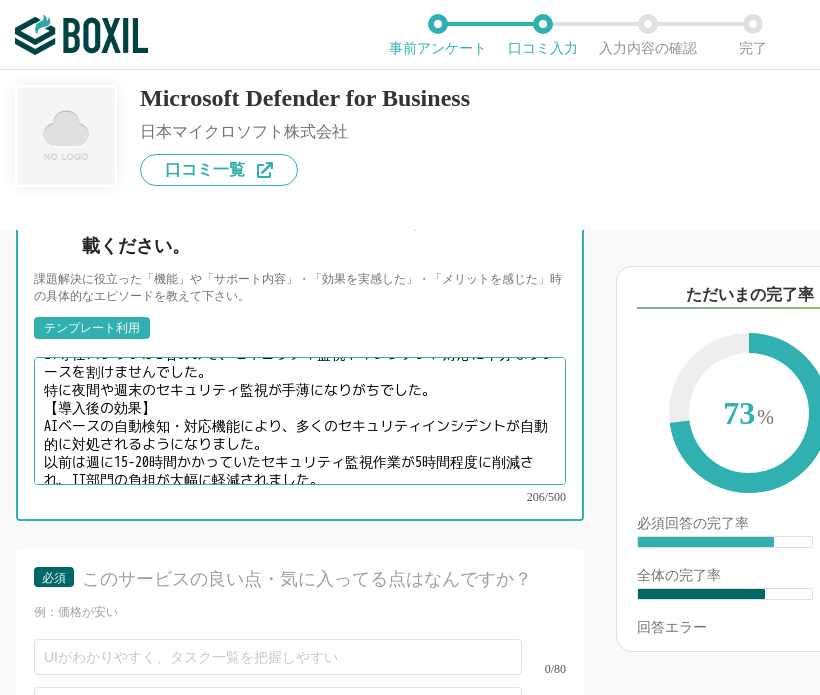scroll, scrollTop: 40, scrollLeft: 0, axis: vertical 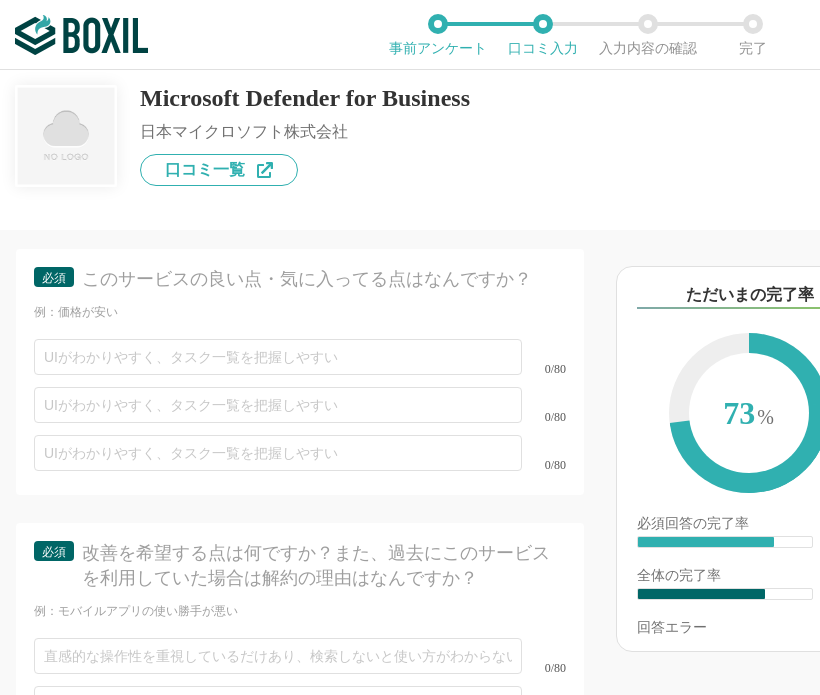 type on "【導入前の課題】
IT専任スタッフが2名のみで、セキュリティ監視やインシデント対応に十分なリソースを割けませんでした。
特に夜間や週末のセキュリティ監視が手薄になりがちでした。
【導入後の効果】
AIベースの自動検知・対応機能により、多くのセキュリティインシデントが自動的に対処されるようになりました。
以前は週に15-20時間かかっていたセキュリティ監視作業が5時間程度に削減され、IT部門の負担が大幅に軽減されました。" 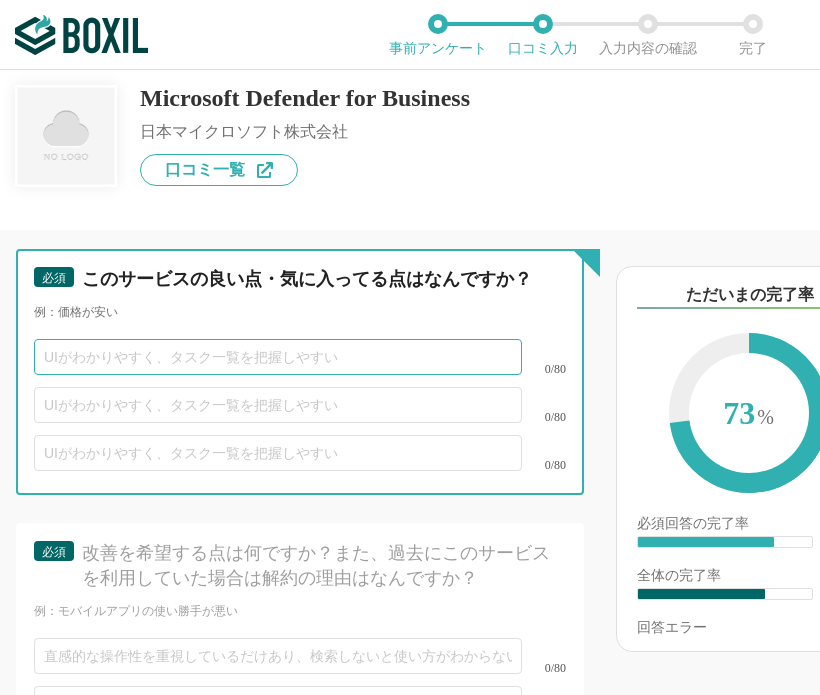 click at bounding box center (278, 357) 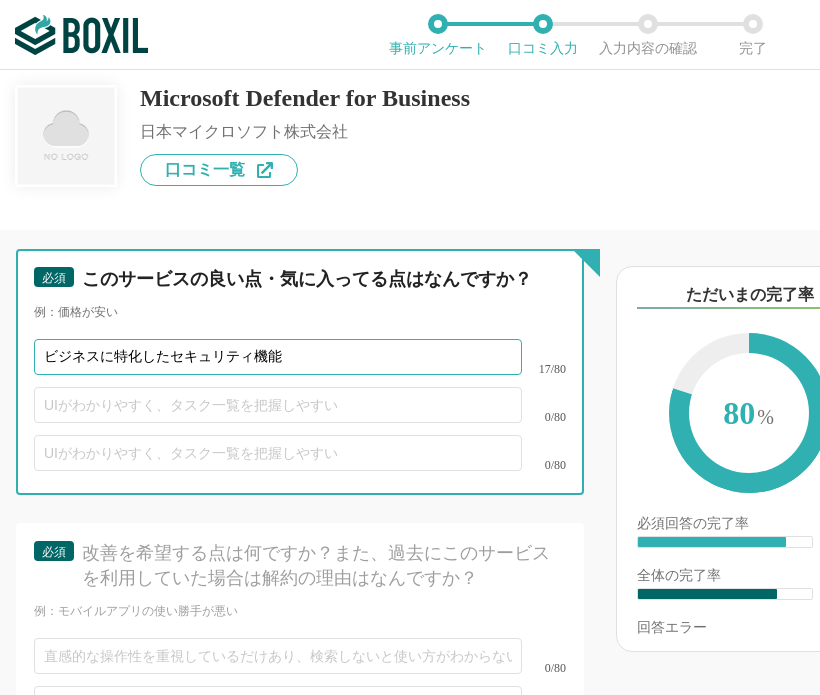 type on "ビジネスに特化したセキュリティ機能" 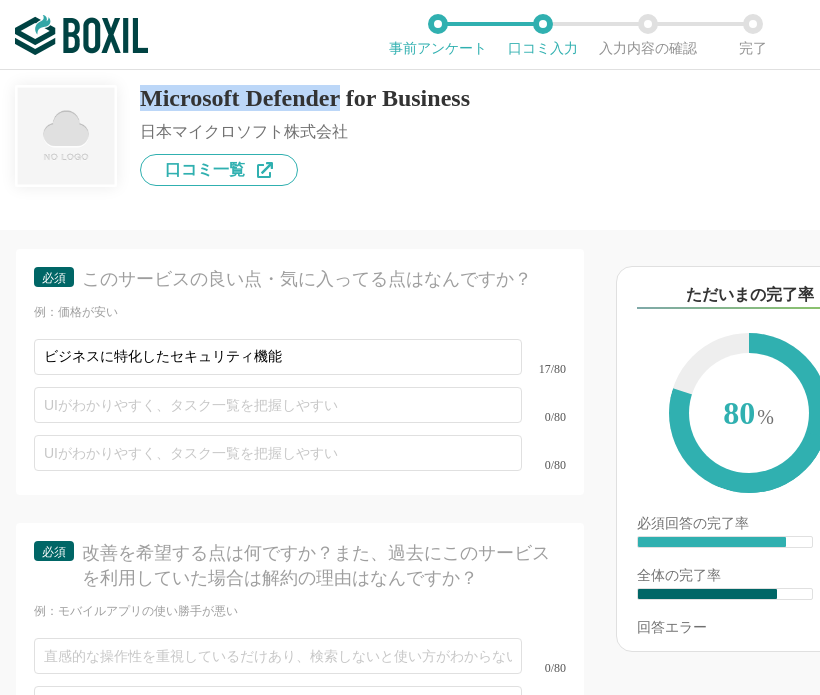 drag, startPoint x: 141, startPoint y: 87, endPoint x: 380, endPoint y: 98, distance: 239.253 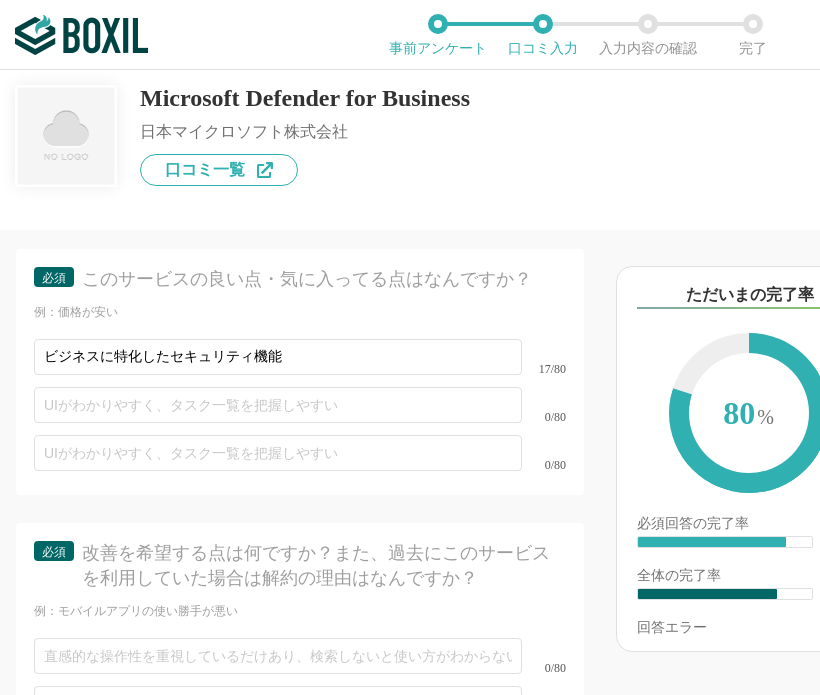 click on "0/80" at bounding box center [300, 405] 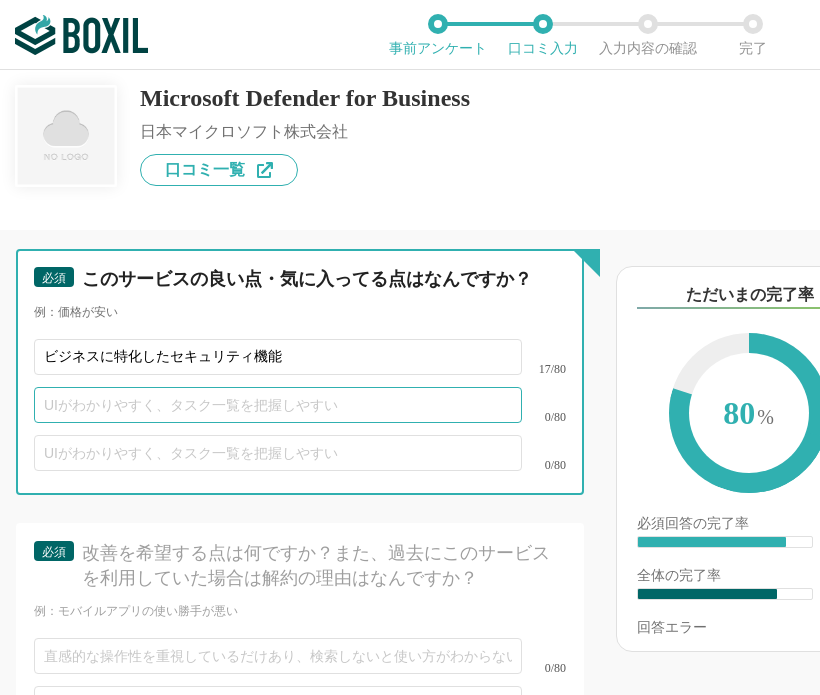 click at bounding box center [278, 405] 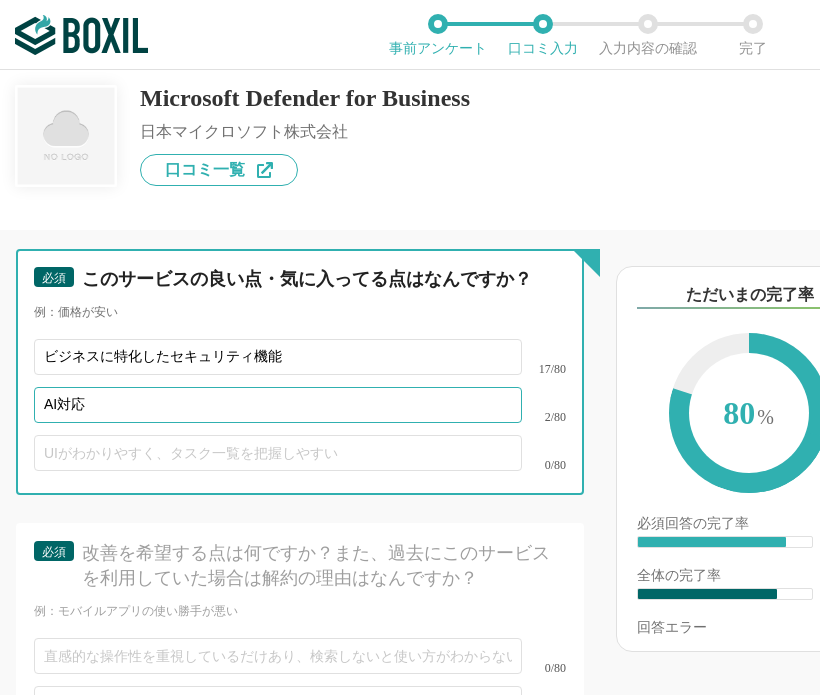type on "AI対応" 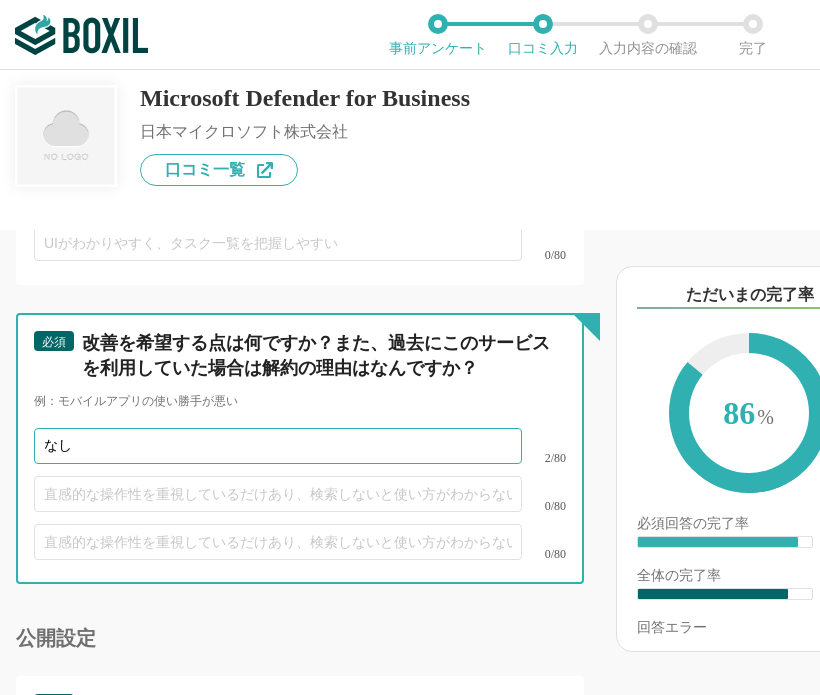 scroll, scrollTop: 3210, scrollLeft: 0, axis: vertical 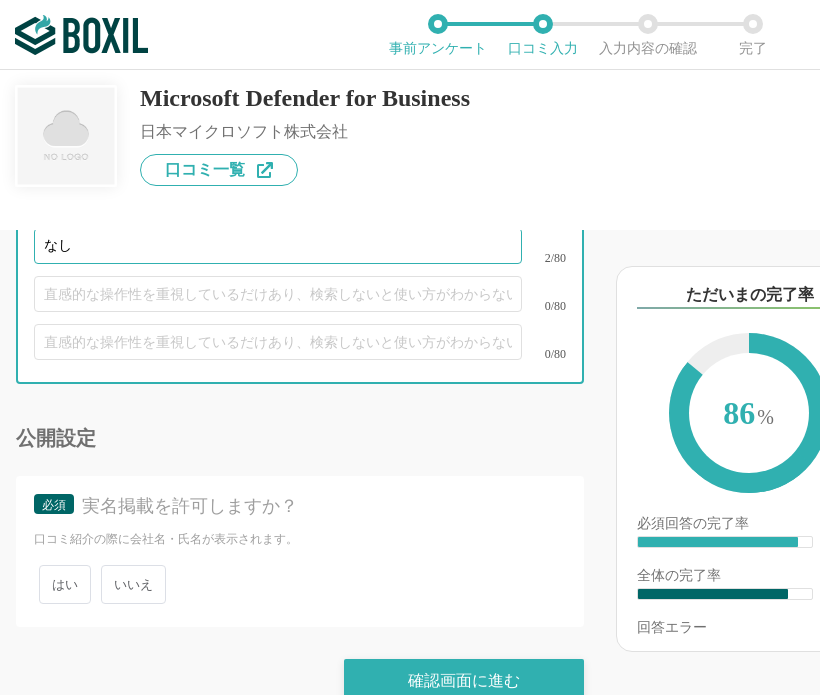type on "なし" 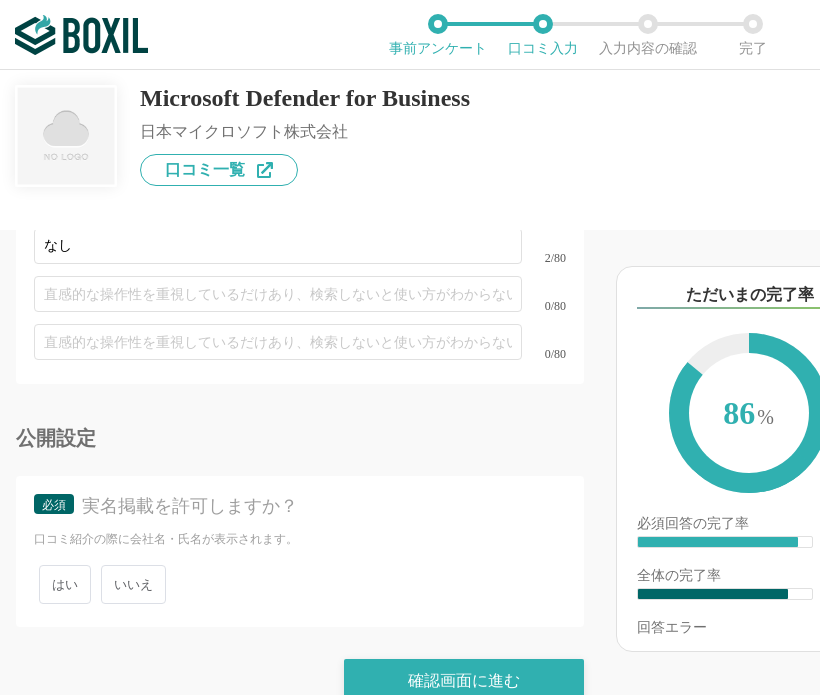 click on "いいえ" at bounding box center [133, 584] 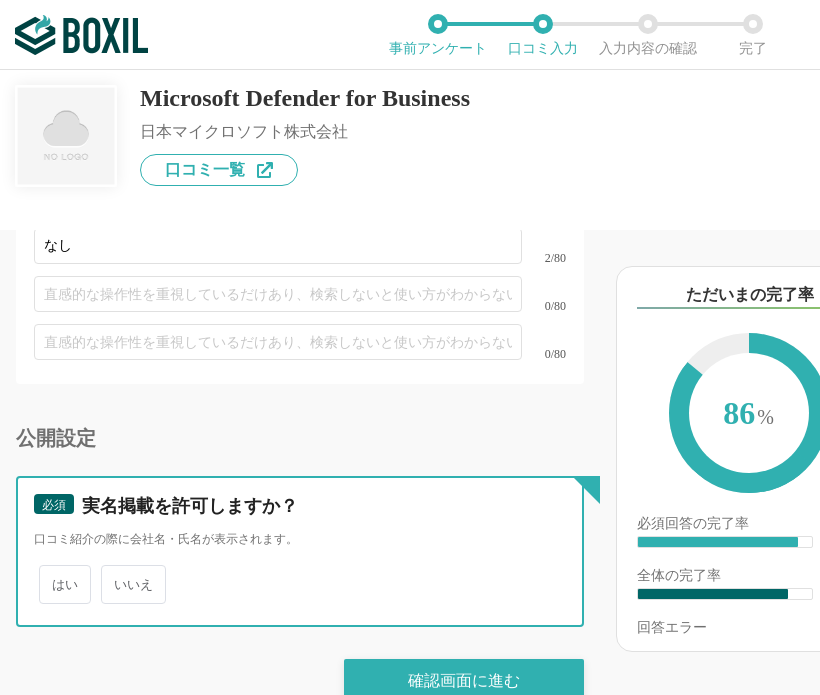 click on "いいえ" at bounding box center (112, 574) 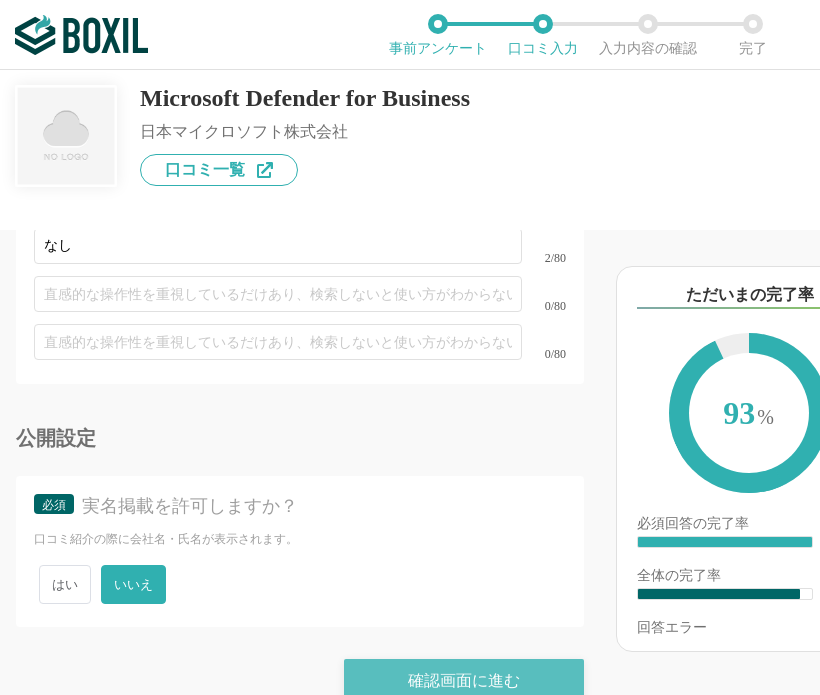 click on "確認画面に進む" at bounding box center [464, 681] 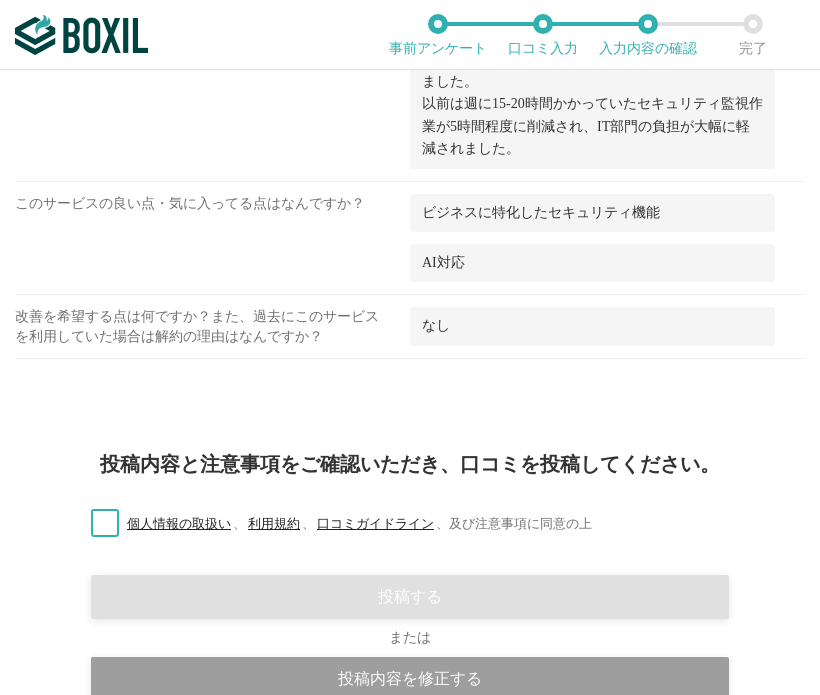 scroll, scrollTop: 1736, scrollLeft: 0, axis: vertical 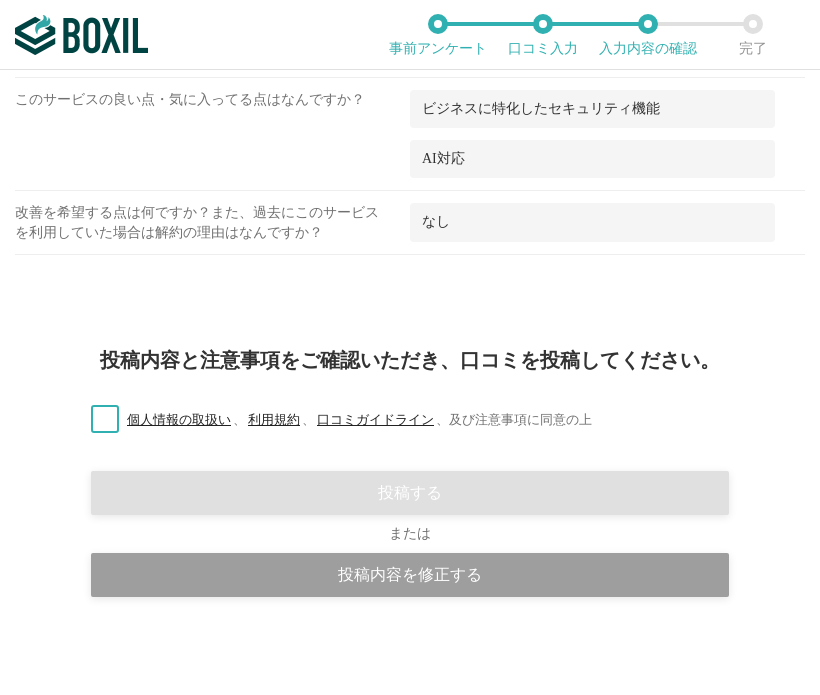 click on "個人情報の取扱い 、 利用規約 、 口コミガイドライン 、 及び注意事項に同意の上" at bounding box center [333, 420] 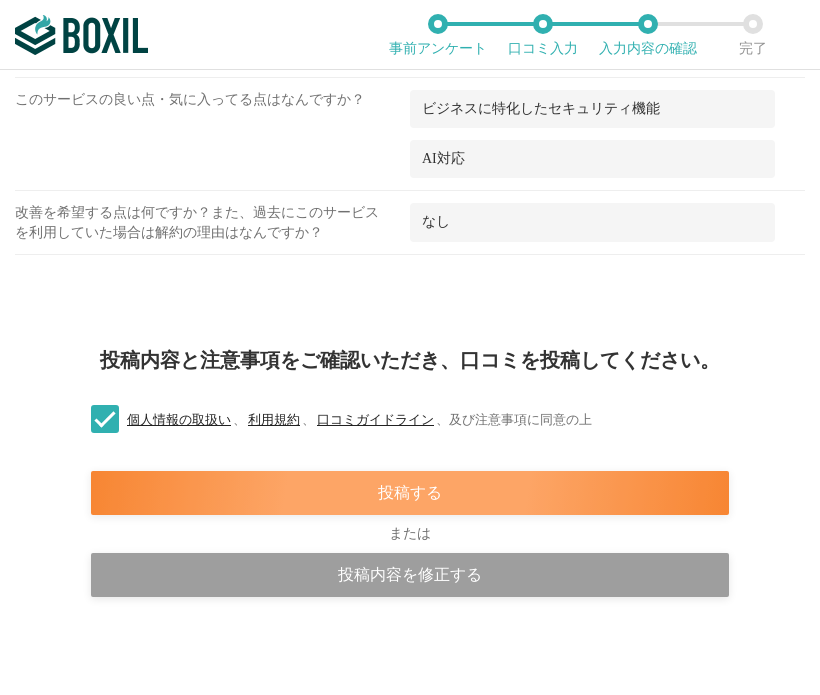 click on "投稿する" at bounding box center [410, 493] 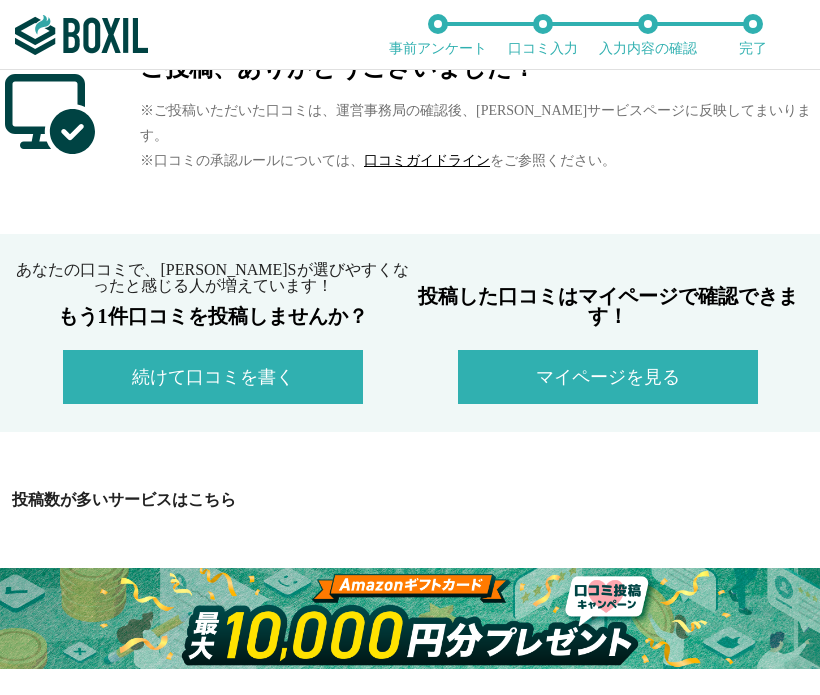 scroll, scrollTop: 100, scrollLeft: 0, axis: vertical 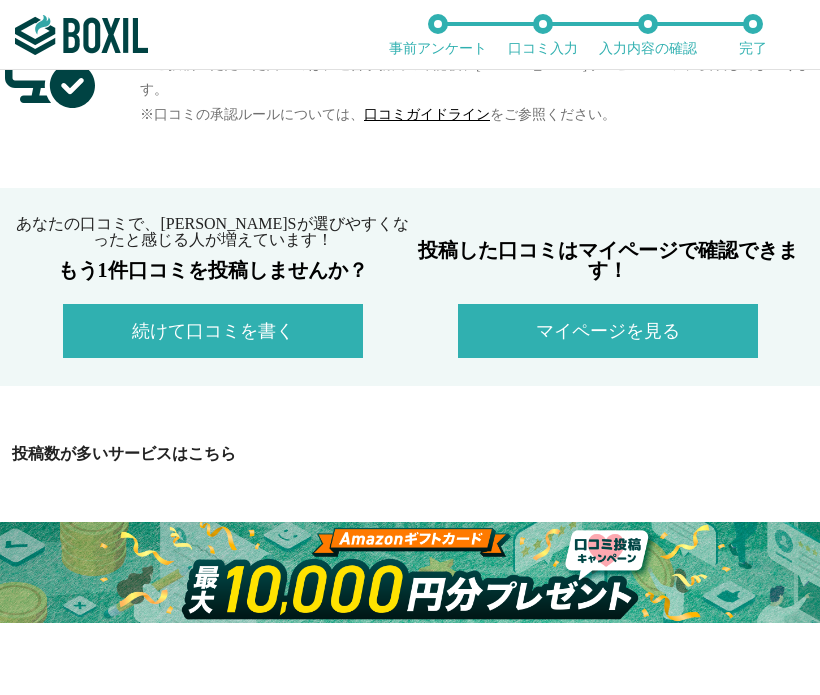 click on "マイページを見る" at bounding box center [608, 331] 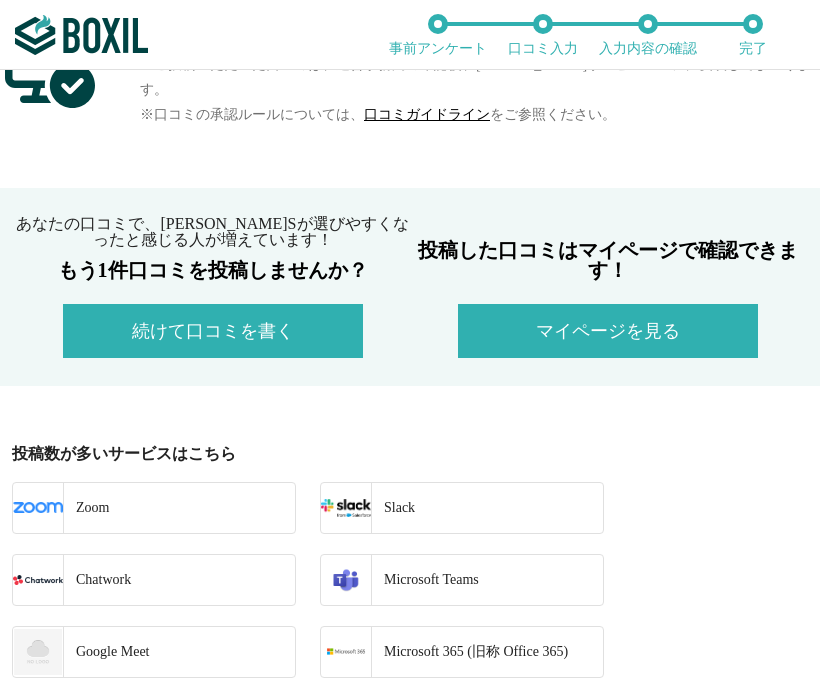 click on "マイページを見る" at bounding box center (608, 331) 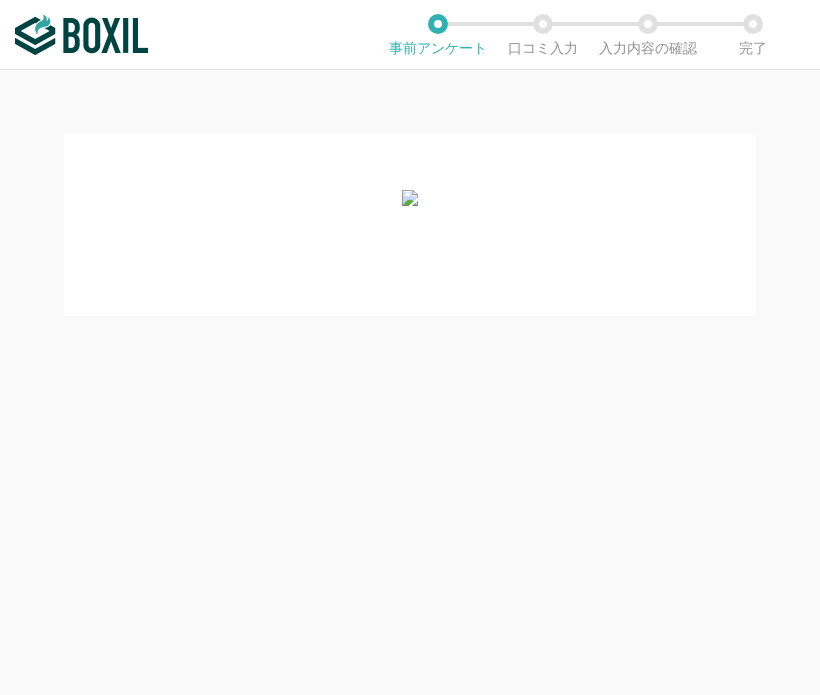 scroll, scrollTop: 0, scrollLeft: 0, axis: both 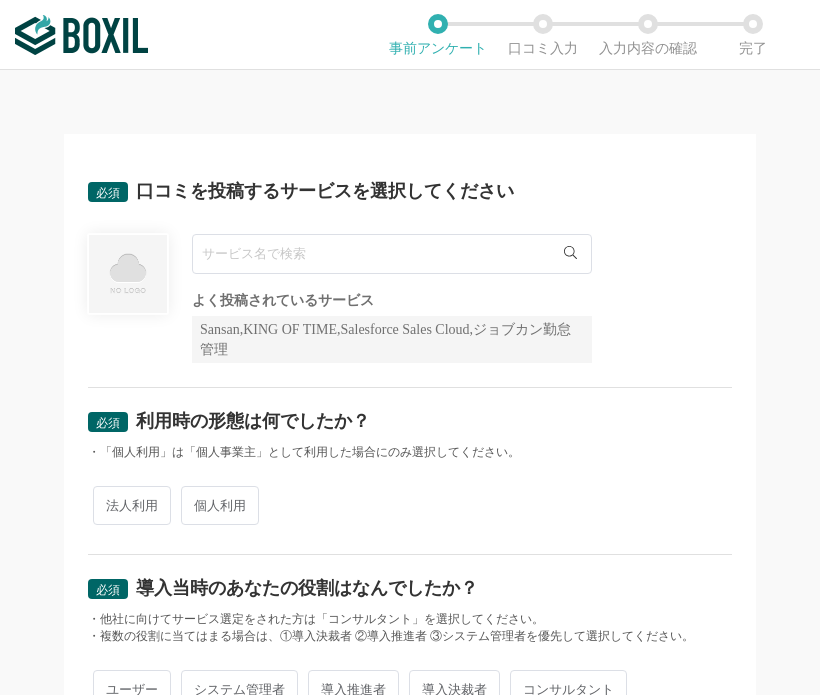 click at bounding box center (392, 254) 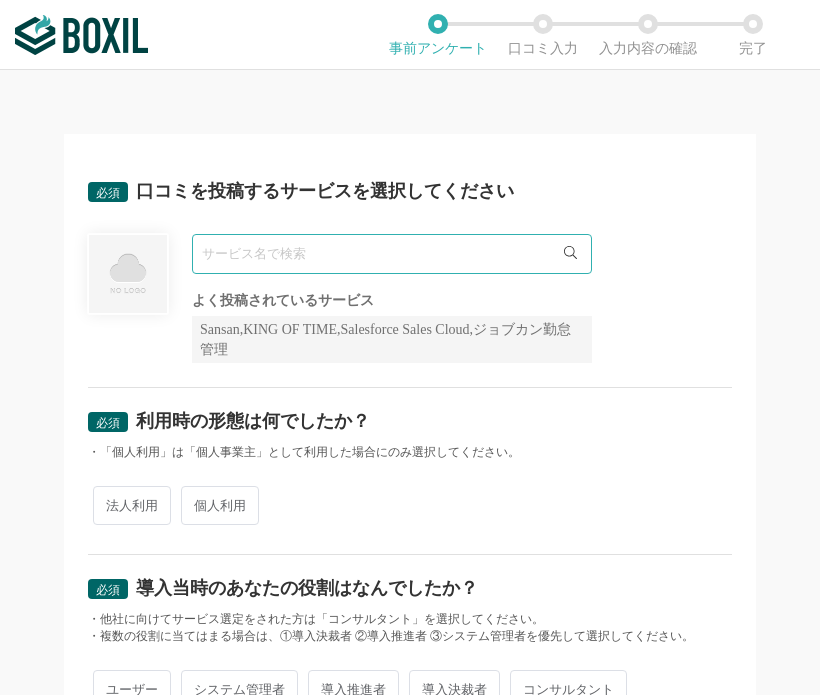 paste on "Miro" 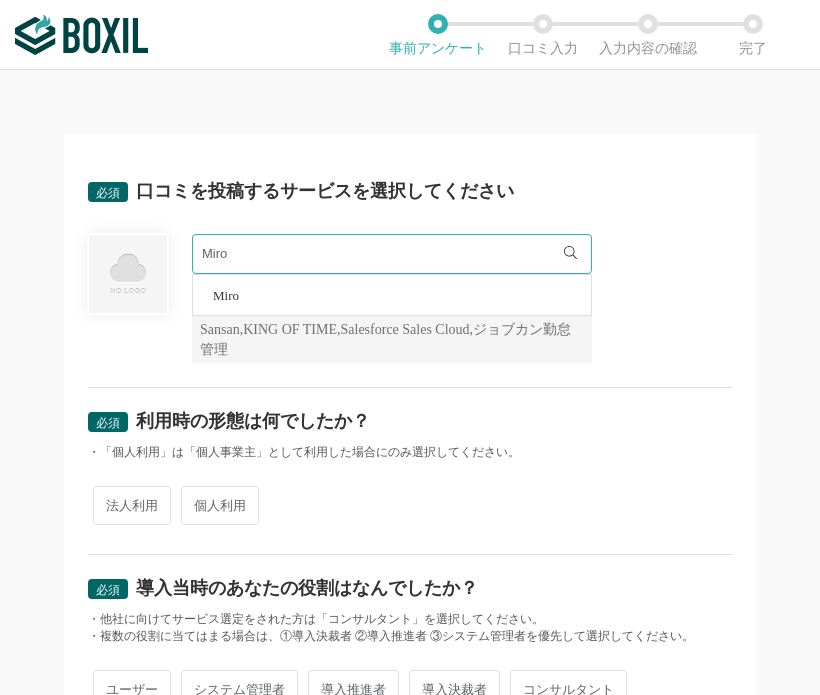 type on "Miro" 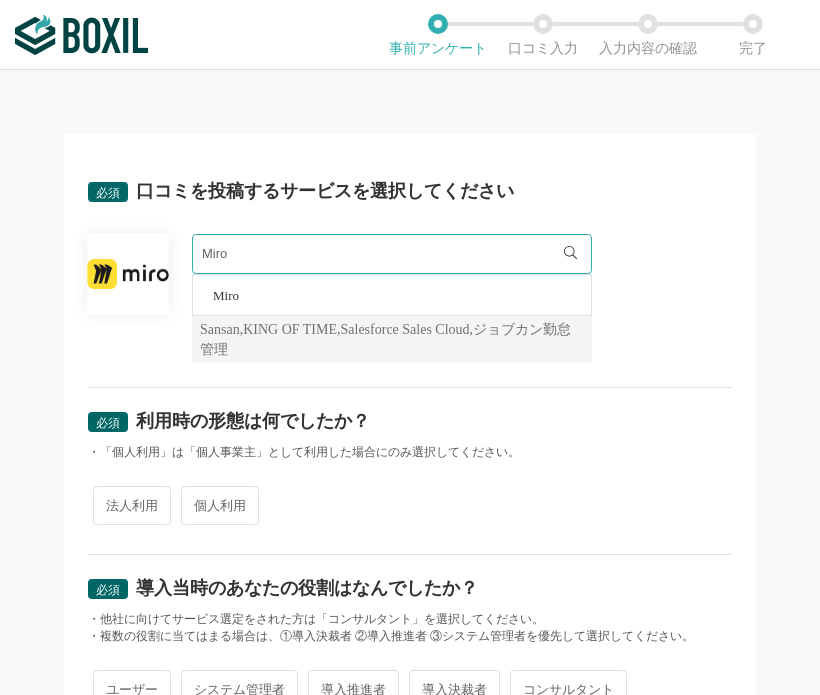 click on "法人利用" at bounding box center [132, 505] 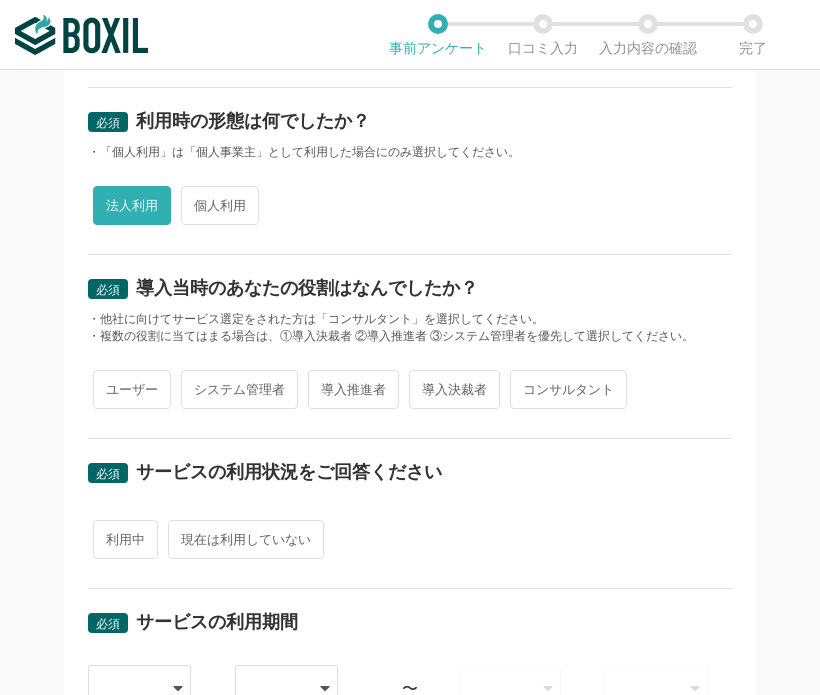 click on "ユーザー" at bounding box center [132, 389] 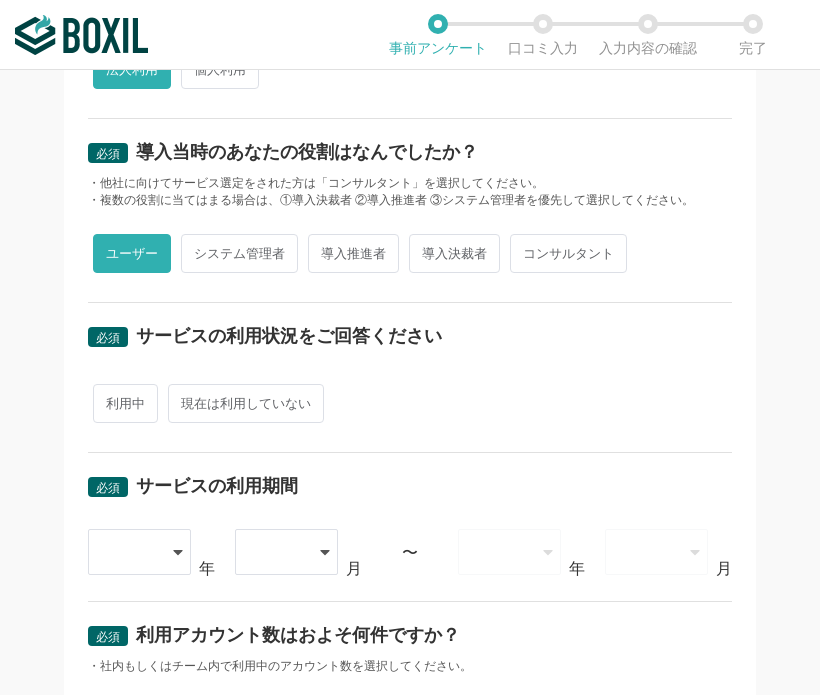 scroll, scrollTop: 600, scrollLeft: 0, axis: vertical 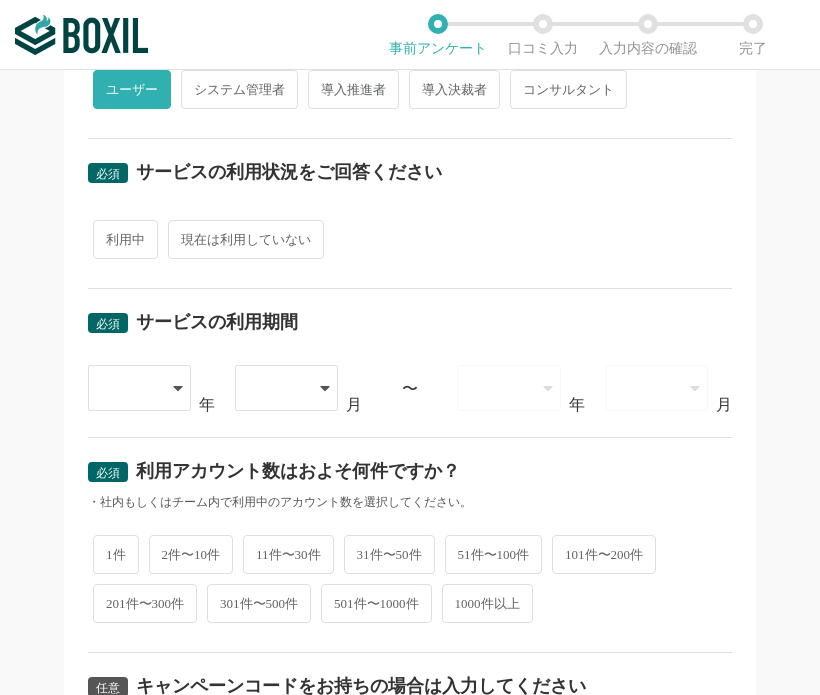click on "利用中" at bounding box center (125, 239) 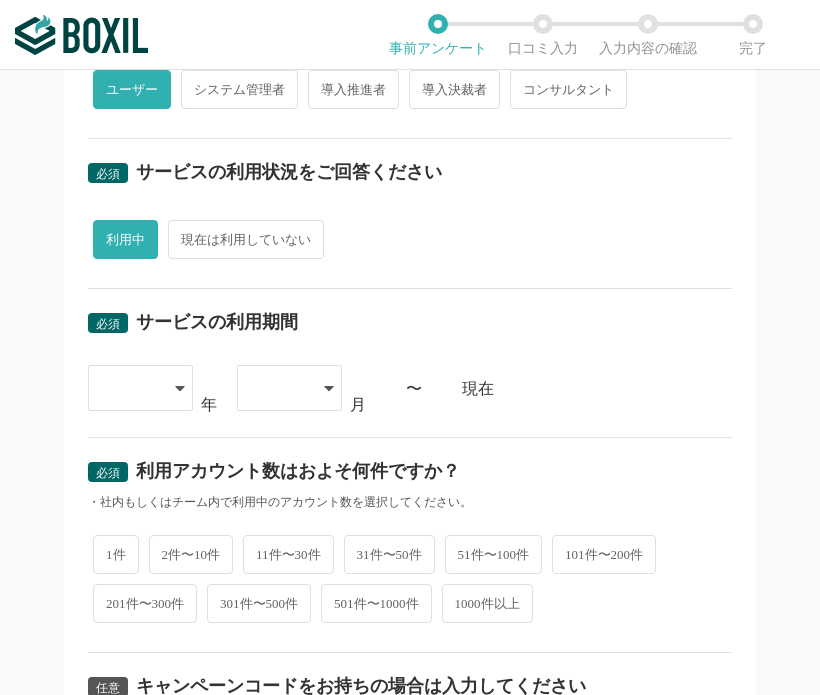 click on "必須 サービスの利用期間 [DATE] [DATE] [DATE] [DATE] [DATE] [DATE] [DATE] [DATE] [DATE] [DATE] [DATE] 01 02 03 04 05 06 07 08 09 10 11 12 月 〜 現在" at bounding box center [410, 363] 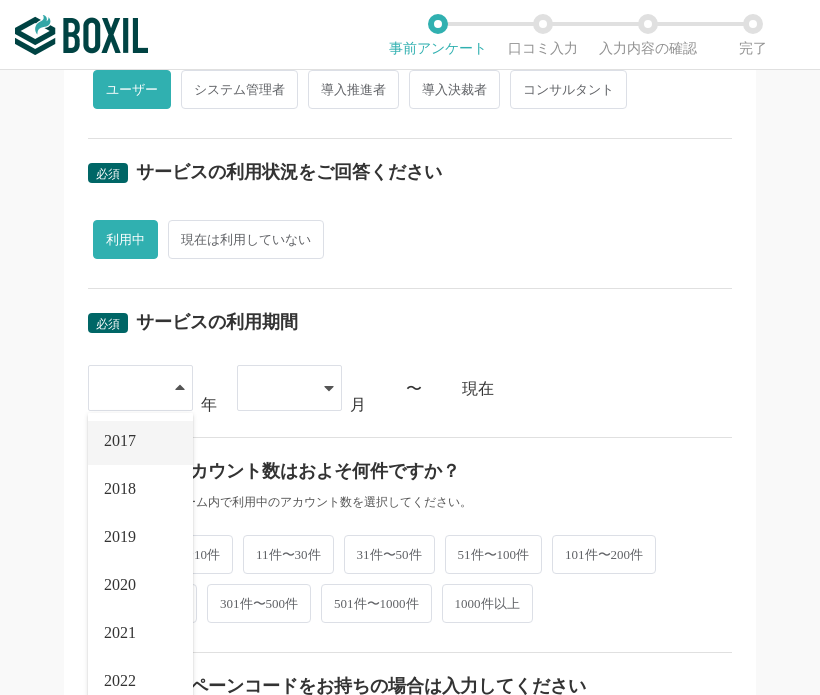 scroll, scrollTop: 228, scrollLeft: 0, axis: vertical 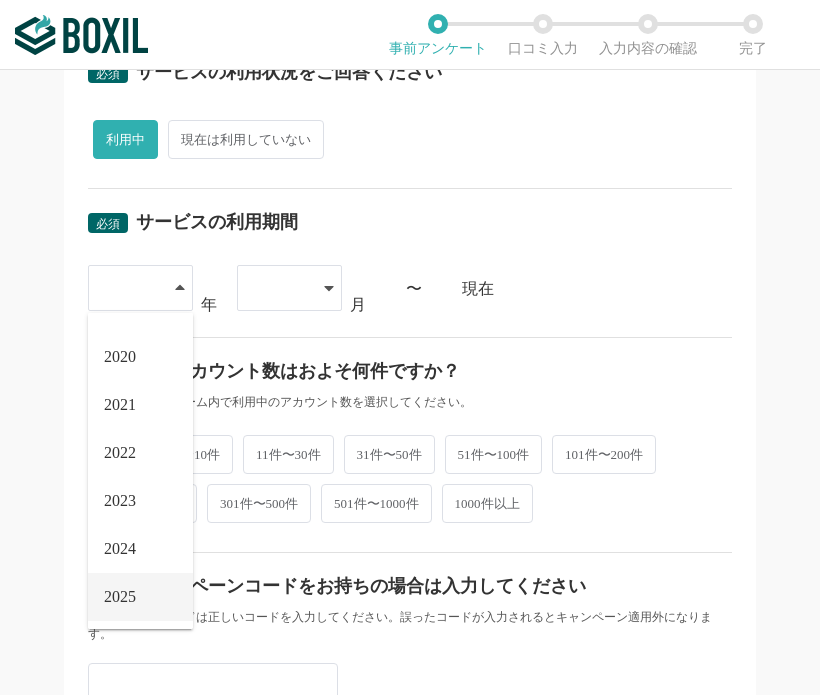 click on "2025" at bounding box center [140, 597] 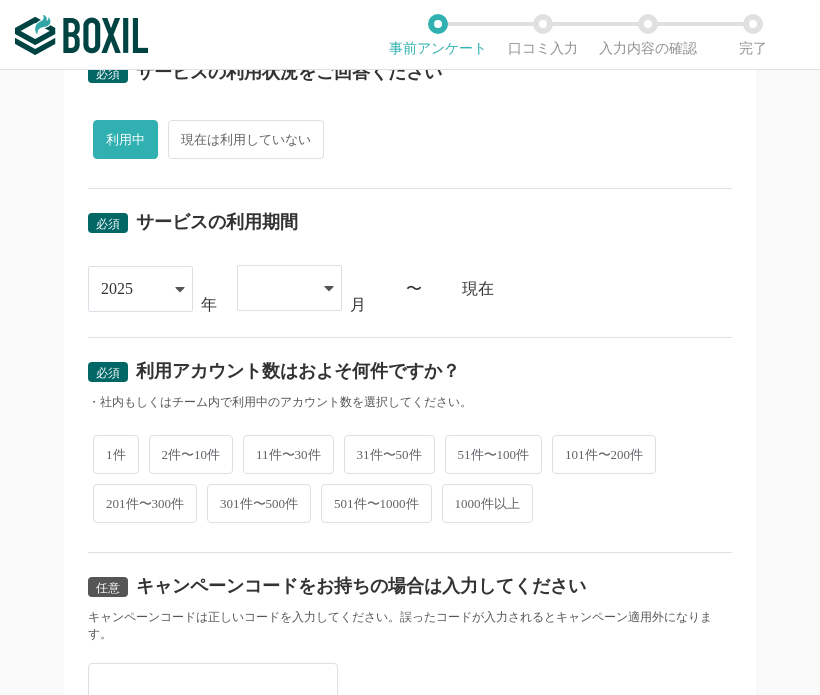 click at bounding box center (279, 288) 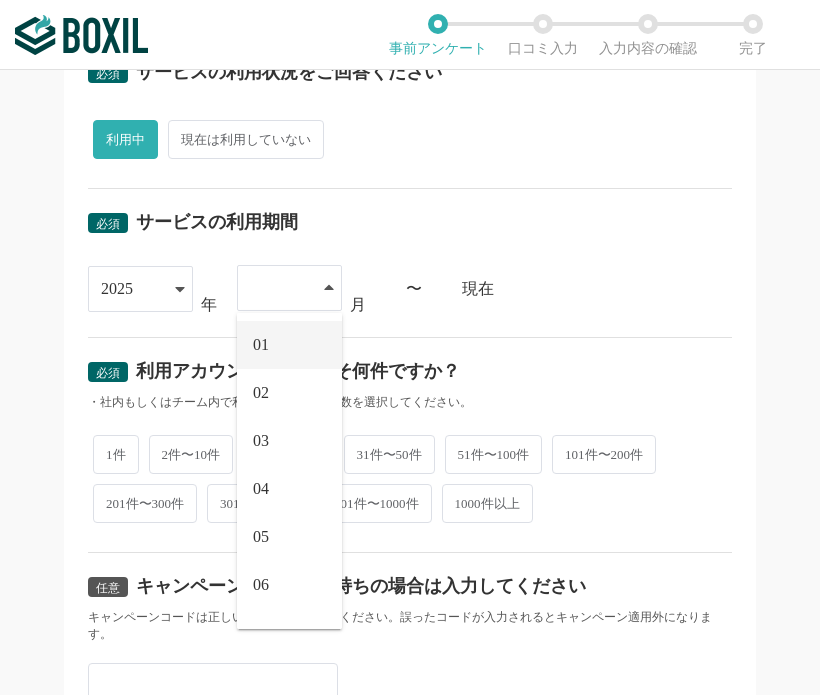 click on "01" at bounding box center [289, 345] 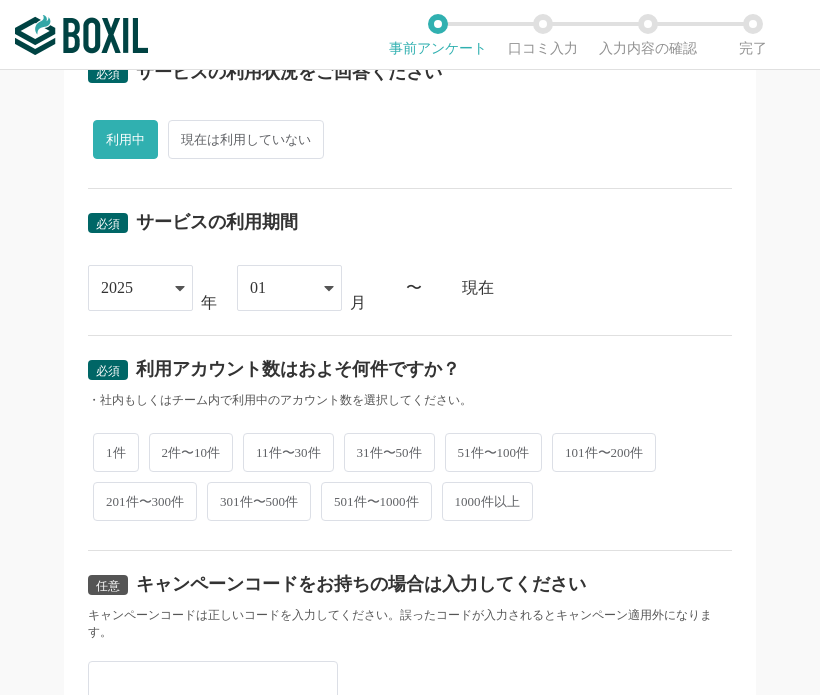 click on "2件〜10件" at bounding box center [191, 452] 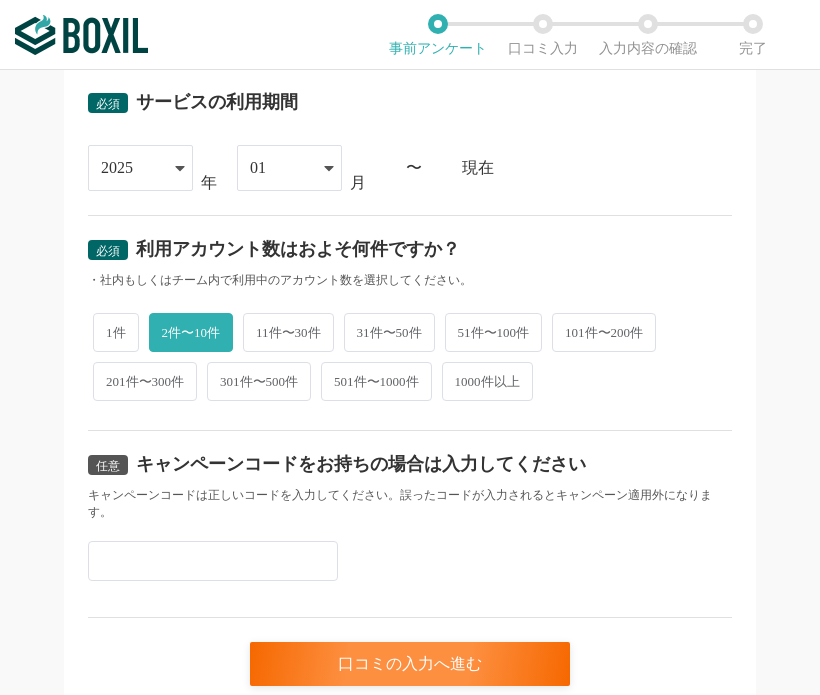 scroll, scrollTop: 894, scrollLeft: 0, axis: vertical 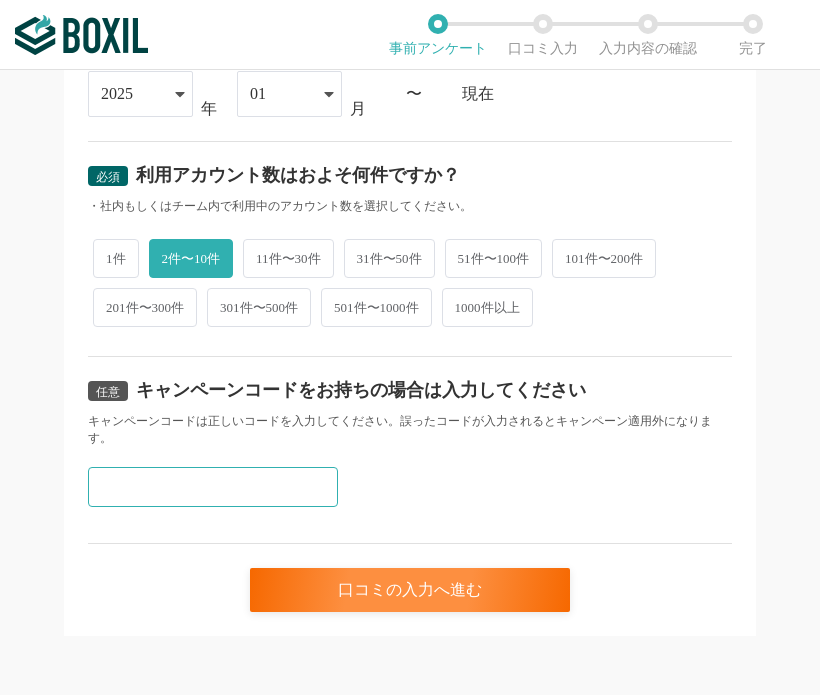 click at bounding box center (213, 487) 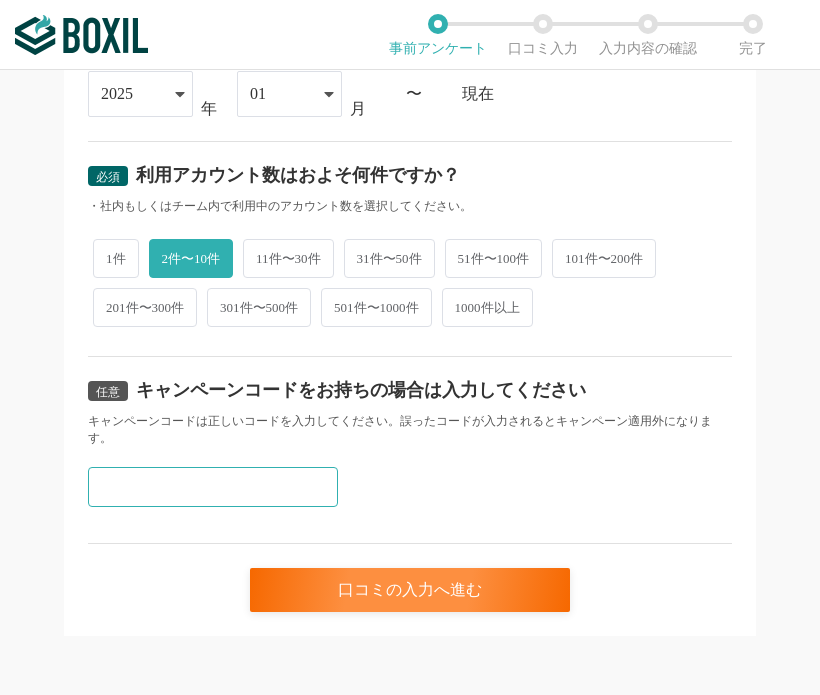 click at bounding box center (213, 487) 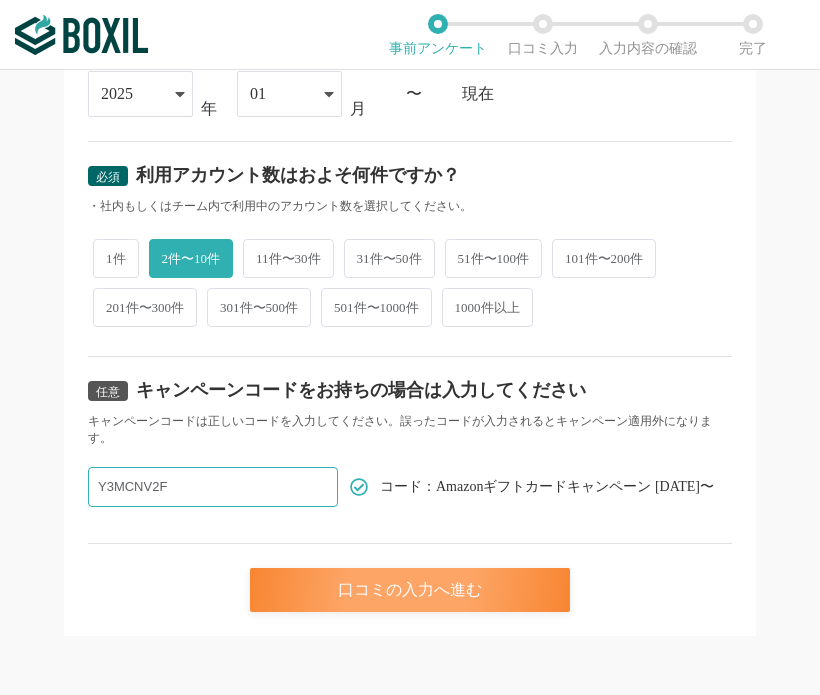 type on "Y3MCNV2F" 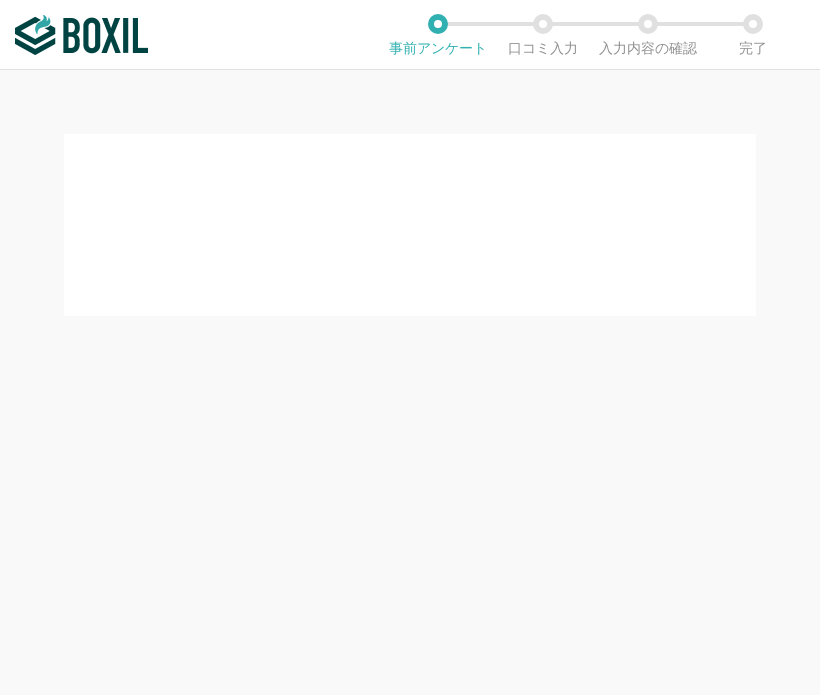 scroll, scrollTop: 0, scrollLeft: 0, axis: both 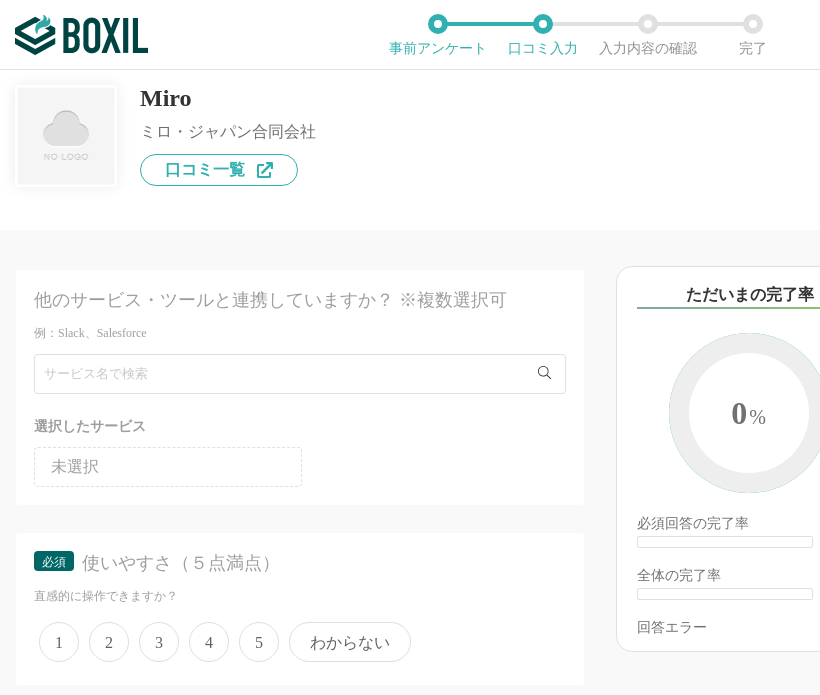 click on "Miro" at bounding box center (228, 98) 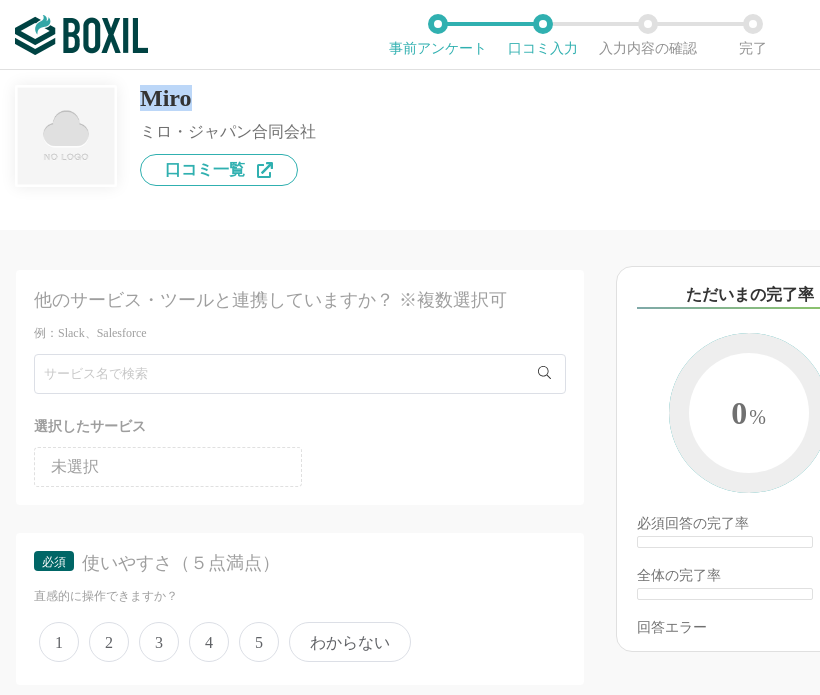 click on "Miro" at bounding box center [228, 98] 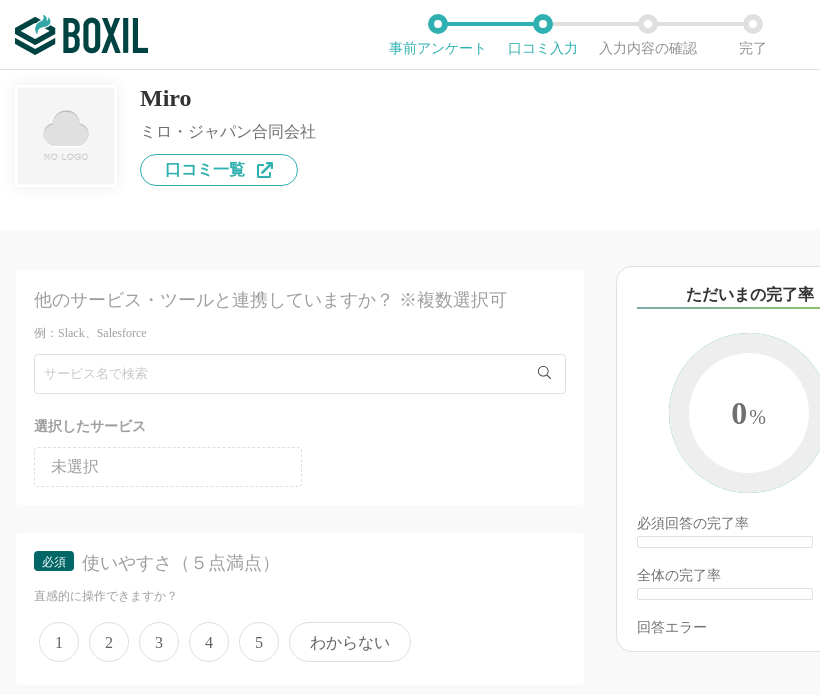 click on "他のサービス・ツールと連携していますか？ ※複数選択可 例：Slack、Salesforce 選択したサービス 未選択 必須 使いやすさ（５点満点） 直感的に操作できますか？ 1 2 3 4 5 わからない 必須 お役立ち度（５点満点） 組織への貢献度はいかがですか？ 1 2 3 4 5 わからない 必須 カスタマイズ性（５点満点） さまざまな要件に柔軟に対応できるサービスですか？ 1 2 3 4 5 わからない 必須 機能満足度（５点満点） 導入目的に見合った機能を備えていますか？ 1 2 3 4 5 わからない 必須 サービスの安定性（５点満点） サービスの提供は常に安定が保たれていますか？メンテナンスの頻度やタイミングは適切と感じますか？ 1 2 3 4 5 わからない 必須 使用環境（OS） このサービスを利用しているOSをすべて選択してください Mac Windows iOS Android その他 必須 Chrome Internet Explorer" at bounding box center (300, 1062) 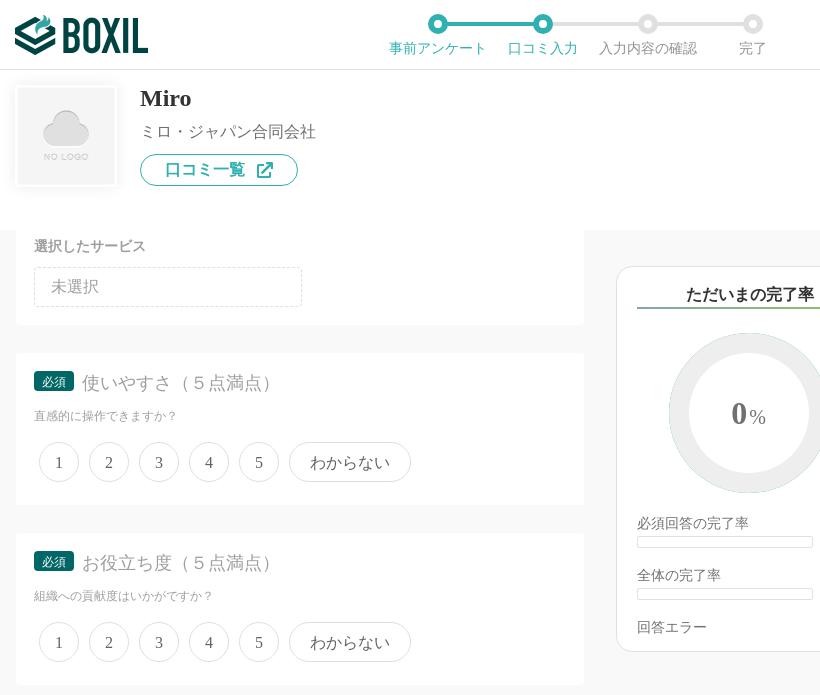 scroll, scrollTop: 400, scrollLeft: 0, axis: vertical 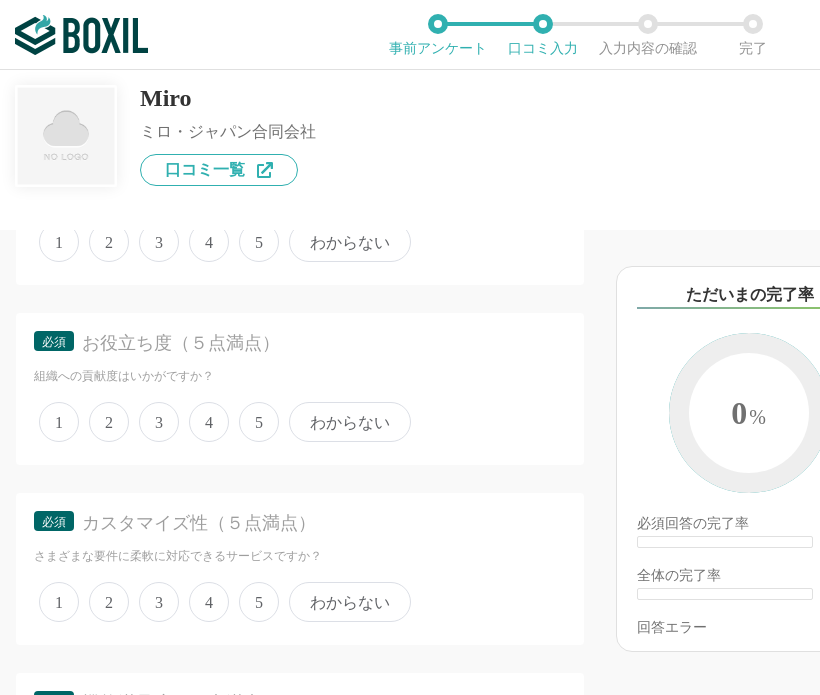 click on "5" at bounding box center (259, 242) 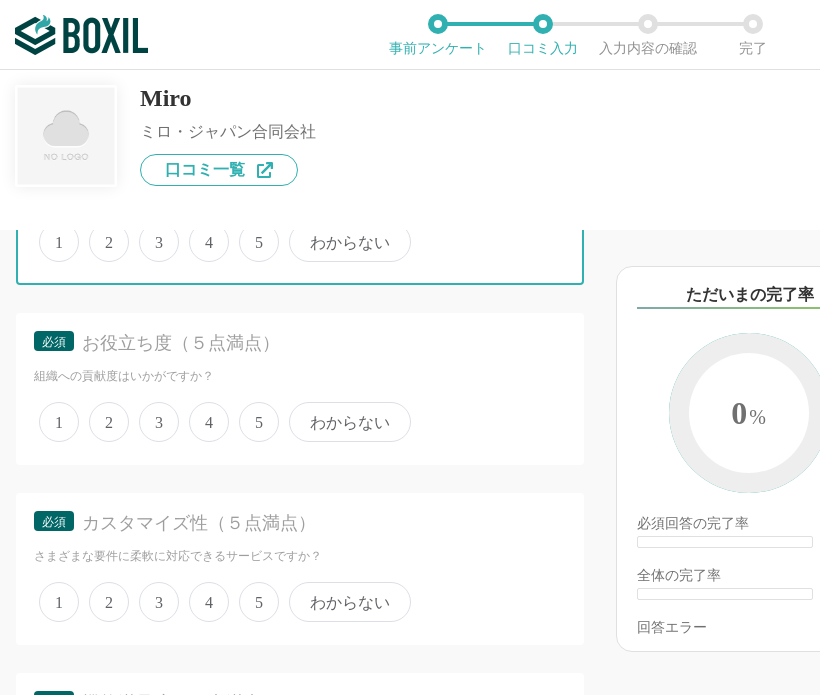 click on "5" at bounding box center (250, 231) 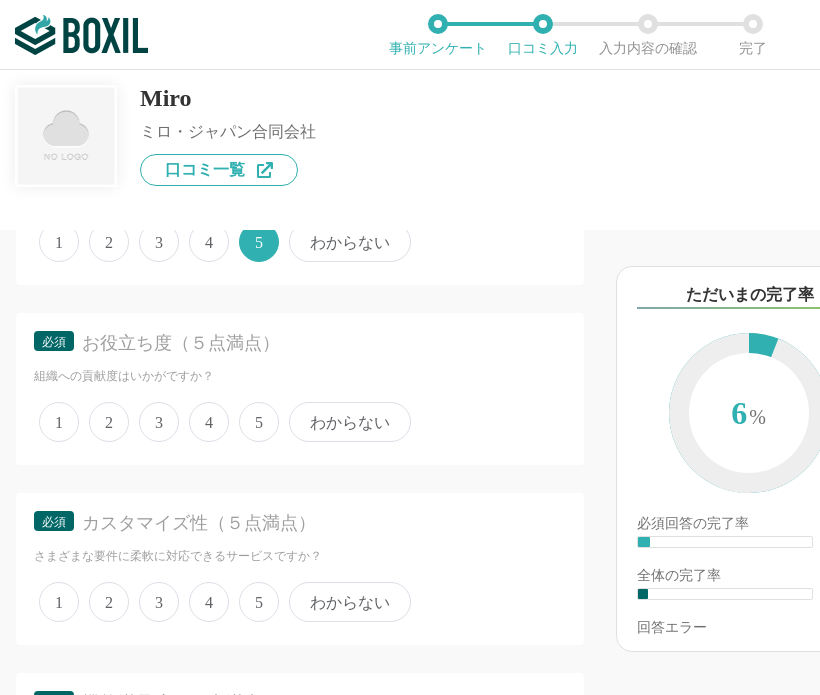click on "4" at bounding box center [209, 422] 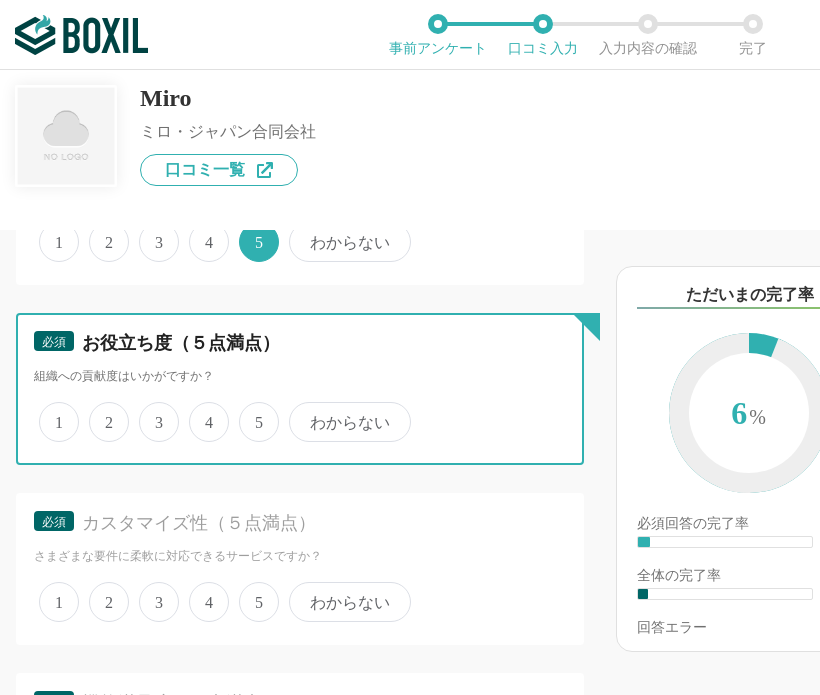 click on "4" at bounding box center [200, 411] 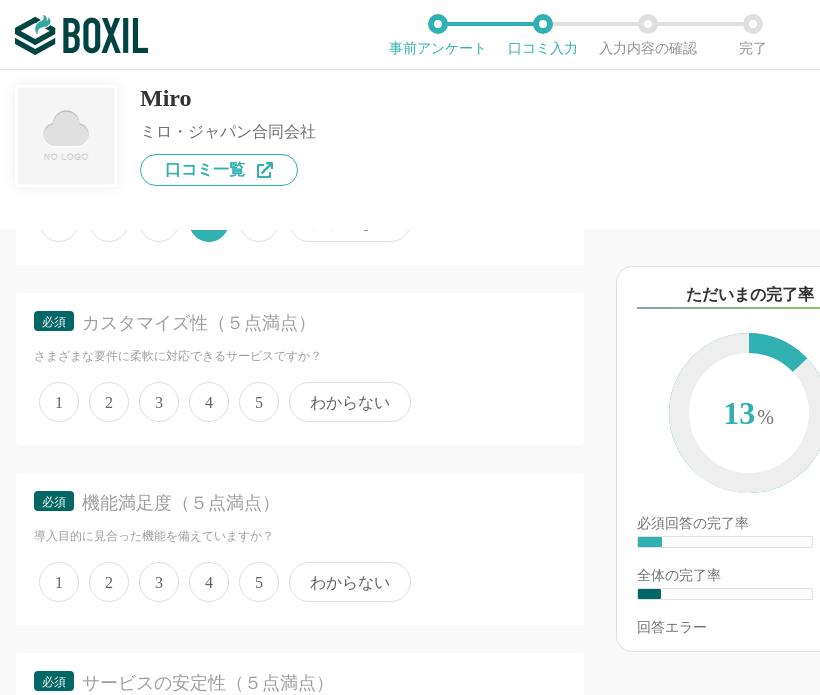 click on "4" at bounding box center (209, 402) 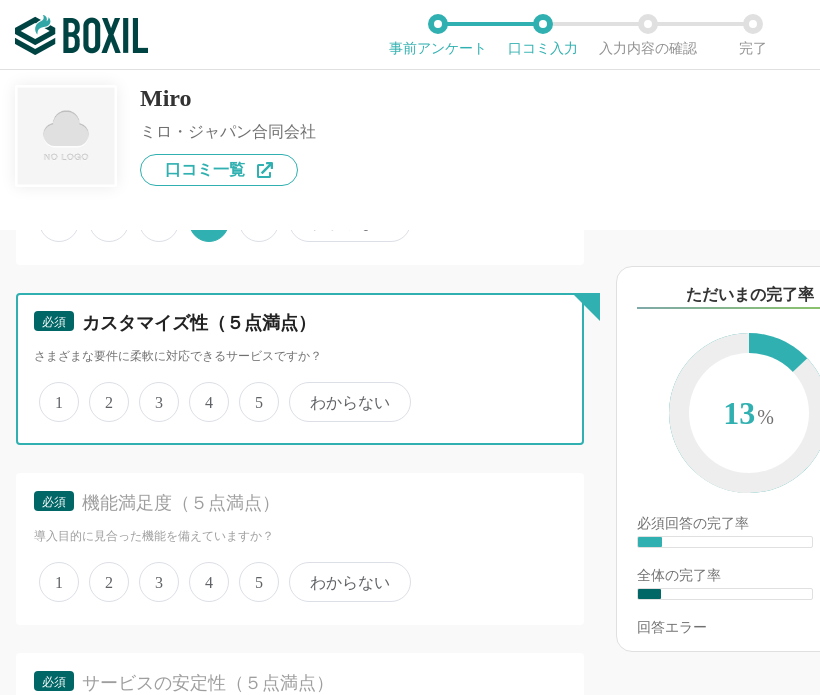 click on "4" at bounding box center [200, 391] 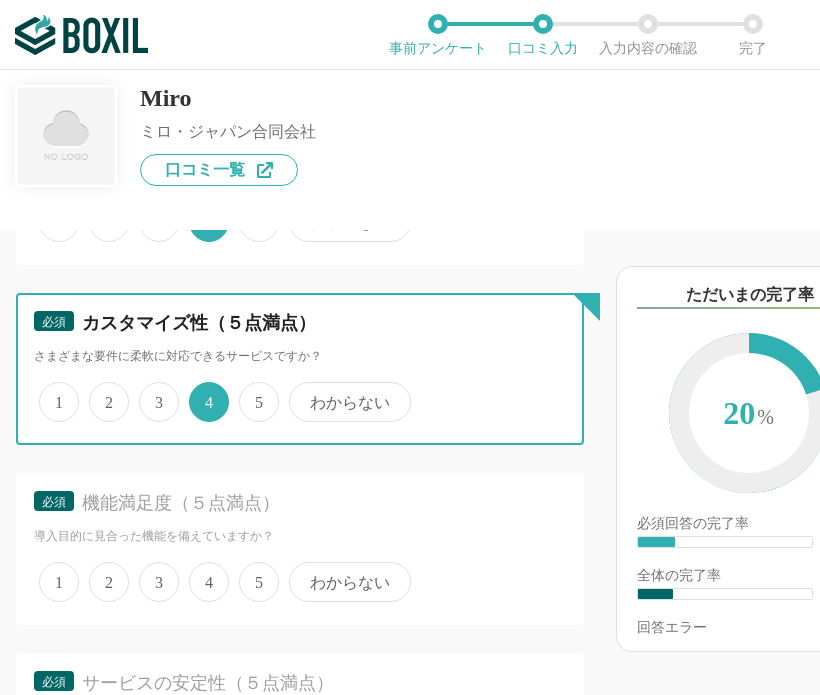 scroll, scrollTop: 800, scrollLeft: 0, axis: vertical 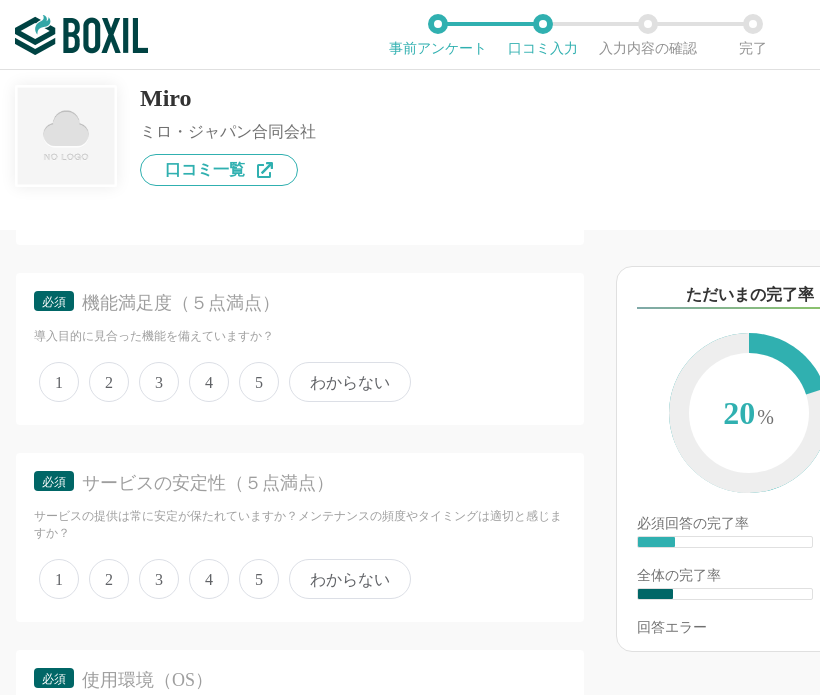 click on "4" at bounding box center (209, 382) 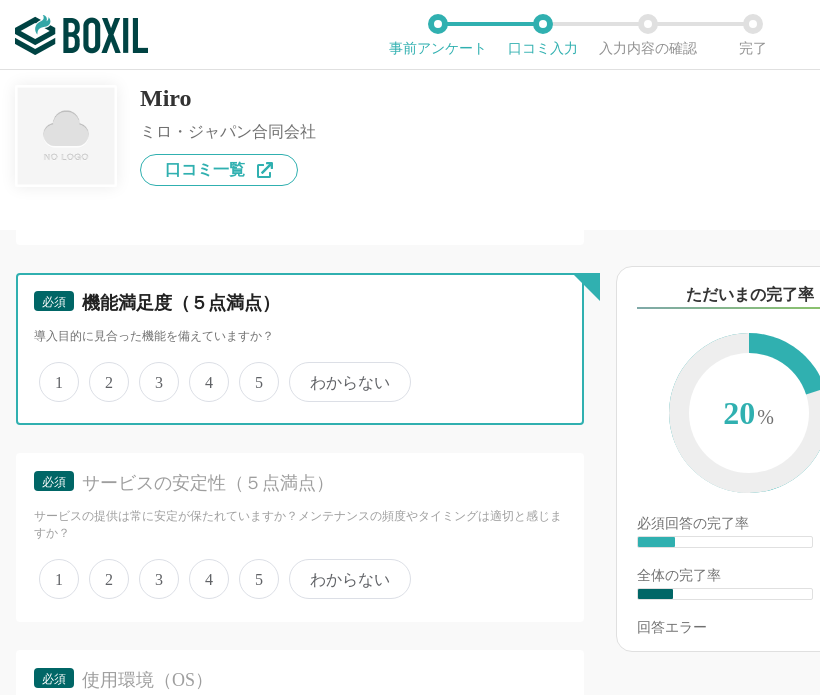 click on "4" at bounding box center (200, 371) 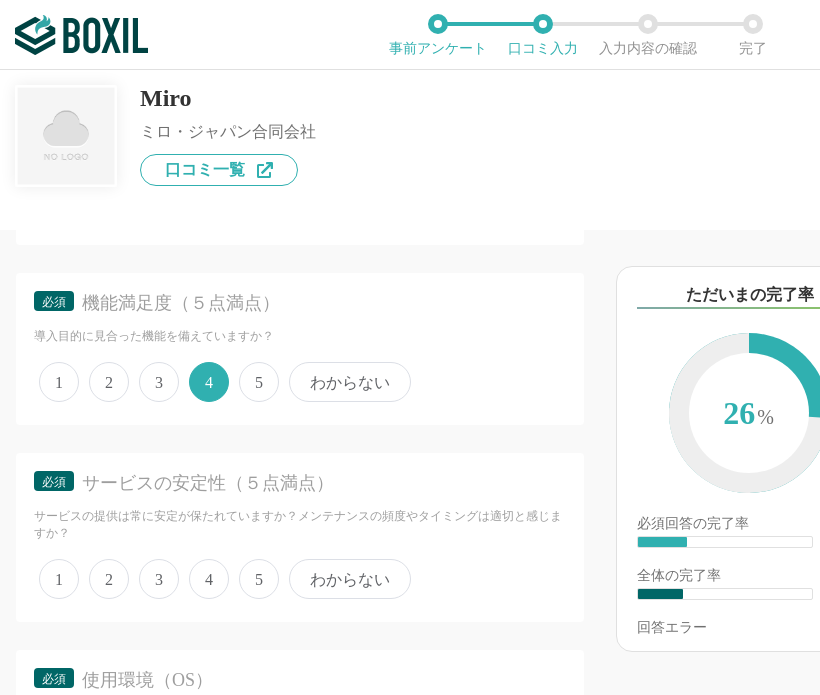click on "4" at bounding box center [209, 579] 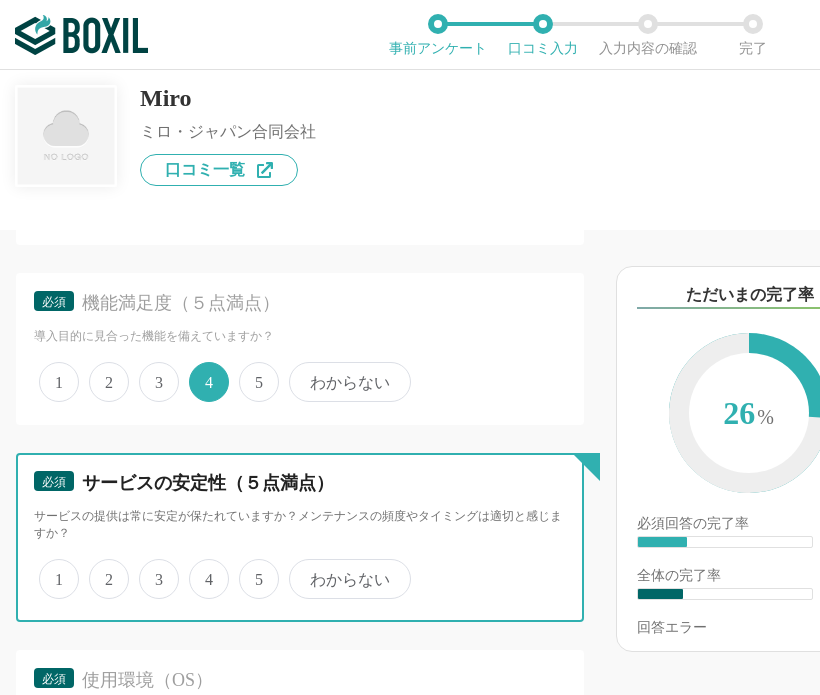 click on "4" at bounding box center [200, 568] 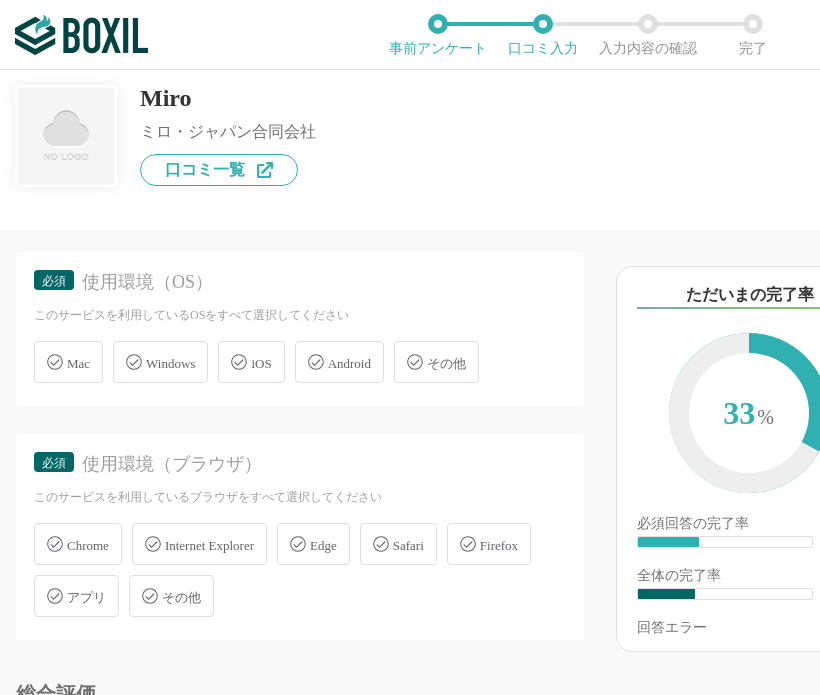 scroll, scrollTop: 1200, scrollLeft: 0, axis: vertical 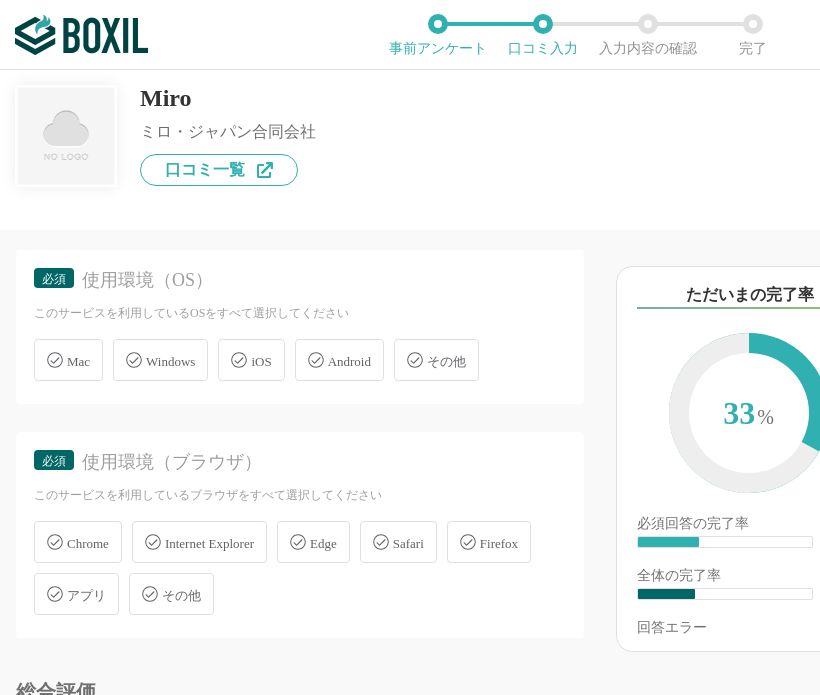 click on "必須 使用環境（OS） このサービスを利用しているOSをすべて選択してください Mac Windows iOS Android その他" at bounding box center (300, 327) 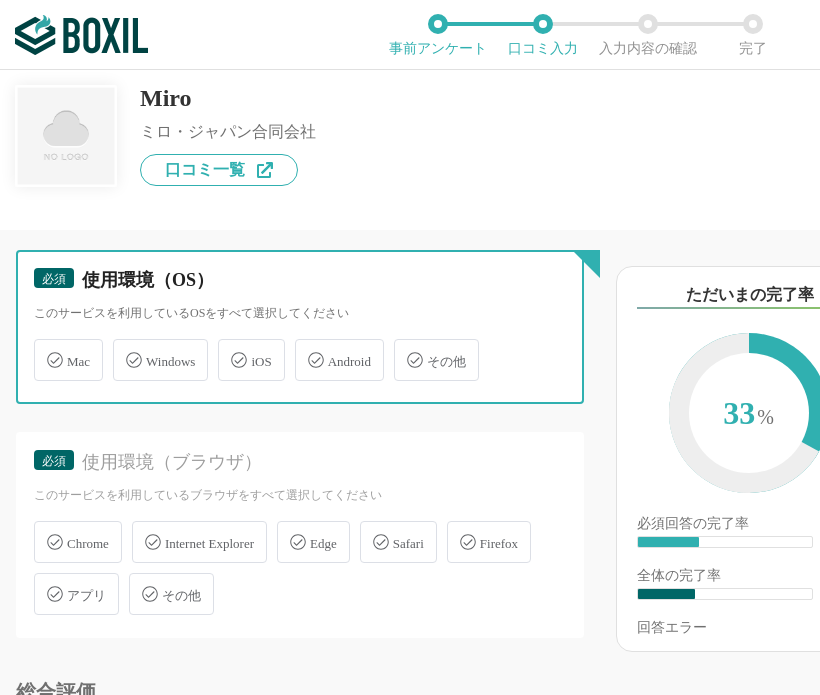 click on "Windows" at bounding box center (123, 348) 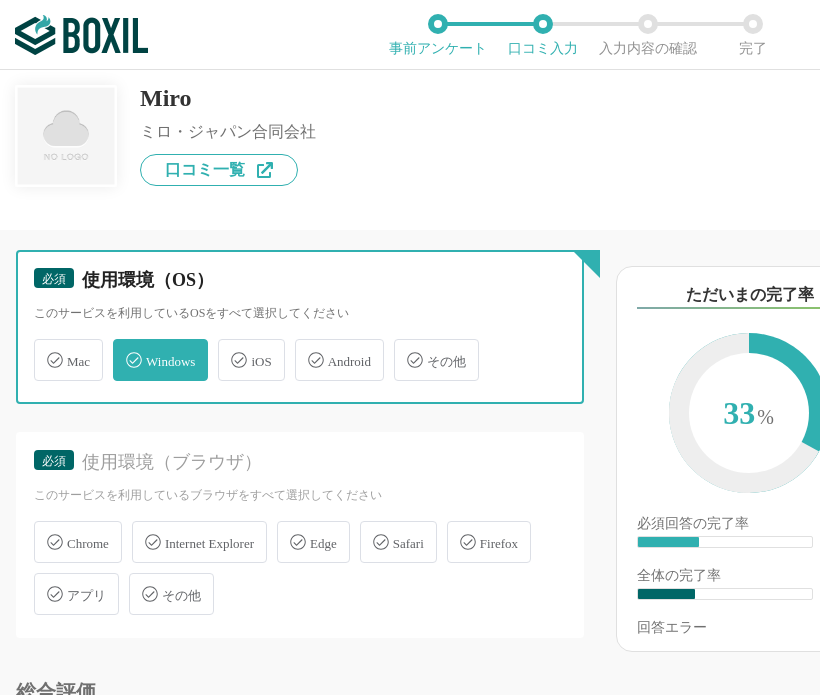 checkbox on "true" 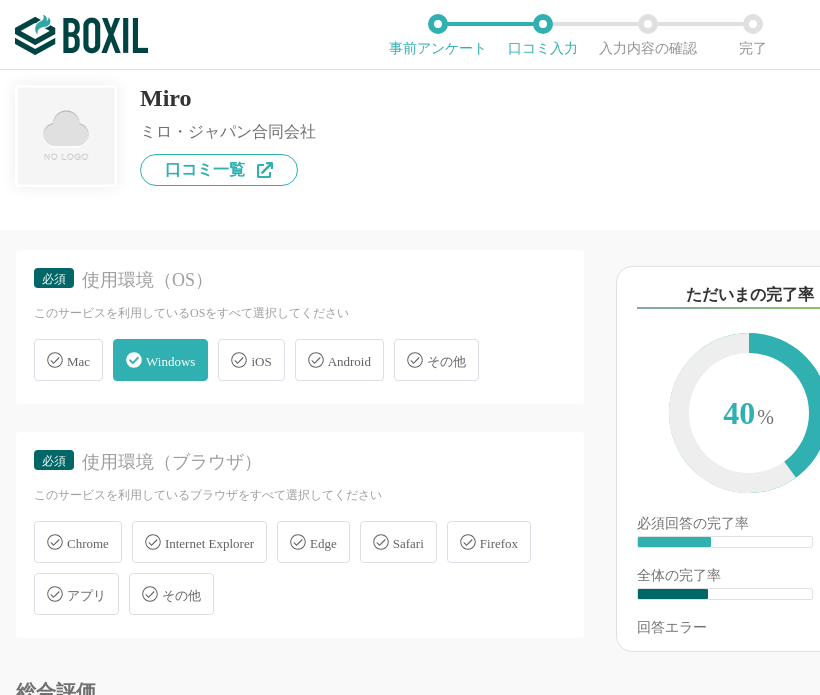 click on "Chrome" at bounding box center (88, 543) 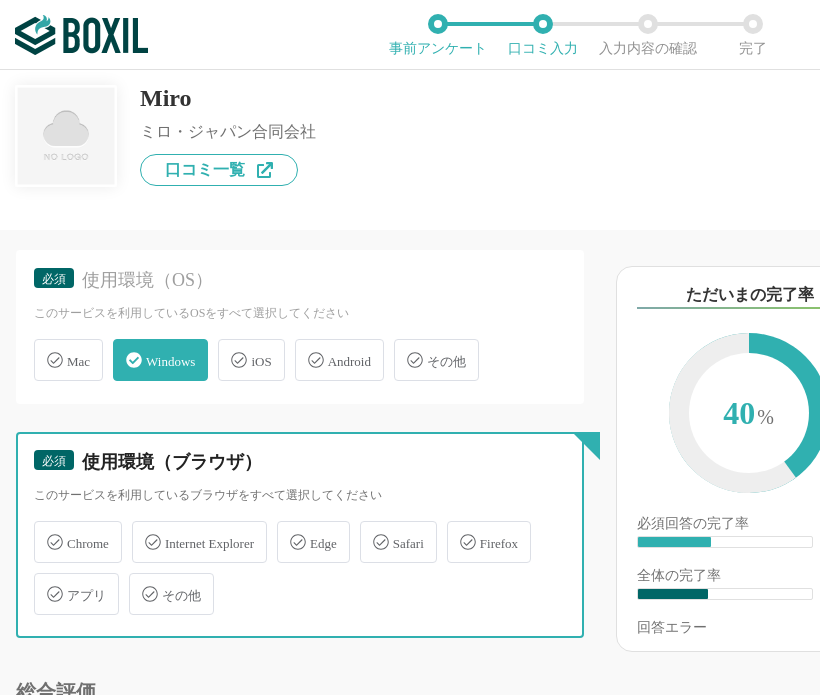 click on "Chrome" at bounding box center (44, 530) 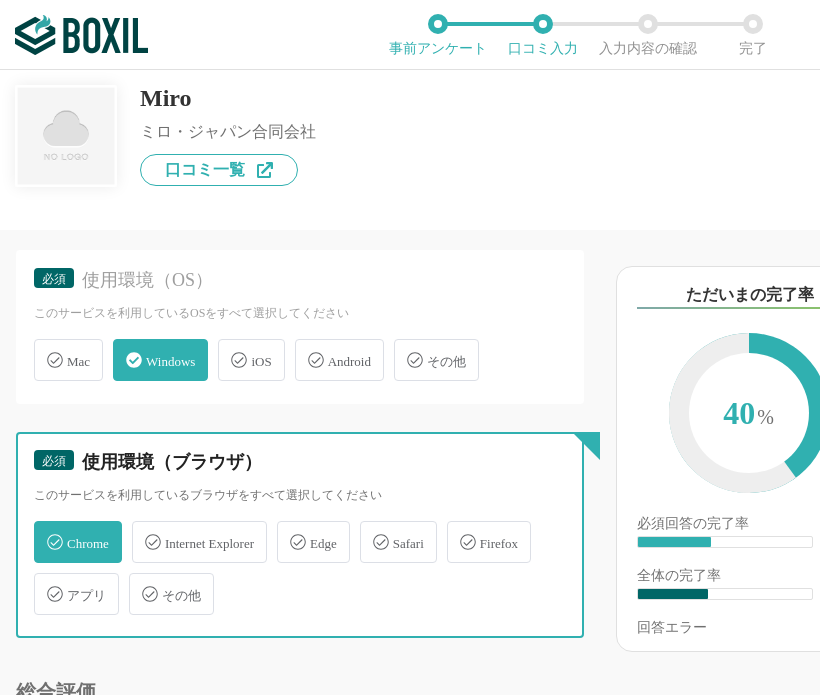 checkbox on "true" 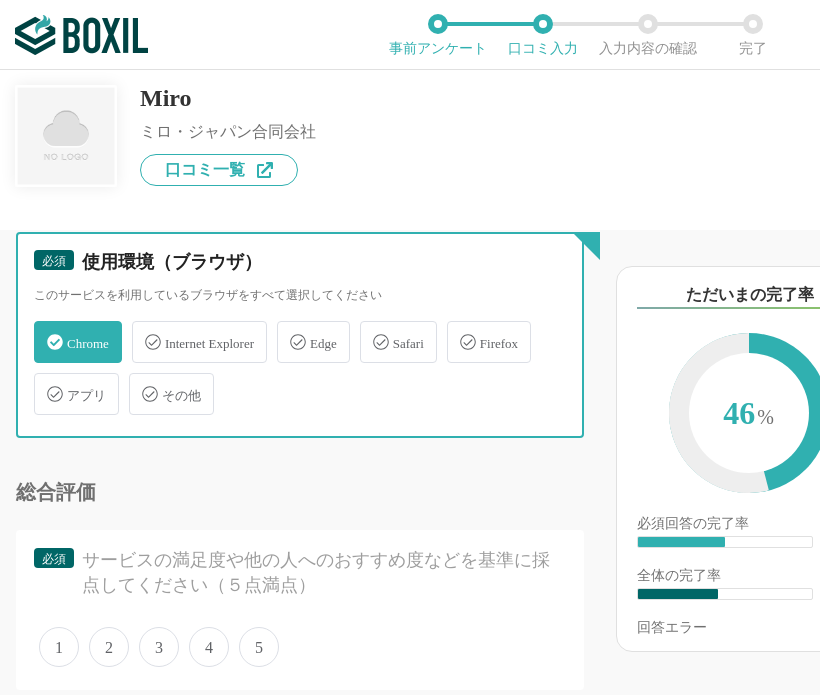 scroll, scrollTop: 1800, scrollLeft: 0, axis: vertical 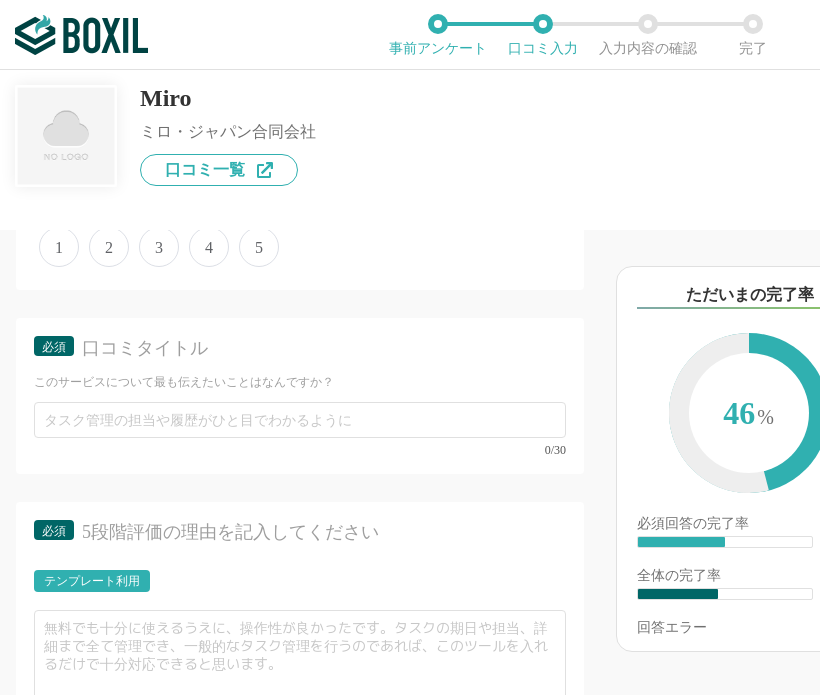 click on "4" at bounding box center [209, 247] 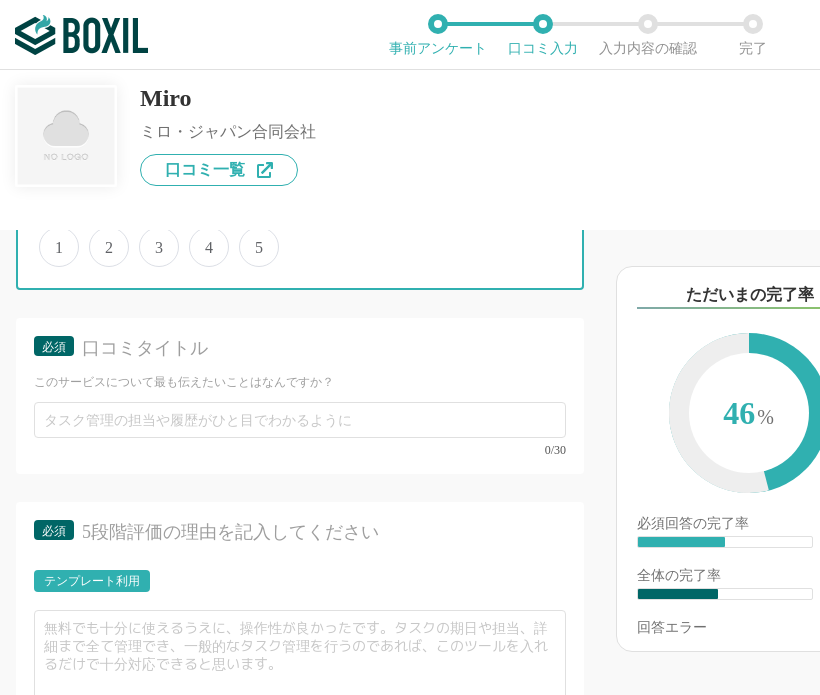 click on "4" at bounding box center (200, 236) 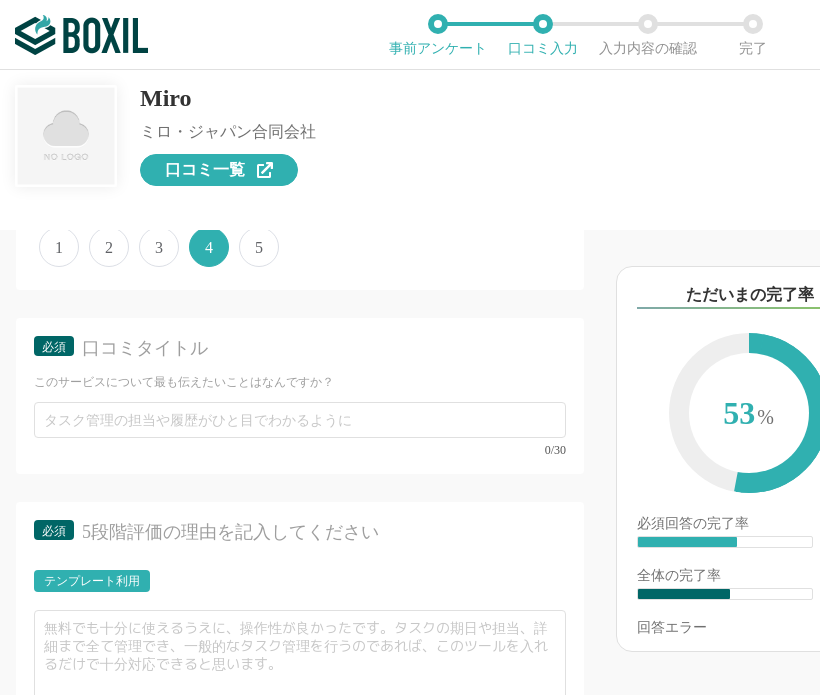 click on "口コミ一覧" at bounding box center (205, 170) 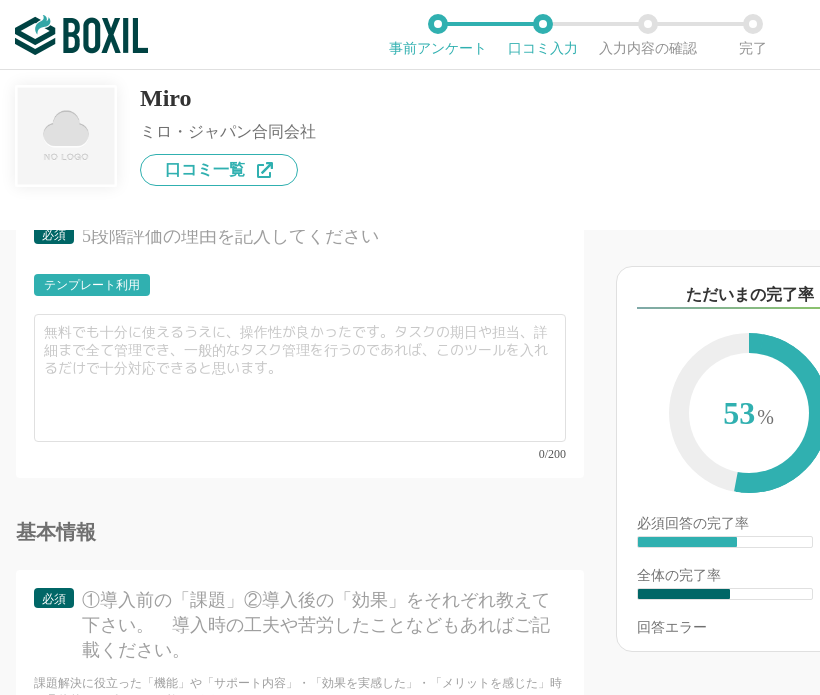 scroll, scrollTop: 2100, scrollLeft: 0, axis: vertical 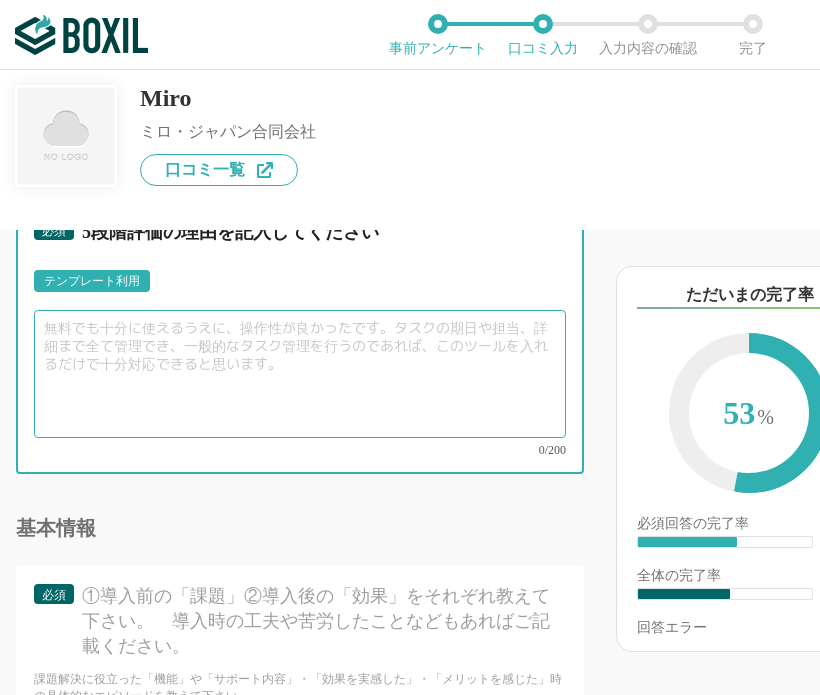 click at bounding box center [300, 374] 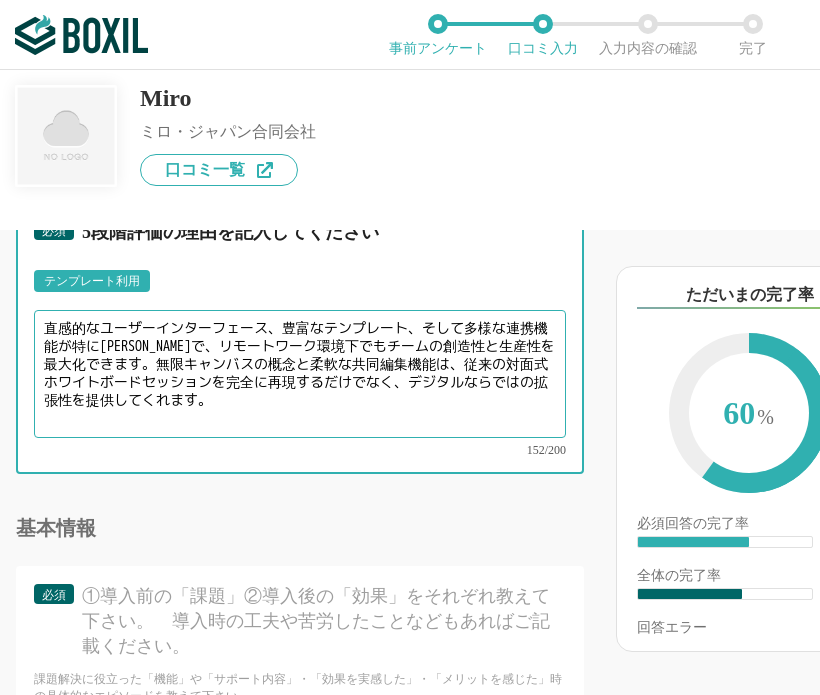 click on "直感的なユーザーインターフェース、豊富なテンプレート、そして多様な連携機能が特に[PERSON_NAME]で、リモートワーク環境下でもチームの創造性と生産性を最大化できます。無限キャンバスの概念と柔軟な共同編集機能は、従来の対面式ホワイトボードセッションを完全に再現するだけでなく、デジタルならではの拡張性を提供してくれます。" at bounding box center [300, 374] 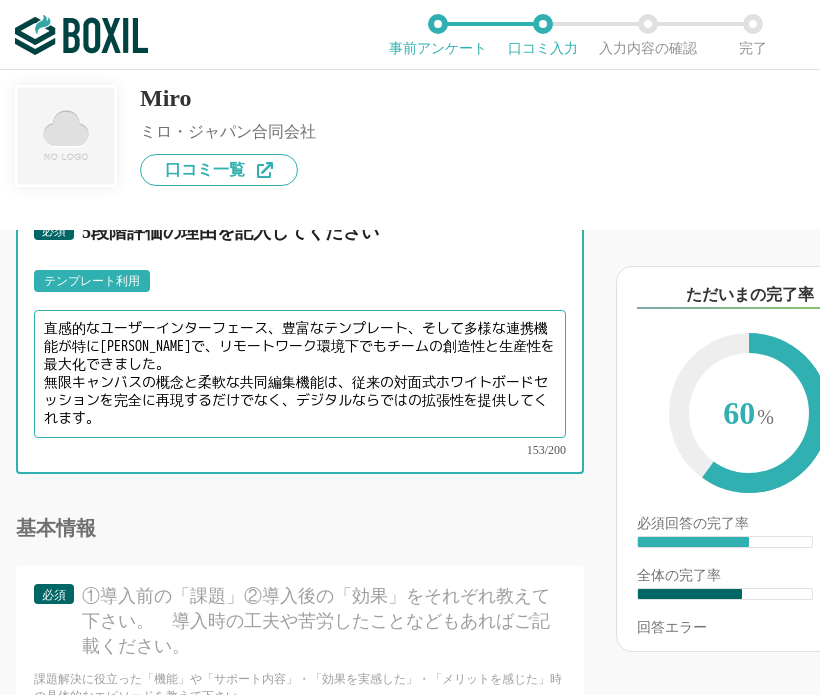 click on "直感的なユーザーインターフェース、豊富なテンプレート、そして多様な連携機能が特に[PERSON_NAME]で、リモートワーク環境下でもチームの創造性と生産性を最大化できました。
無限キャンバスの概念と柔軟な共同編集機能は、従来の対面式ホワイトボードセッションを完全に再現するだけでなく、デジタルならではの拡張性を提供してくれます。" at bounding box center [300, 374] 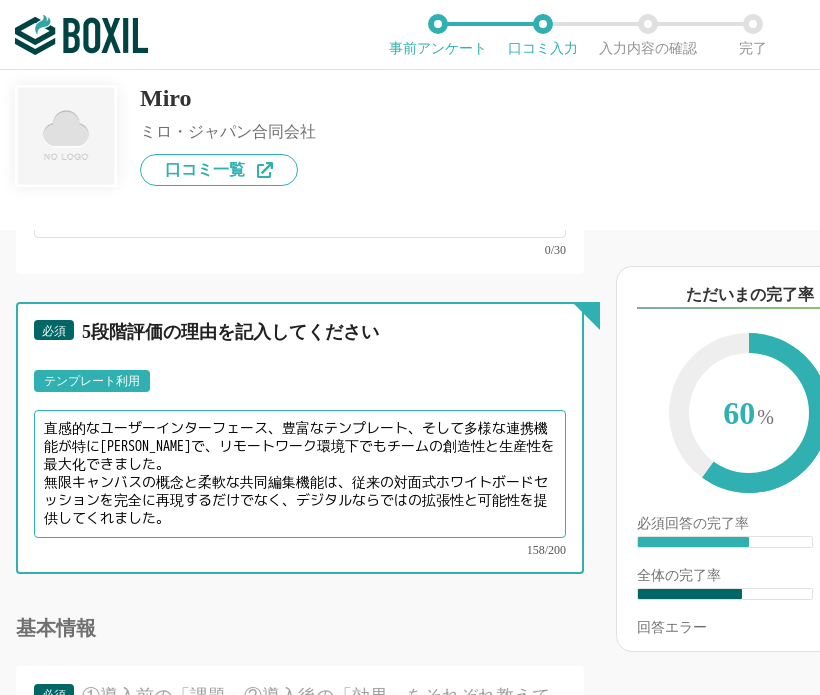 scroll, scrollTop: 1900, scrollLeft: 0, axis: vertical 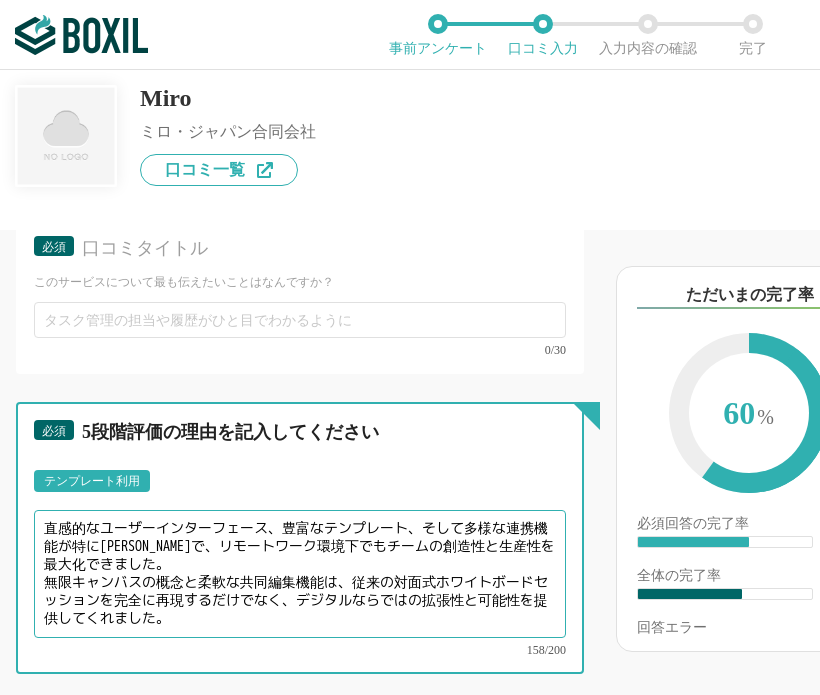 type on "直感的なユーザーインターフェース、豊富なテンプレート、そして多様な連携機能が特に[PERSON_NAME]で、リモートワーク環境下でもチームの創造性と生産性を最大化できました。
無限キャンバスの概念と柔軟な共同編集機能は、従来の対面式ホワイトボードセッションを完全に再現するだけでなく、デジタルならではの拡張性と可能性を提供してくれました。" 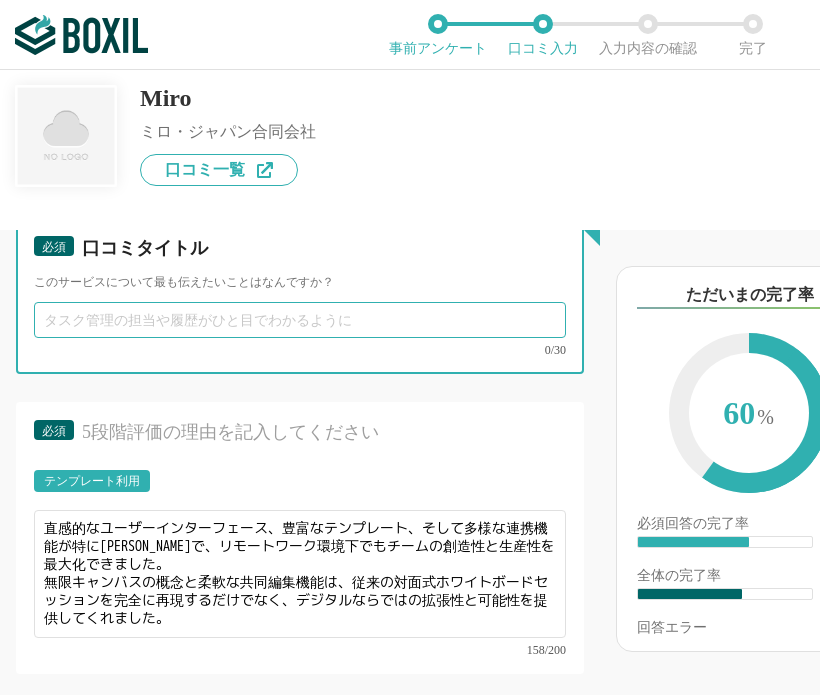 click at bounding box center (300, 320) 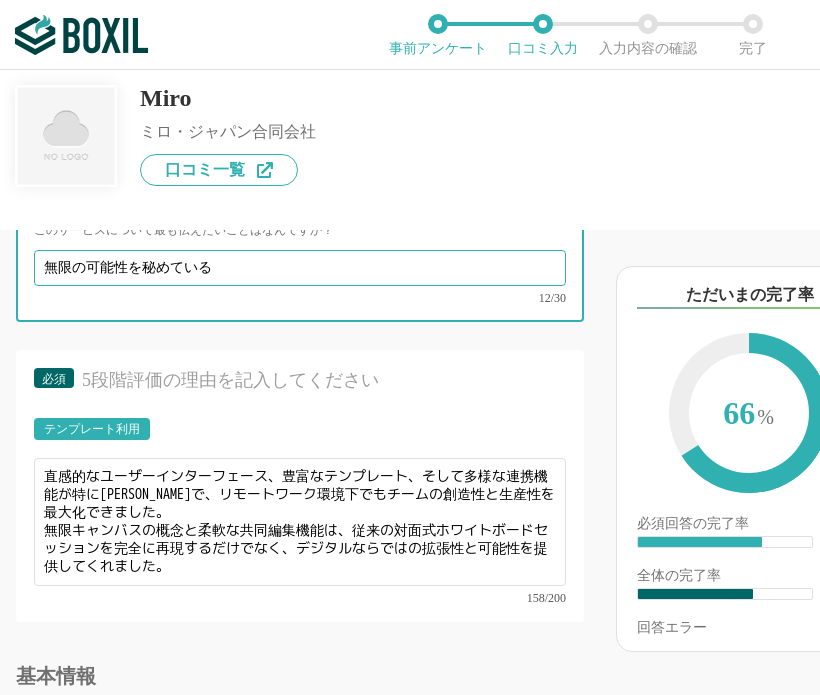scroll, scrollTop: 2000, scrollLeft: 0, axis: vertical 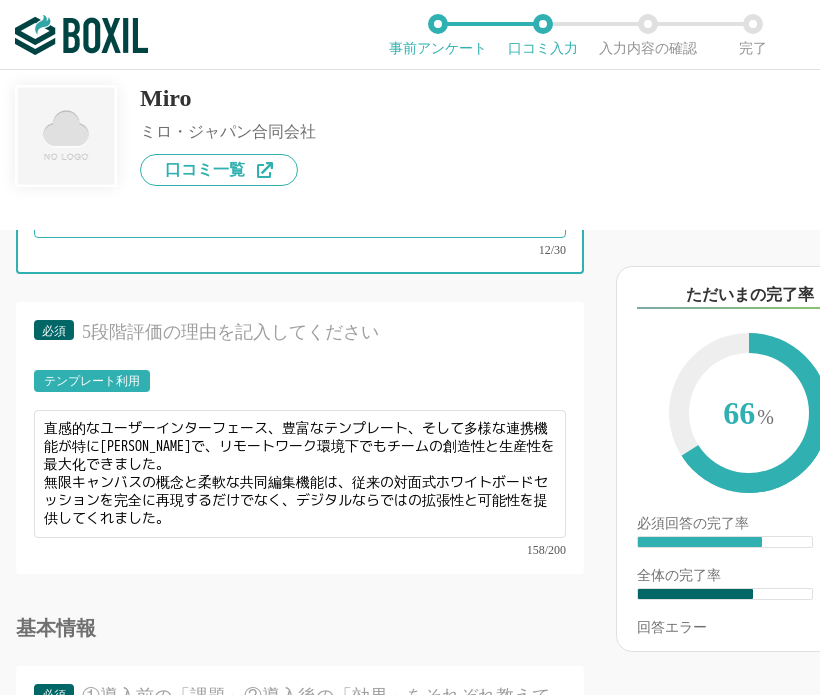 click on "無限の可能性を秘めている" at bounding box center [300, 220] 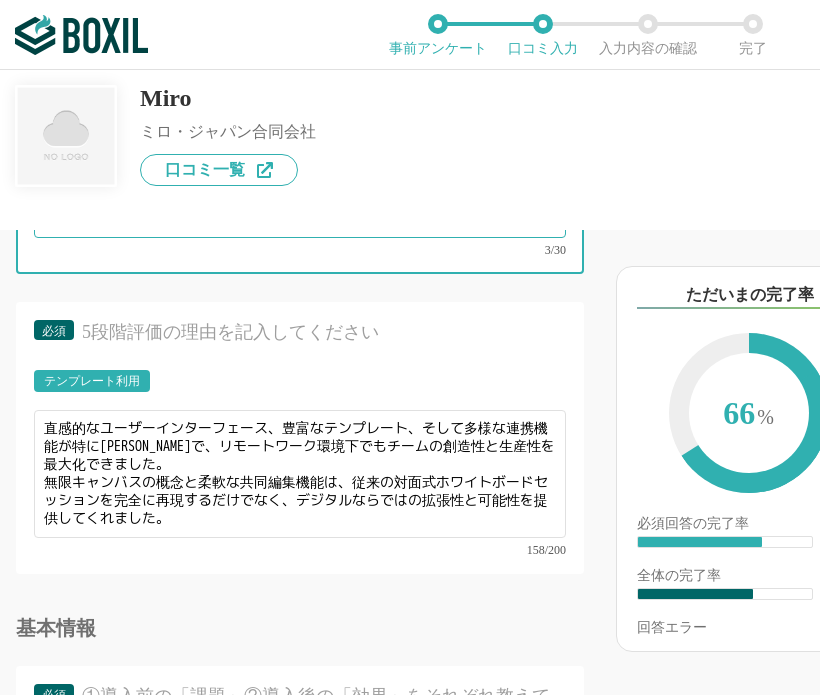 type on "無" 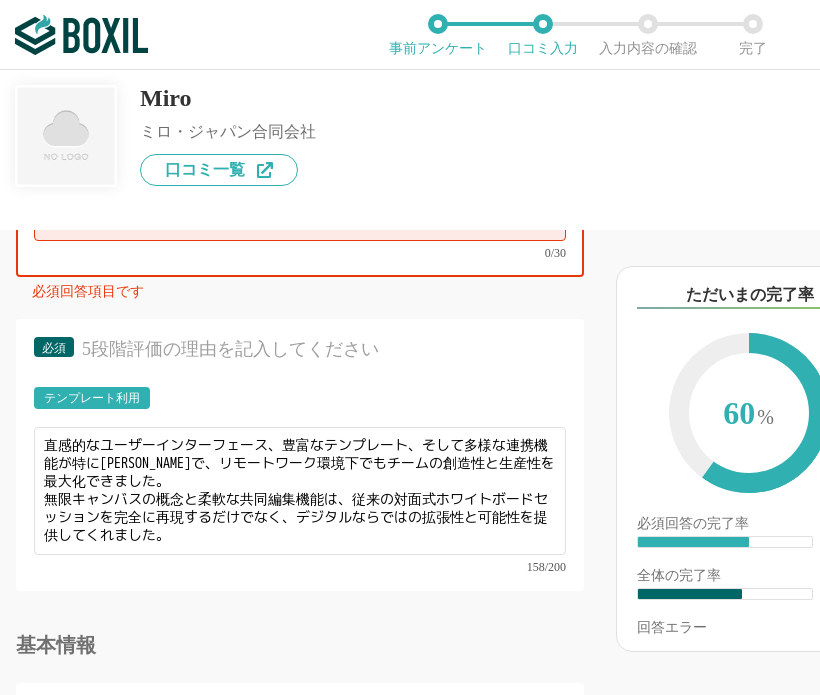 type on "ぎ" 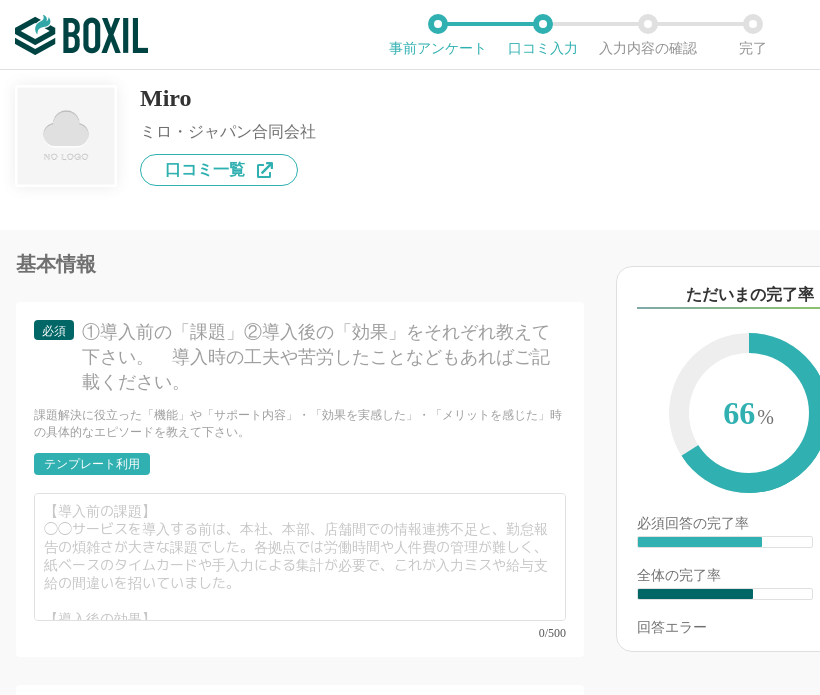 scroll, scrollTop: 2397, scrollLeft: 0, axis: vertical 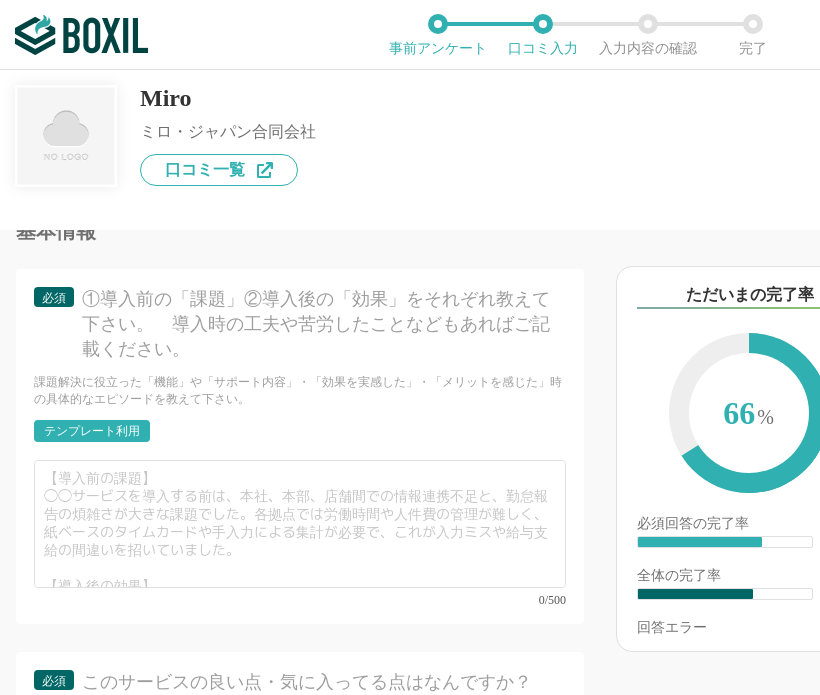 type on "概念の可視化に役立つ" 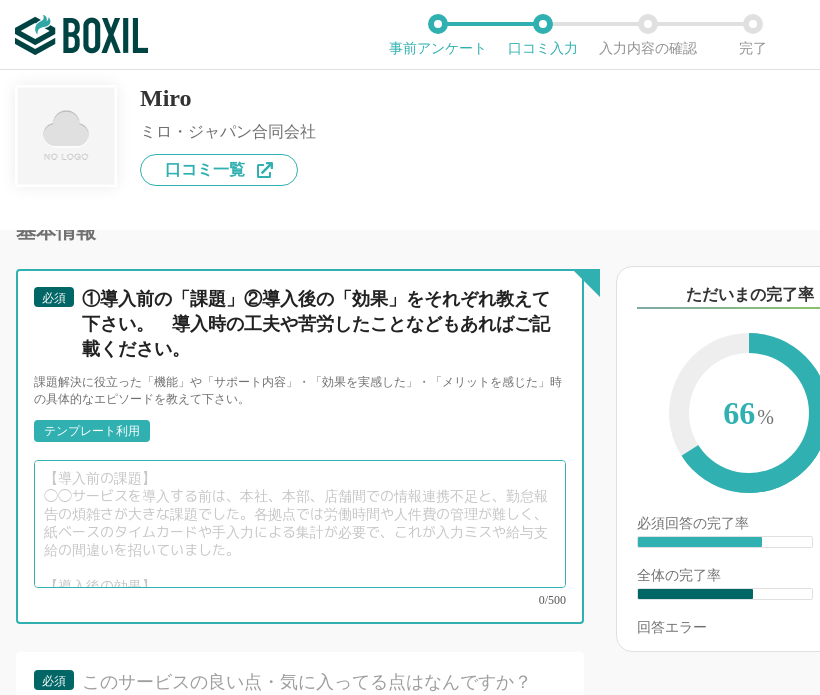 click at bounding box center [300, 524] 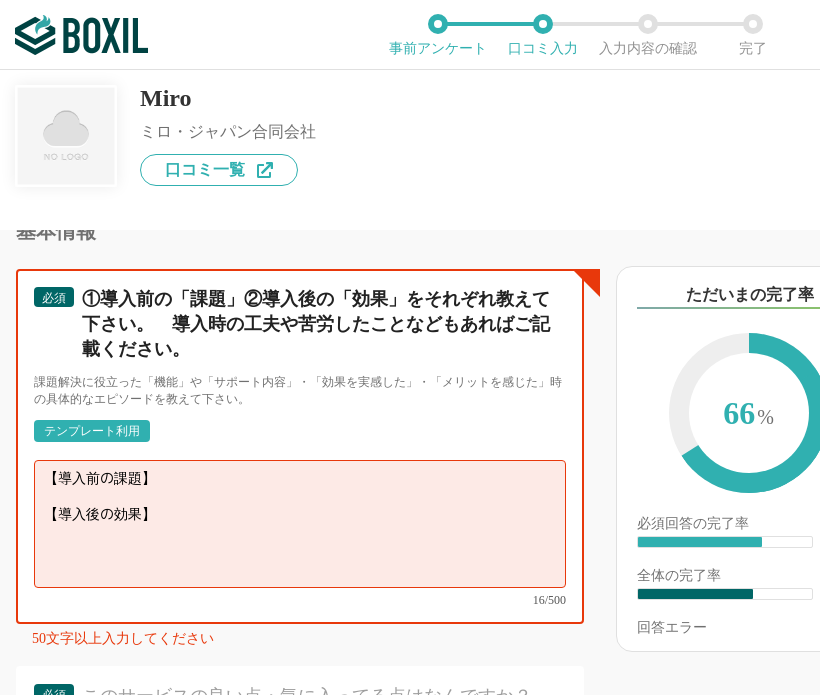 click on "【導入前の課題】
【導入後の効果】" at bounding box center [300, 524] 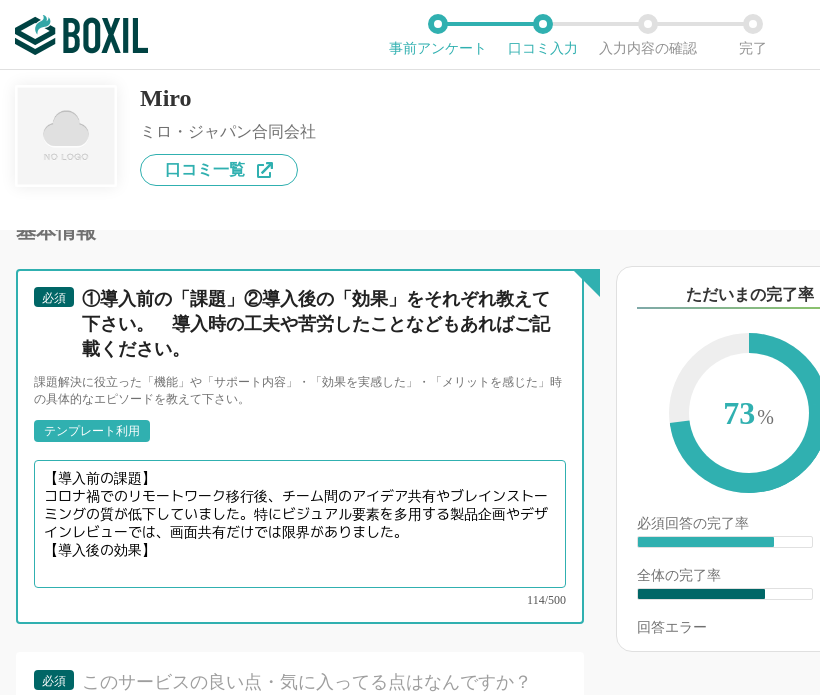 click on "【導入前の課題】
コロナ禍でのリモートワーク移行後、チーム間のアイデア共有やブレインストーミングの質が低下していました。特にビジュアル要素を多用する製品企画やデザインレビューでは、画面共有だけでは限界がありました。
【導入後の効果】" at bounding box center (300, 524) 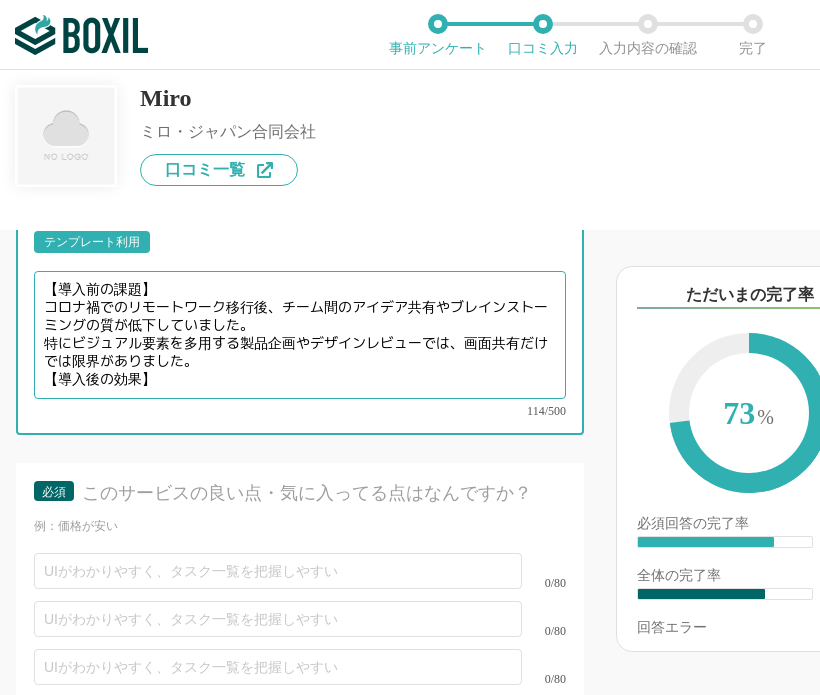 scroll, scrollTop: 2597, scrollLeft: 0, axis: vertical 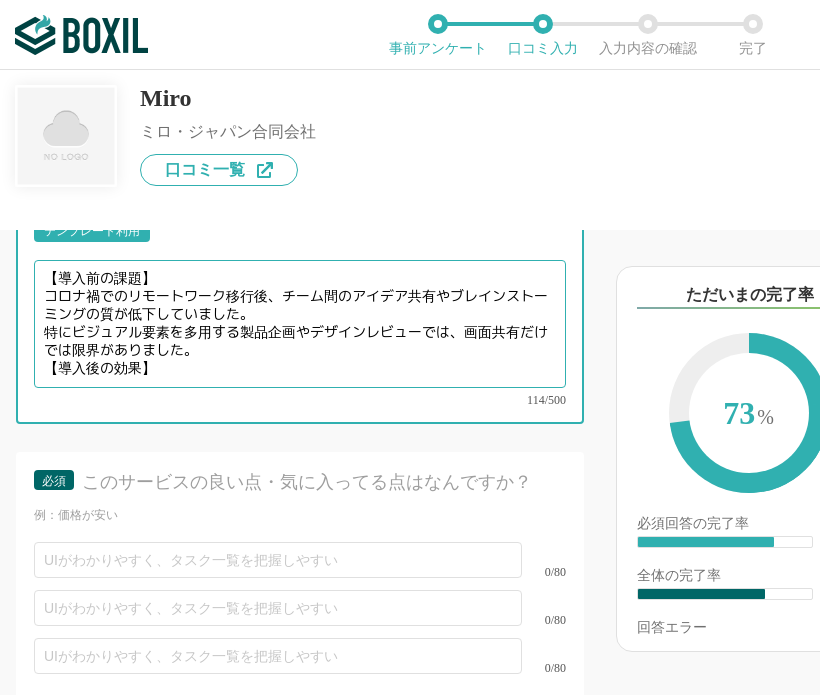 click on "【導入前の課題】
コロナ禍でのリモートワーク移行後、チーム間のアイデア共有やブレインストーミングの質が低下していました。
特にビジュアル要素を多用する製品企画やデザインレビューでは、画面共有だけでは限界がありました。
【導入後の効果】" at bounding box center (300, 324) 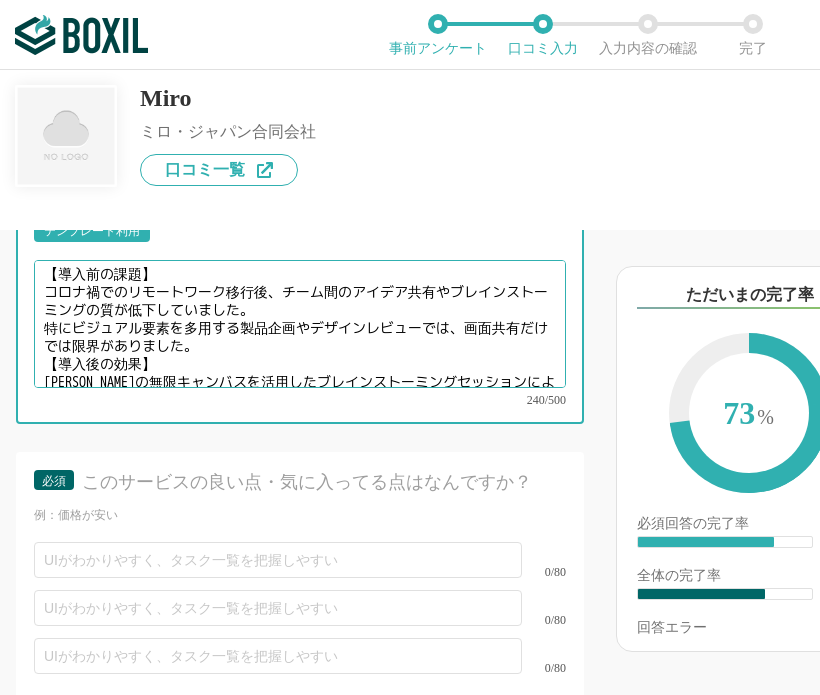 scroll, scrollTop: 45, scrollLeft: 0, axis: vertical 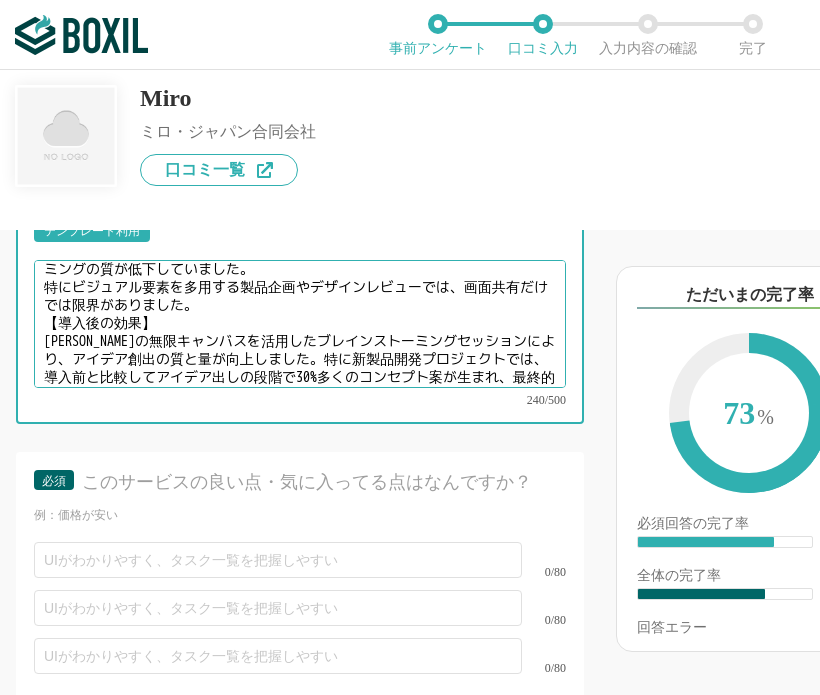 click on "【導入前の課題】
コロナ禍でのリモートワーク移行後、チーム間のアイデア共有やブレインストーミングの質が低下していました。
特にビジュアル要素を多用する製品企画やデザインレビューでは、画面共有だけでは限界がありました。
【導入後の効果】
[PERSON_NAME]の無限キャンバスを活用したブレインストーミングセッションにより、アイデア創出の質と量が向上しました。特に新製品開発プロジェクトでは、導入前と比較してアイデア出しの段階で30%多くのコンセプト案が生まれ、最終的なプロダクトの革新性が高まりました。" at bounding box center (300, 324) 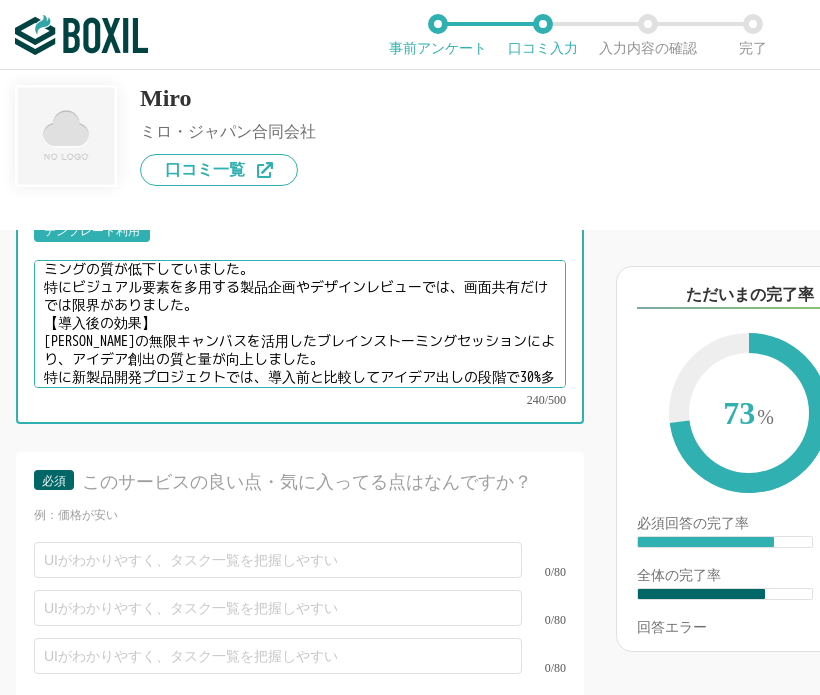 scroll, scrollTop: 68, scrollLeft: 0, axis: vertical 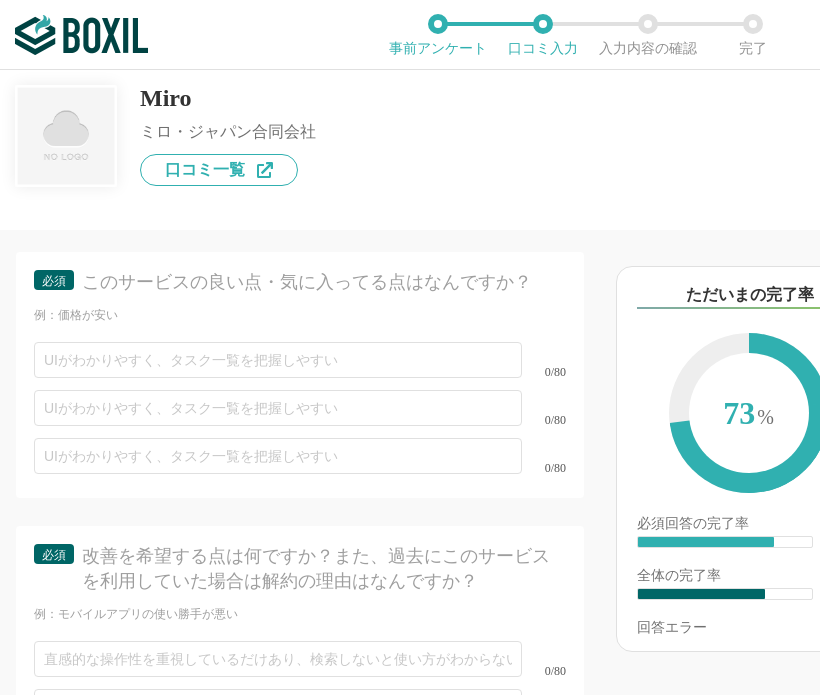type on "【導入前の課題】
コロナ禍でのリモートワーク移行後、チーム間のアイデア共有やブレインストーミングの質が低下していました。
特にビジュアル要素を多用する製品企画やデザインレビューでは、画面共有だけでは限界がありました。
【導入後の効果】
[PERSON_NAME]の無限キャンバスを活用したブレインストーミングセッションにより、アイデア創出の質と量が向上しました。
特に新製品開発プロジェクトでは、導入前と比較してアイデア出しの段階で30%多くのコンセプト案が生まれ、最終的なプロダクトの革新性が高まりました。" 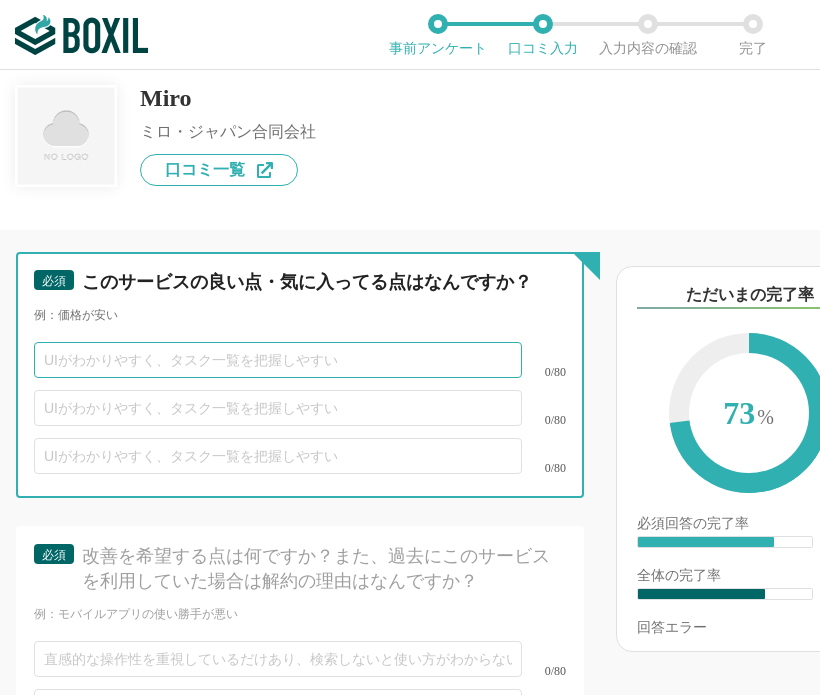 click at bounding box center [278, 360] 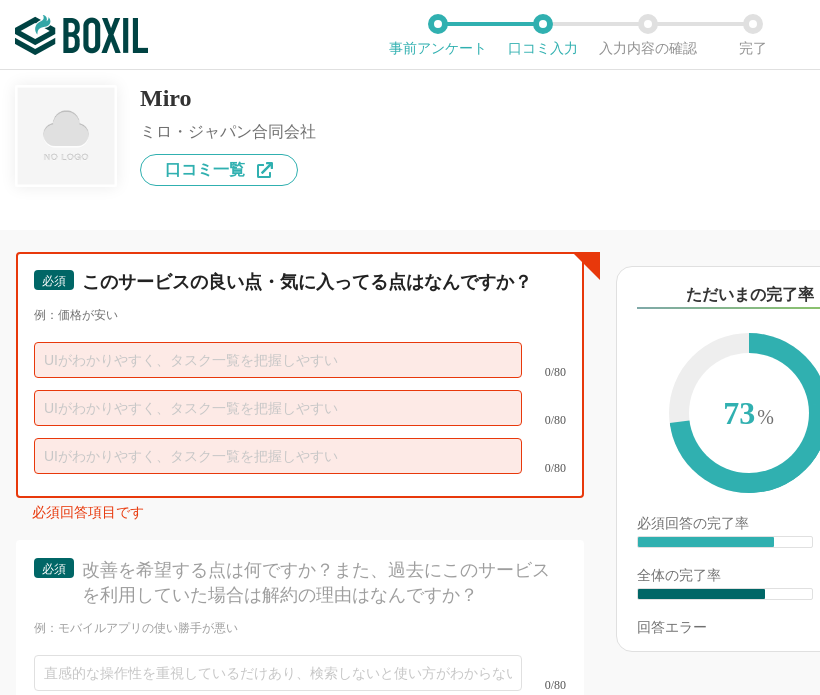 click at bounding box center [278, 360] 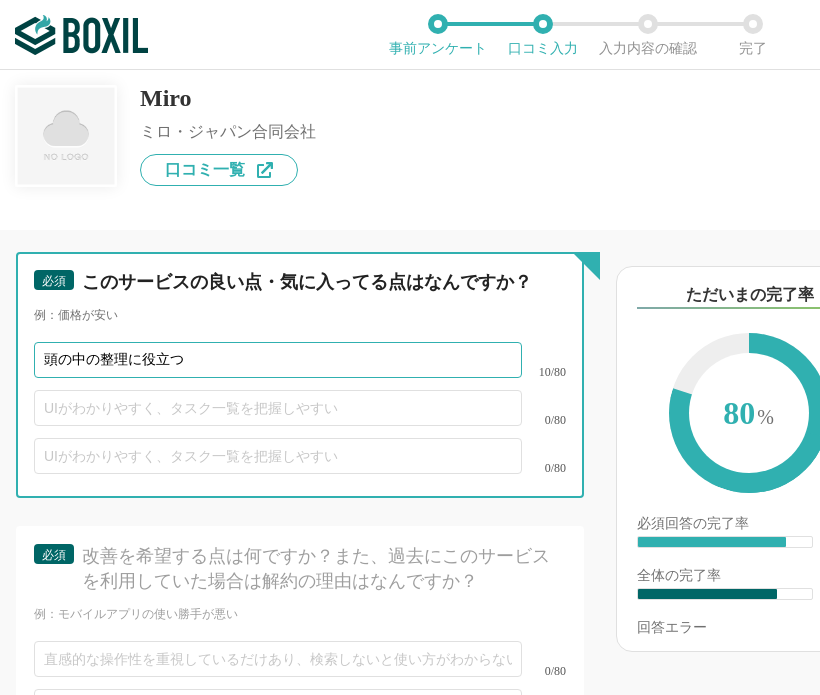 type on "頭の中の整理に役立つ" 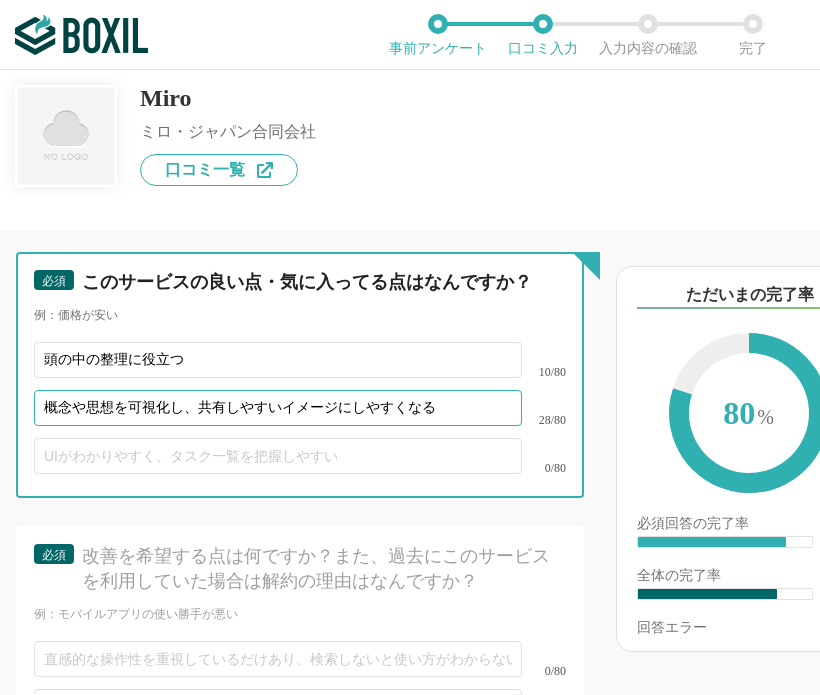 type on "概念や思想を可視化し、共有しやすいイメージにしやすくなる" 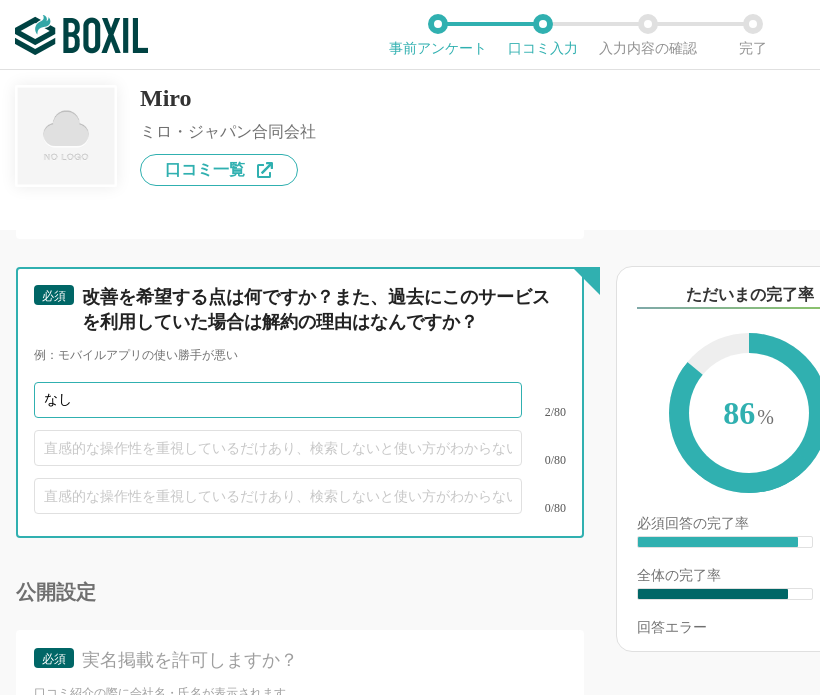 scroll, scrollTop: 3197, scrollLeft: 0, axis: vertical 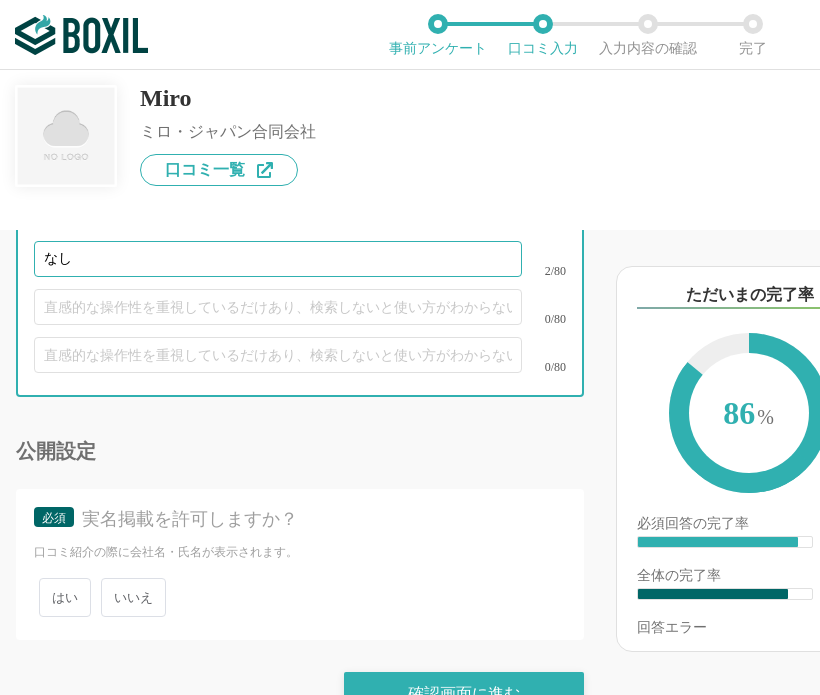 type on "なし" 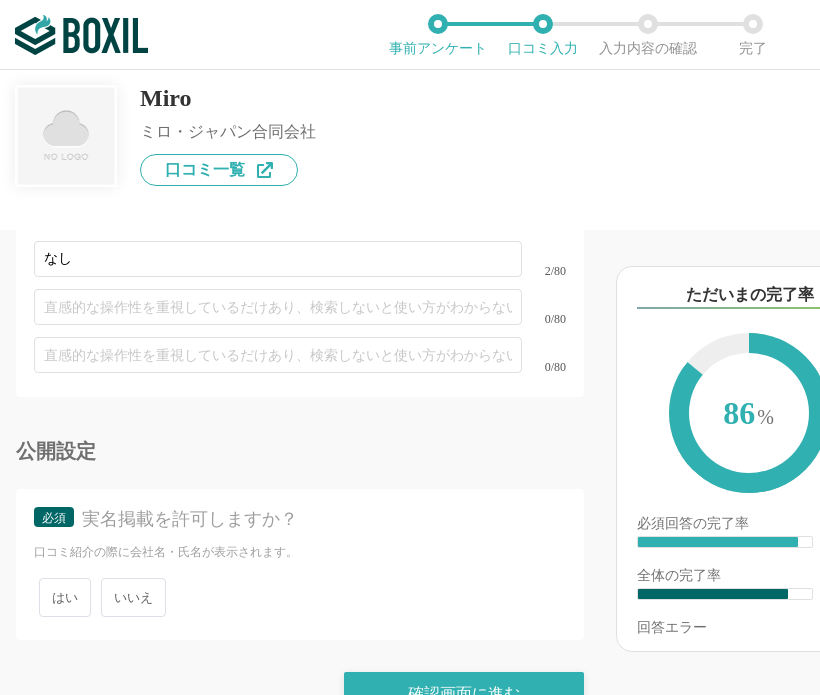 click on "いいえ" at bounding box center [133, 597] 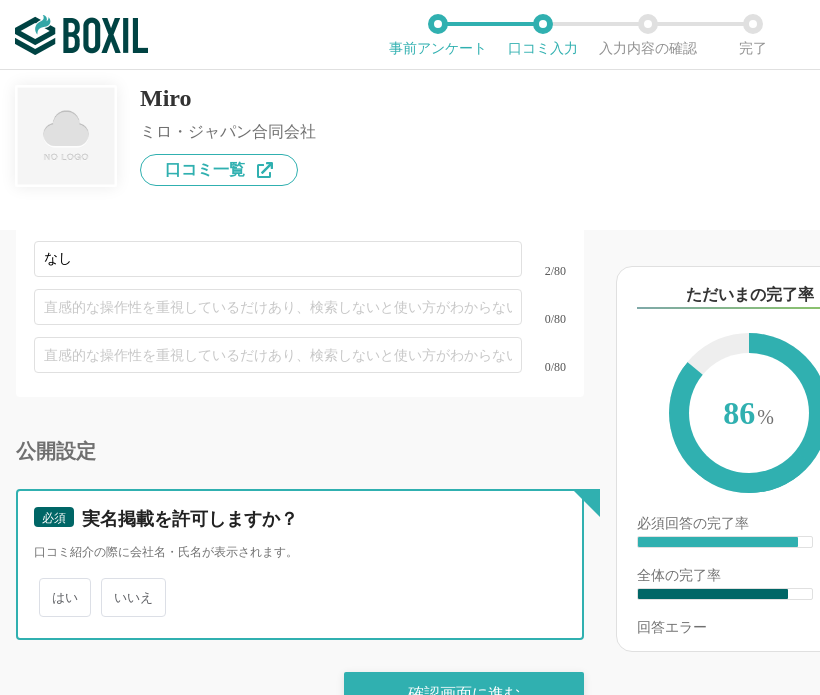 click on "いいえ" at bounding box center [112, 587] 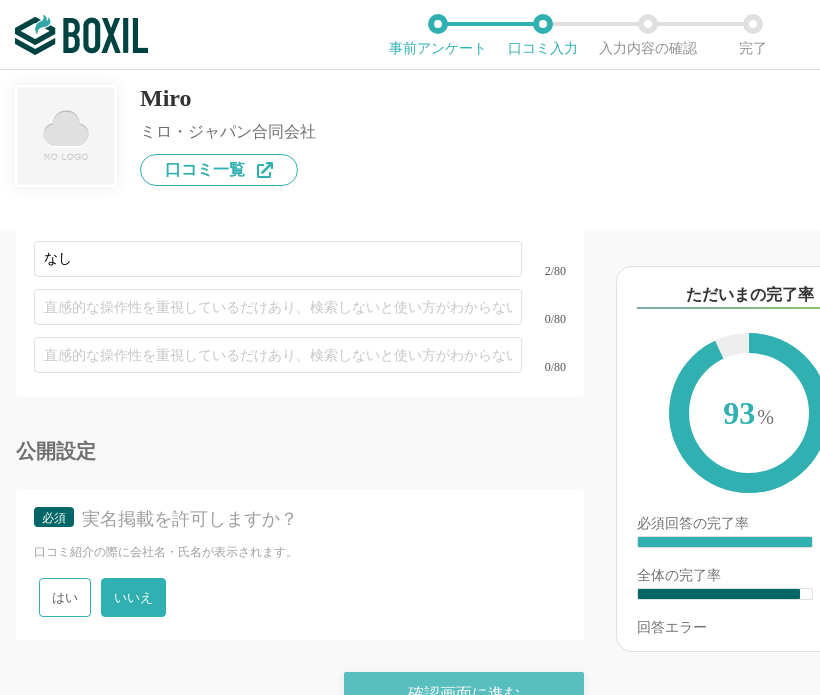 click on "確認画面に進む" at bounding box center (464, 694) 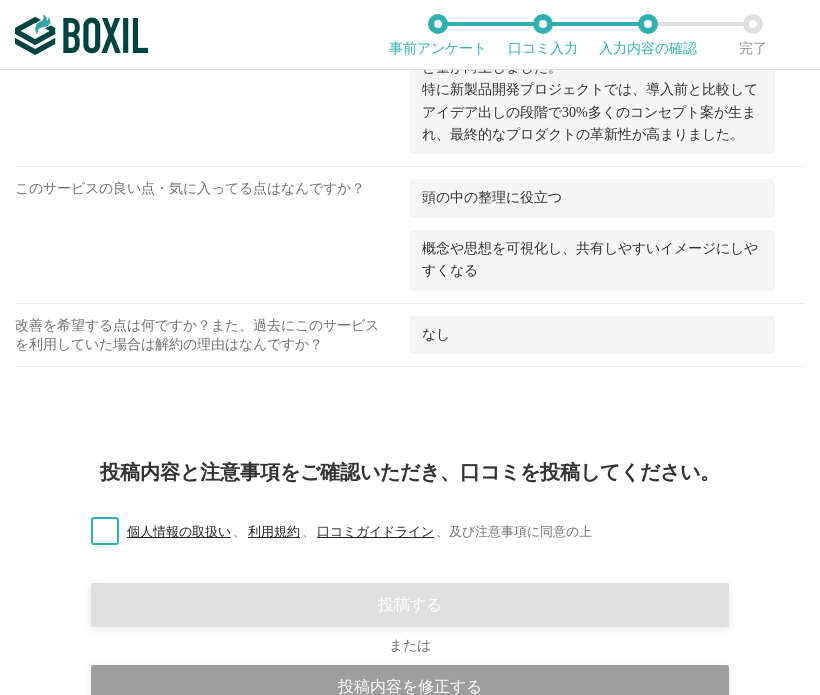 scroll, scrollTop: 1700, scrollLeft: 0, axis: vertical 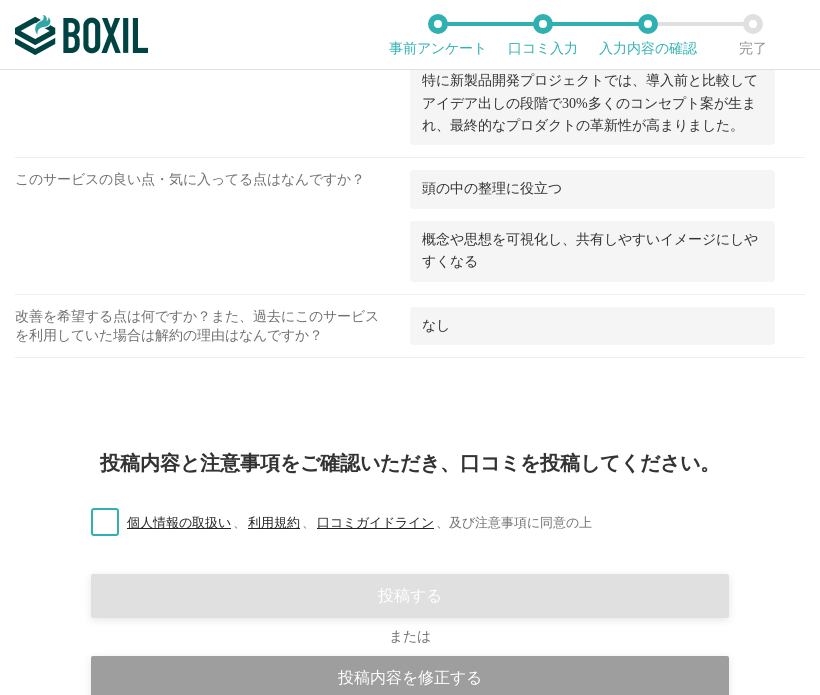 click on "個人情報の取扱い 、 利用規約 、 口コミガイドライン 、 及び注意事項に同意の上" at bounding box center (333, 523) 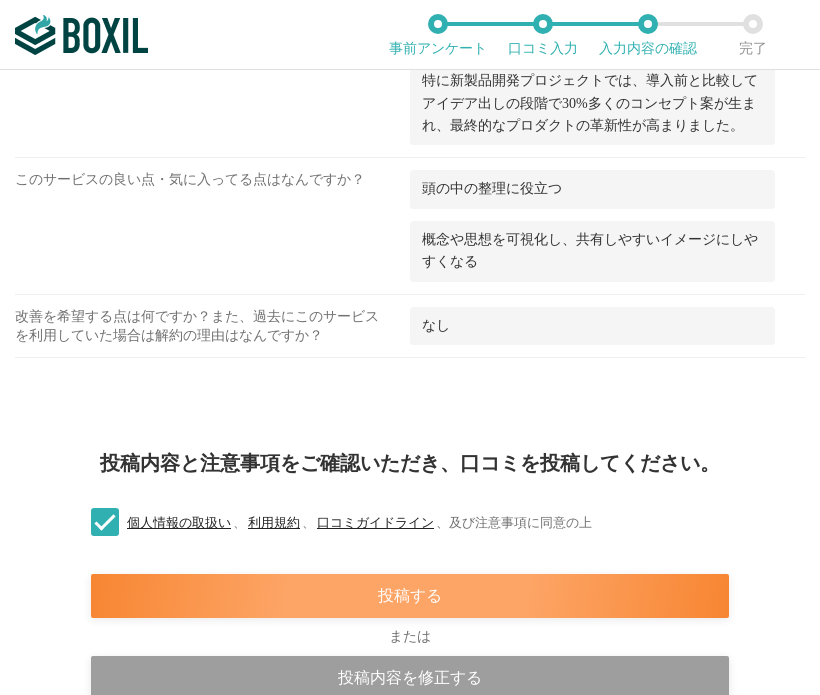 click on "投稿する" at bounding box center [410, 596] 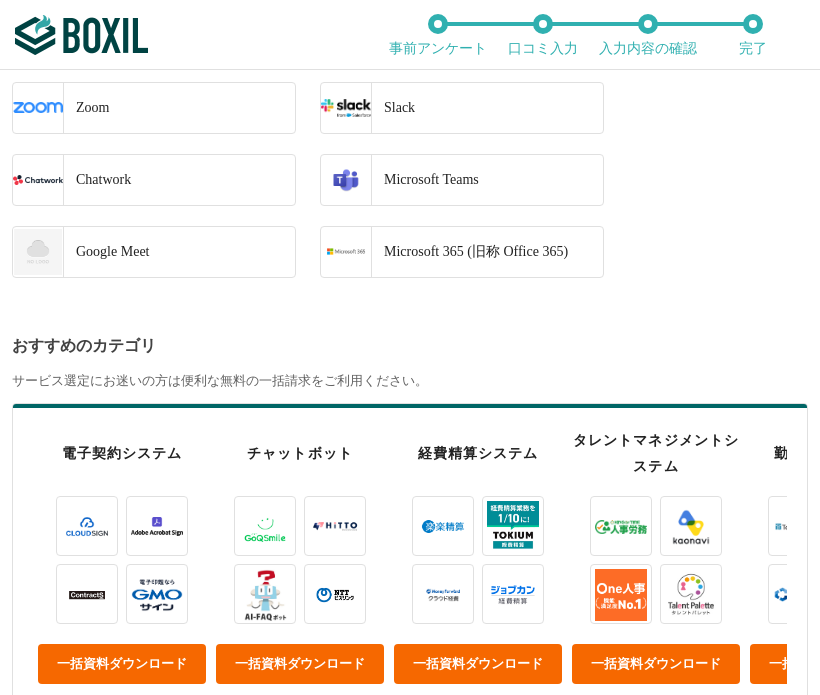 scroll, scrollTop: 900, scrollLeft: 0, axis: vertical 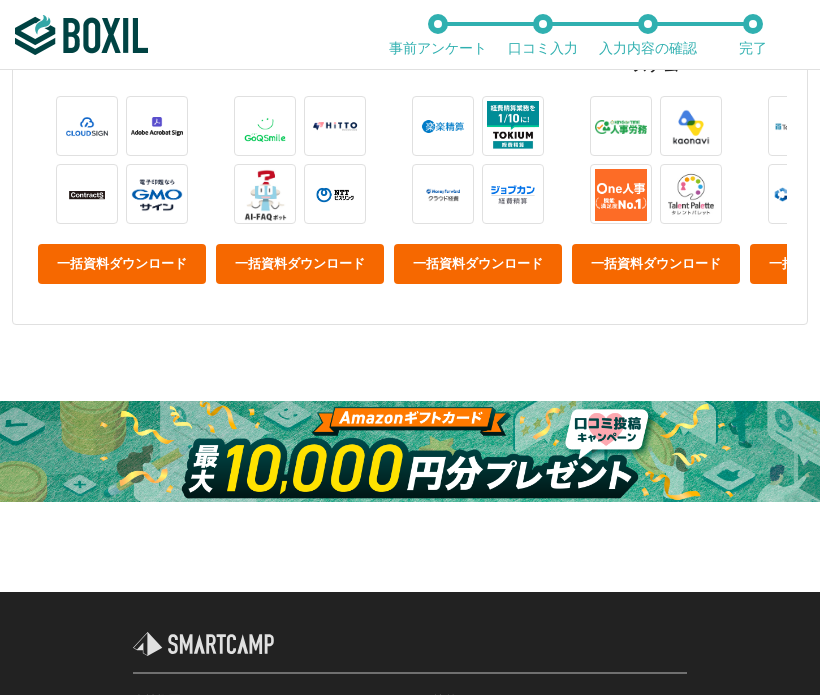 click at bounding box center [410, 452] 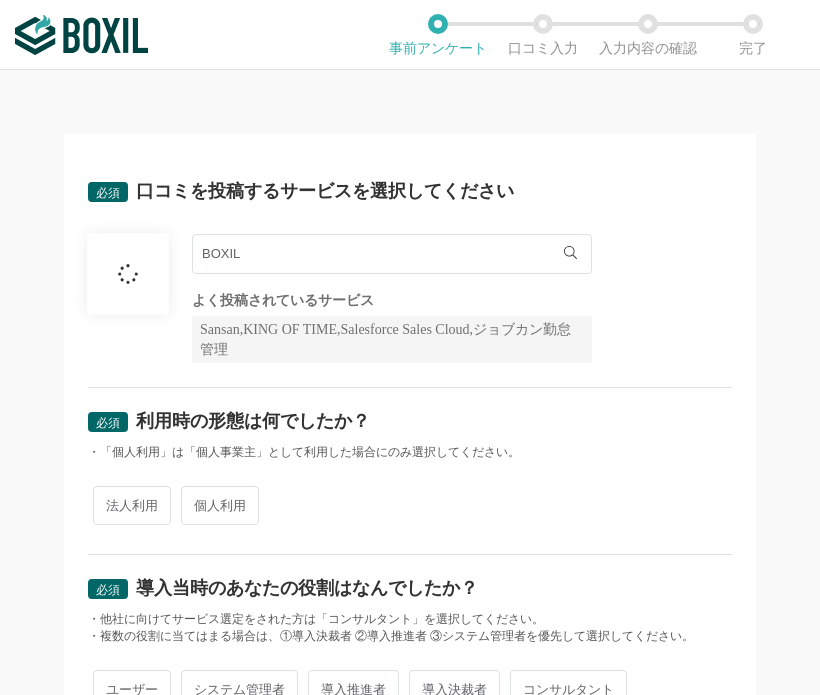 scroll, scrollTop: 0, scrollLeft: 0, axis: both 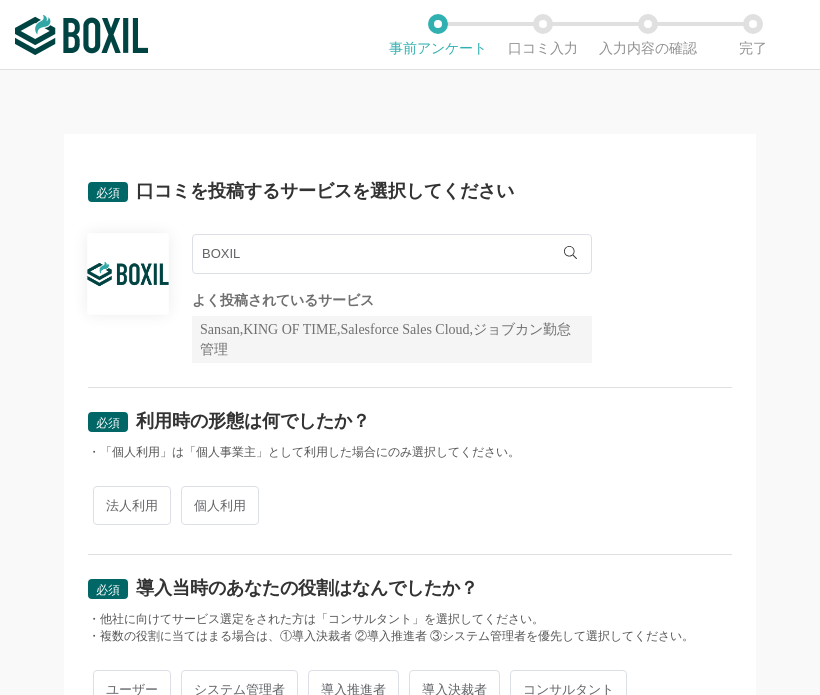 click on "BOXIL" at bounding box center [392, 254] 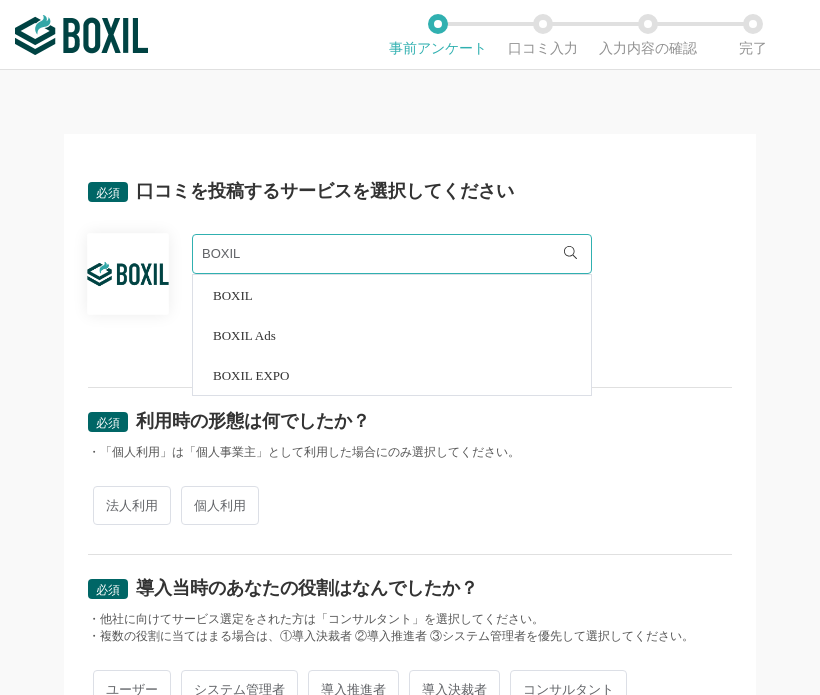 paste on "ジョブカン勤怠管理" 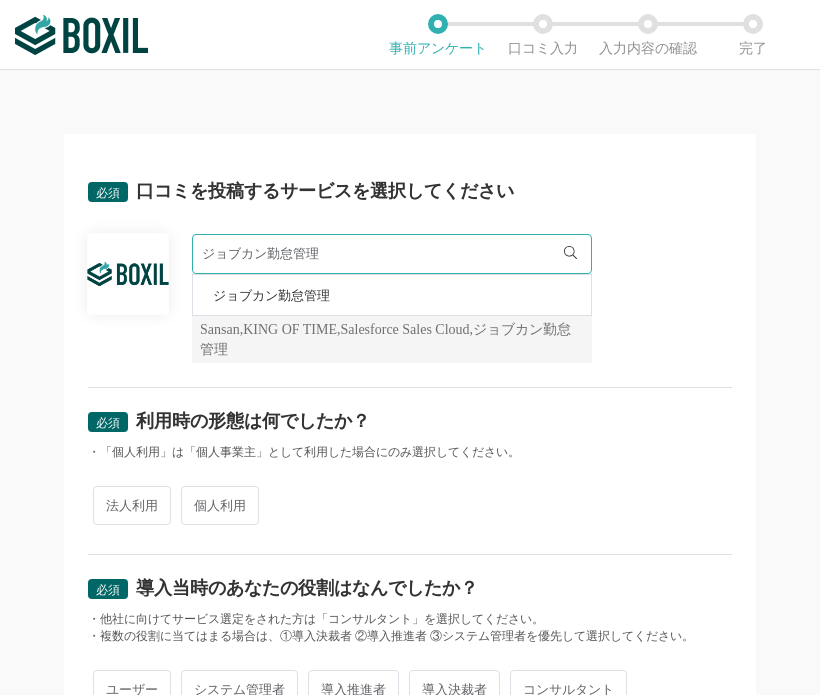 type on "ジョブカン勤怠管理" 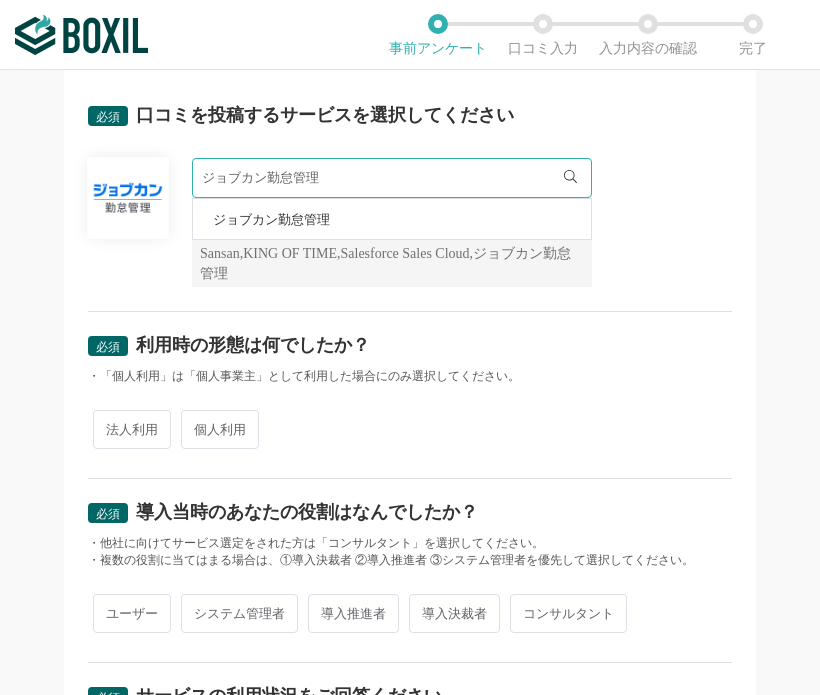 scroll, scrollTop: 200, scrollLeft: 0, axis: vertical 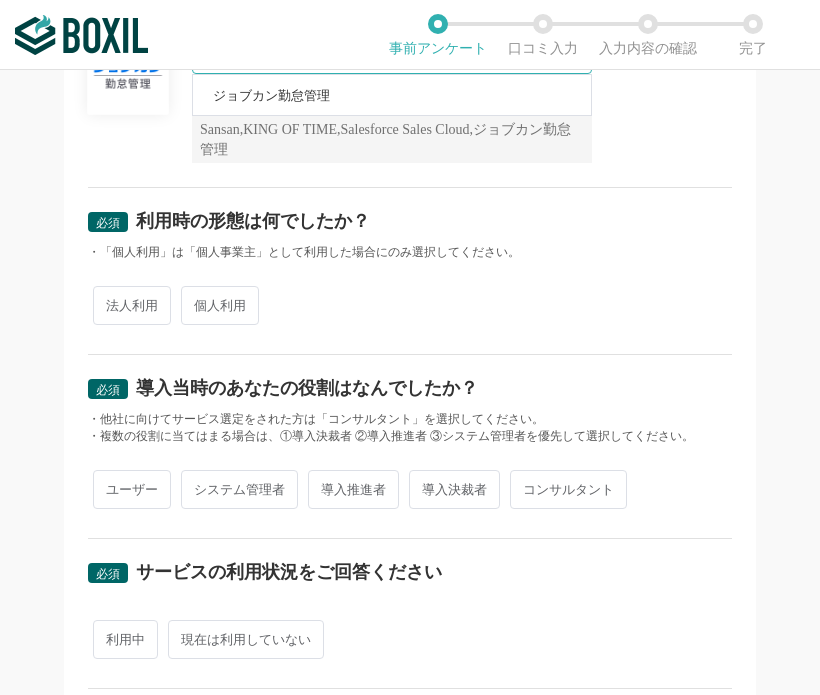 click on "法人利用 個人利用" at bounding box center [410, 305] 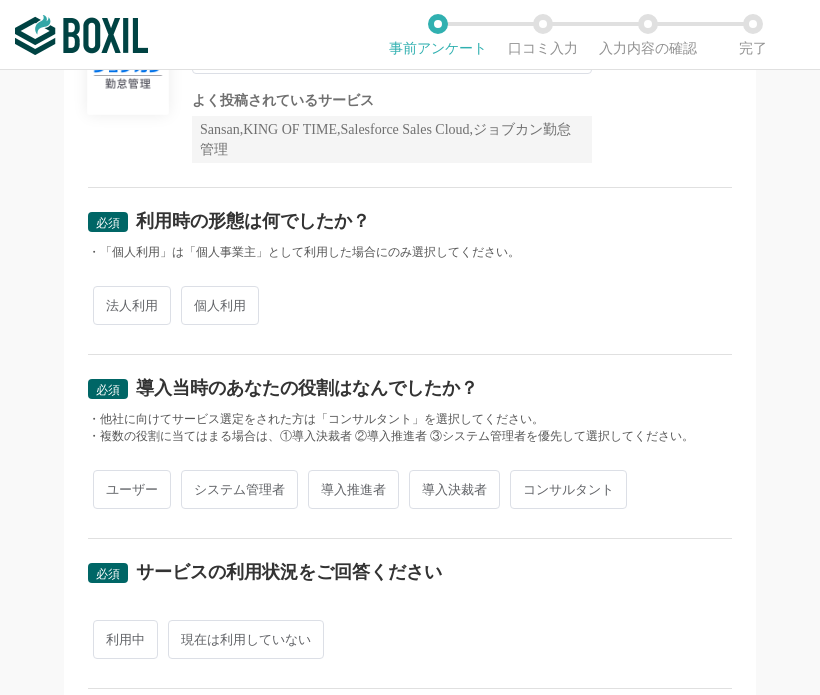 click on "法人利用" at bounding box center (132, 305) 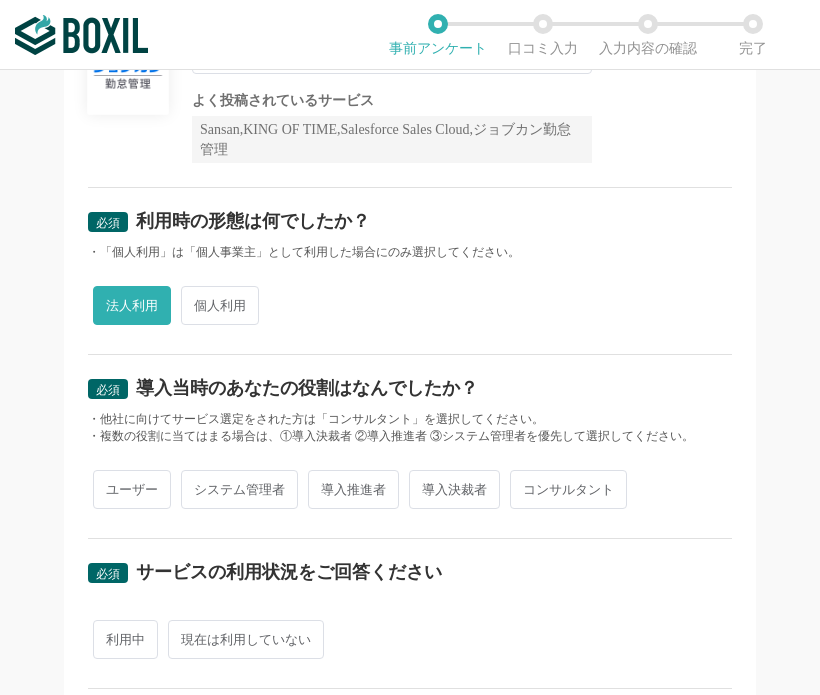 scroll, scrollTop: 500, scrollLeft: 0, axis: vertical 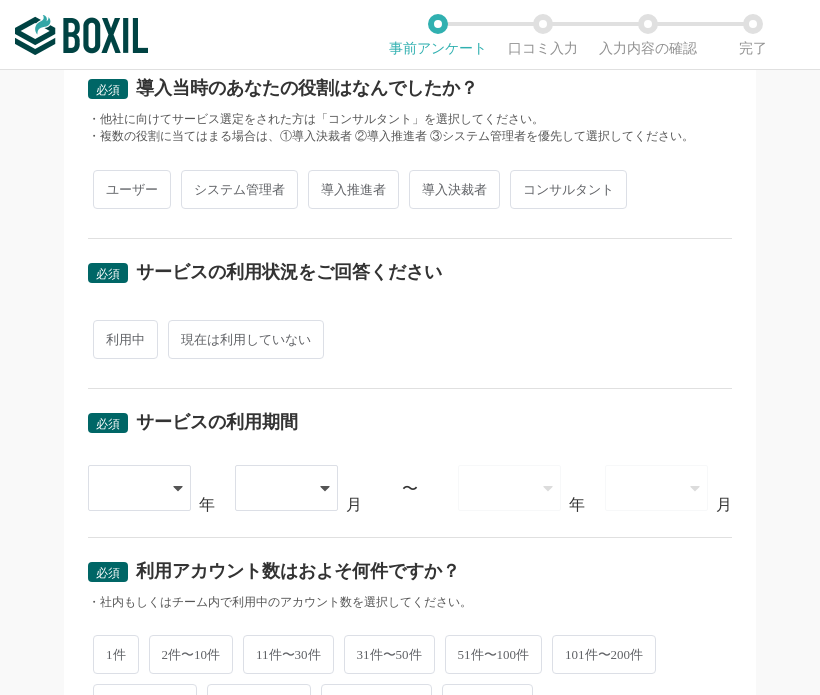 click on "ユーザー" at bounding box center [132, 189] 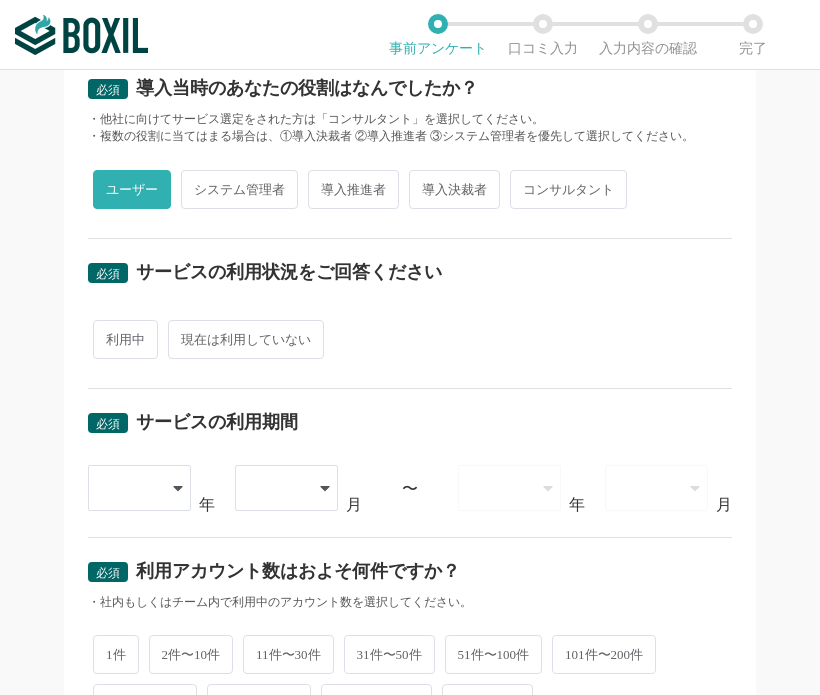 drag, startPoint x: 129, startPoint y: 303, endPoint x: 116, endPoint y: 351, distance: 49.729267 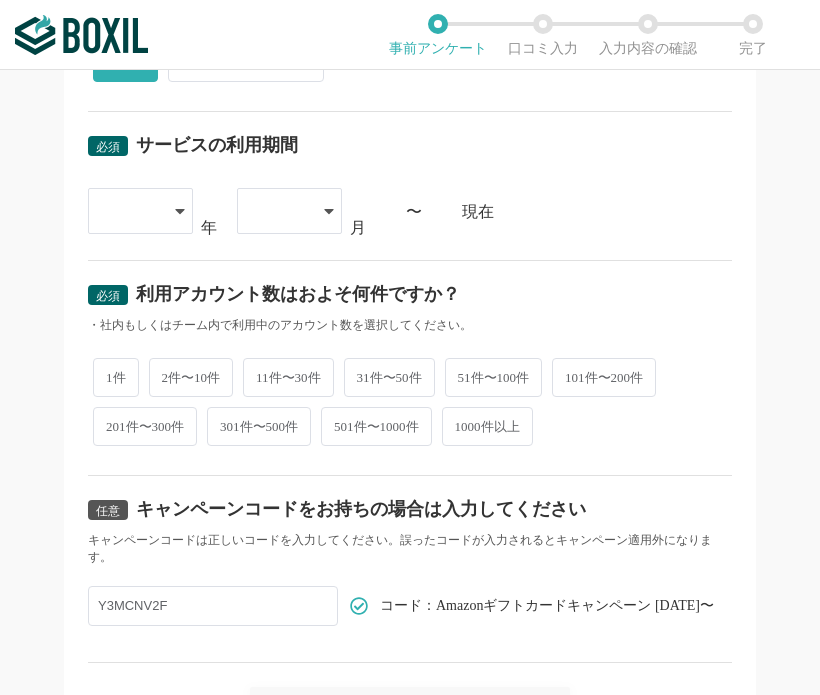 scroll, scrollTop: 800, scrollLeft: 0, axis: vertical 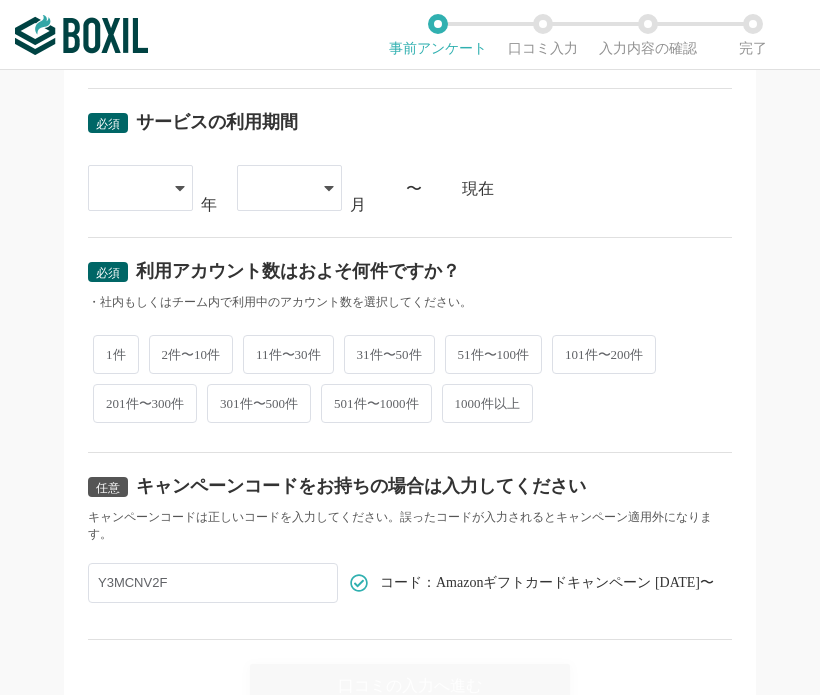 click at bounding box center [140, 188] 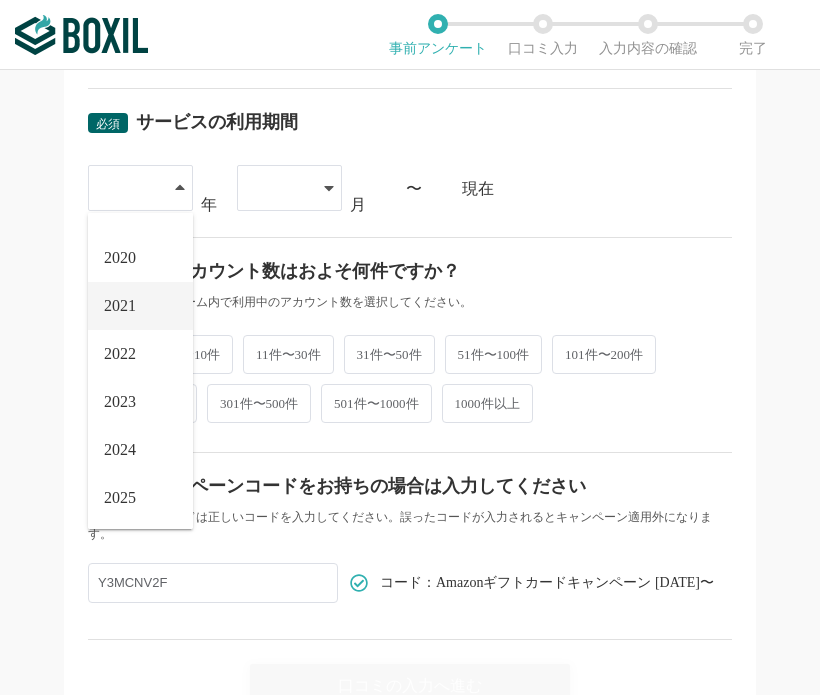 scroll, scrollTop: 228, scrollLeft: 0, axis: vertical 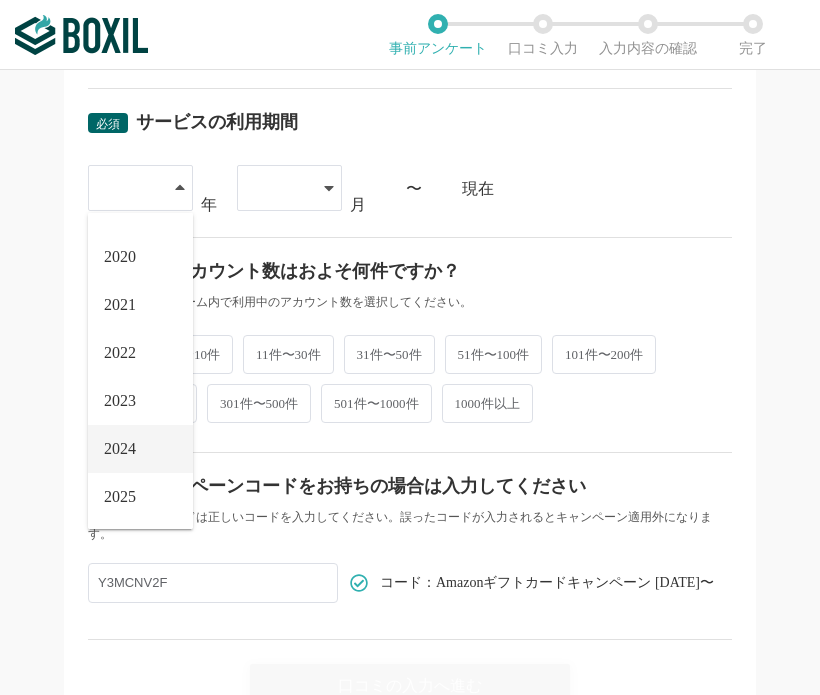 click on "2024" at bounding box center (140, 449) 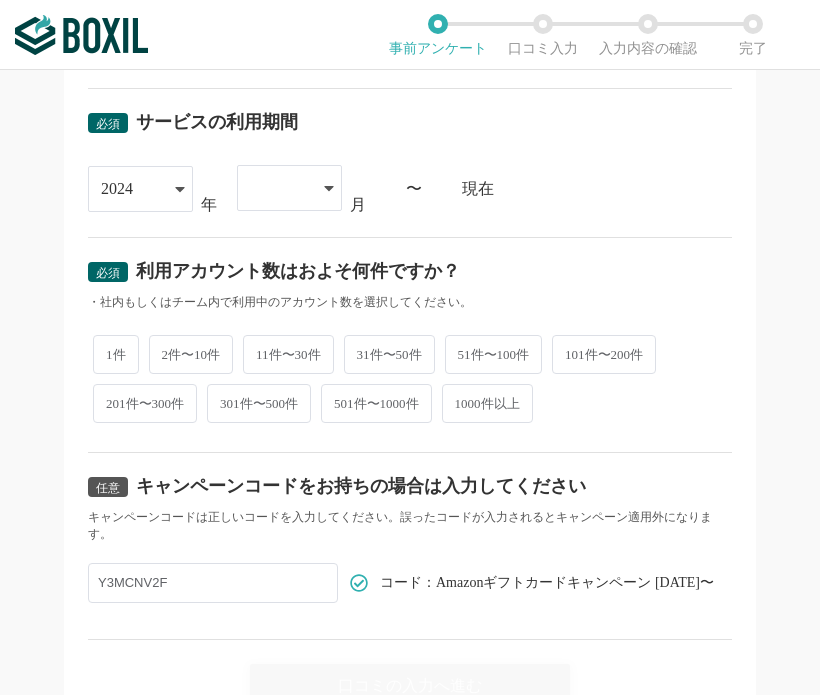 click at bounding box center (279, 188) 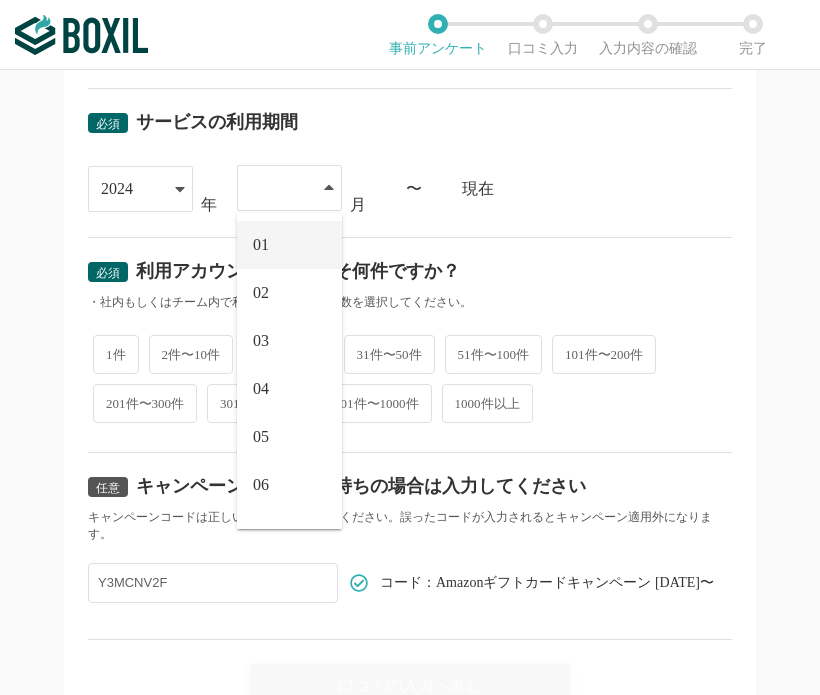 click on "01" at bounding box center [261, 245] 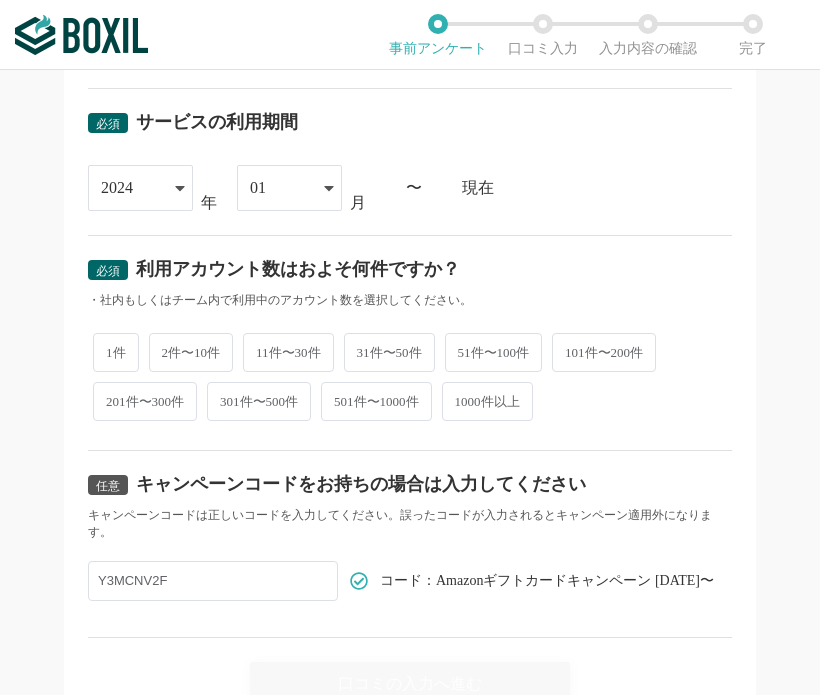 click on "31件〜50件" at bounding box center (389, 352) 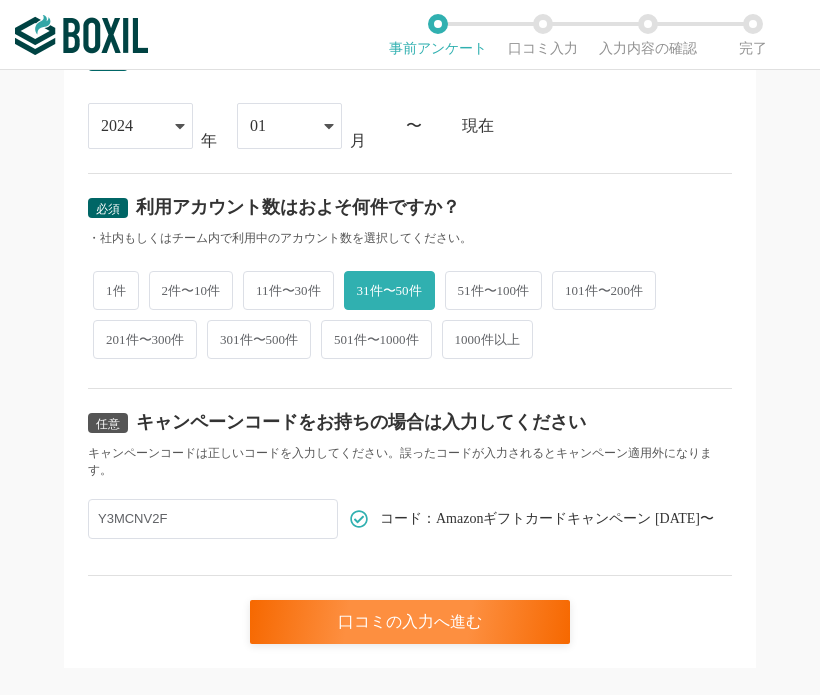 scroll, scrollTop: 894, scrollLeft: 0, axis: vertical 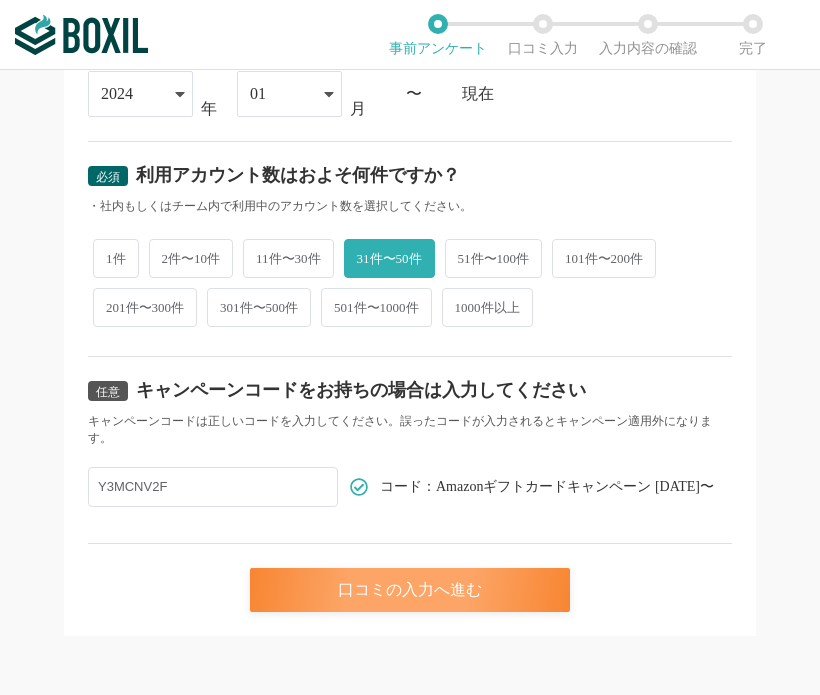click on "口コミの入力へ進む" at bounding box center [410, 590] 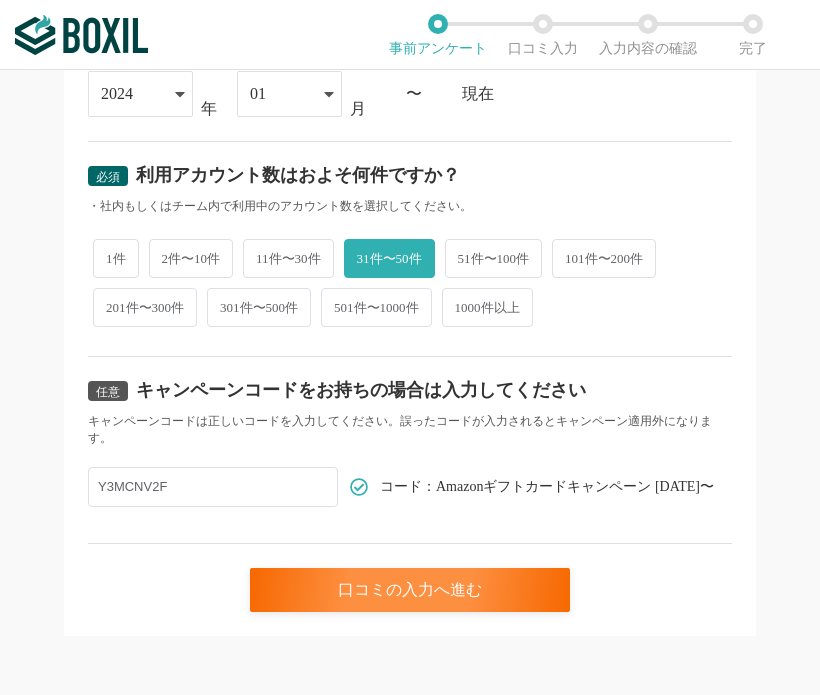 scroll, scrollTop: 0, scrollLeft: 0, axis: both 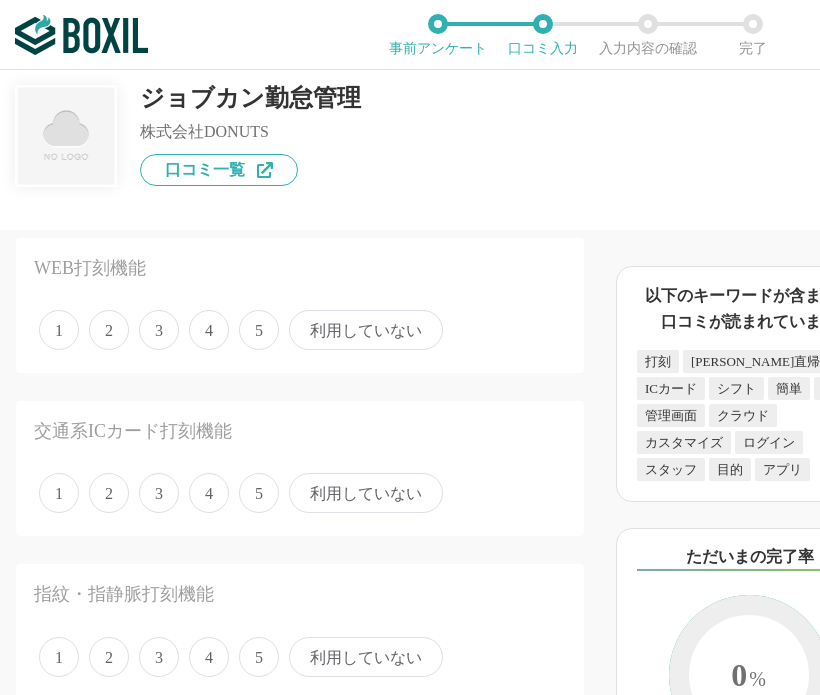 click on "5" at bounding box center (259, 330) 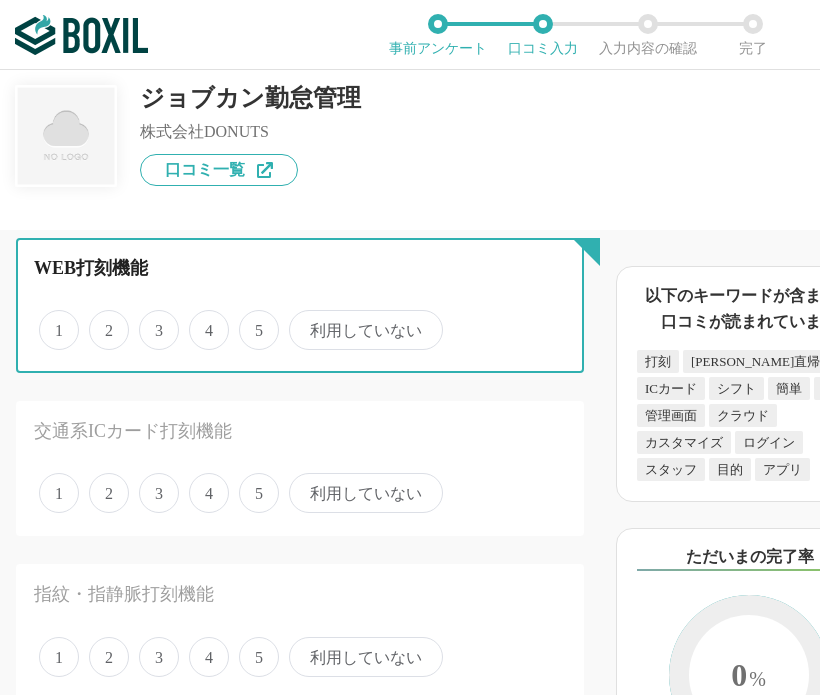 click on "5" at bounding box center (250, 319) 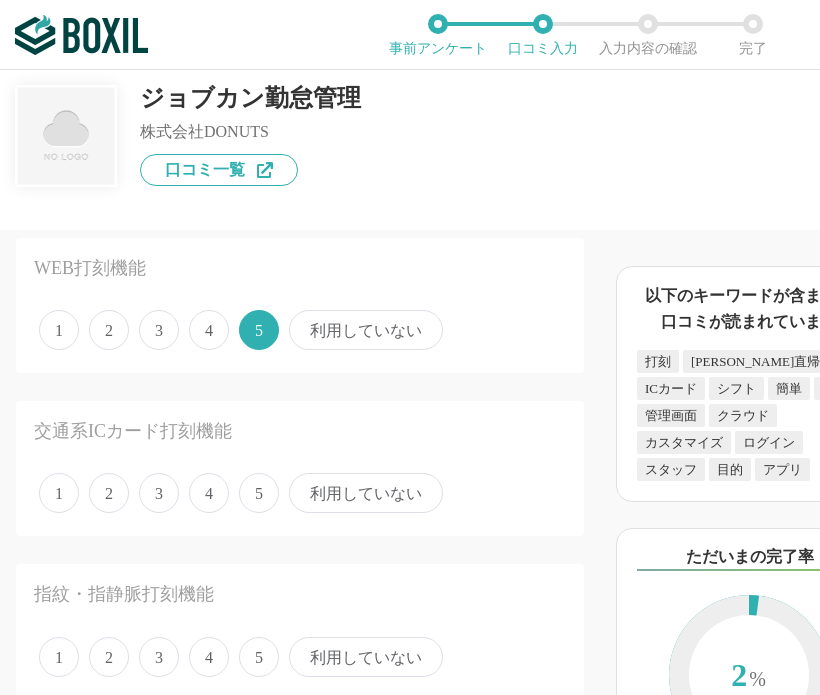 click on "5" at bounding box center (259, 493) 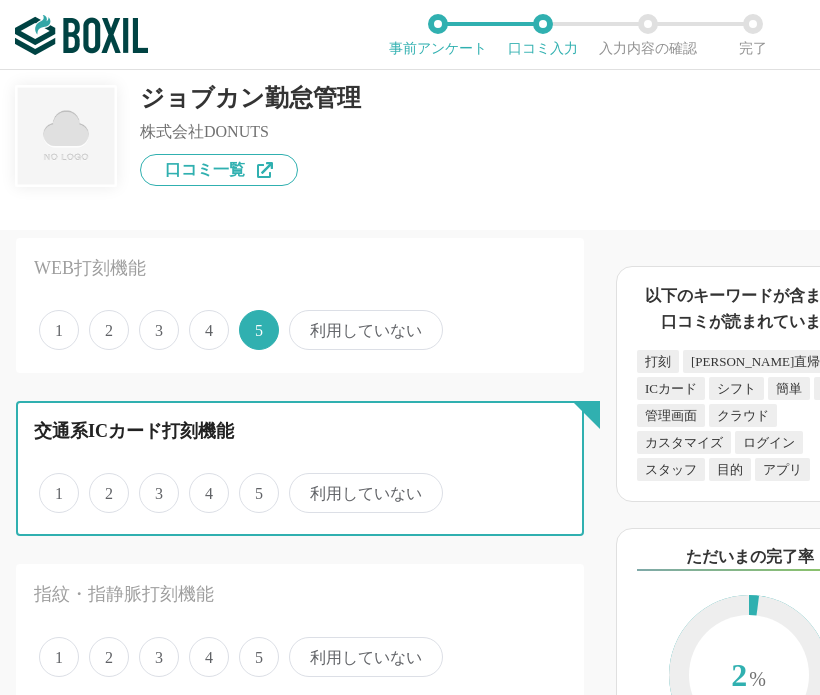 click on "5" at bounding box center [250, 482] 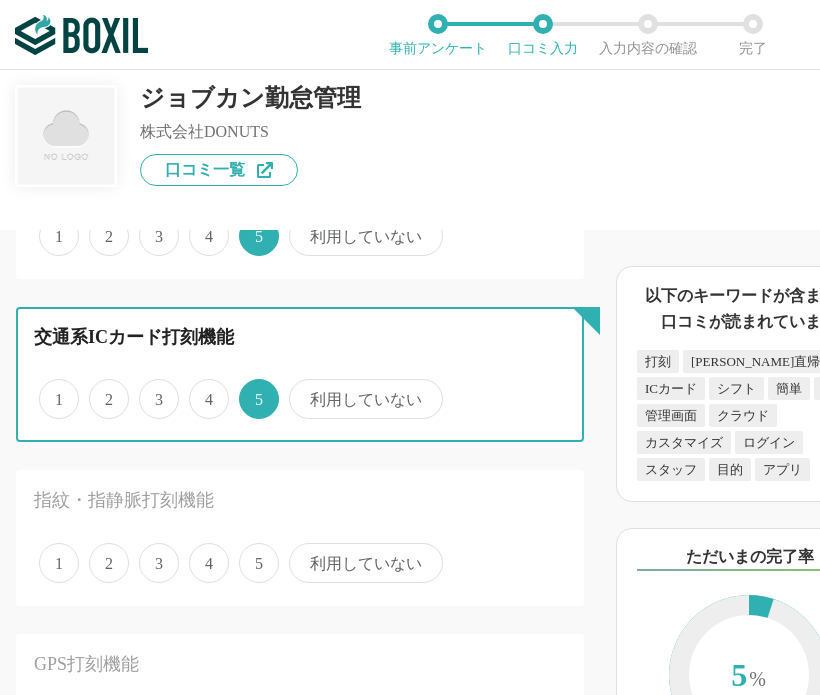 scroll, scrollTop: 400, scrollLeft: 0, axis: vertical 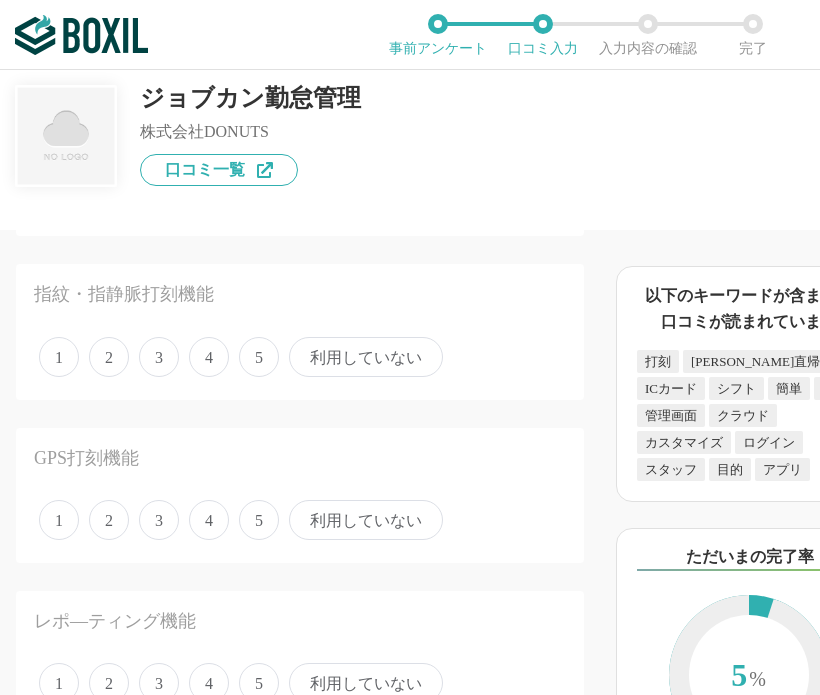 click on "4" at bounding box center [209, 357] 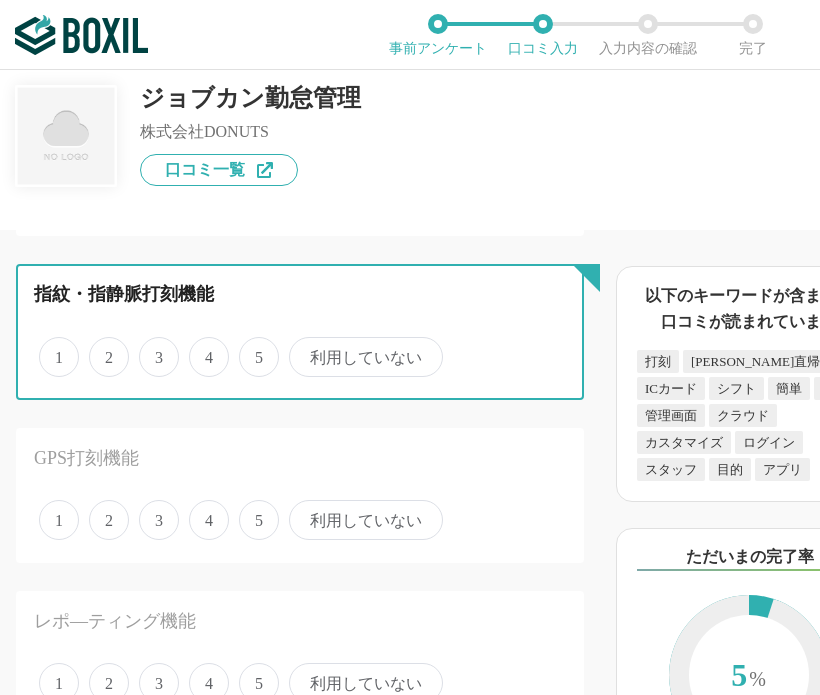 click on "4" at bounding box center [200, 346] 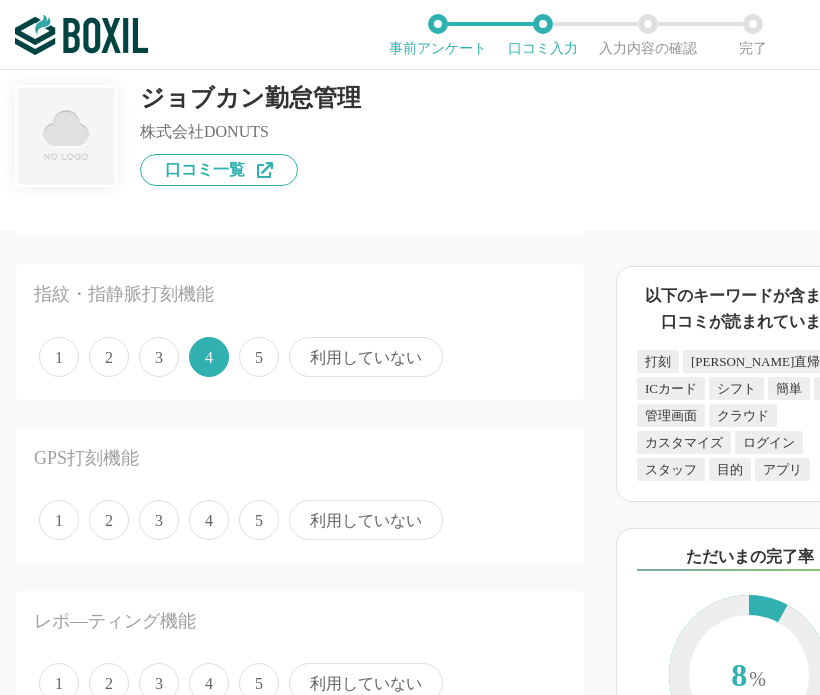 click on "5" at bounding box center [259, 520] 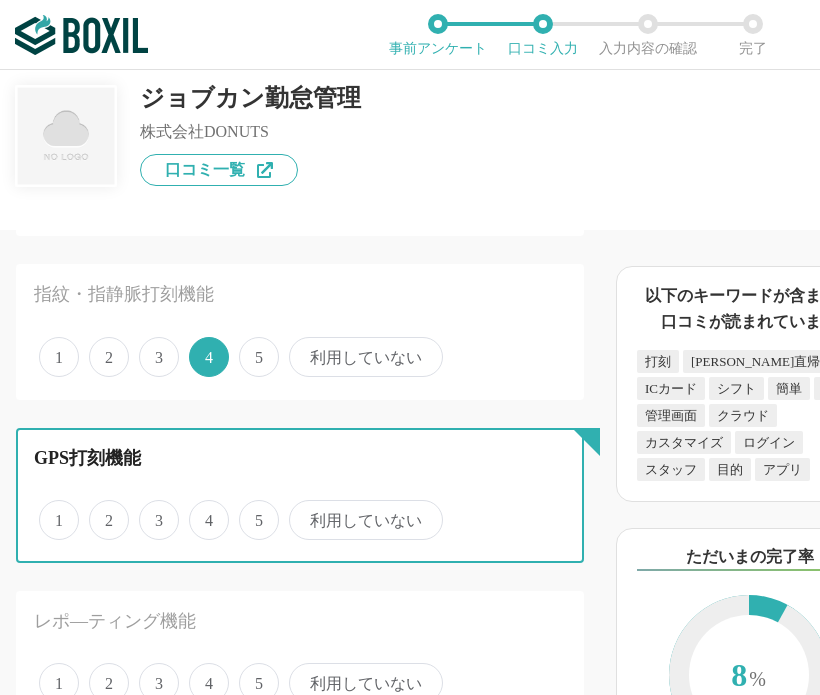 click on "5" at bounding box center [250, 509] 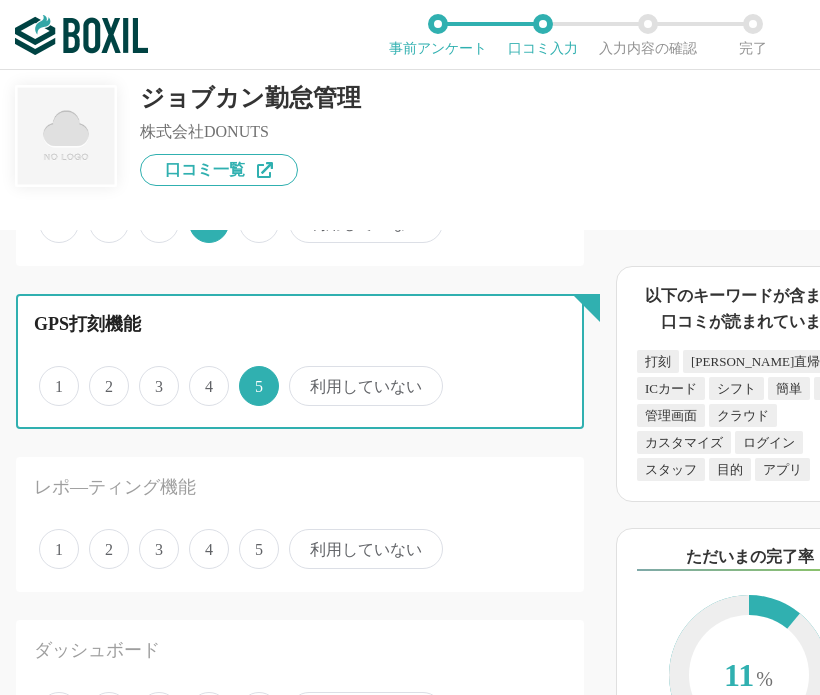 scroll, scrollTop: 700, scrollLeft: 0, axis: vertical 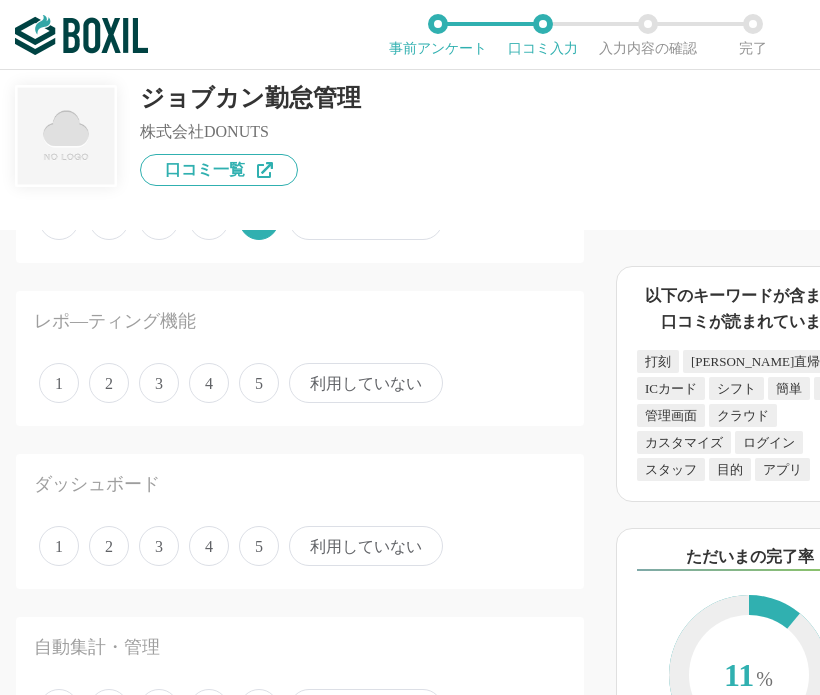 click on "5" at bounding box center (259, 383) 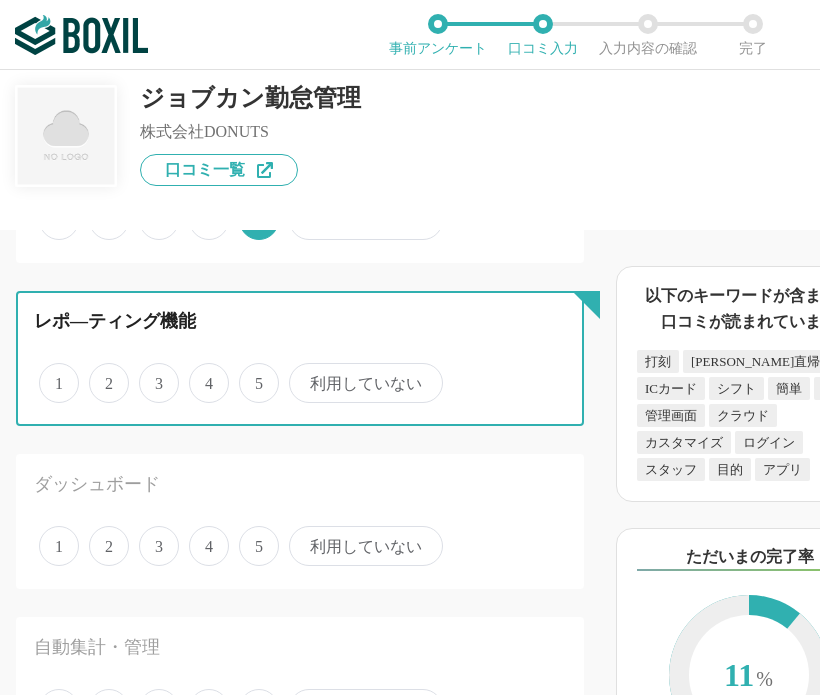 click on "5" at bounding box center [250, 372] 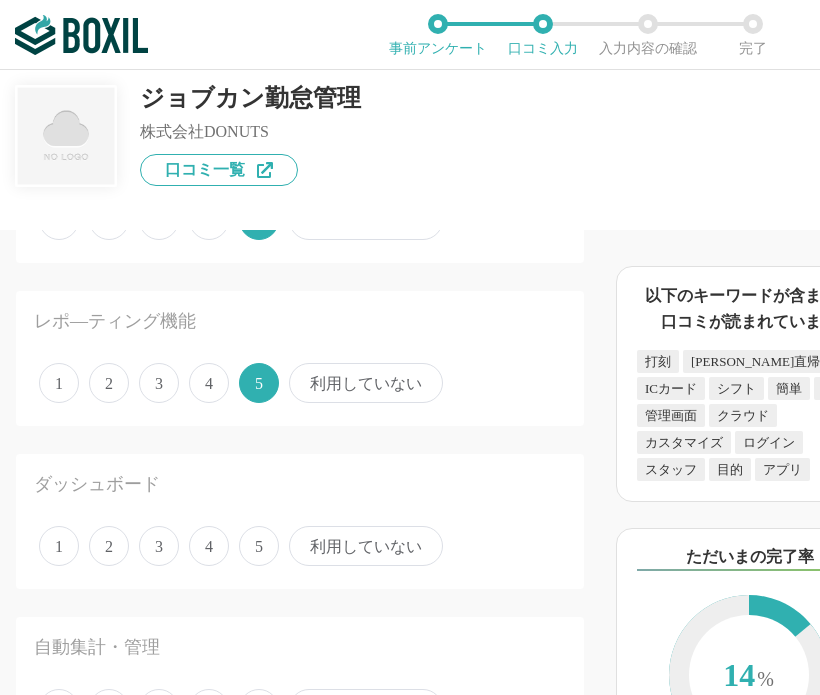 click on "1 2 3 4 5 利用していない" at bounding box center [300, 546] 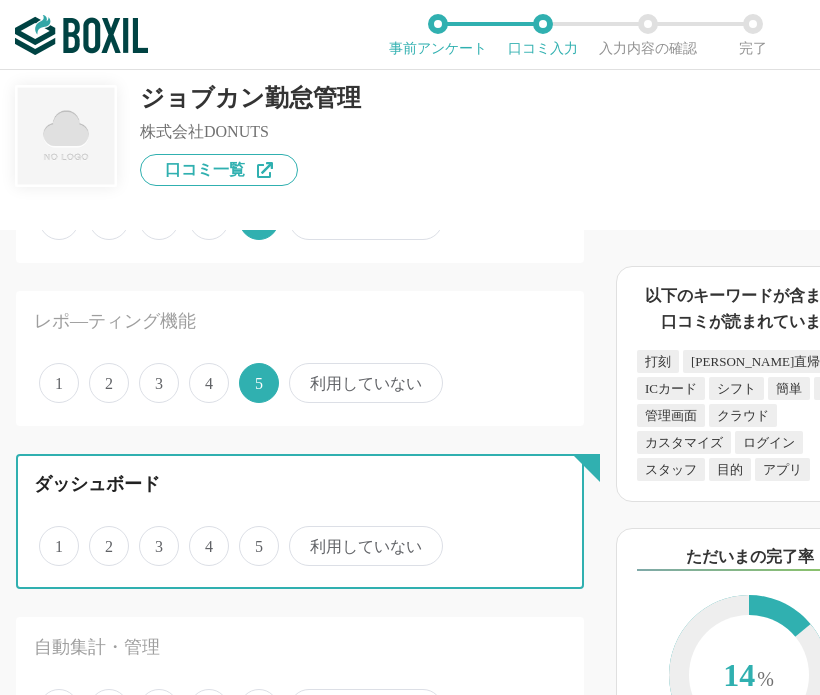 click on "4" at bounding box center [200, 535] 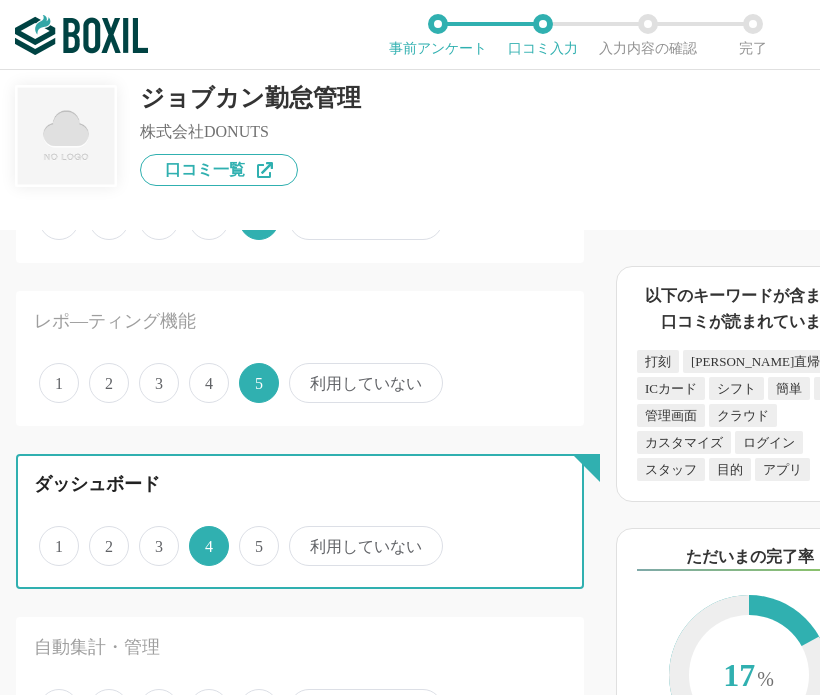 scroll, scrollTop: 1100, scrollLeft: 0, axis: vertical 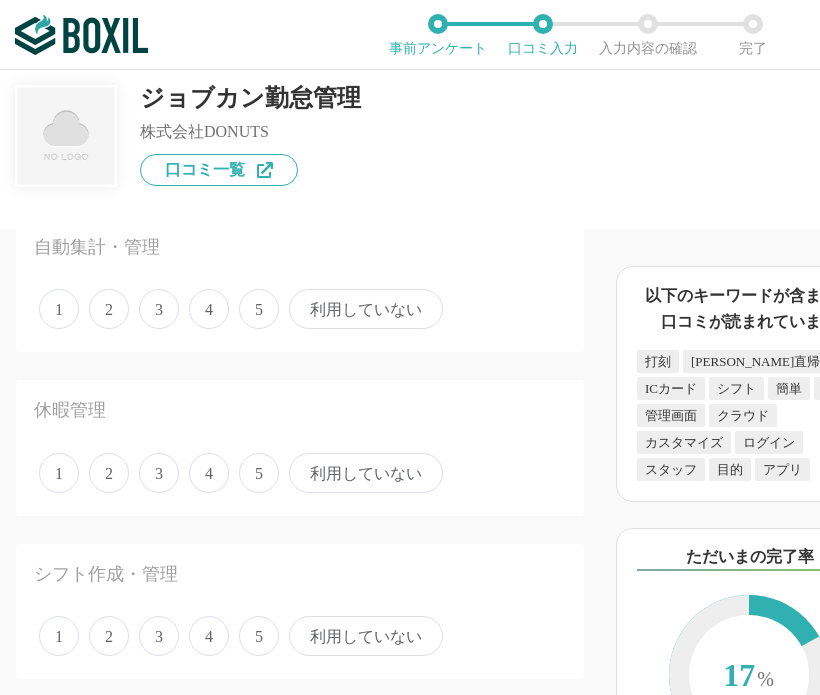 click on "4" at bounding box center [209, 309] 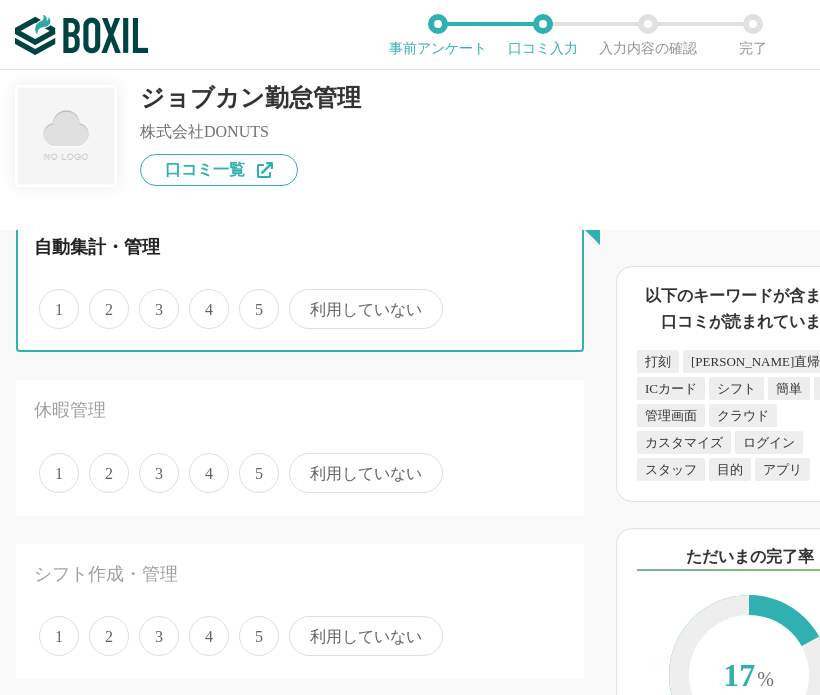 click on "4" at bounding box center [200, 298] 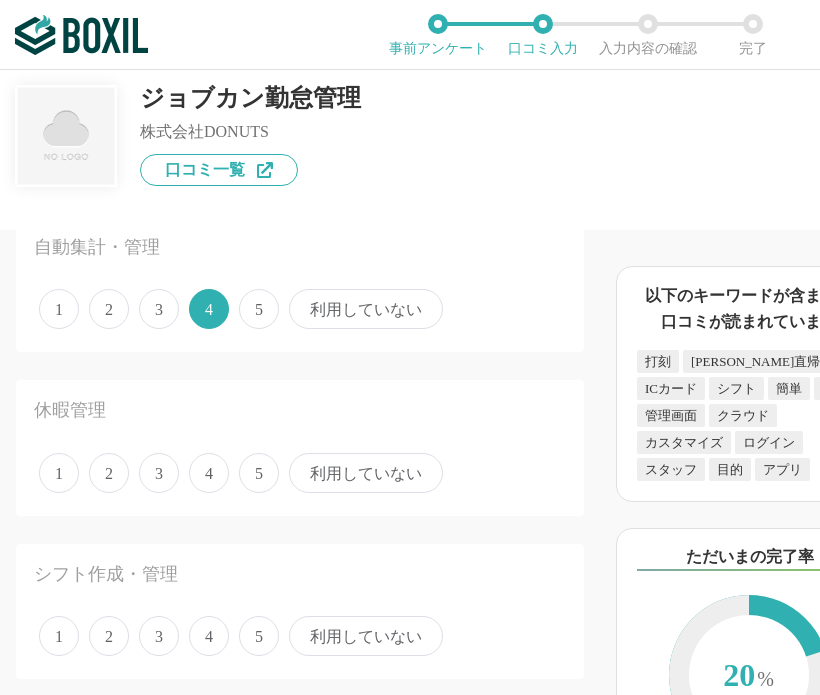click on "4" at bounding box center (209, 473) 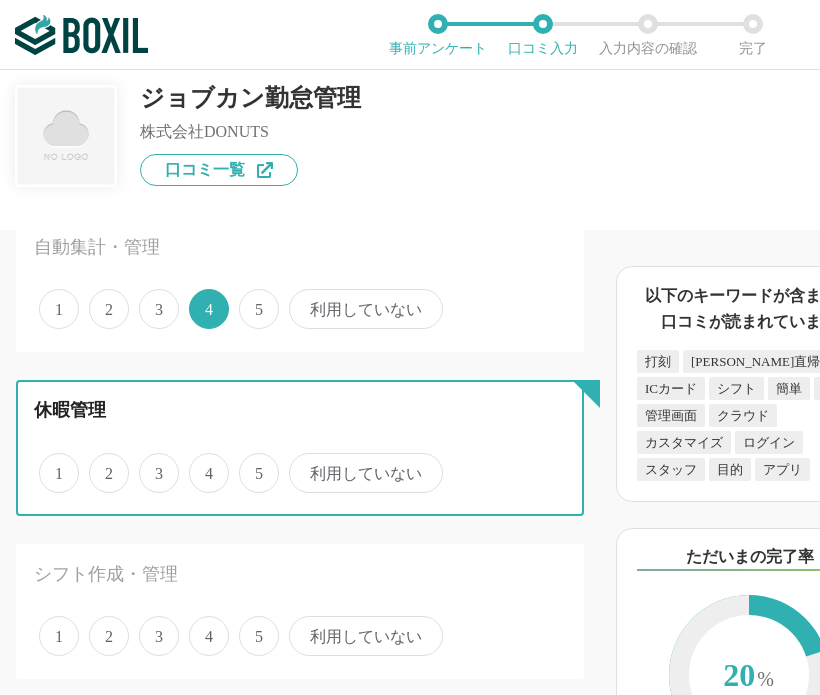 click on "4" at bounding box center (200, 462) 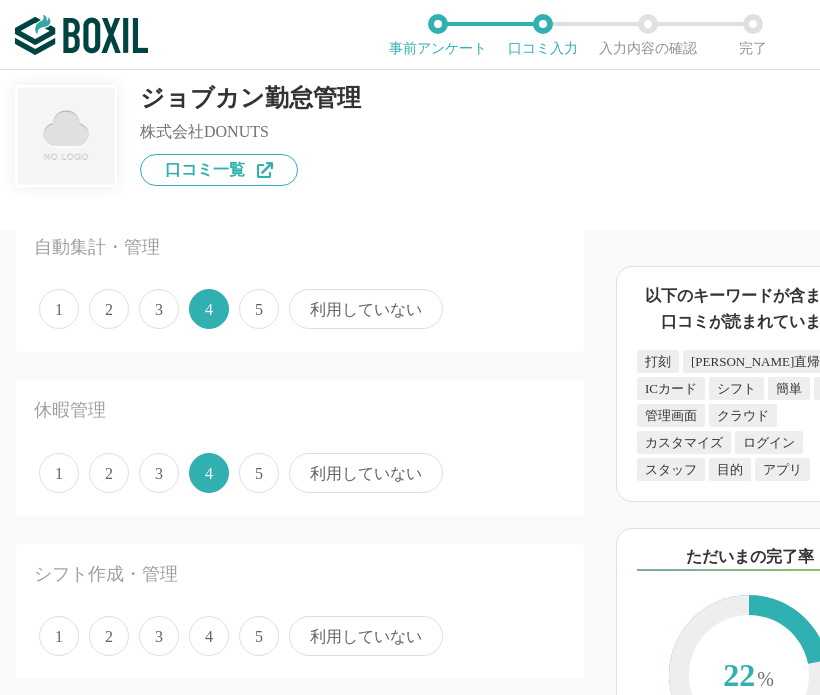 drag, startPoint x: 241, startPoint y: 595, endPoint x: 249, endPoint y: 637, distance: 42.755116 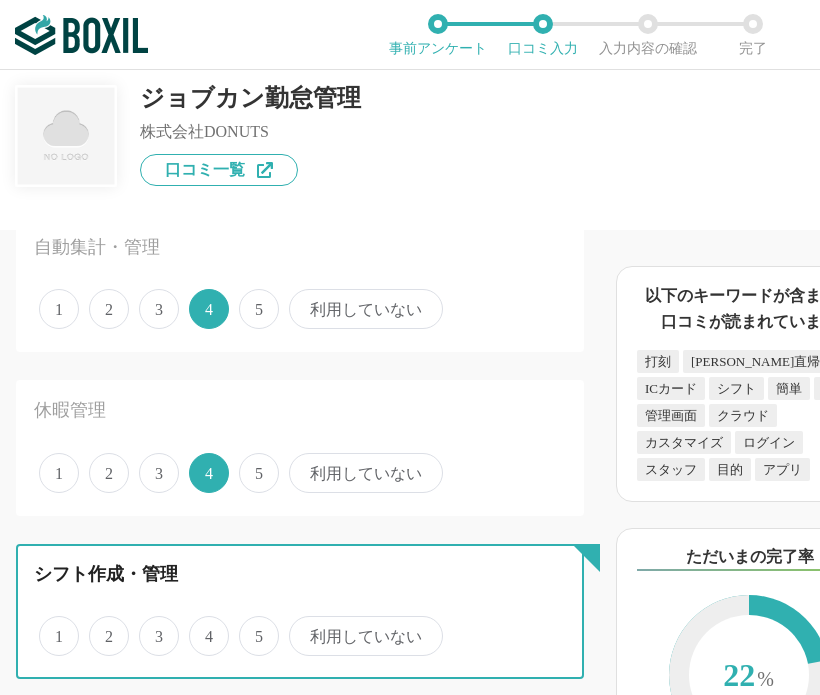click on "5" at bounding box center (250, 625) 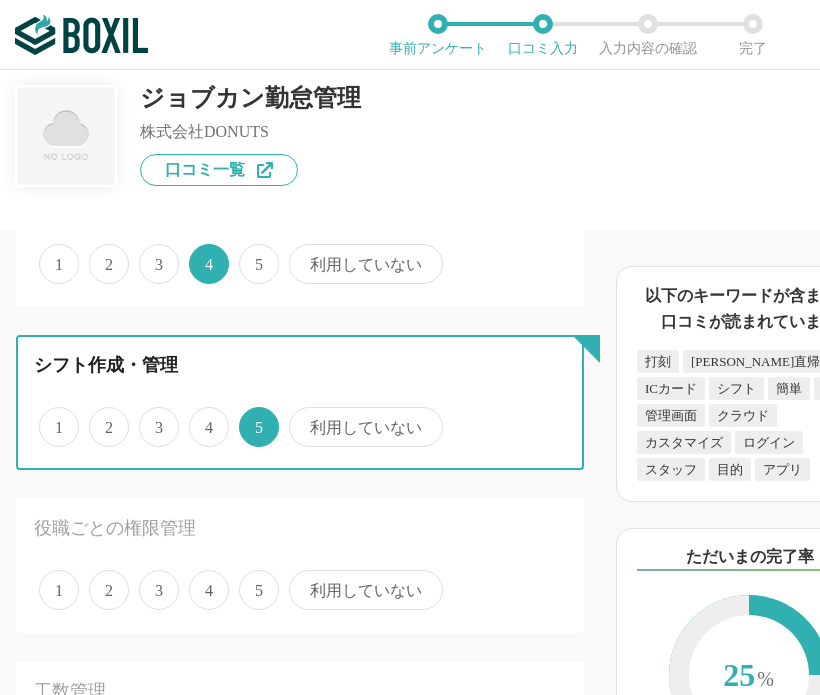 scroll, scrollTop: 1500, scrollLeft: 0, axis: vertical 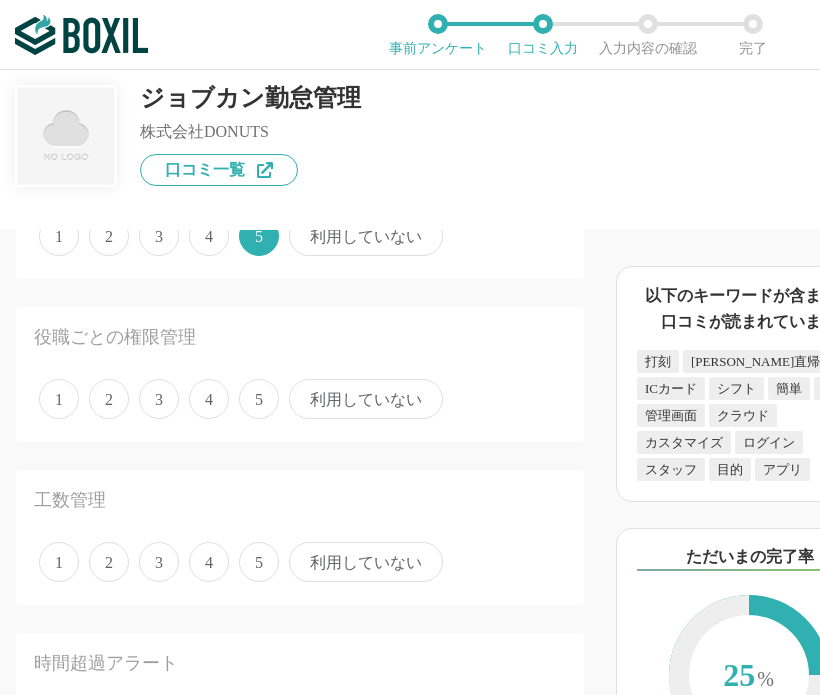 click on "5" at bounding box center (259, 399) 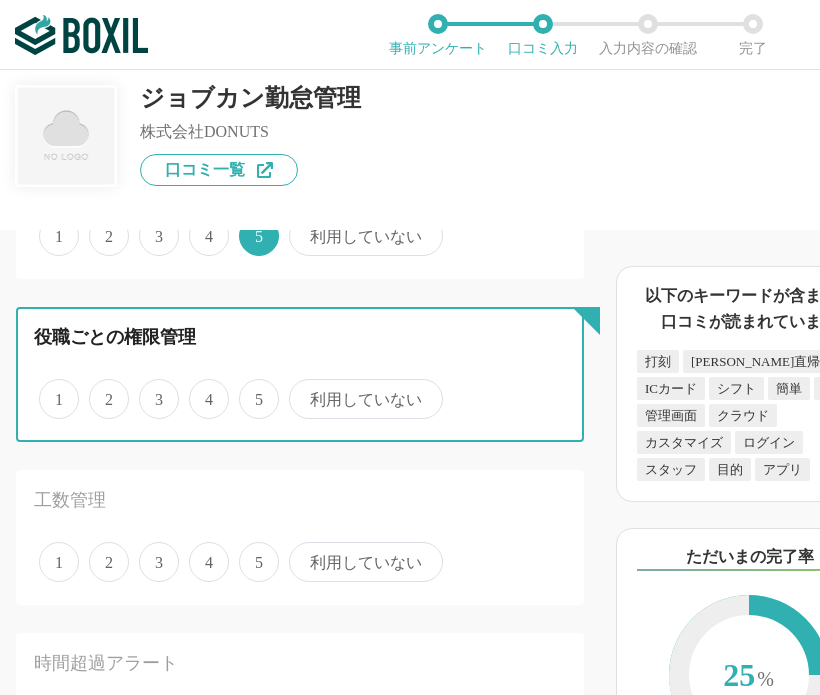 click on "5" at bounding box center (250, 388) 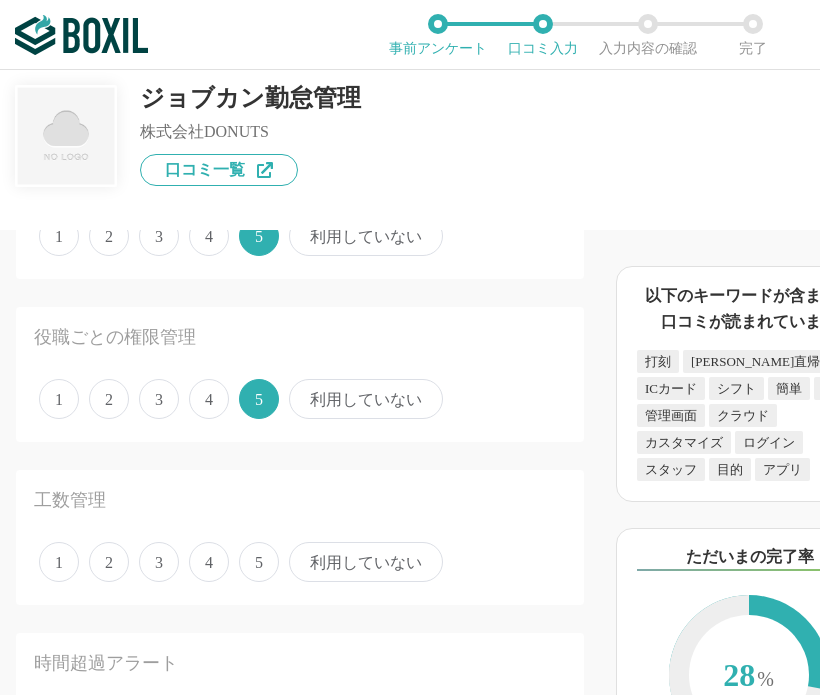 click on "4" at bounding box center (209, 562) 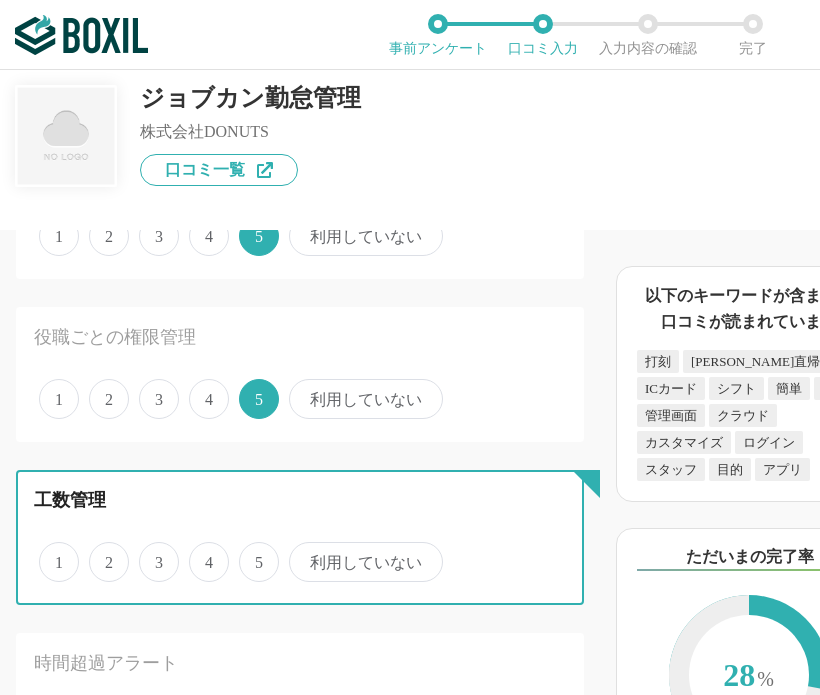 click on "4" at bounding box center [200, 551] 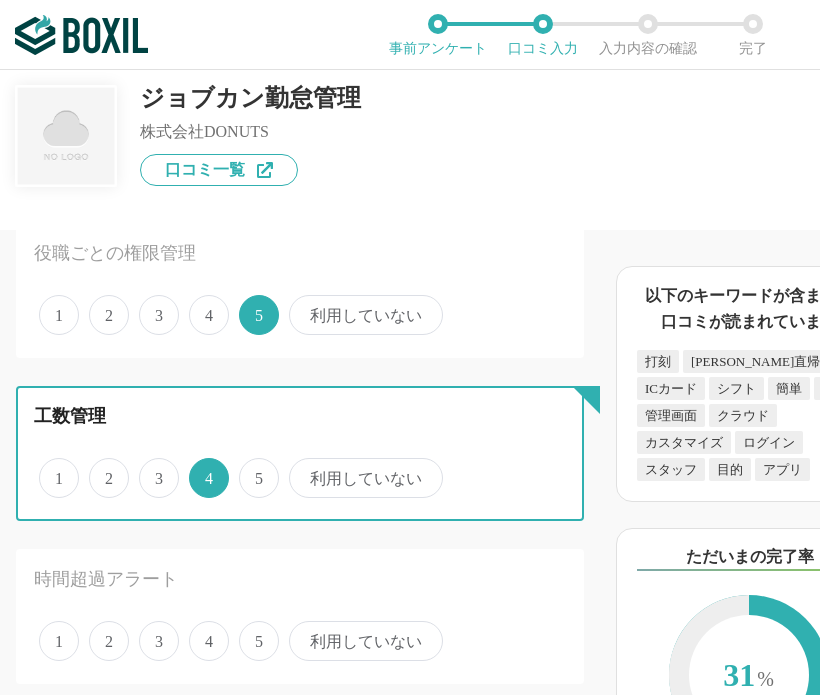 scroll, scrollTop: 1800, scrollLeft: 0, axis: vertical 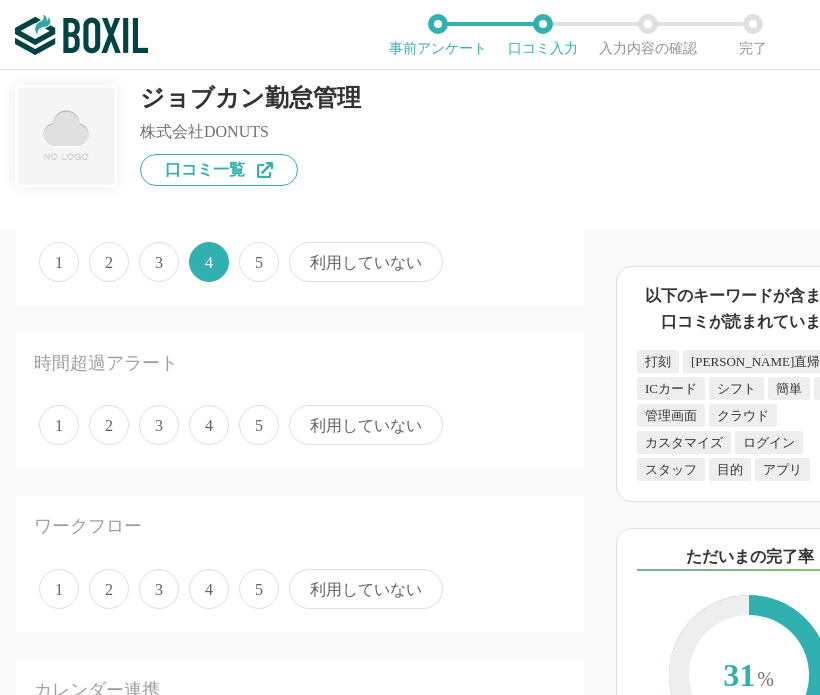 click on "4" at bounding box center (209, 425) 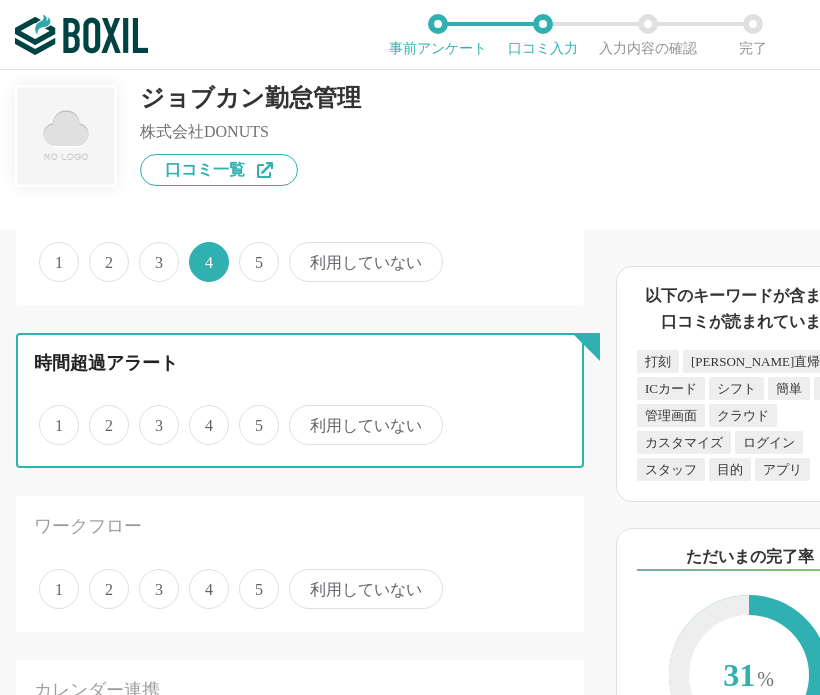 click on "4" at bounding box center (200, 414) 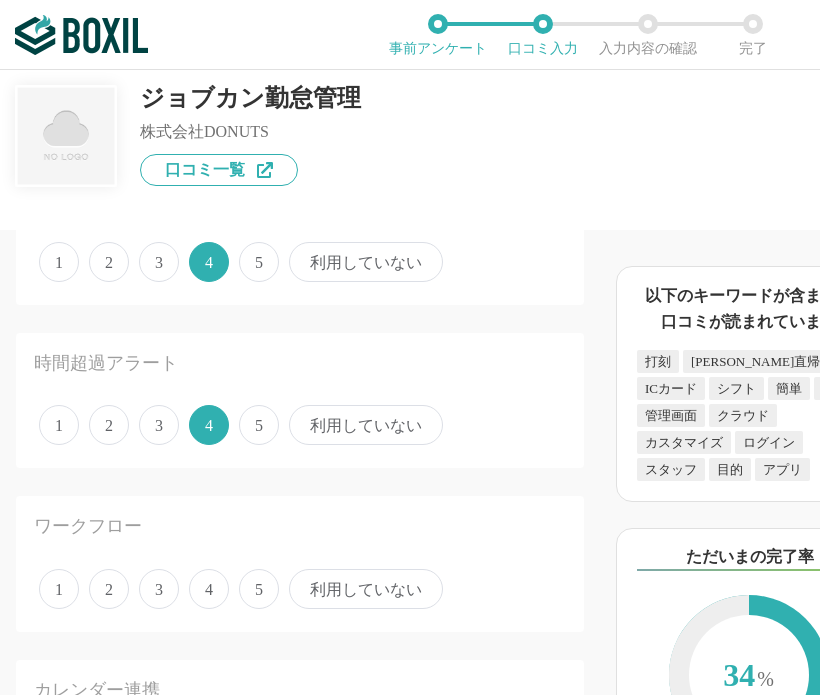 click on "ワークフロー" at bounding box center (300, 532) 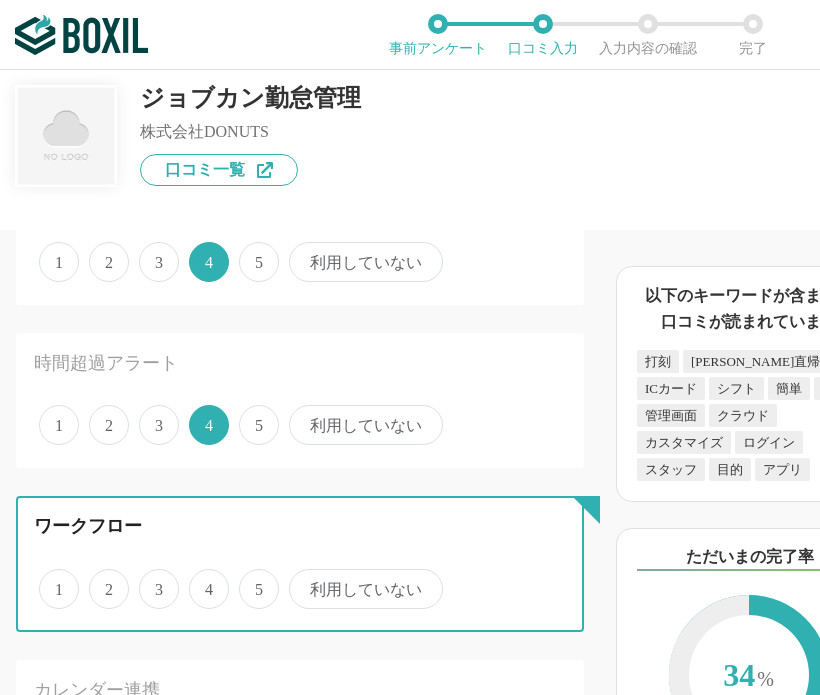 click on "5" at bounding box center (250, 578) 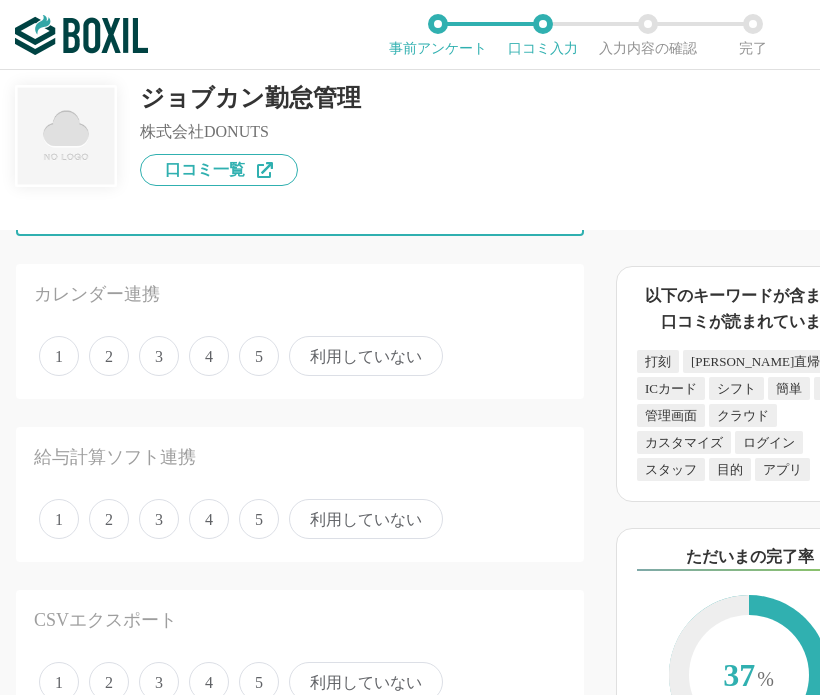 scroll, scrollTop: 2200, scrollLeft: 0, axis: vertical 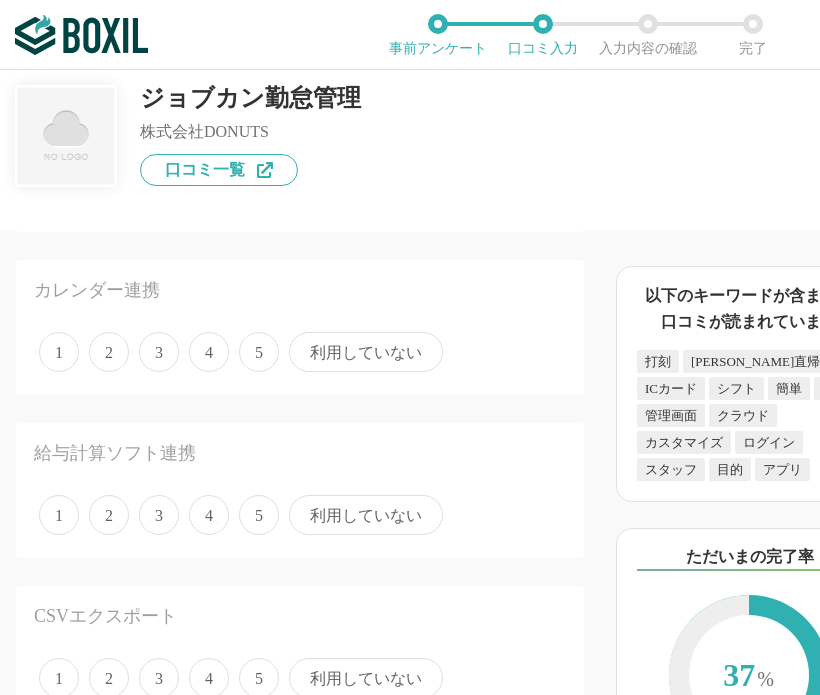 click on "5" at bounding box center (259, 352) 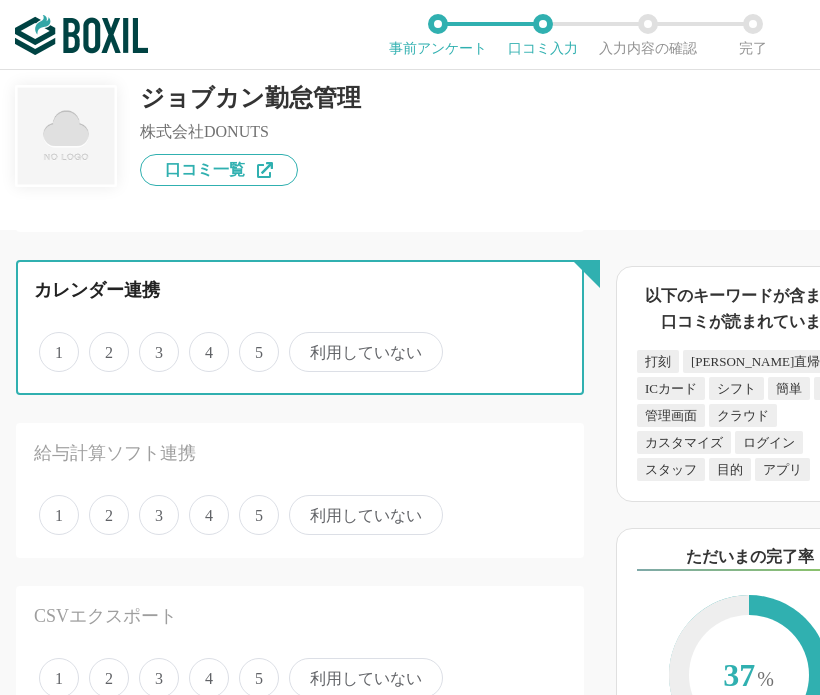 click on "5" at bounding box center [250, 341] 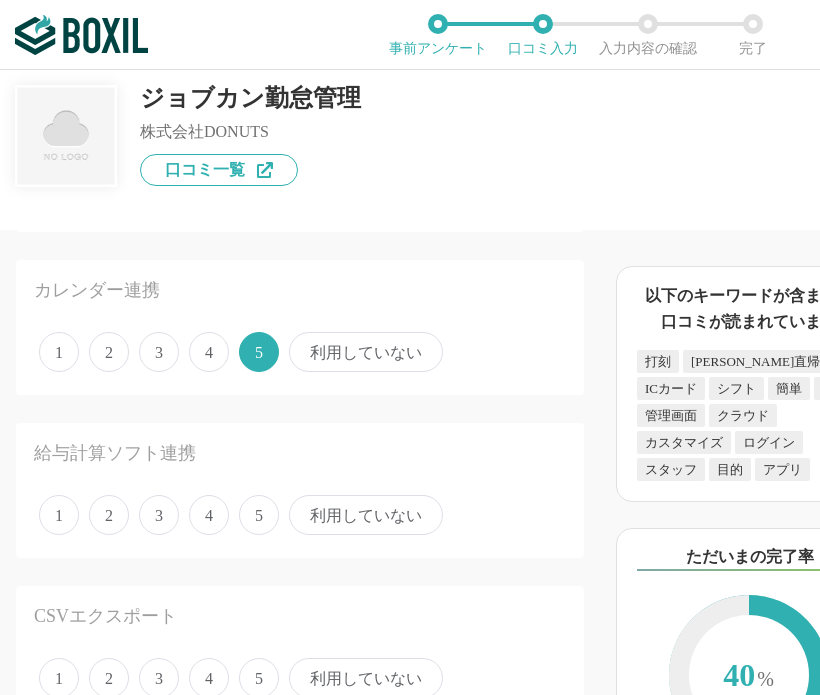 click on "4" at bounding box center (209, 515) 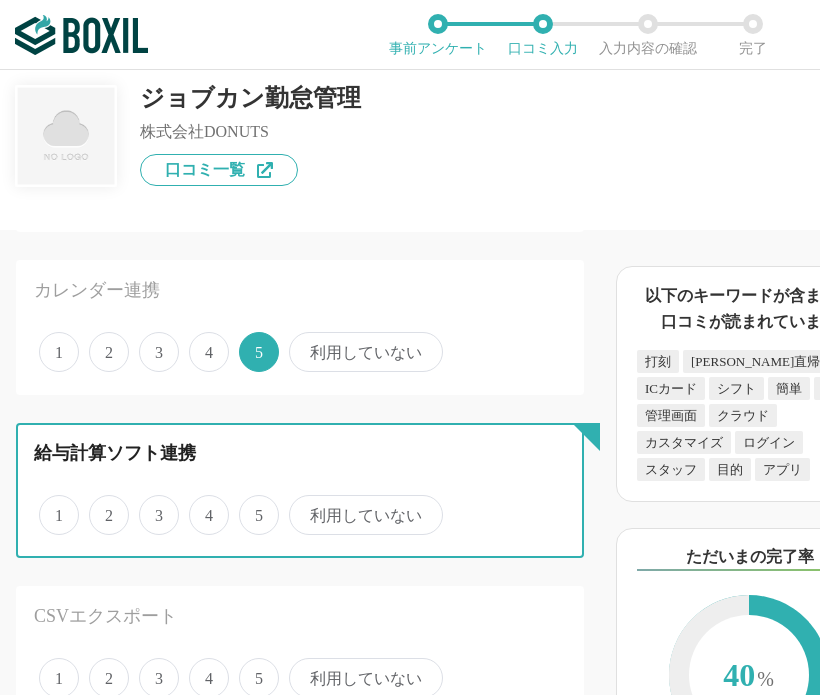 click on "4" at bounding box center (200, 504) 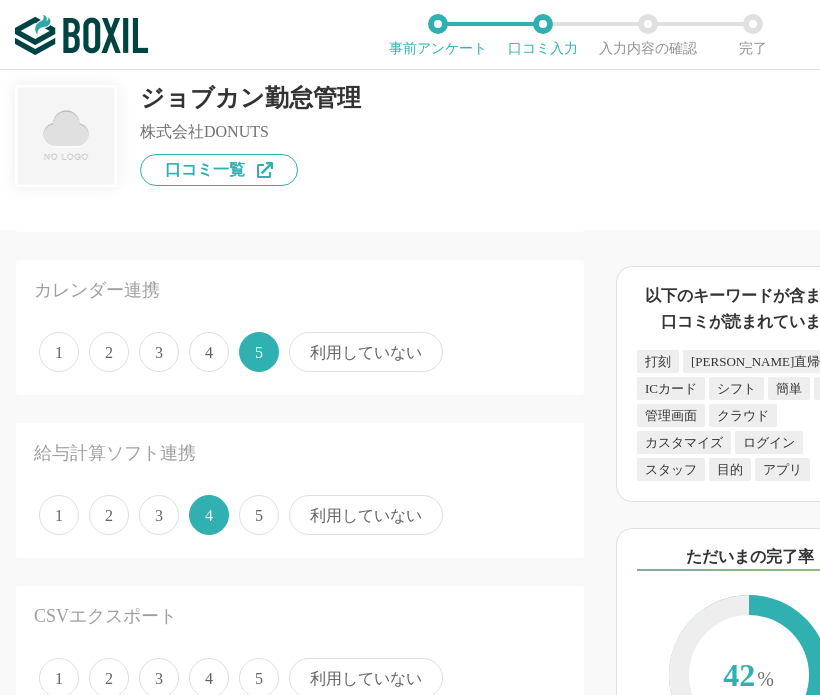 click on "1 2 3 4 5 利用していない" at bounding box center (300, 678) 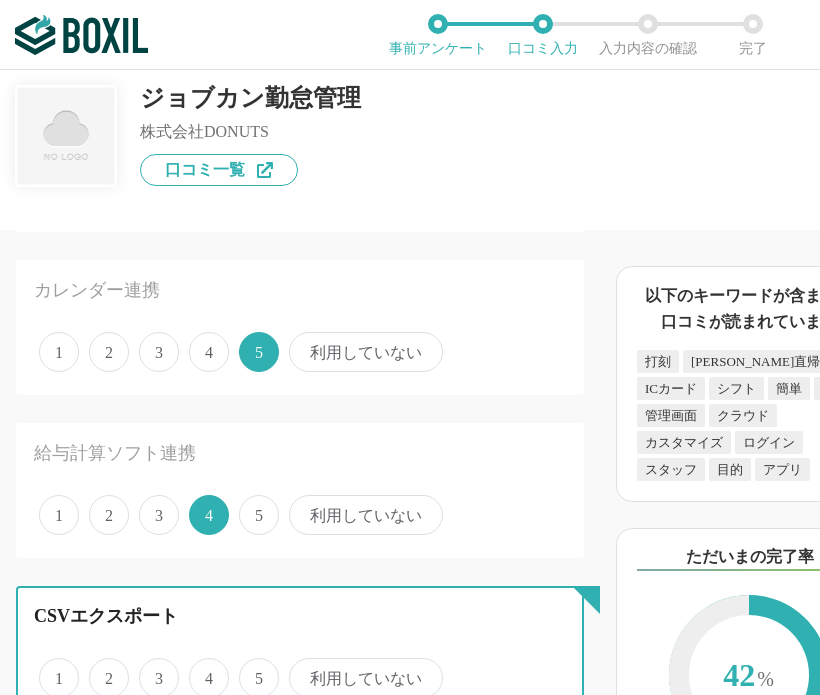 click on "5" at bounding box center [250, 667] 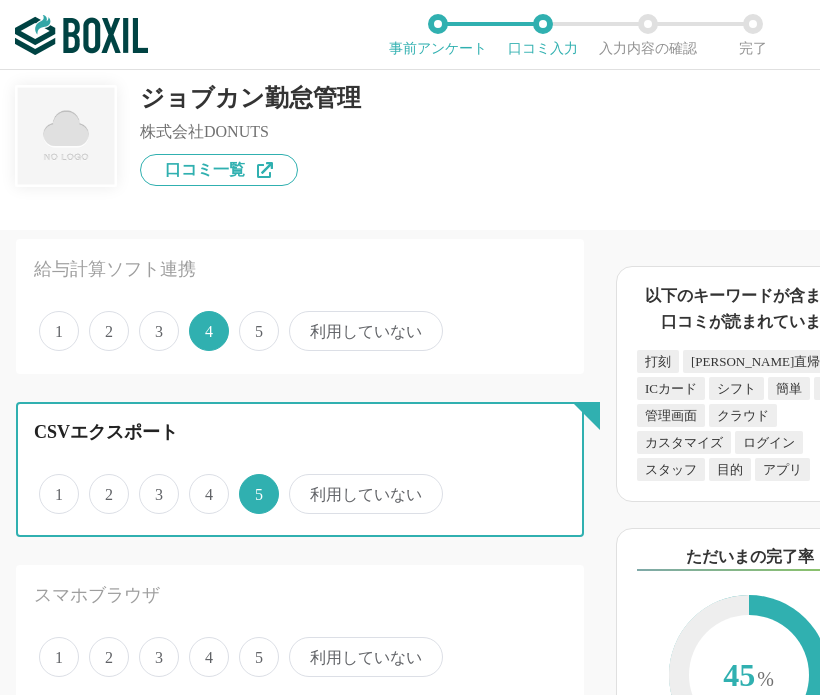 scroll, scrollTop: 2600, scrollLeft: 0, axis: vertical 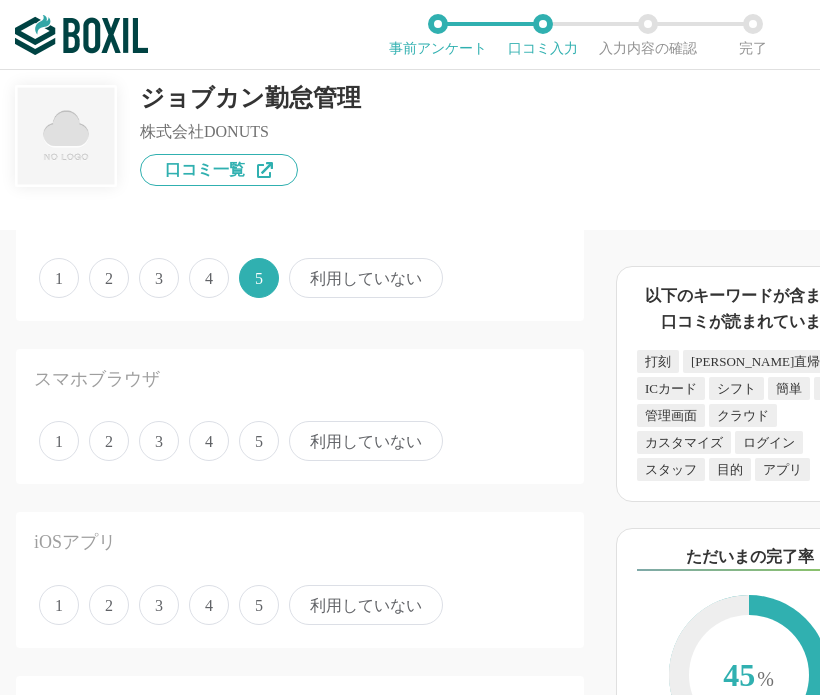 click on "5" at bounding box center (259, 441) 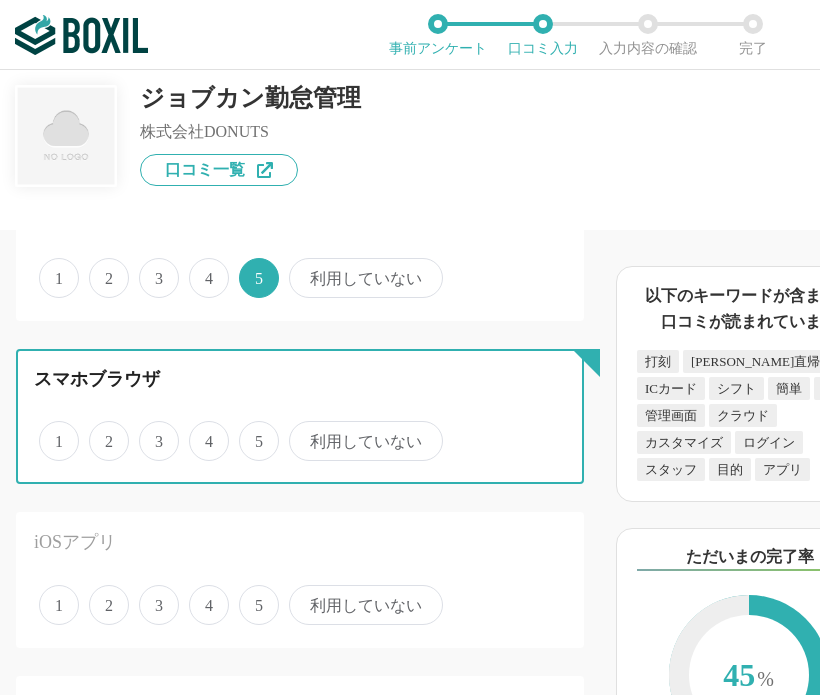click on "5" at bounding box center [250, 430] 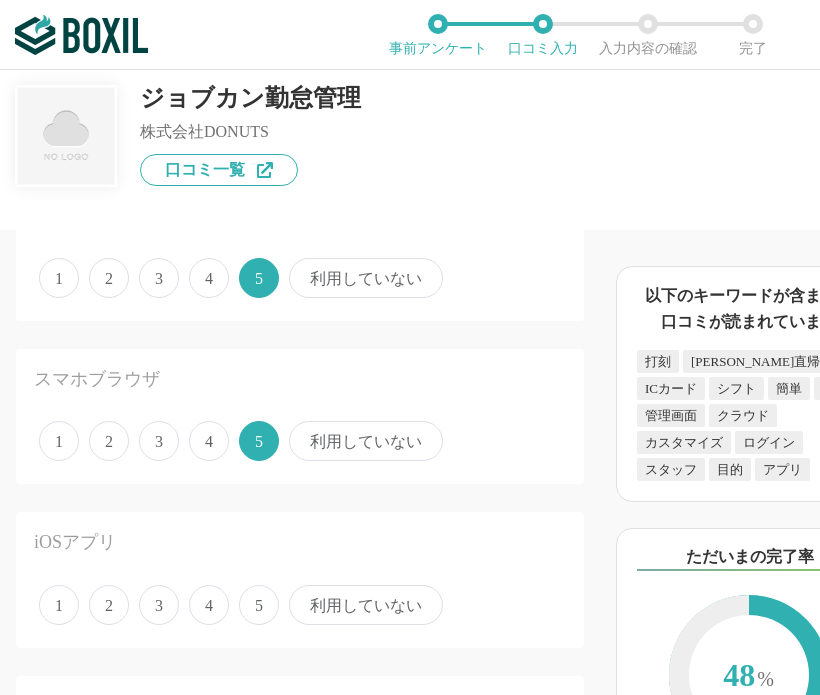 click on "4" at bounding box center [209, 605] 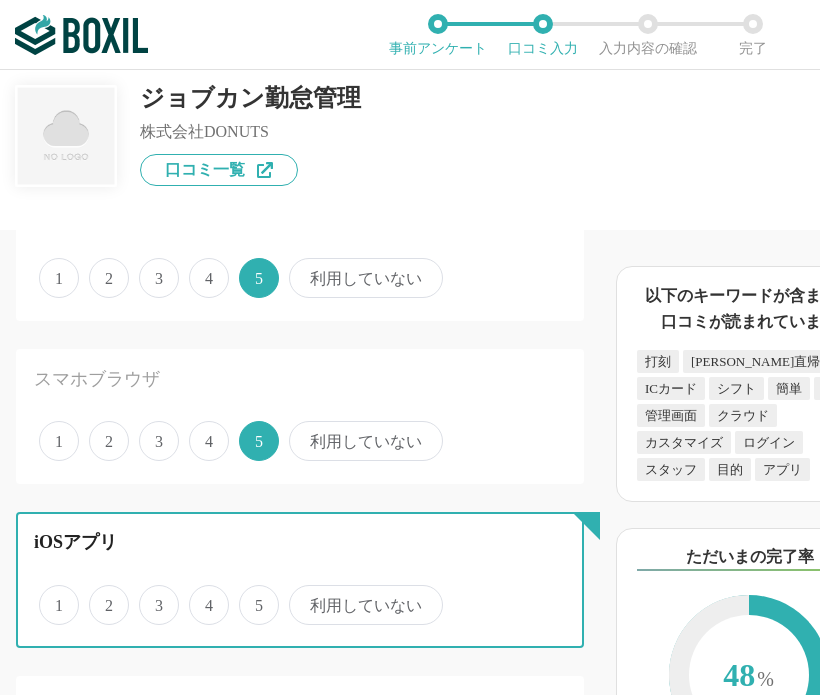 click on "4" at bounding box center (200, 594) 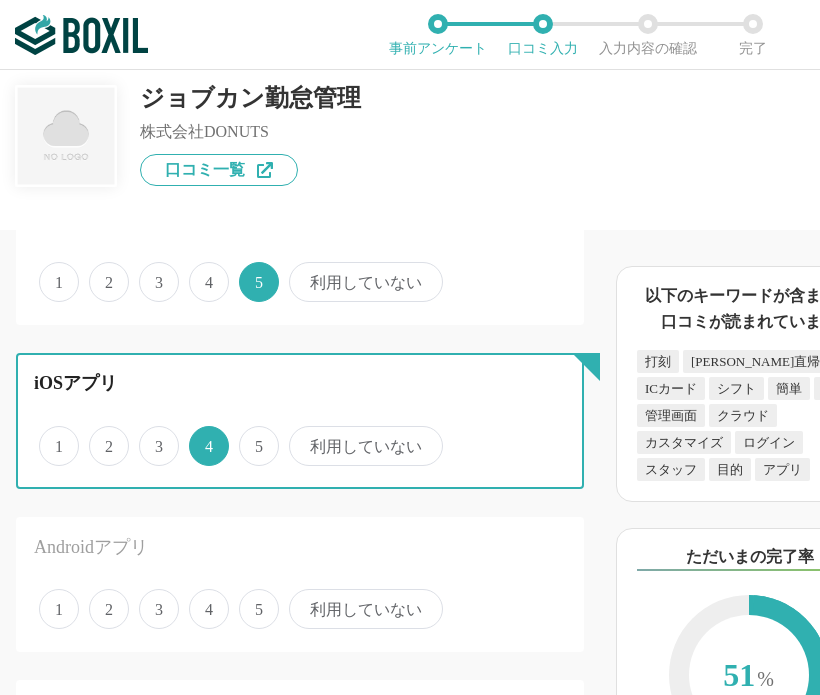 scroll, scrollTop: 2900, scrollLeft: 0, axis: vertical 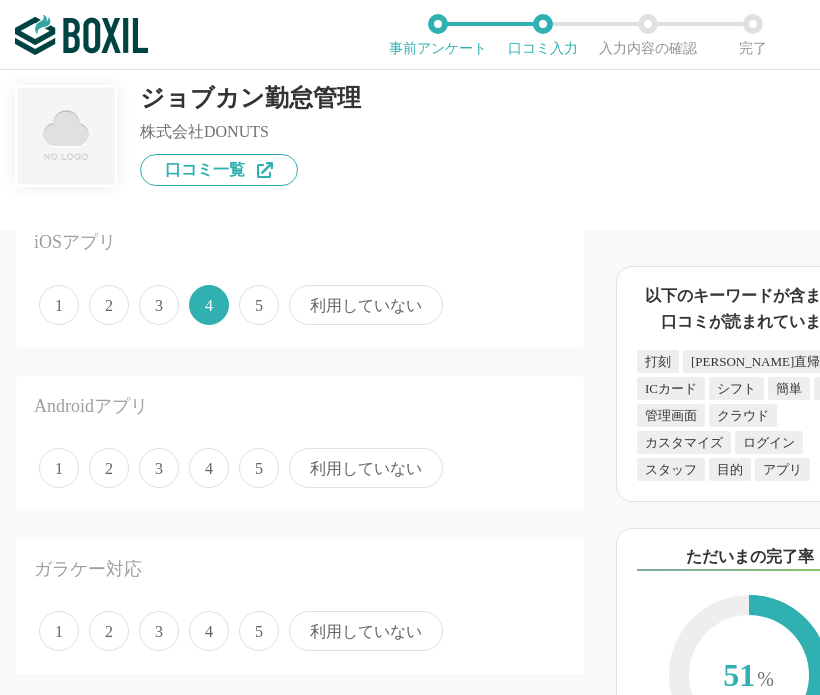 click on "1 2 3 4 5 利用していない" at bounding box center [300, 468] 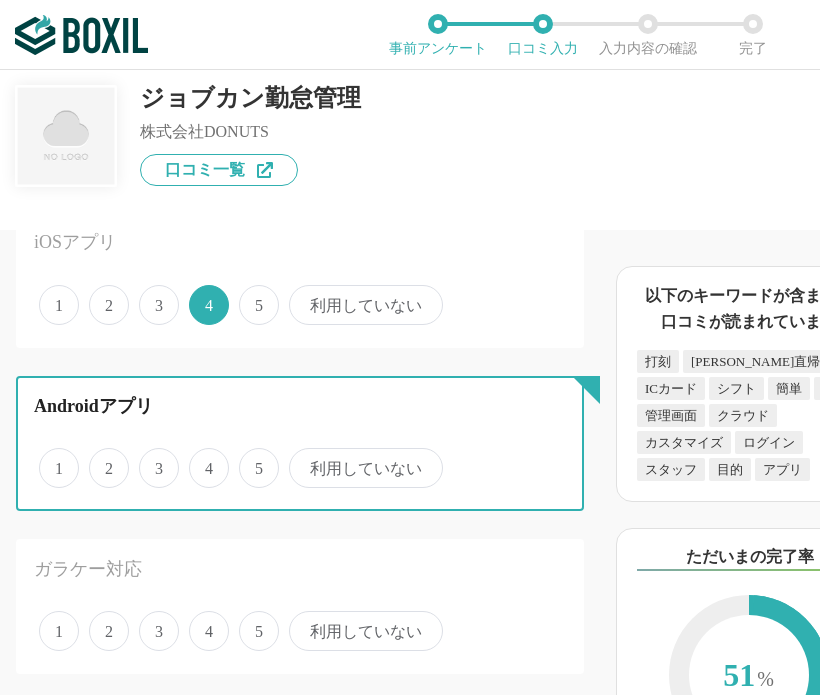 click on "4" at bounding box center [200, 457] 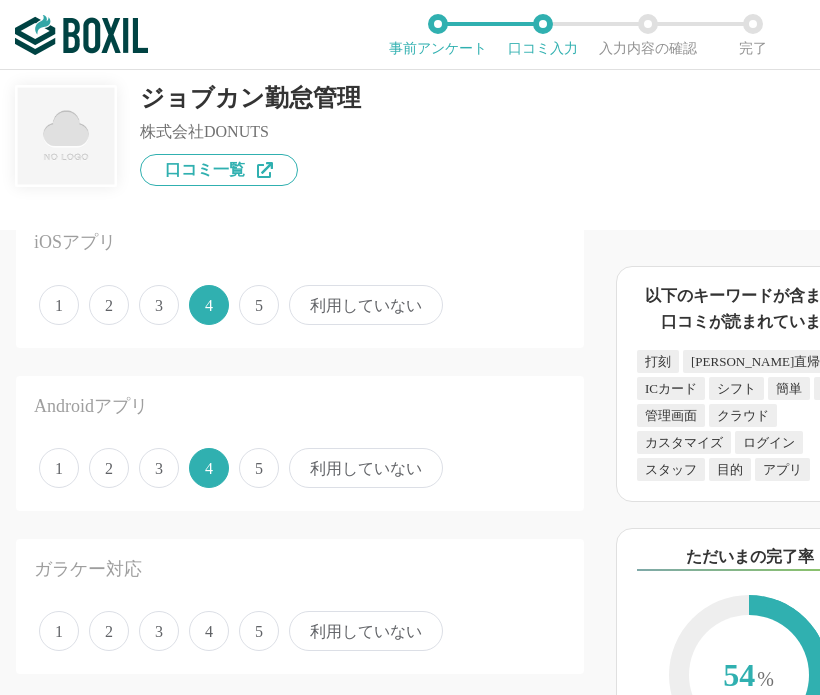 click on "4" at bounding box center (209, 631) 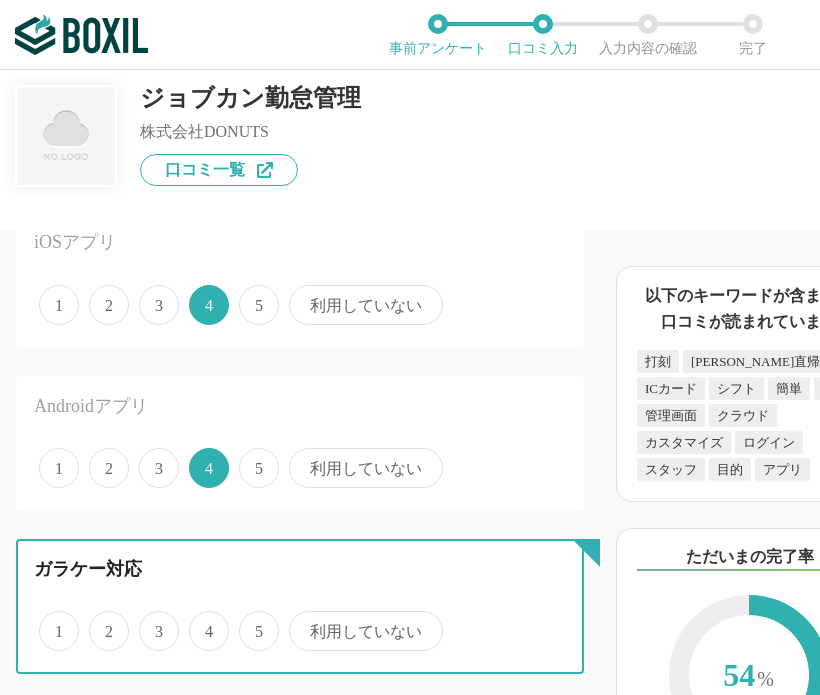 click on "4" at bounding box center (200, 620) 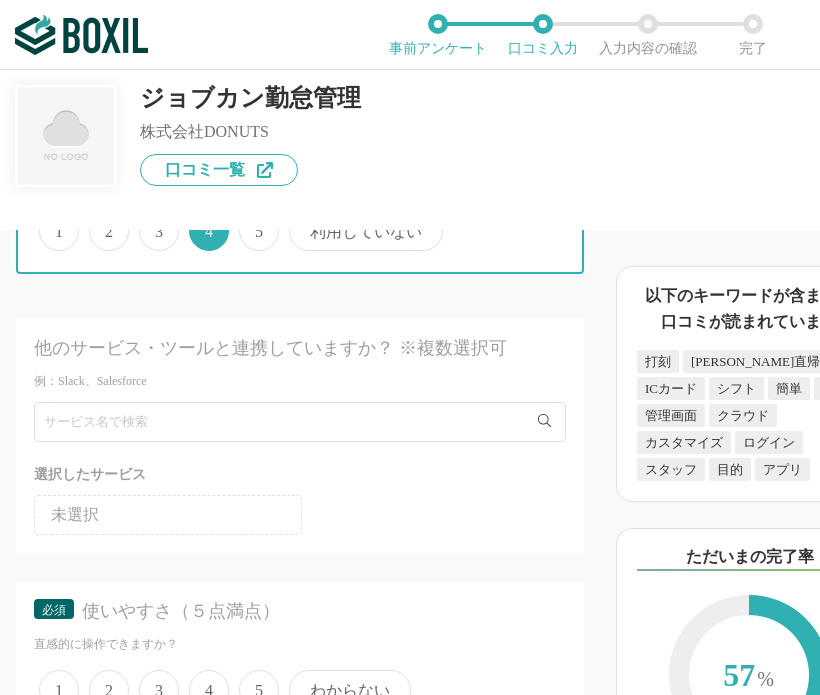 scroll, scrollTop: 3700, scrollLeft: 0, axis: vertical 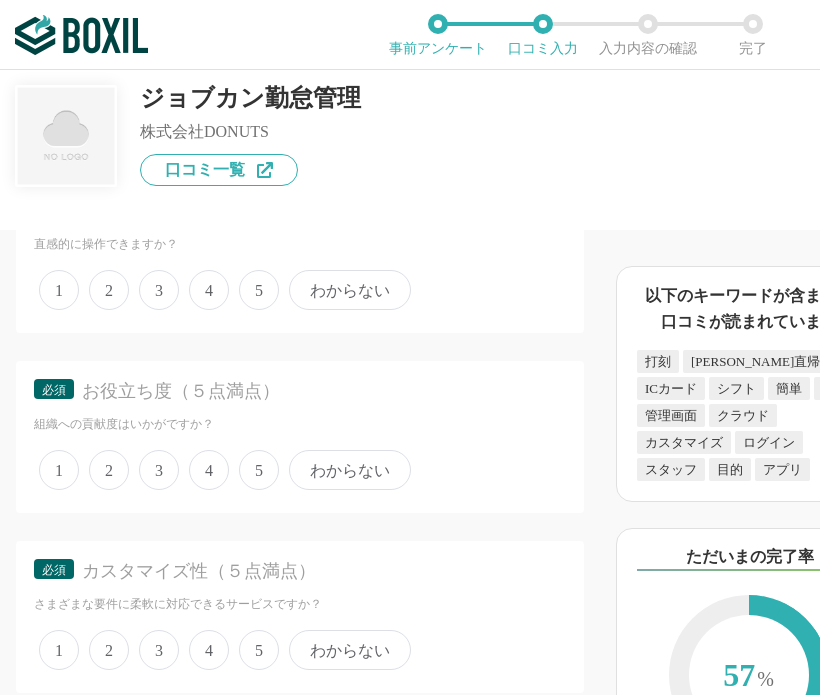 click on "4" at bounding box center [209, 290] 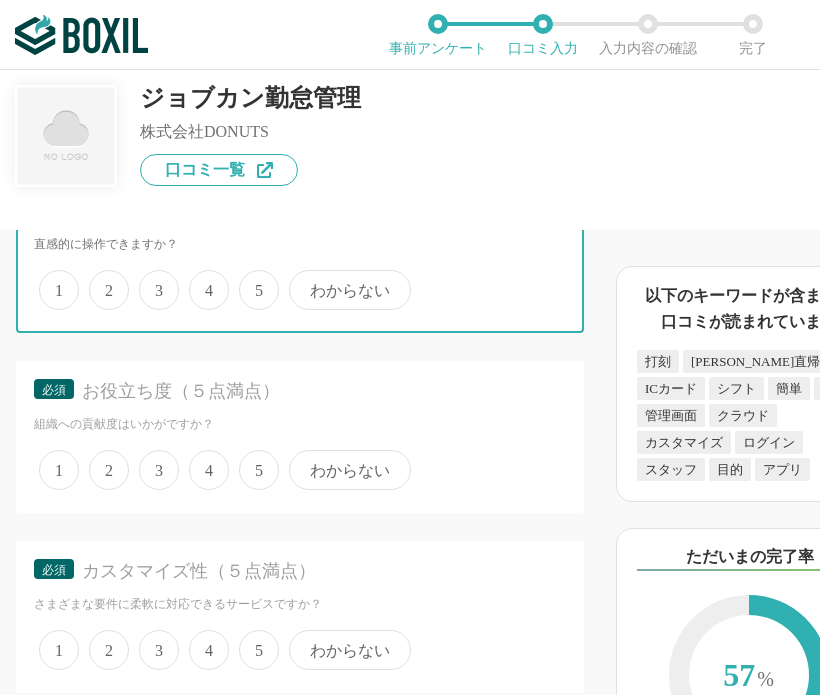 click on "4" at bounding box center [200, 279] 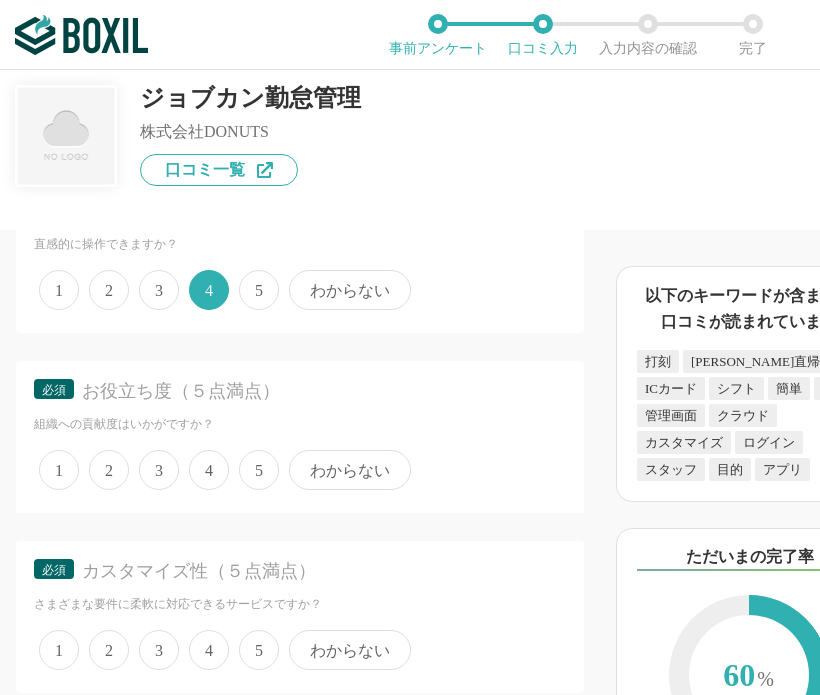 click on "5" at bounding box center (259, 470) 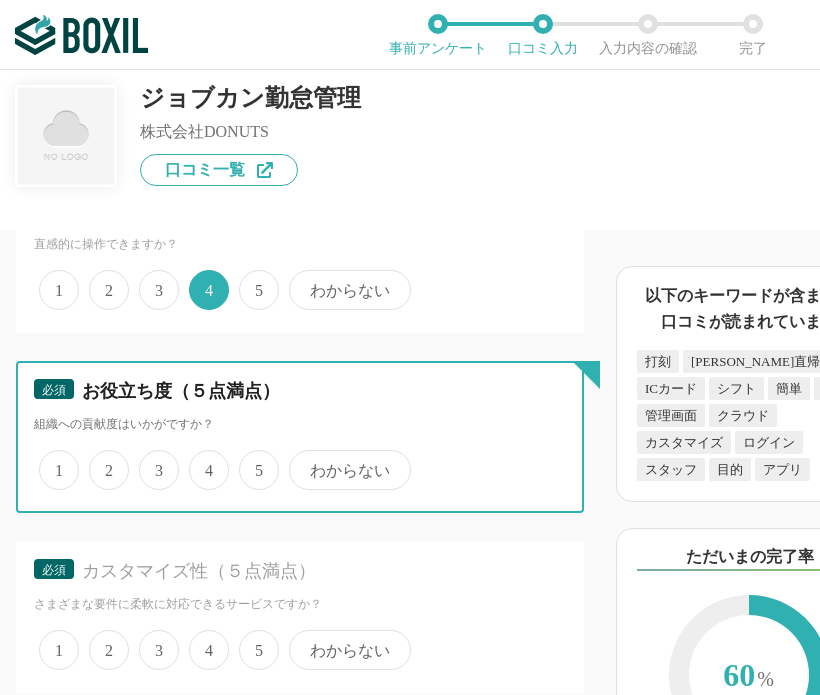 click on "5" at bounding box center [250, 459] 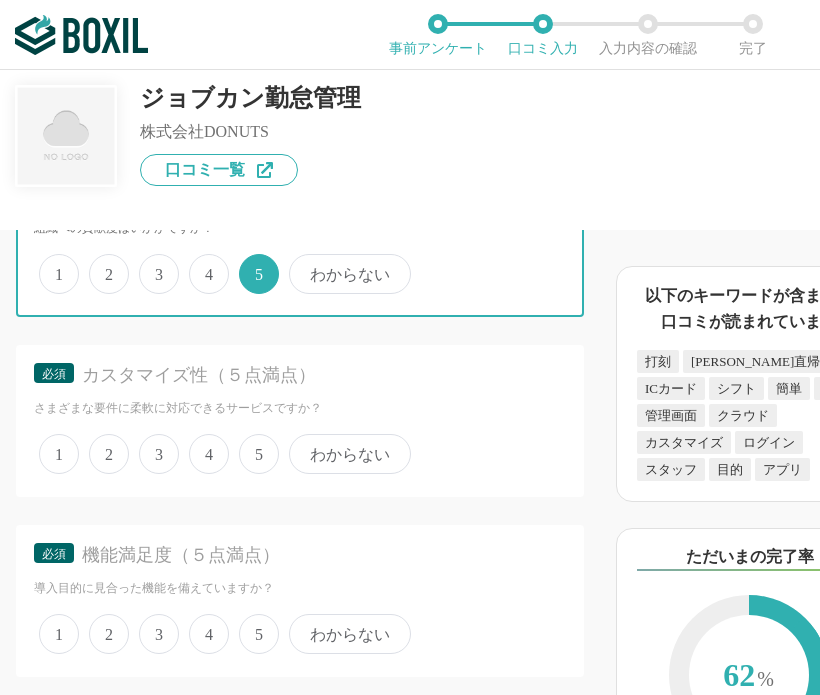 scroll, scrollTop: 3900, scrollLeft: 0, axis: vertical 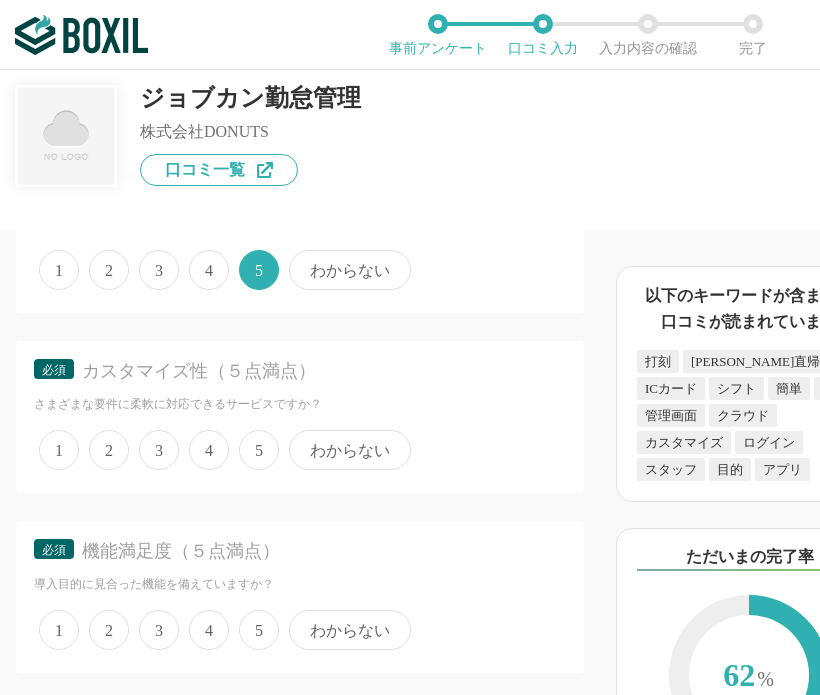 click on "5" at bounding box center (259, 450) 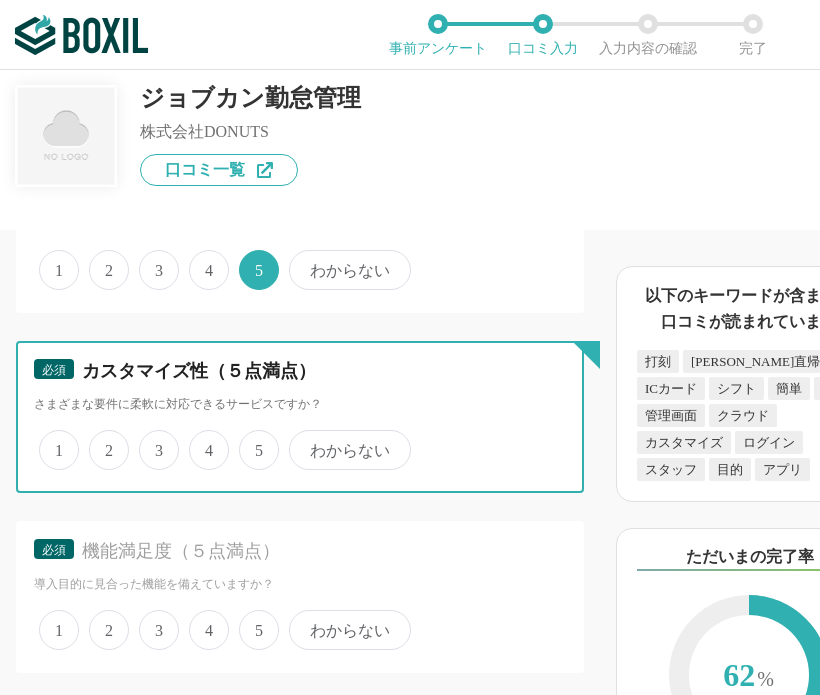 click on "5" at bounding box center [250, 439] 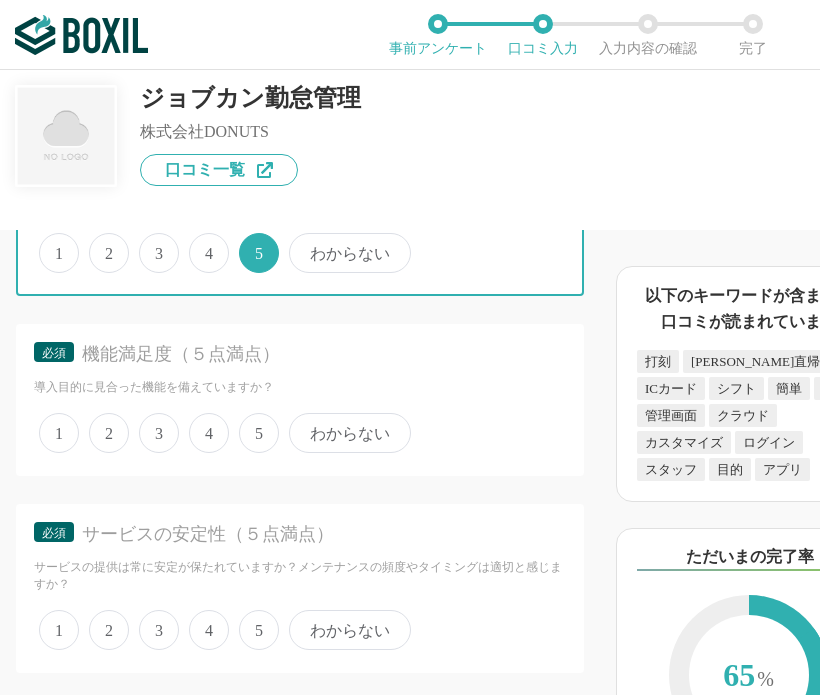 scroll, scrollTop: 4100, scrollLeft: 0, axis: vertical 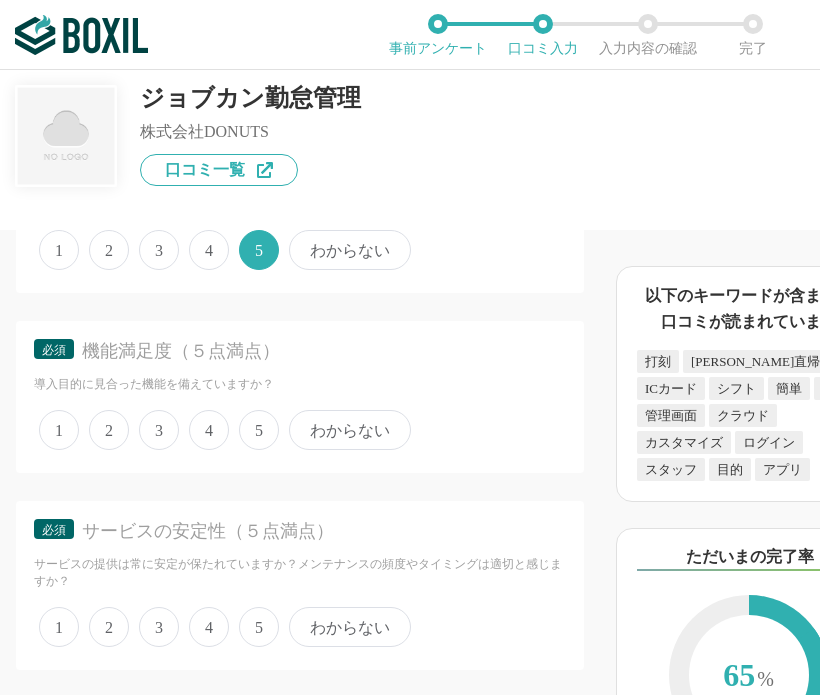 click on "5" at bounding box center (259, 430) 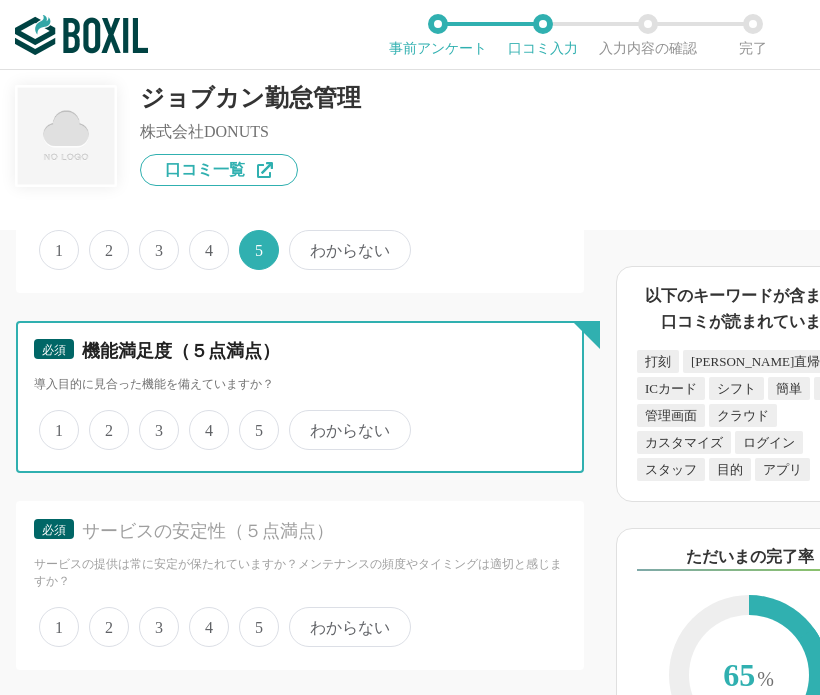 click on "5" at bounding box center (250, 419) 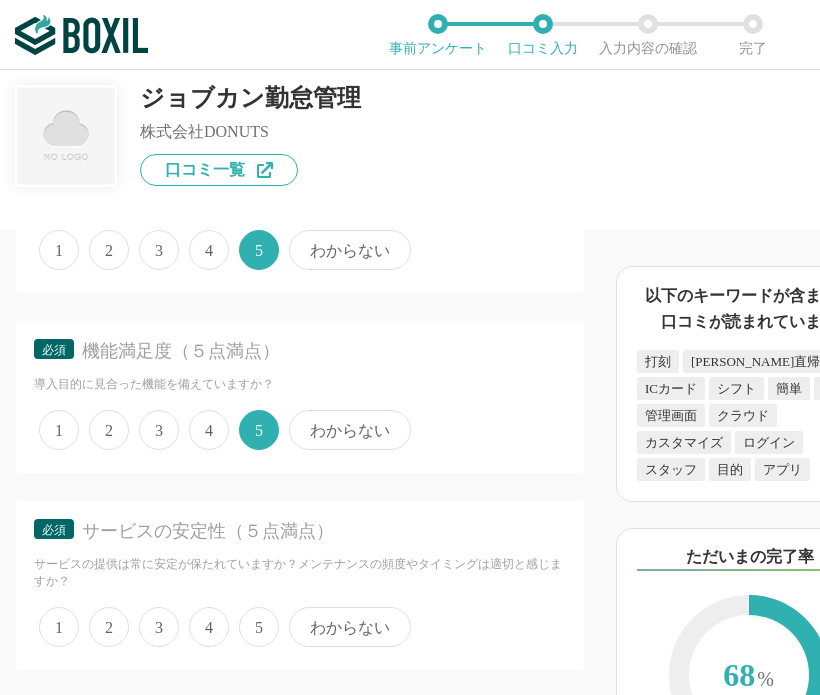 click on "1 2 3 4 5 わからない" at bounding box center [300, 627] 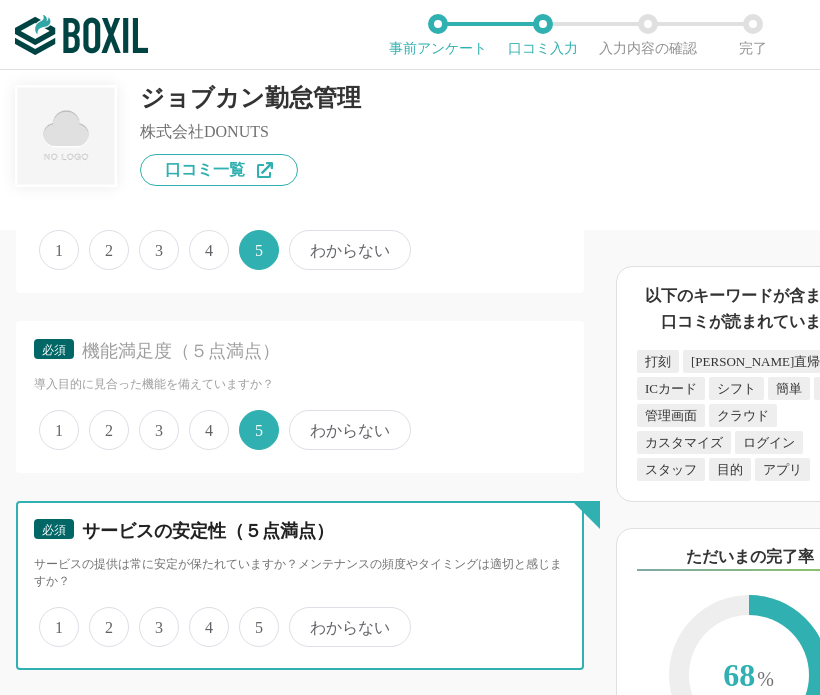 click on "4" at bounding box center [200, 616] 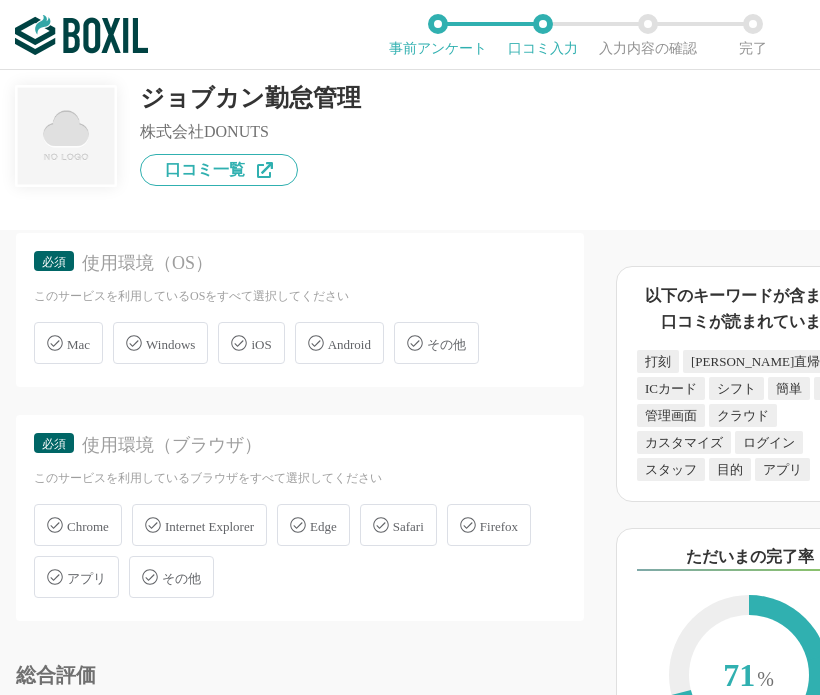 scroll, scrollTop: 4600, scrollLeft: 0, axis: vertical 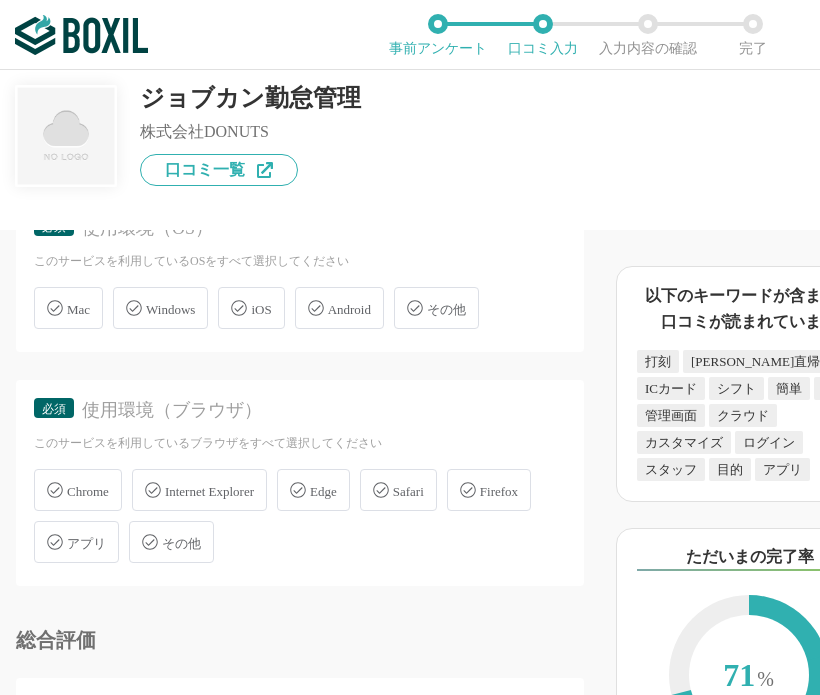 click on "Windows" at bounding box center (170, 309) 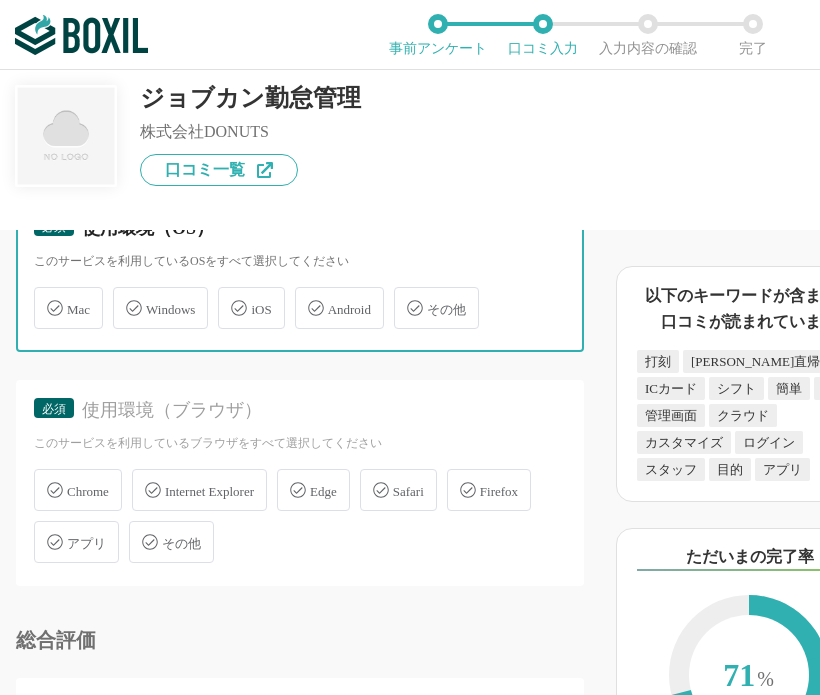 click on "Windows" at bounding box center (123, 296) 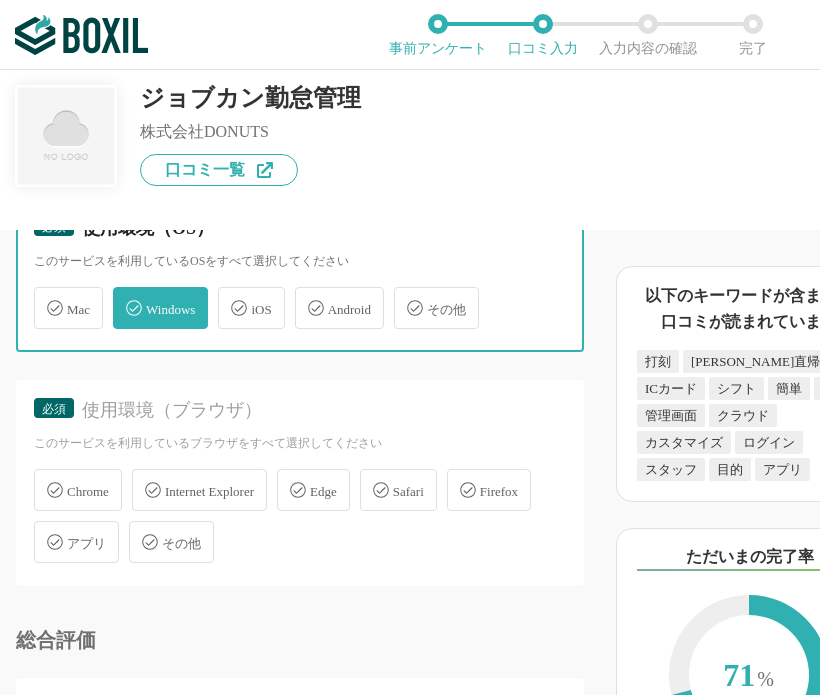 checkbox on "true" 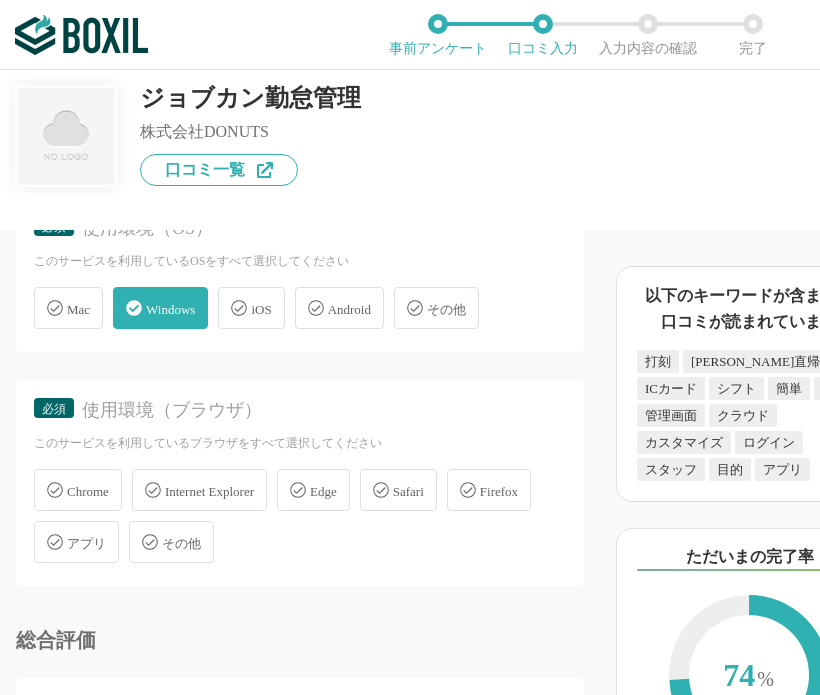 click on "Chrome" at bounding box center [78, 490] 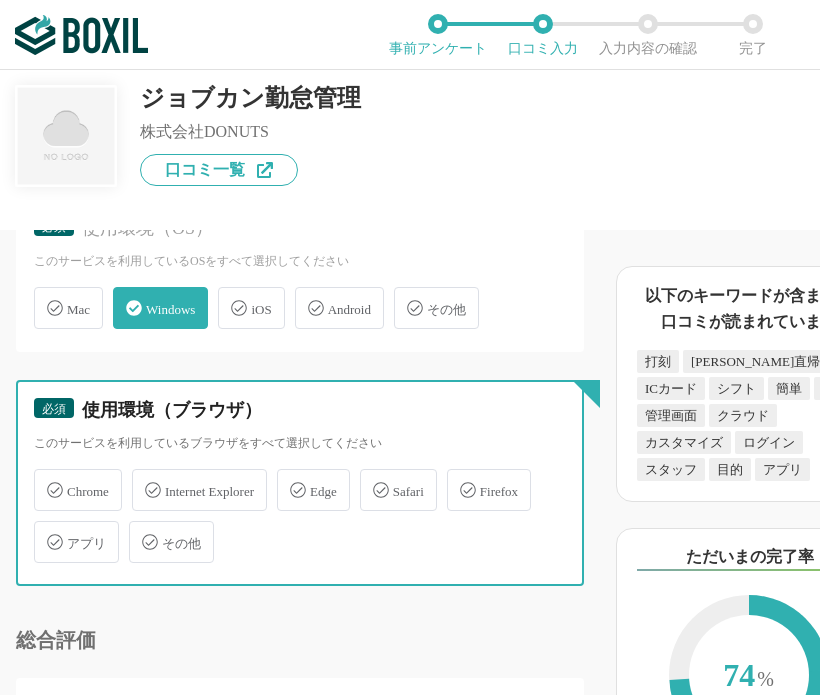 click on "Chrome" at bounding box center (44, 478) 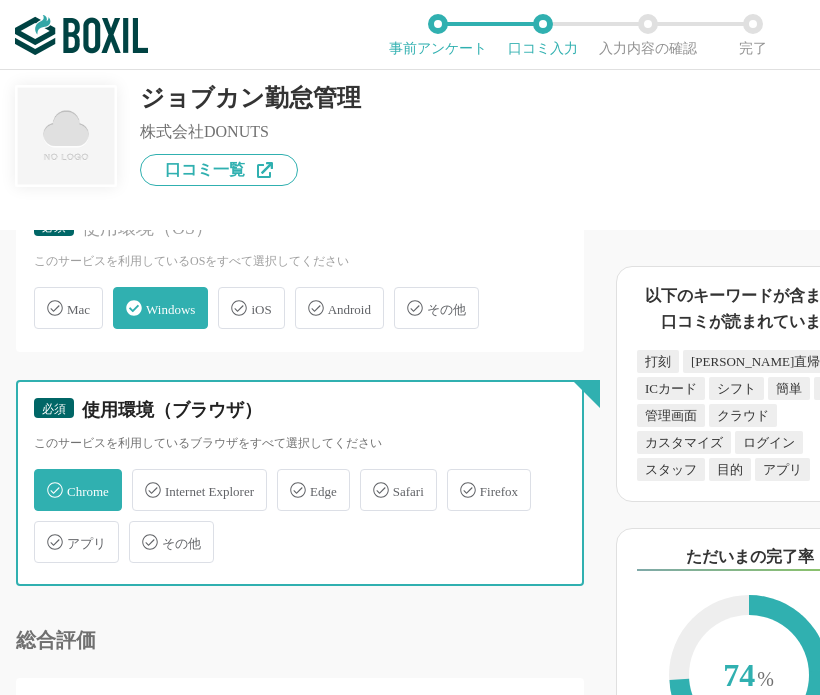 checkbox on "true" 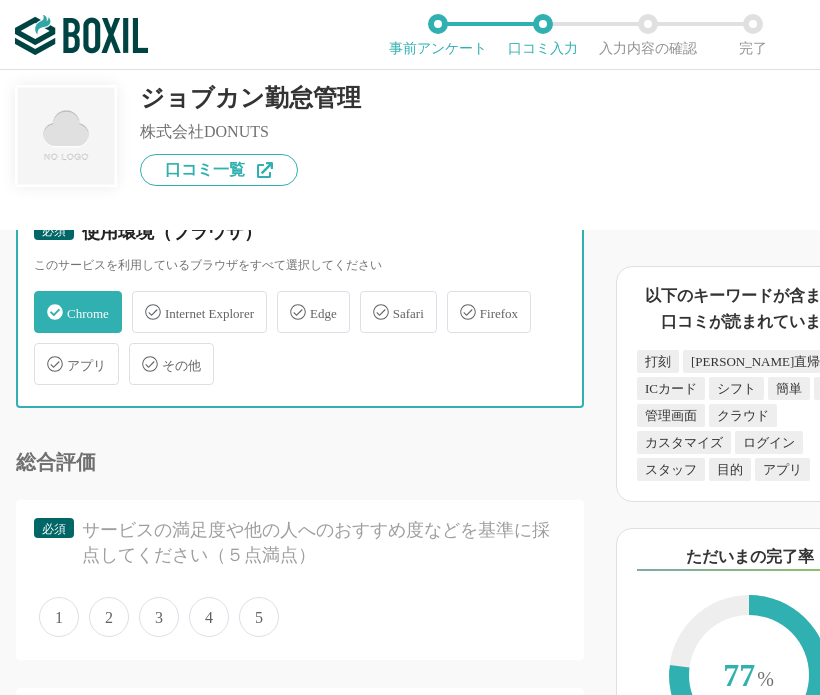 scroll, scrollTop: 5000, scrollLeft: 0, axis: vertical 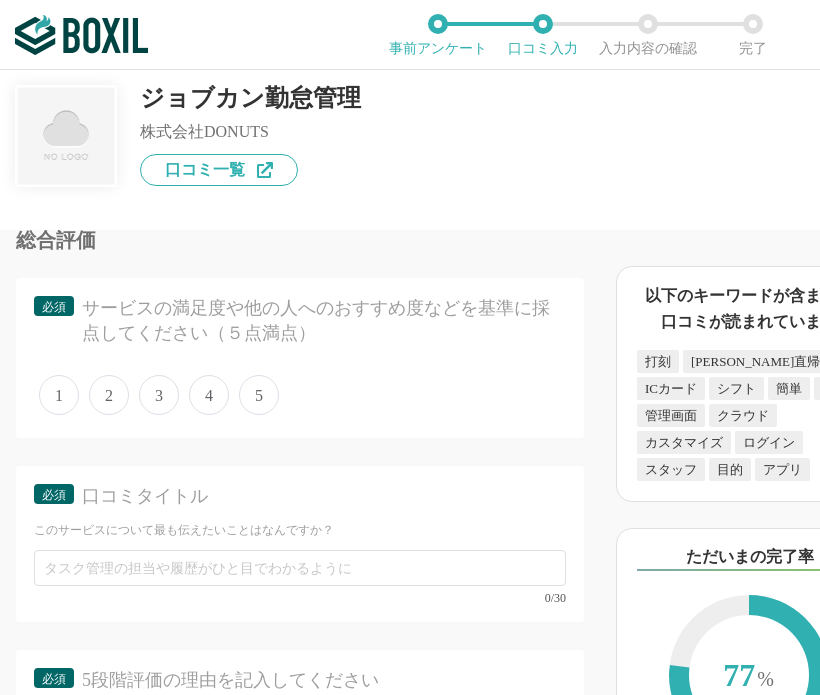 click on "5" at bounding box center (259, 395) 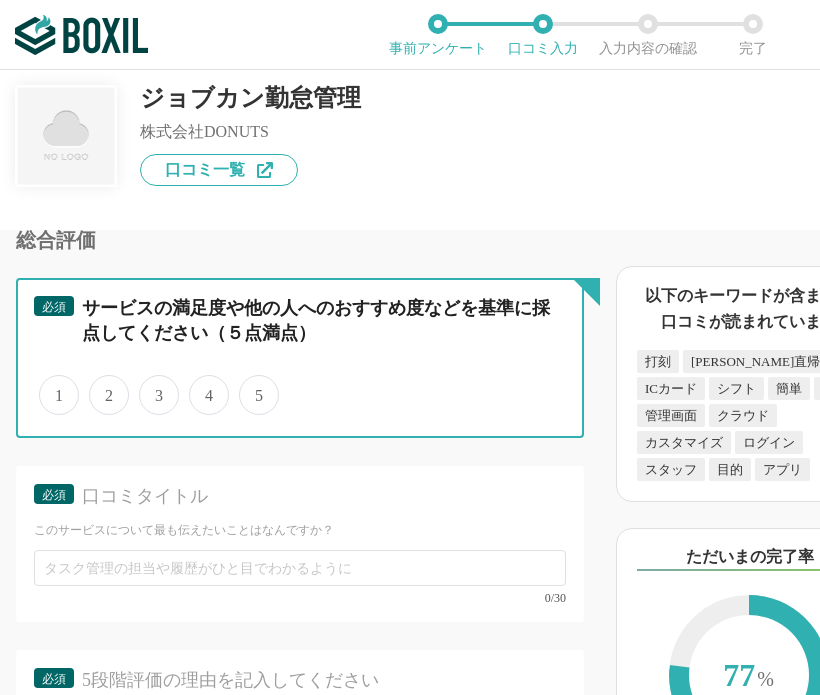 click on "5" at bounding box center [250, 384] 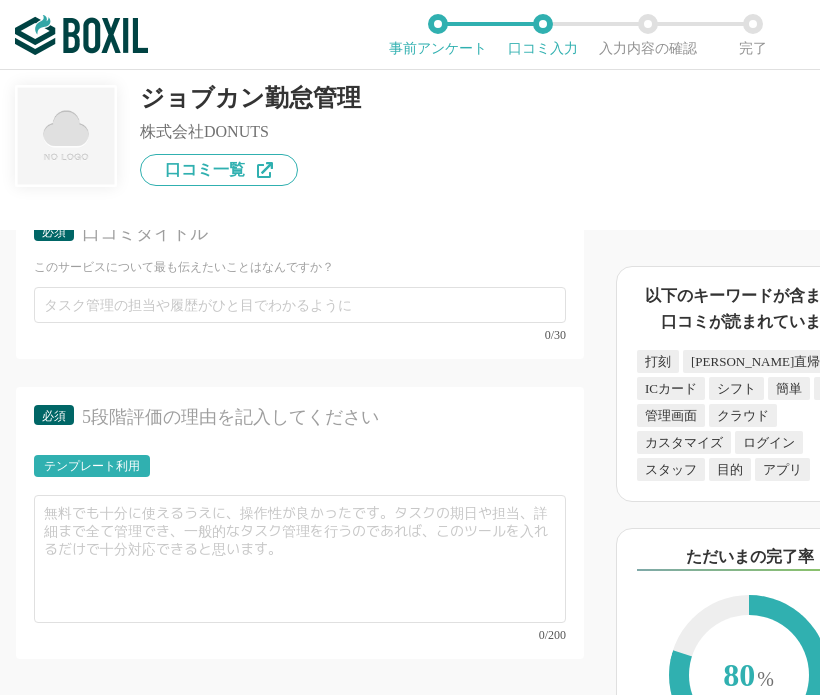 scroll, scrollTop: 5300, scrollLeft: 0, axis: vertical 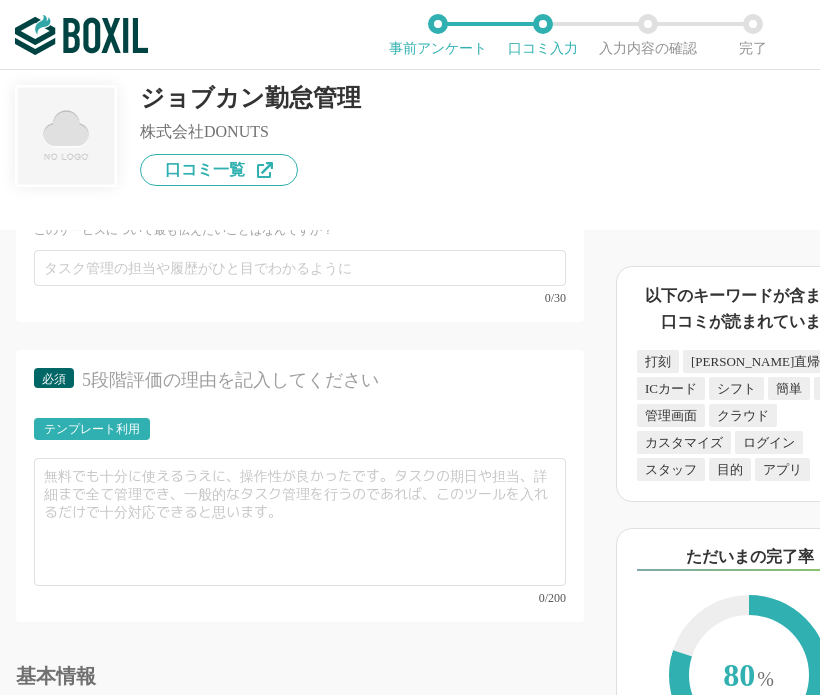 click at bounding box center (308, 334) 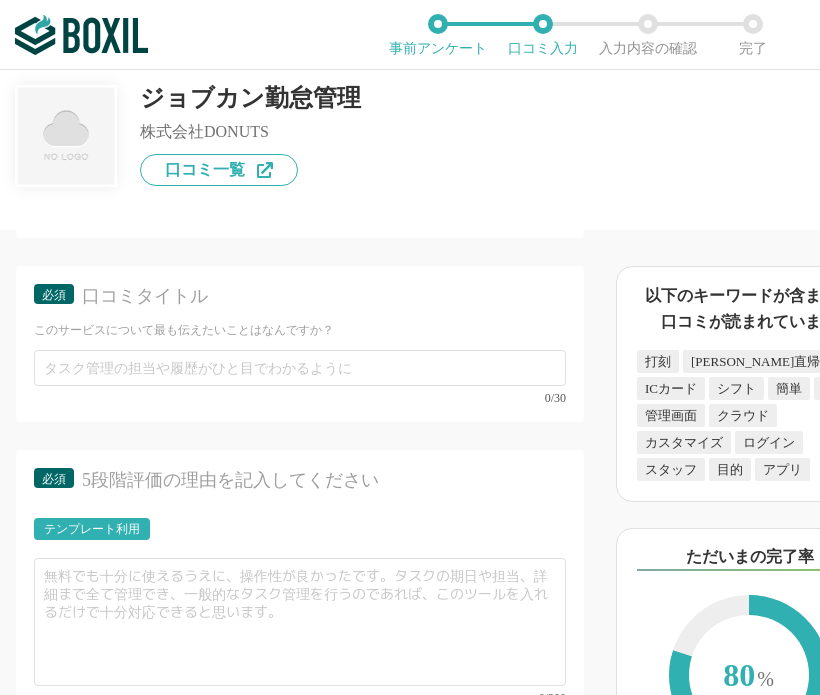 scroll, scrollTop: 5300, scrollLeft: 0, axis: vertical 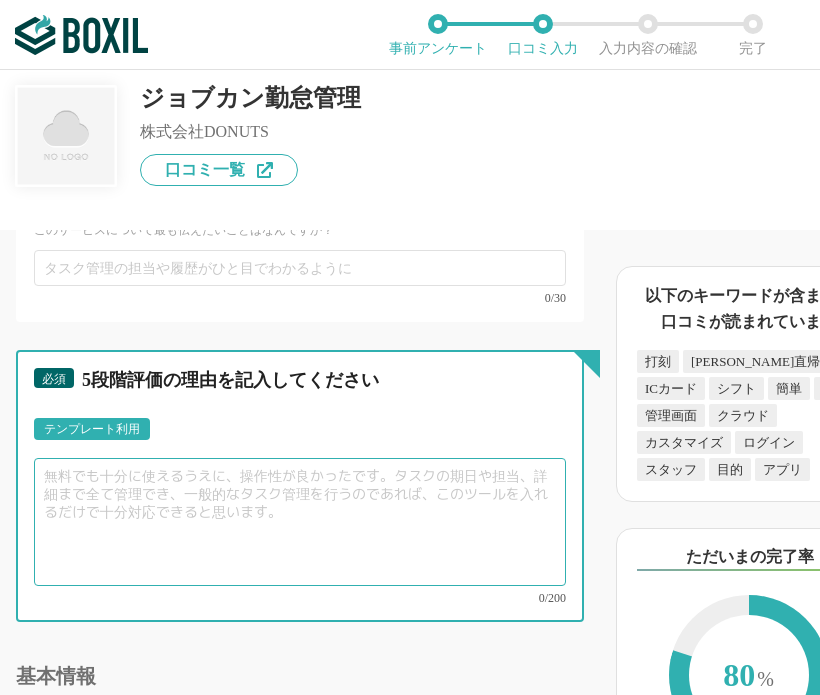 click at bounding box center (300, 522) 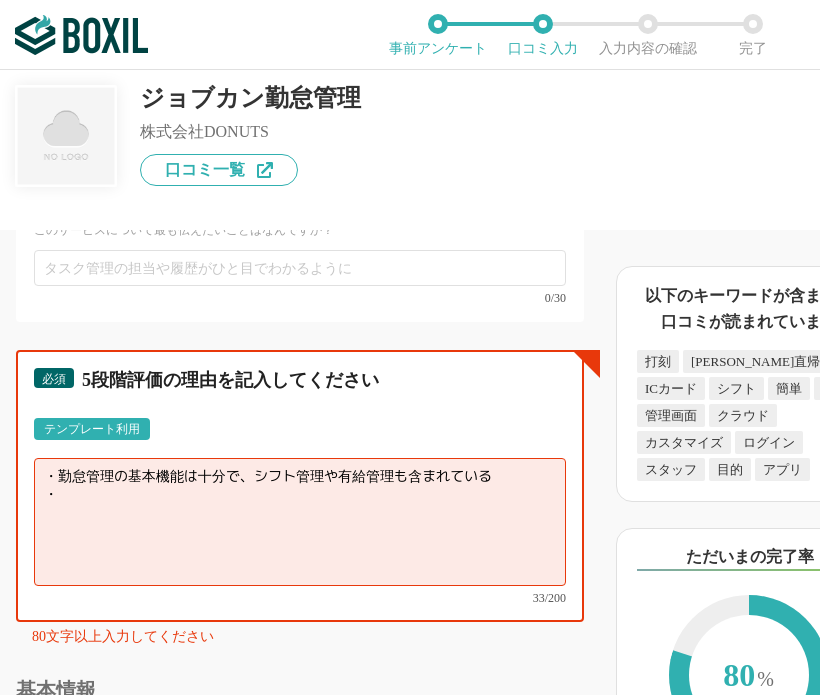 click on "・勤怠管理の基本機能は十分で、シフト管理や有給管理も含まれている
・" at bounding box center [300, 522] 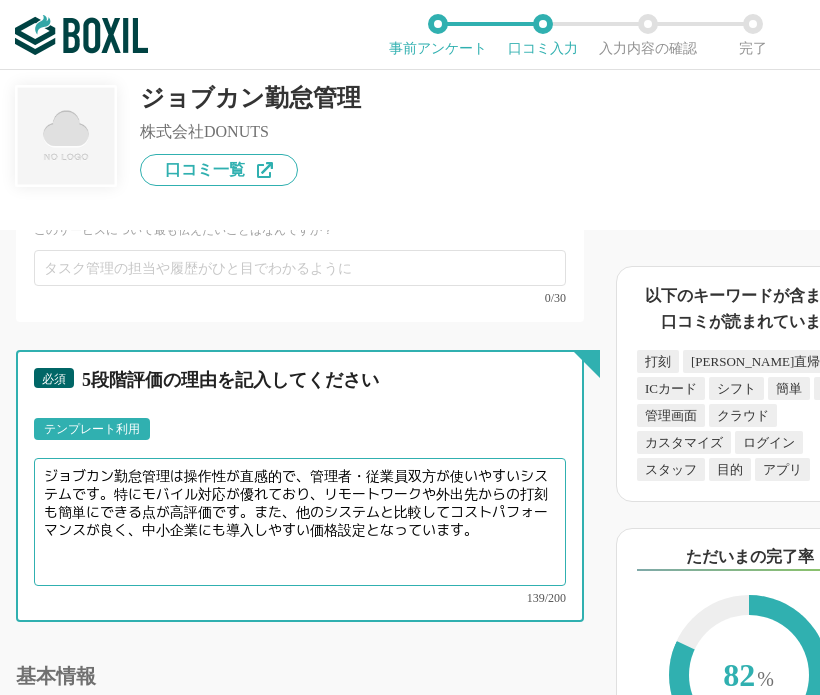click on "ジョブカン勤怠管理は操作性が直感的で、管理者・従業員双方が使いやすいシステムです。特にモバイル対応が優れており、リモートワークや外出先からの打刻も簡単にできる点が高評価です。また、他のシステムと比較してコストパフォーマンスが良く、中小企業にも導入しやすい価格設定となっています。" at bounding box center [300, 522] 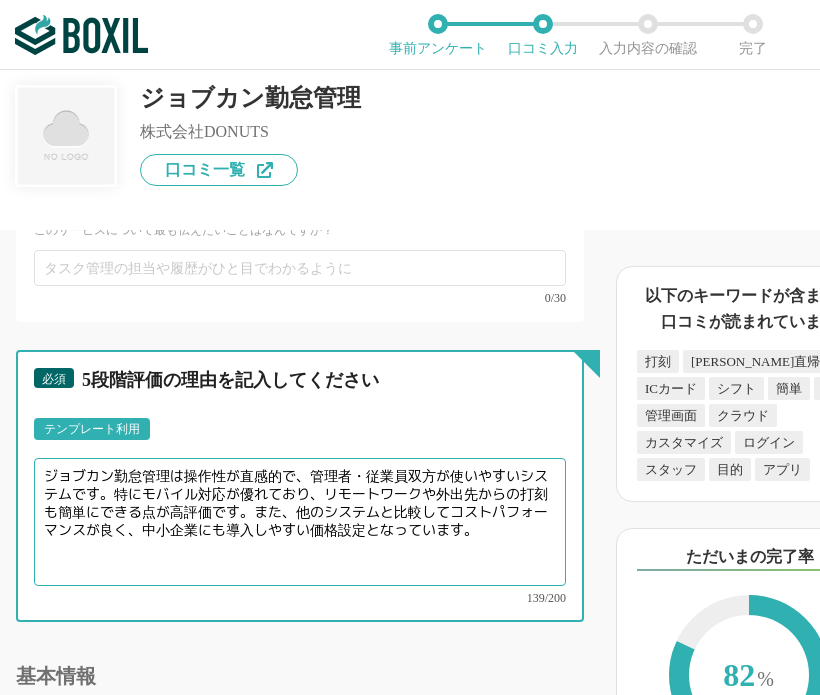 click on "ジョブカン勤怠管理は操作性が直感的で、管理者・従業員双方が使いやすいシステムです。特にモバイル対応が優れており、リモートワークや外出先からの打刻も簡単にできる点が高評価です。また、他のシステムと比較してコストパフォーマンスが良く、中小企業にも導入しやすい価格設定となっています。" at bounding box center [300, 522] 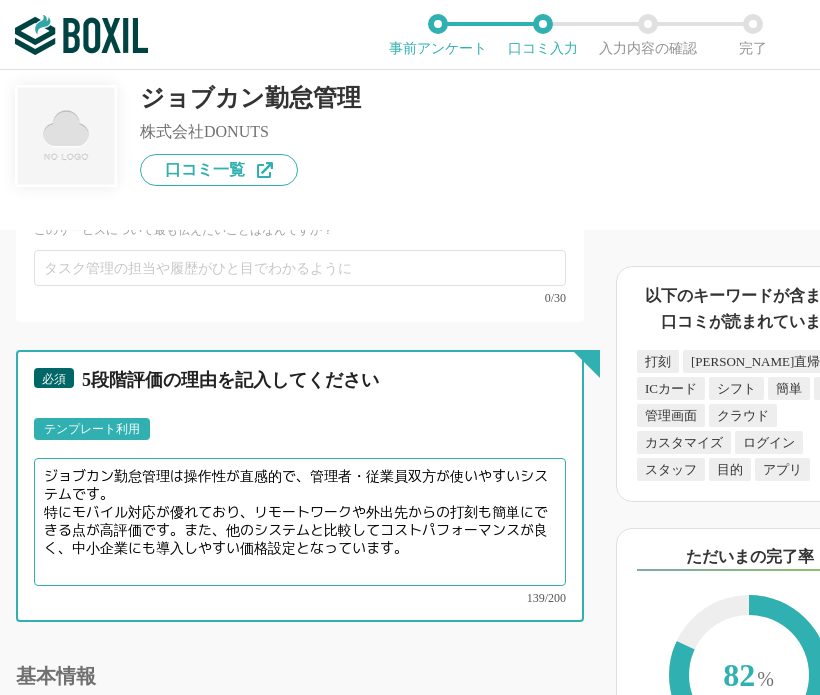 click on "ジョブカン勤怠管理は操作性が直感的で、管理者・従業員双方が使いやすいシステムです。
特にモバイル対応が優れており、リモートワークや外出先からの打刻も簡単にできる点が高評価です。また、他のシステムと比較してコストパフォーマンスが良く、中小企業にも導入しやすい価格設定となっています。" at bounding box center (300, 522) 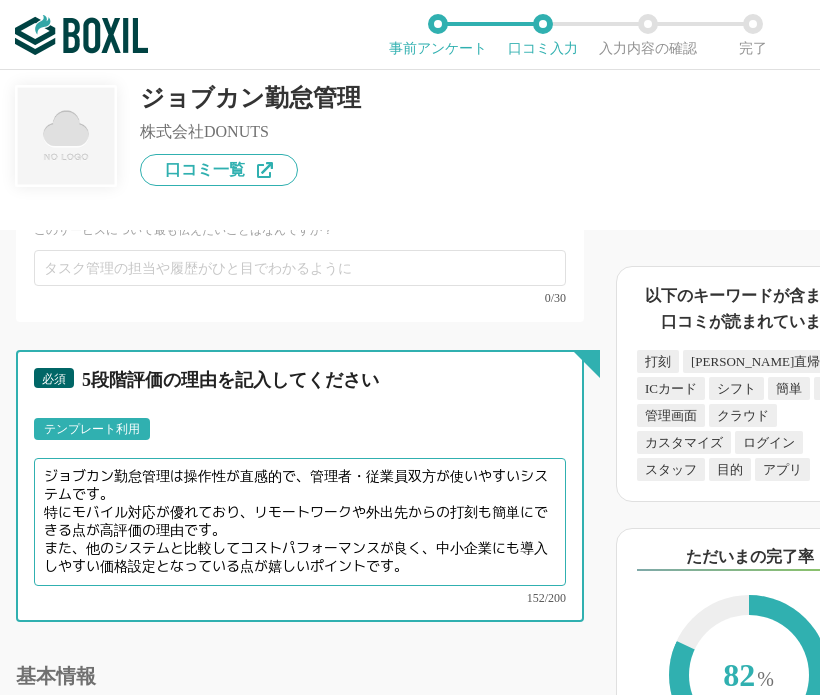 type on "ジョブカン勤怠管理は操作性が直感的で、管理者・従業員双方が使いやすいシステムです。
特にモバイル対応が優れており、リモートワークや外出先からの打刻も簡単にできる点が高評価の理由です。
また、他のシステムと比較してコストパフォーマンスが良く、中小企業にも導入しやすい価格設定となっている点が嬉しいポイントです。" 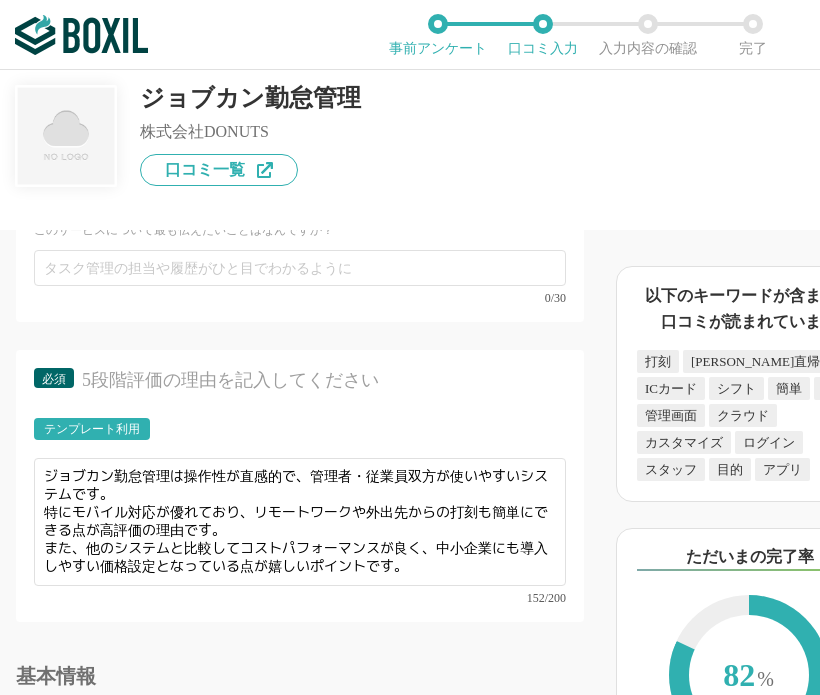 click on "ジョブカン勤怠管理 株式会社DONUTS 口コミ一覧" at bounding box center [410, 136] 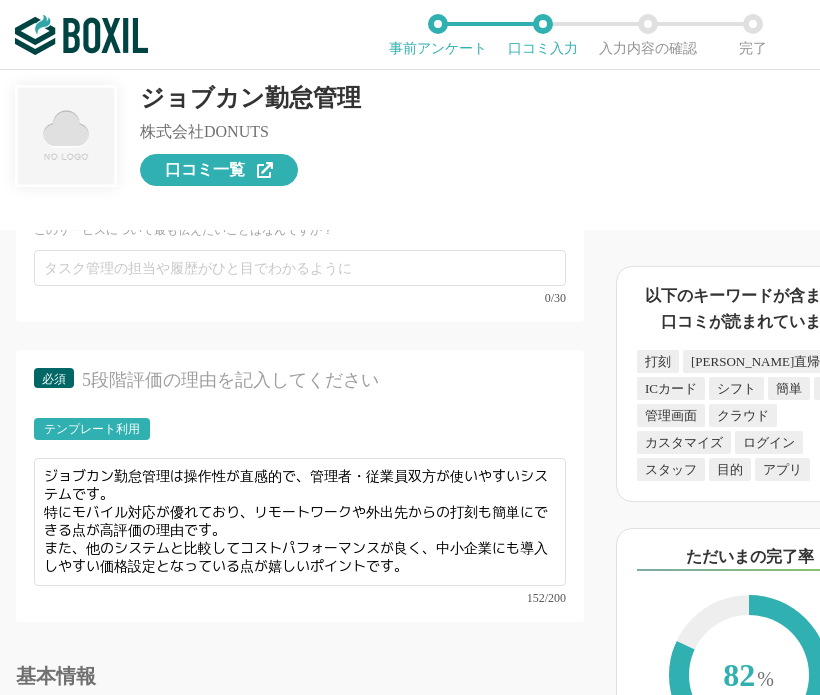 click on "口コミ一覧" at bounding box center [205, 170] 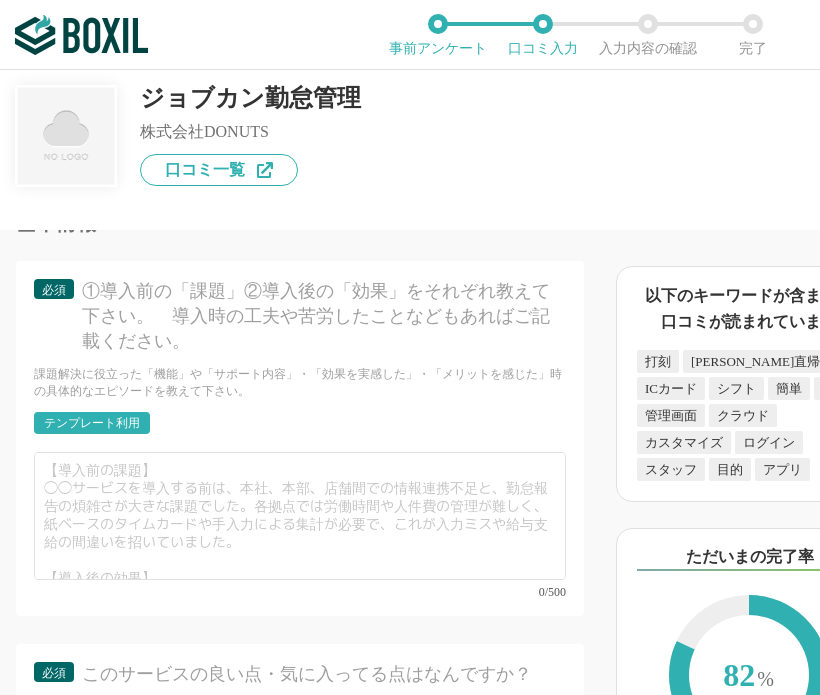 scroll, scrollTop: 5900, scrollLeft: 0, axis: vertical 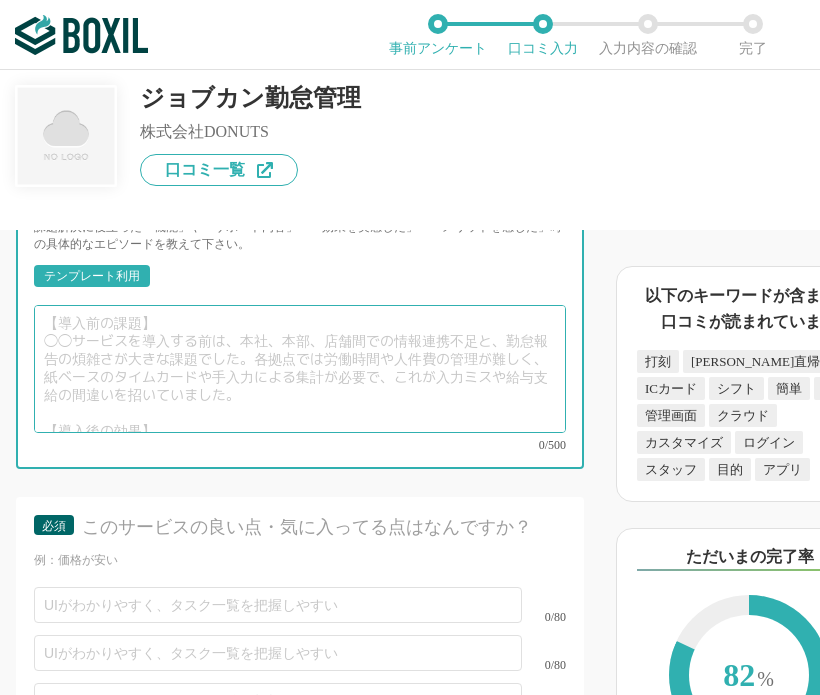 click at bounding box center (300, 369) 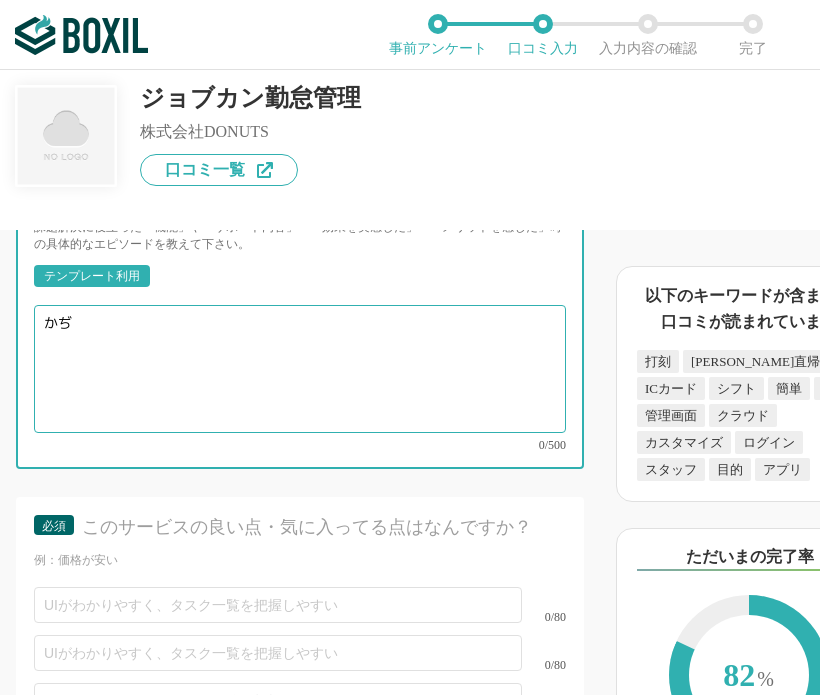 type on "か" 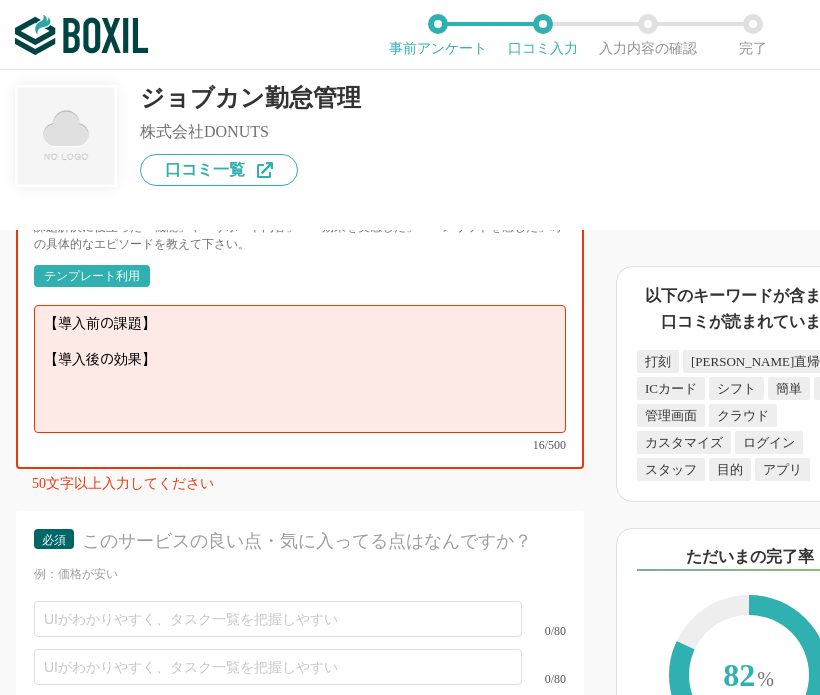 click on "【導入前の課題】
【導入後の効果】" at bounding box center [300, 369] 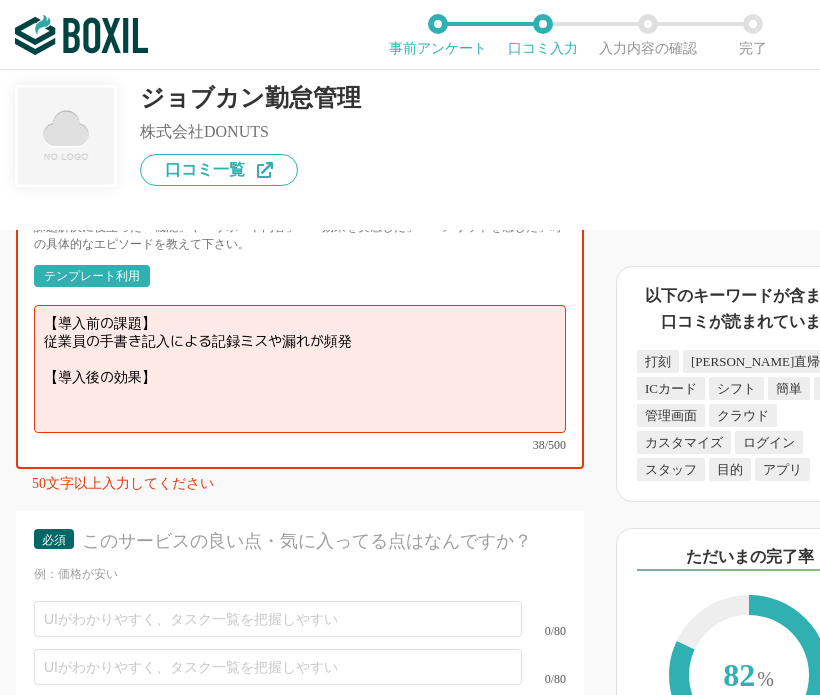 click on "【導入前の課題】
従業員の手書き記入による記録ミスや漏れが頻発
【導入後の効果】" at bounding box center [300, 369] 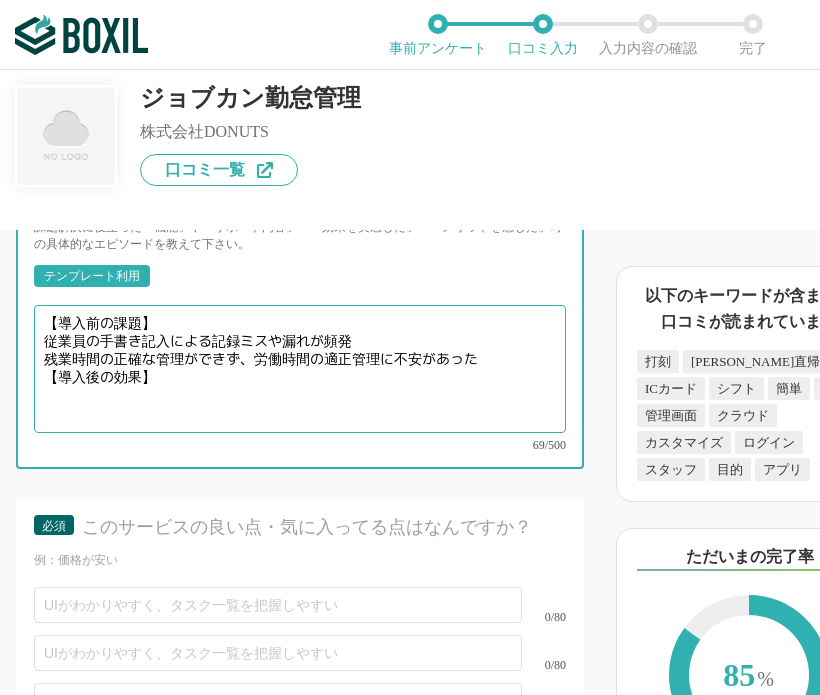 click on "【導入前の課題】
従業員の手書き記入による記録ミスや漏れが頻発
残業時間の正確な管理ができず、労働時間の適正管理に不安があった
【導入後の効果】" at bounding box center (300, 369) 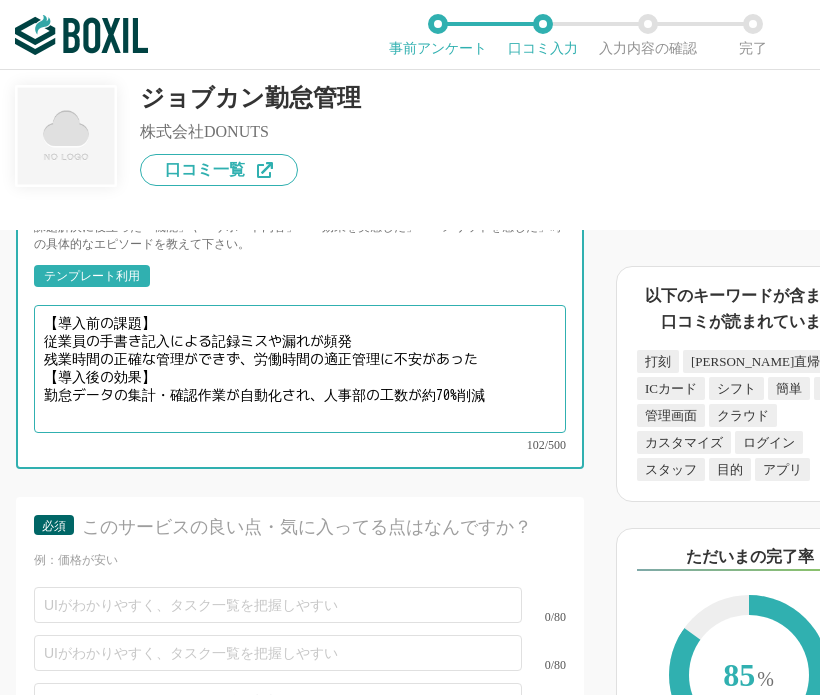click on "【導入前の課題】
従業員の手書き記入による記録ミスや漏れが頻発
残業時間の正確な管理ができず、労働時間の適正管理に不安があった
【導入後の効果】
勤怠データの集計・確認作業が自動化され、人事部の工数が約70%削減" at bounding box center (300, 369) 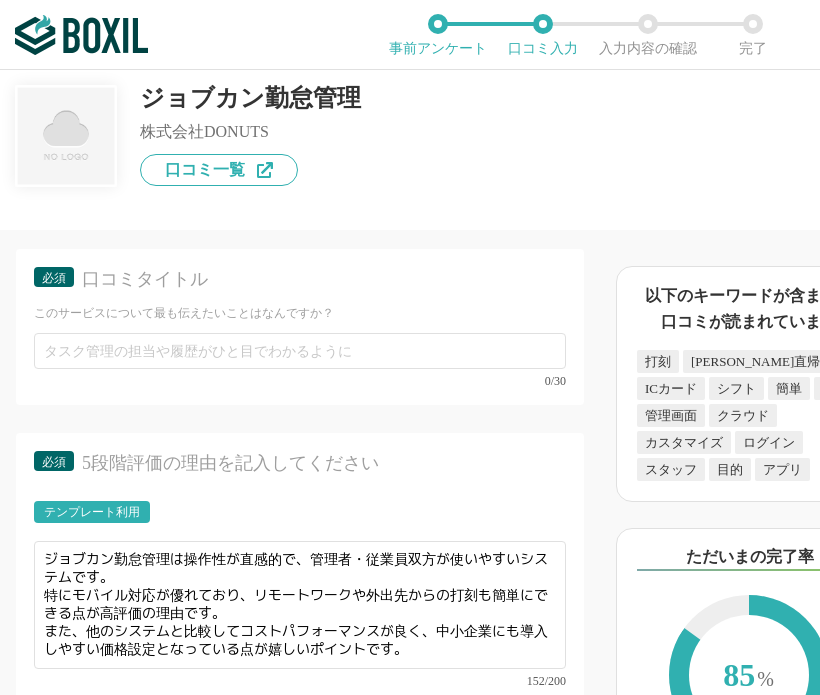 scroll, scrollTop: 5200, scrollLeft: 0, axis: vertical 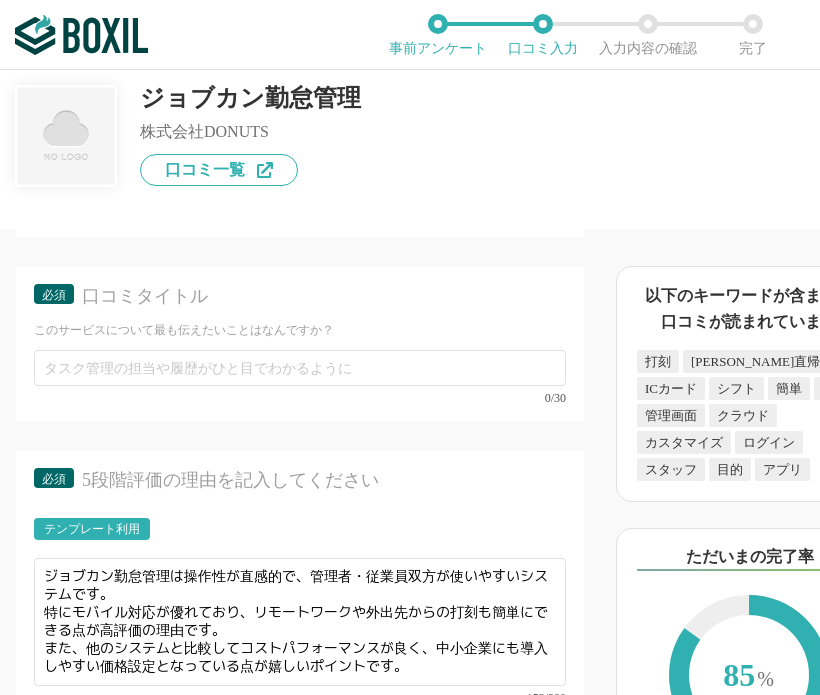 type on "【導入前の課題】
従業員の手書き記入による記録ミスや漏れが頻発
残業時間の正確な管理ができず、労働時間の適正管理に不安があった
【導入後の効果】
勤怠データの集計・確認作業が自動化され、人事部の工数が約70%削減
GPSやIP制限機能により、不正打刻のリスクが大幅に低減" 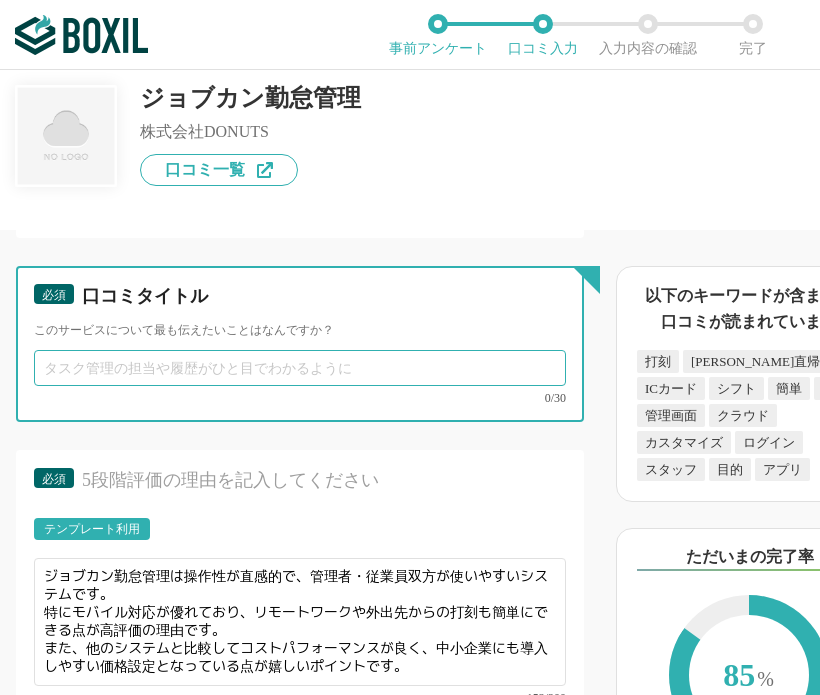 click at bounding box center (300, 368) 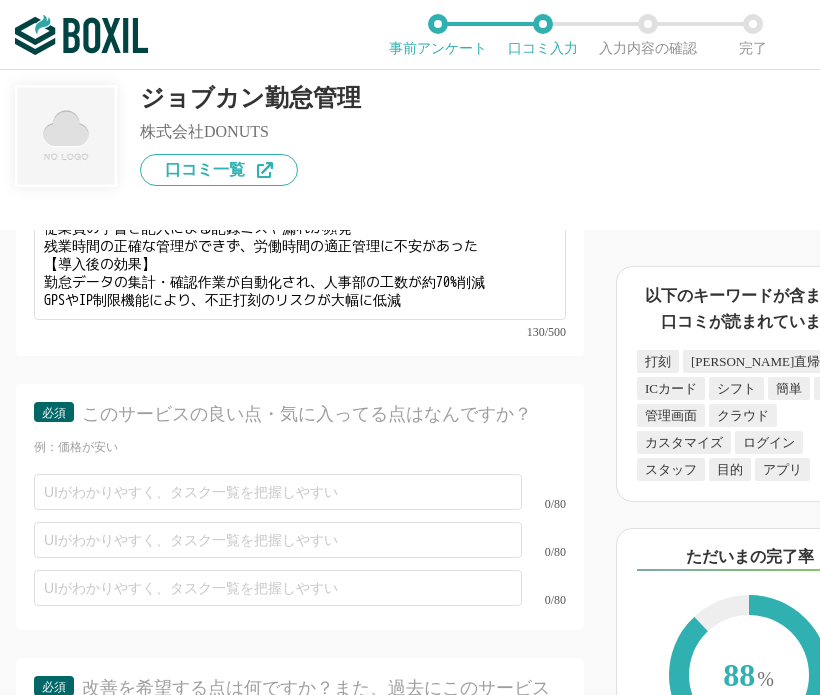 scroll, scrollTop: 6100, scrollLeft: 0, axis: vertical 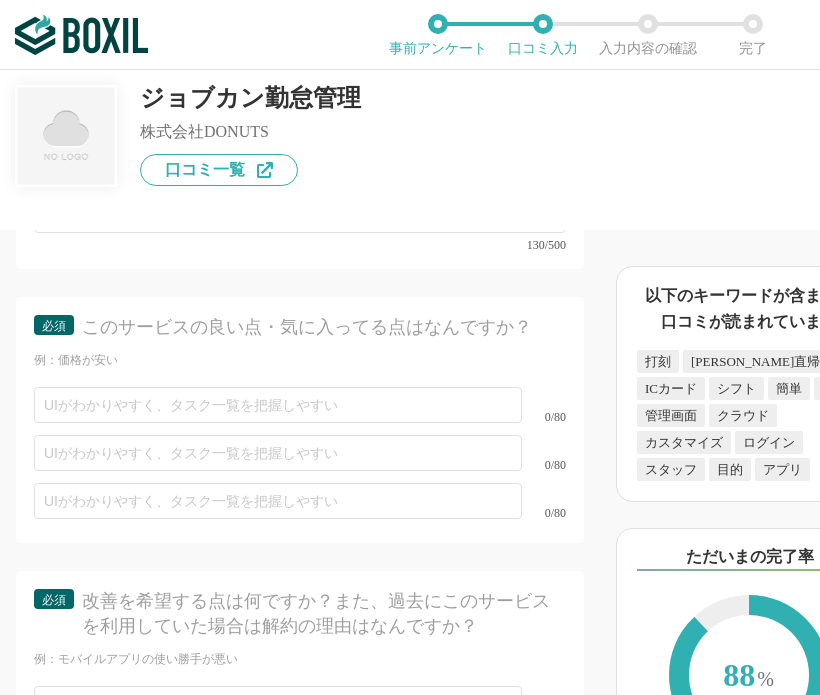 type on "勤怠管理が楽になりました" 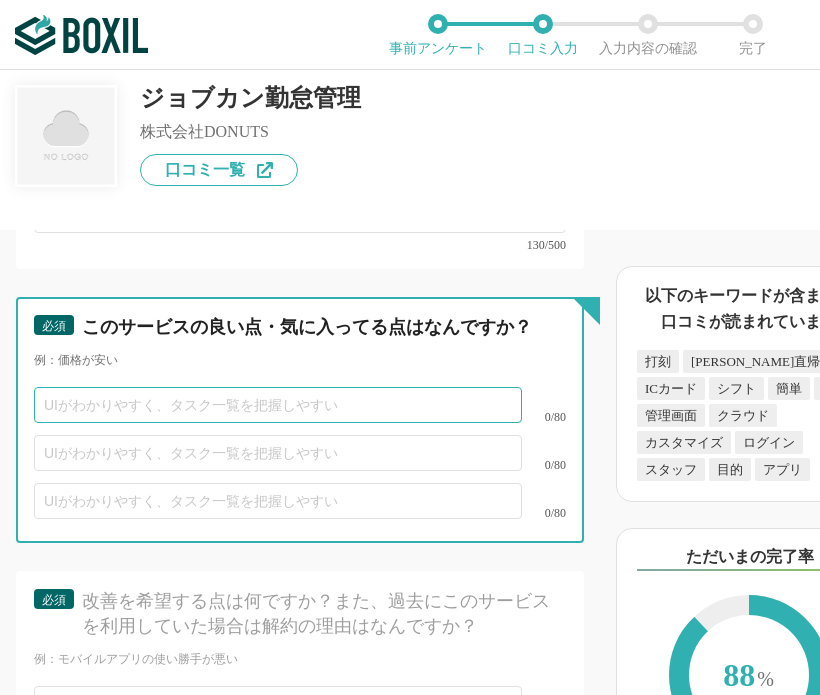 click at bounding box center [278, 405] 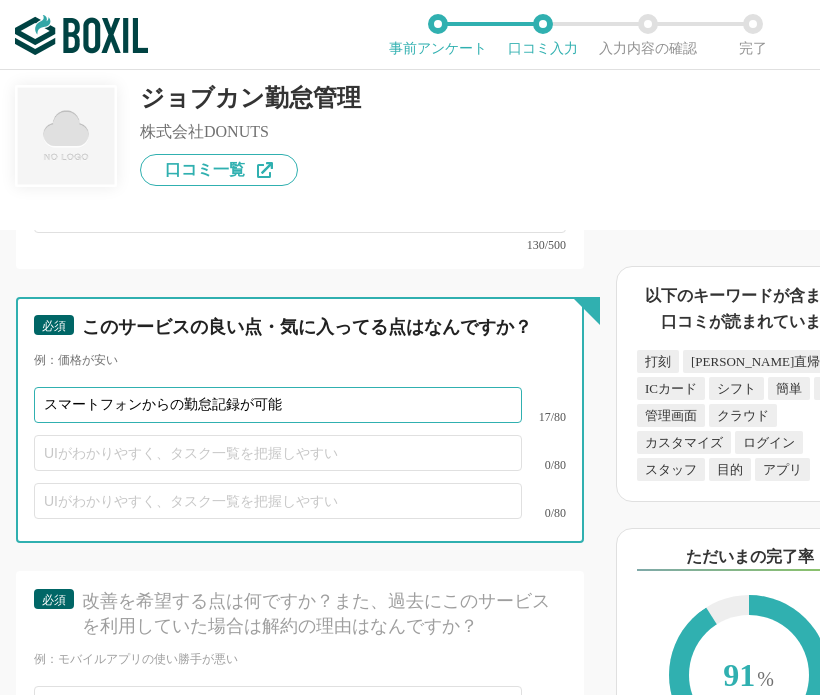 type on "スマートフォンからの勤怠記録が可能" 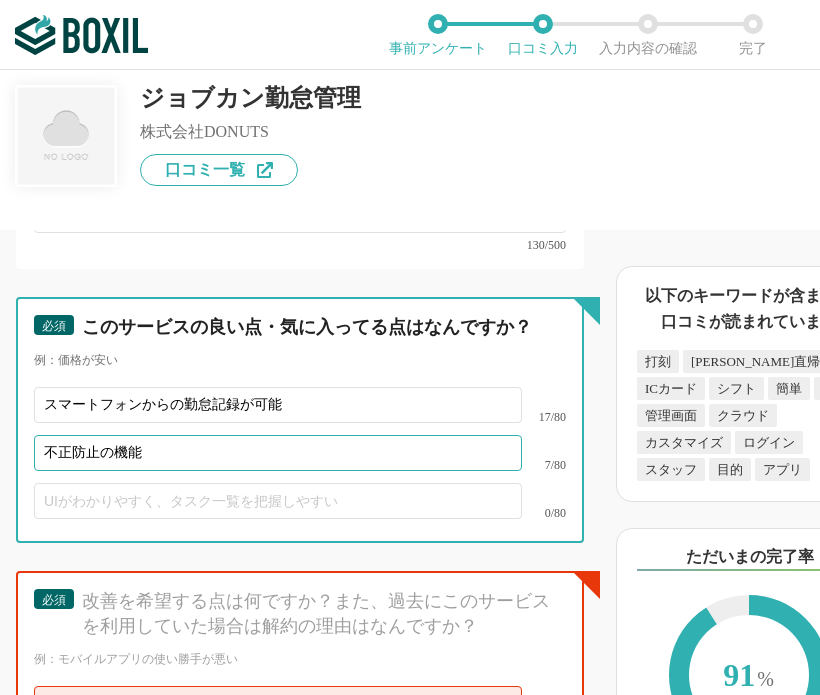 type on "不正防止の機能" 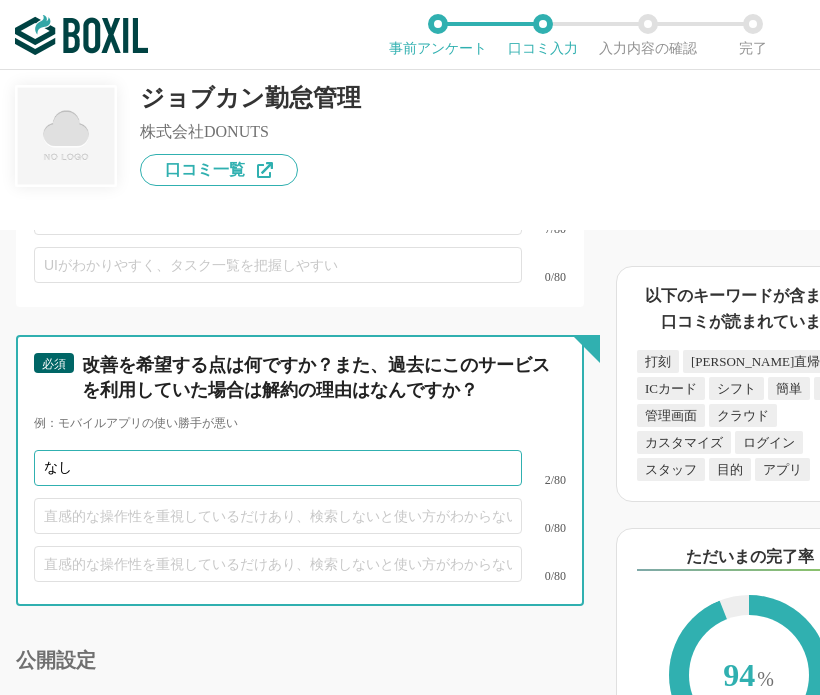 scroll, scrollTop: 6542, scrollLeft: 0, axis: vertical 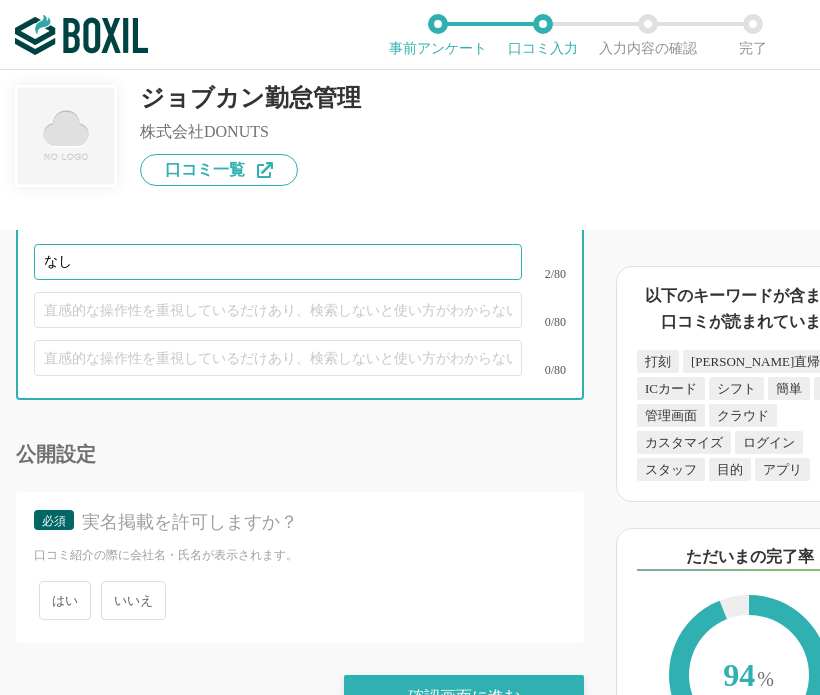 type on "なし" 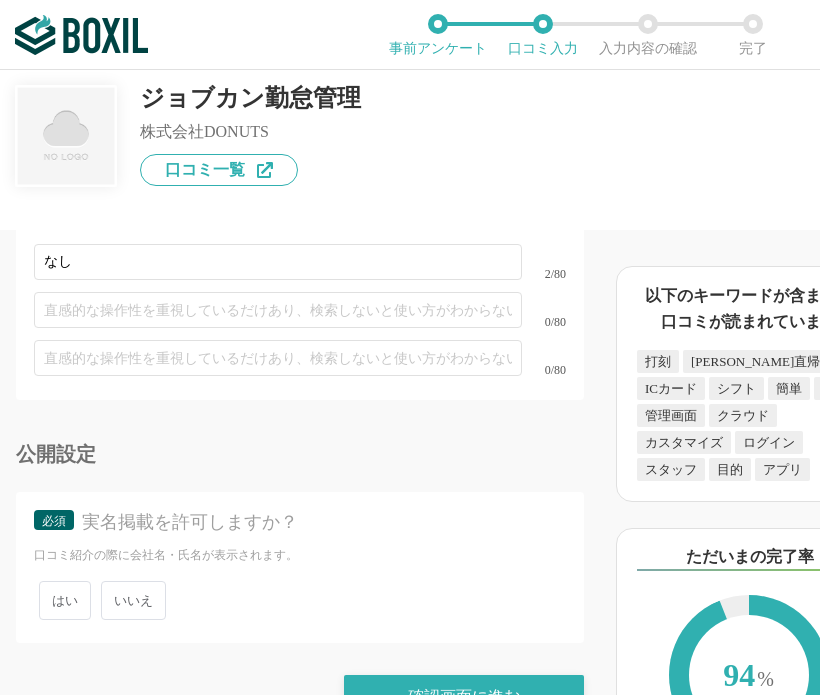 click on "はい いいえ" at bounding box center [300, 600] 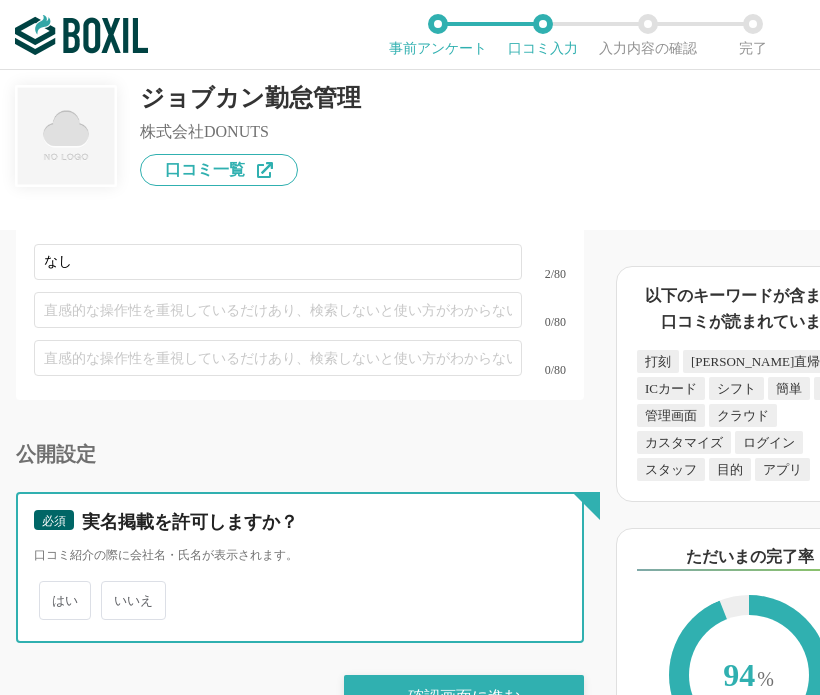 click on "いいえ" at bounding box center [112, 590] 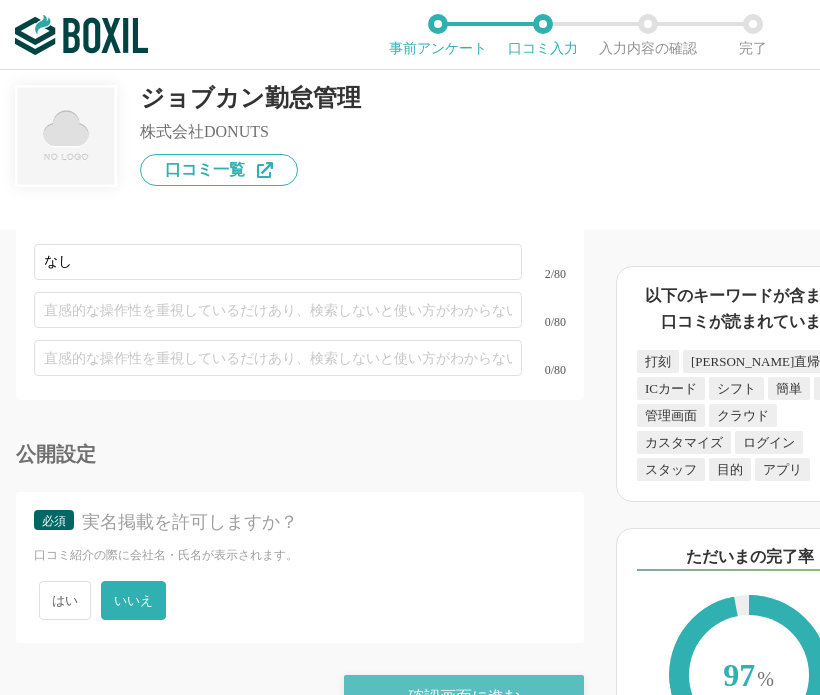 click on "確認画面に進む" at bounding box center [464, 697] 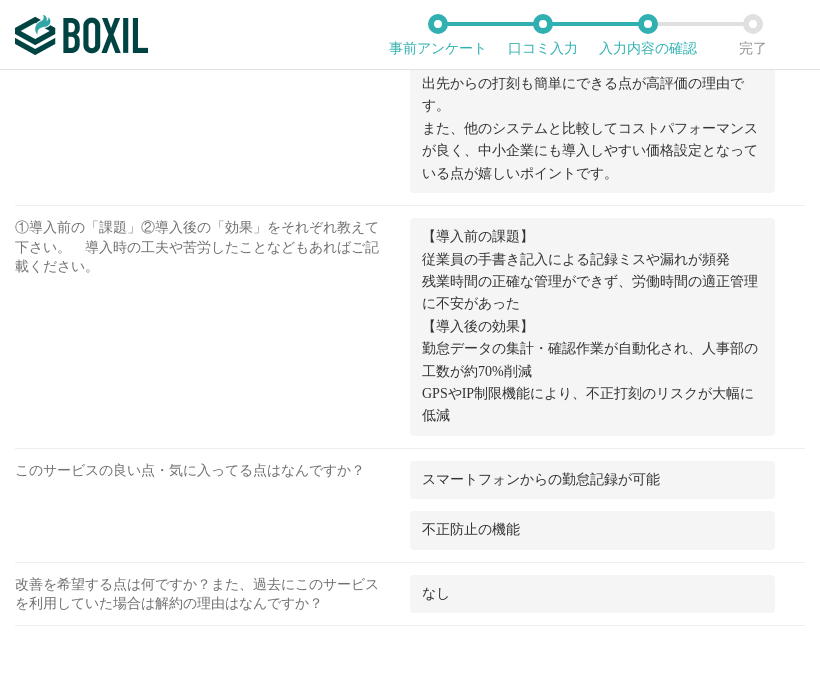scroll, scrollTop: 2795, scrollLeft: 0, axis: vertical 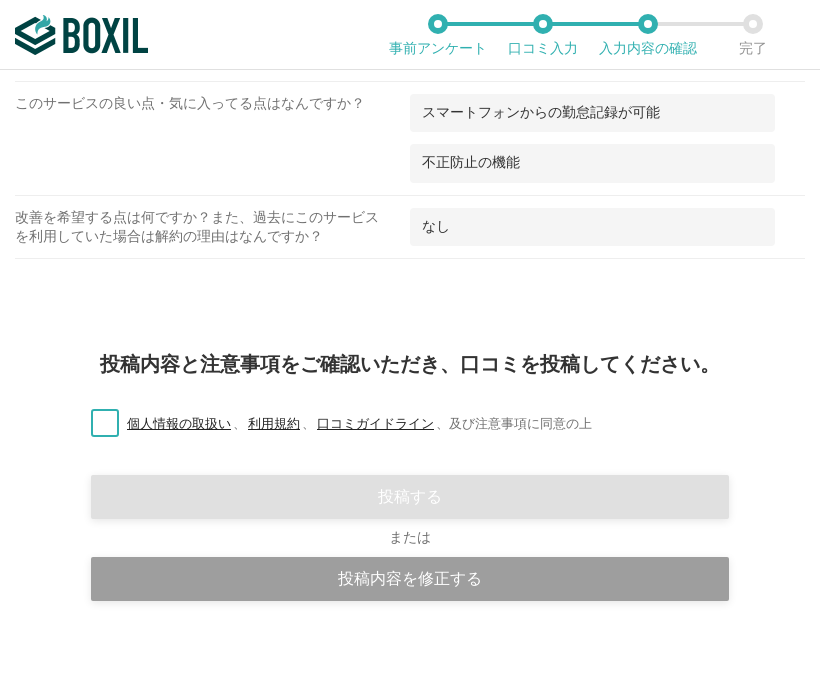 click on "個人情報の取扱い 、 利用規約 、 口コミガイドライン 、 及び注意事項に同意の上" at bounding box center (333, 424) 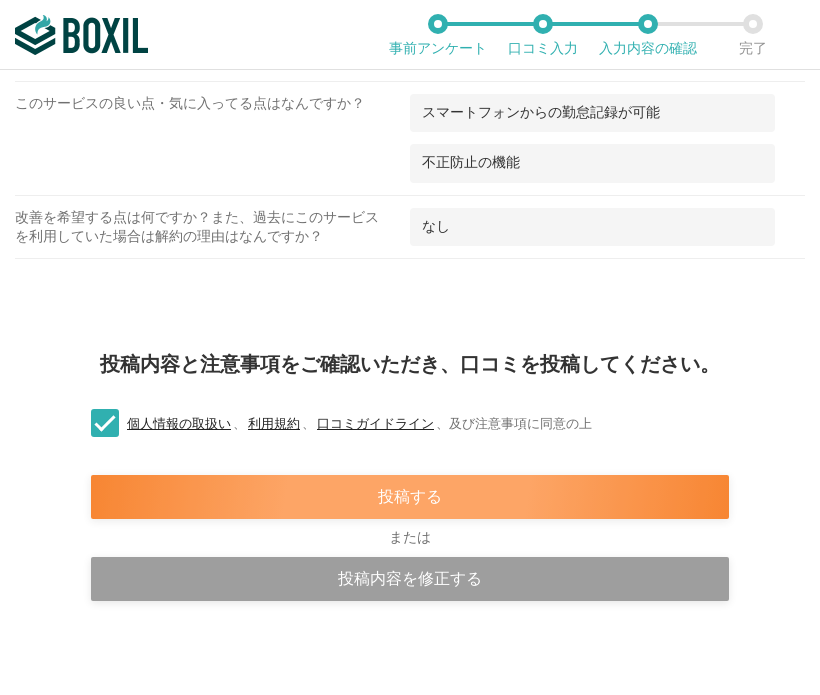 click on "投稿する" at bounding box center (410, 497) 